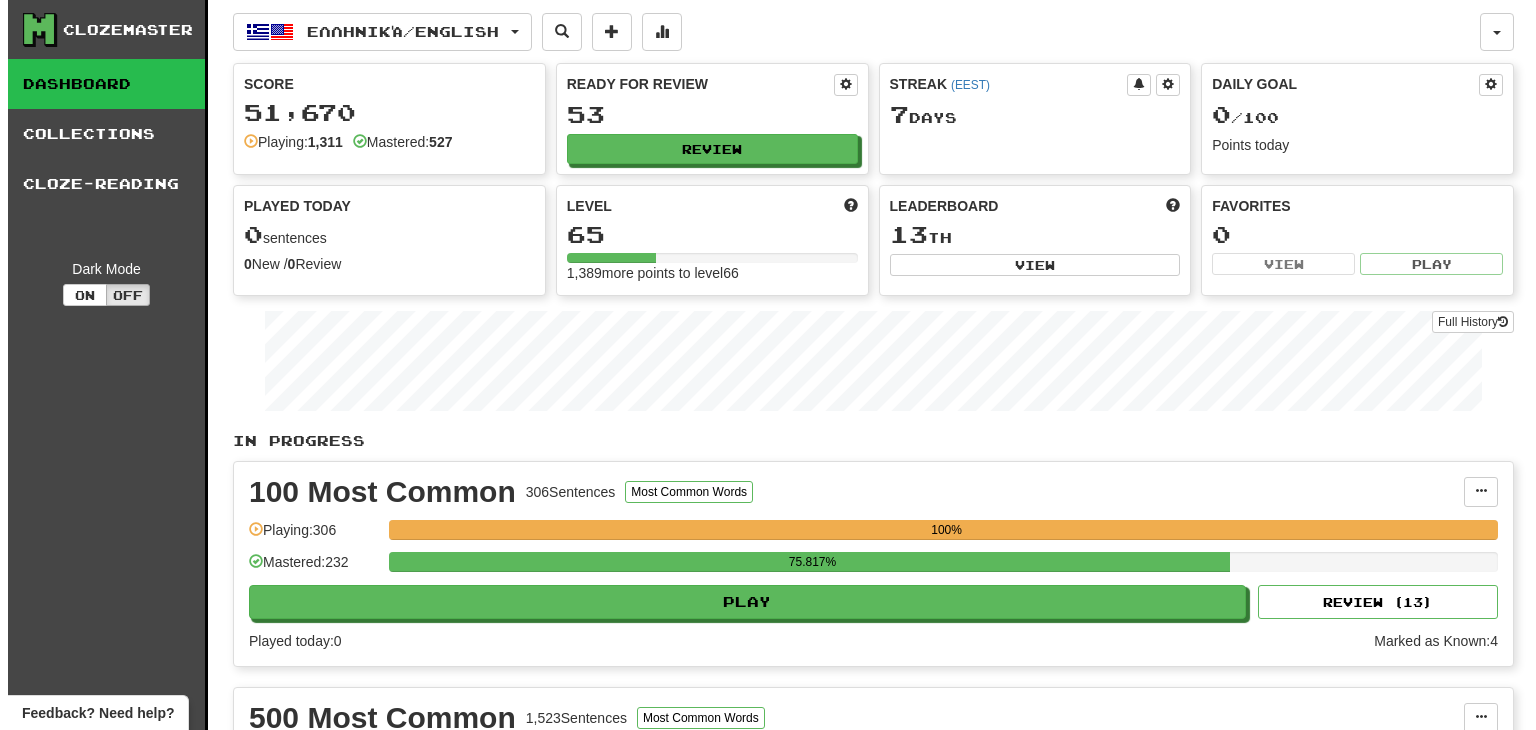 scroll, scrollTop: 0, scrollLeft: 0, axis: both 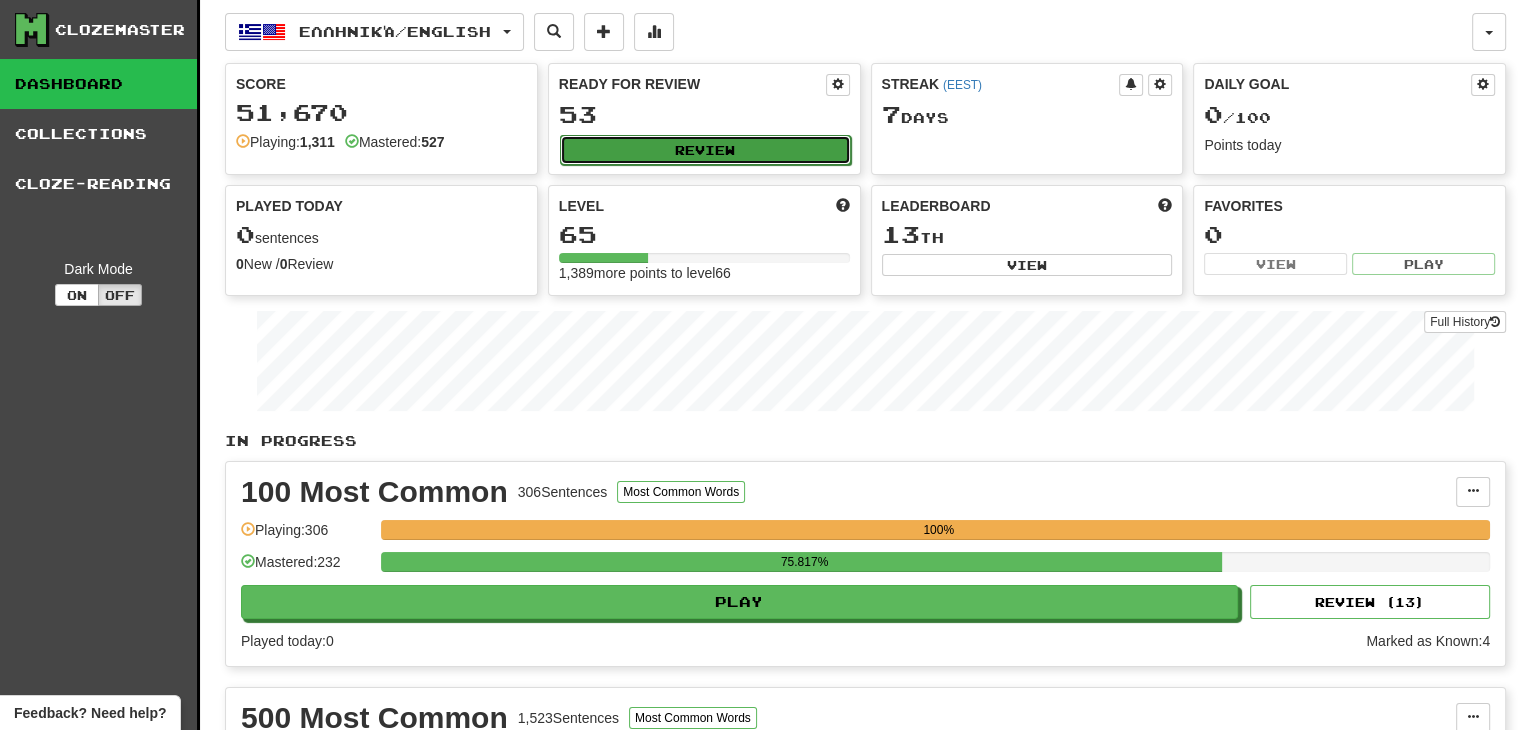 click on "Review" at bounding box center [705, 150] 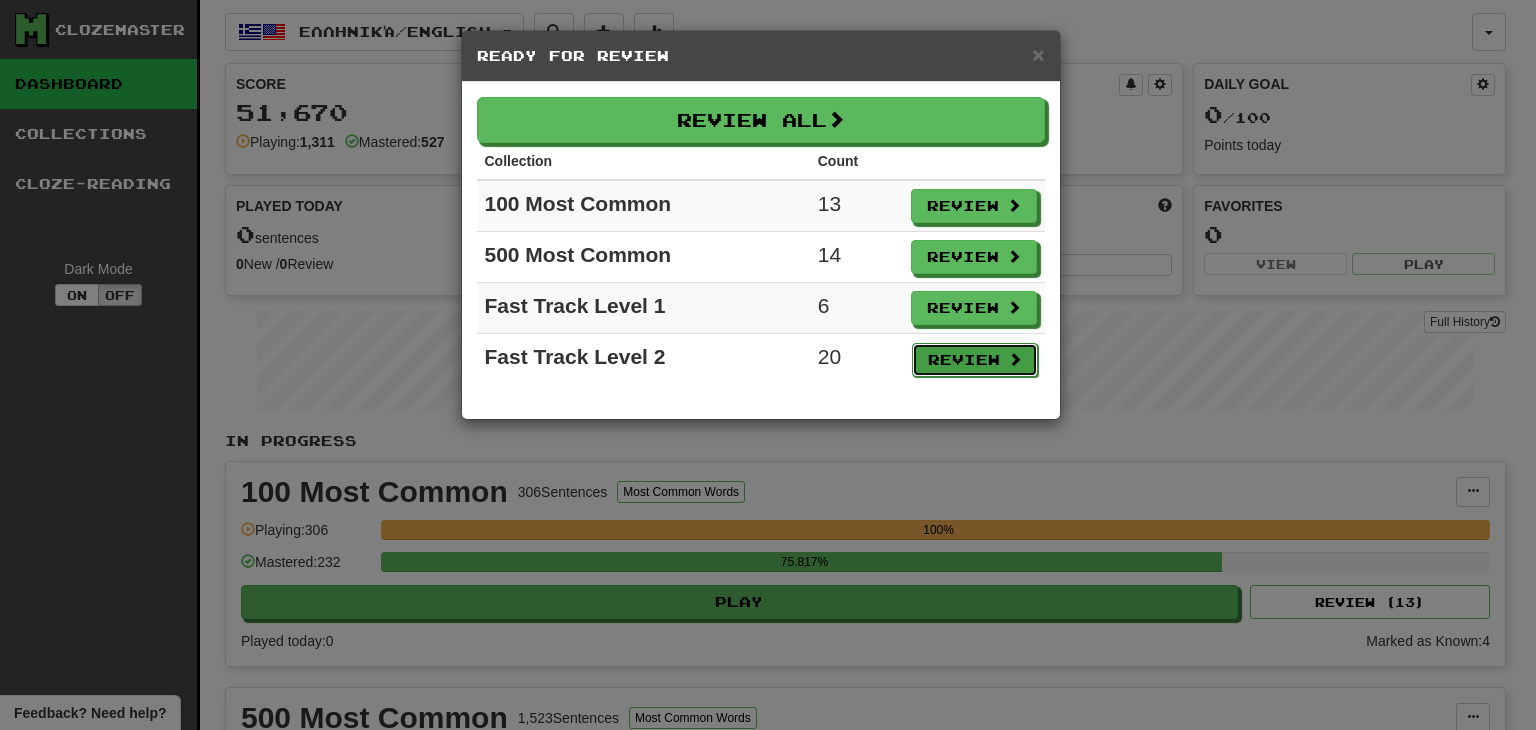 click on "Review" at bounding box center (975, 360) 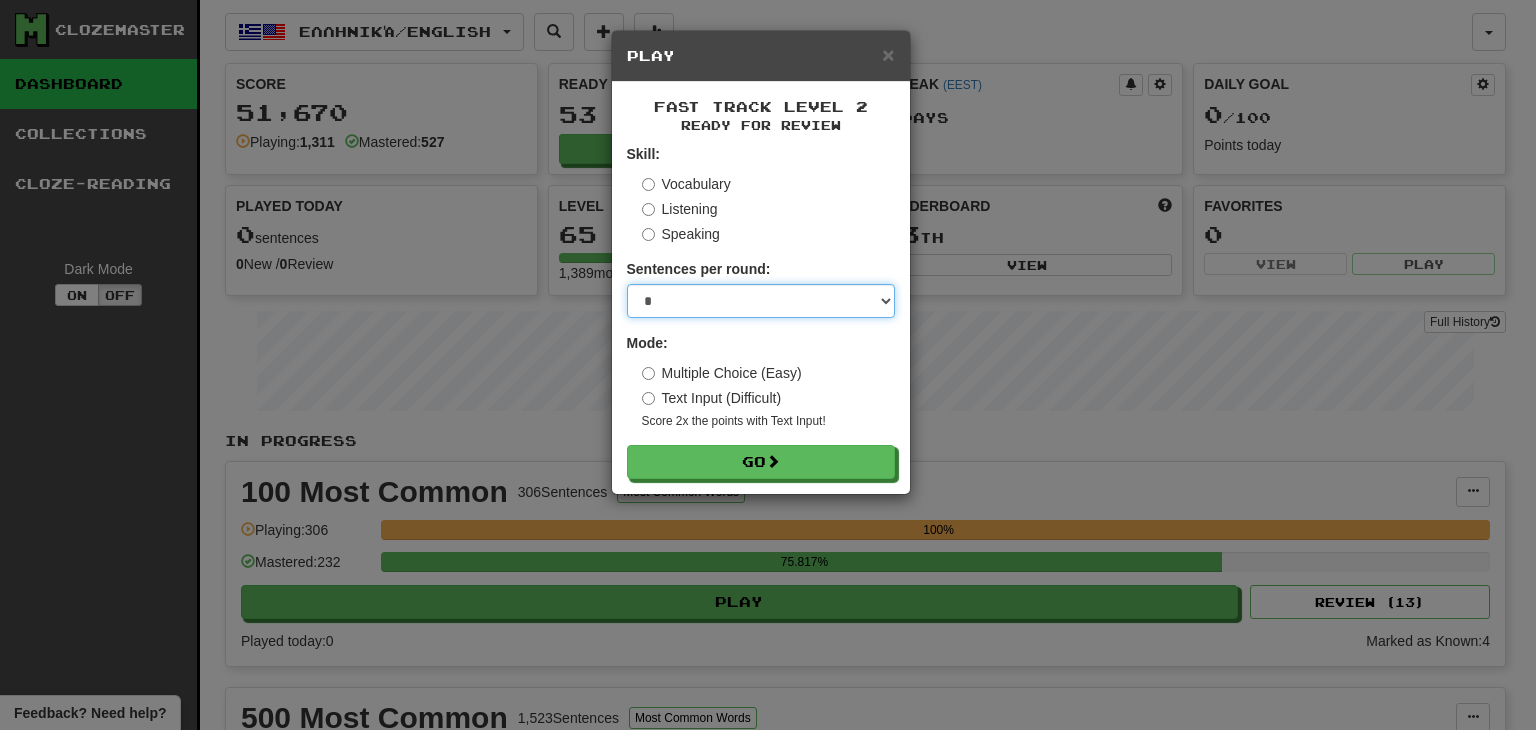 click on "* ** ** ** ** ** *** ********" at bounding box center (761, 301) 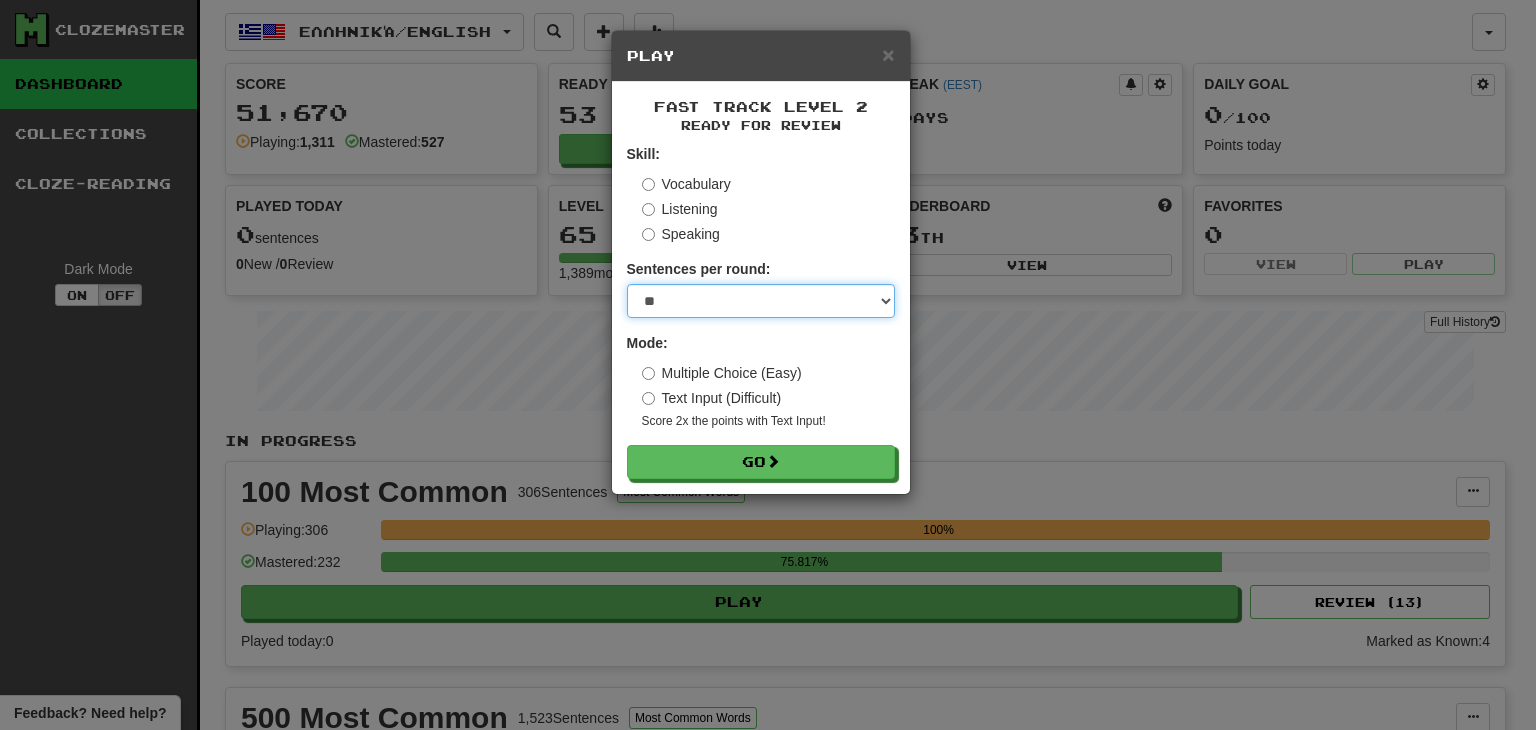 click on "* ** ** ** ** ** *** ********" at bounding box center [761, 301] 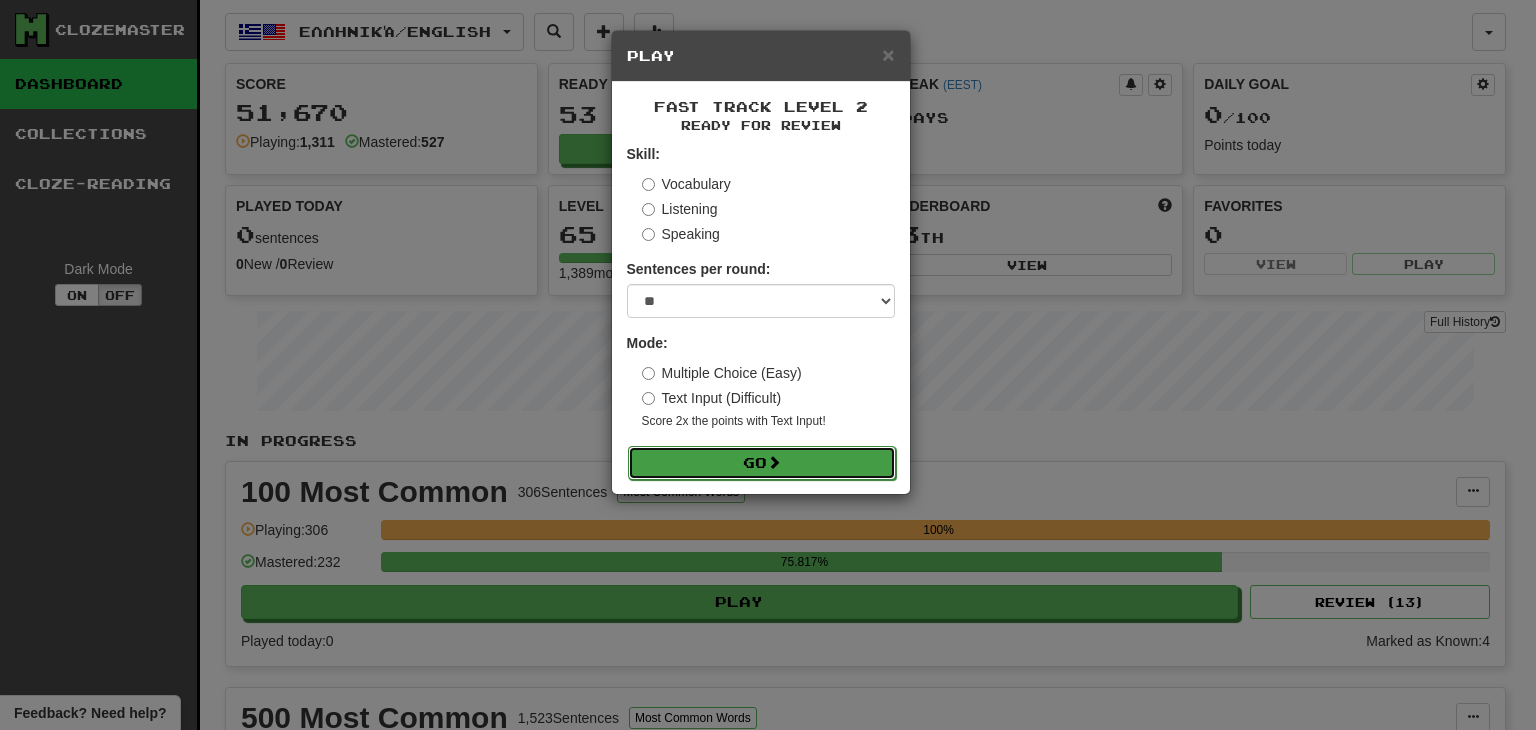 click on "Go" at bounding box center (762, 463) 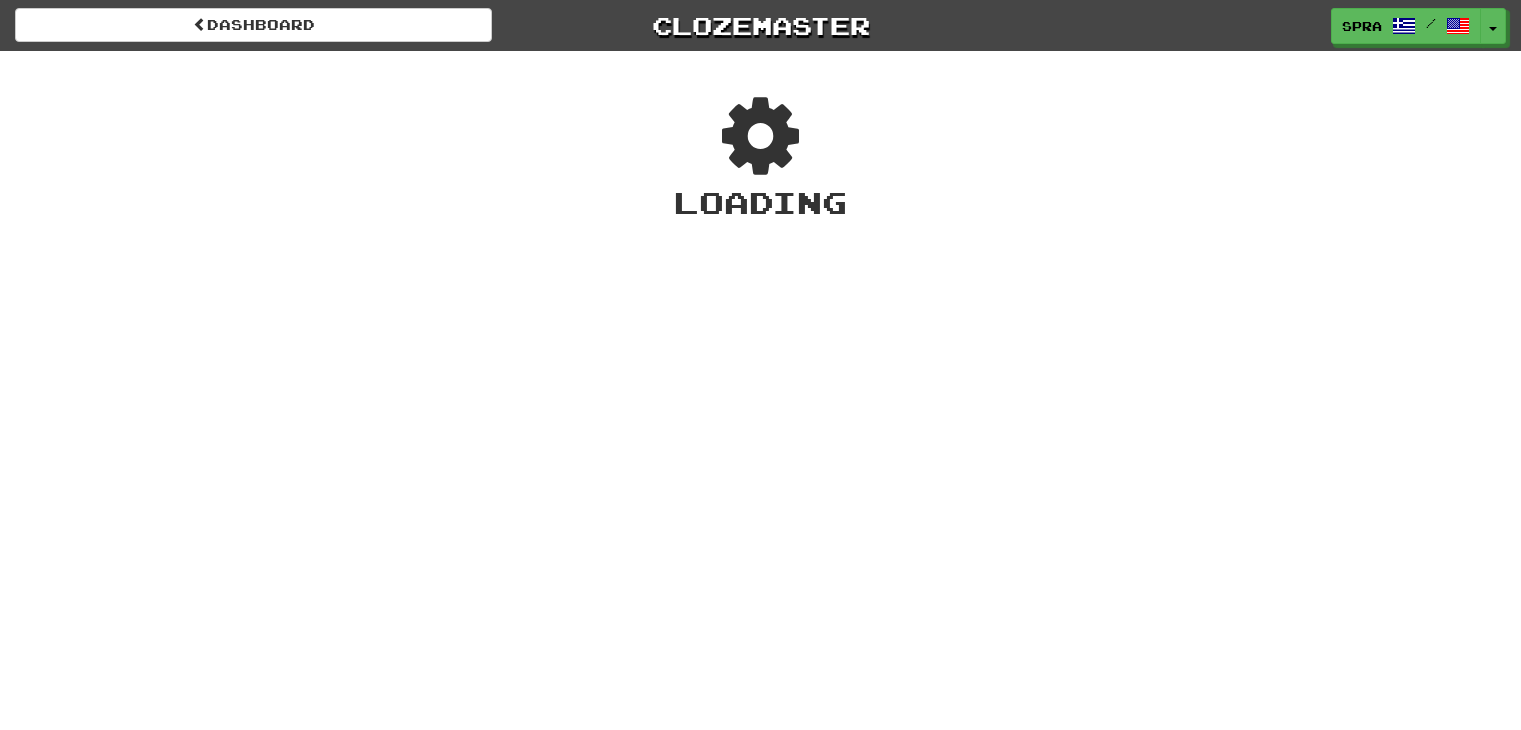scroll, scrollTop: 0, scrollLeft: 0, axis: both 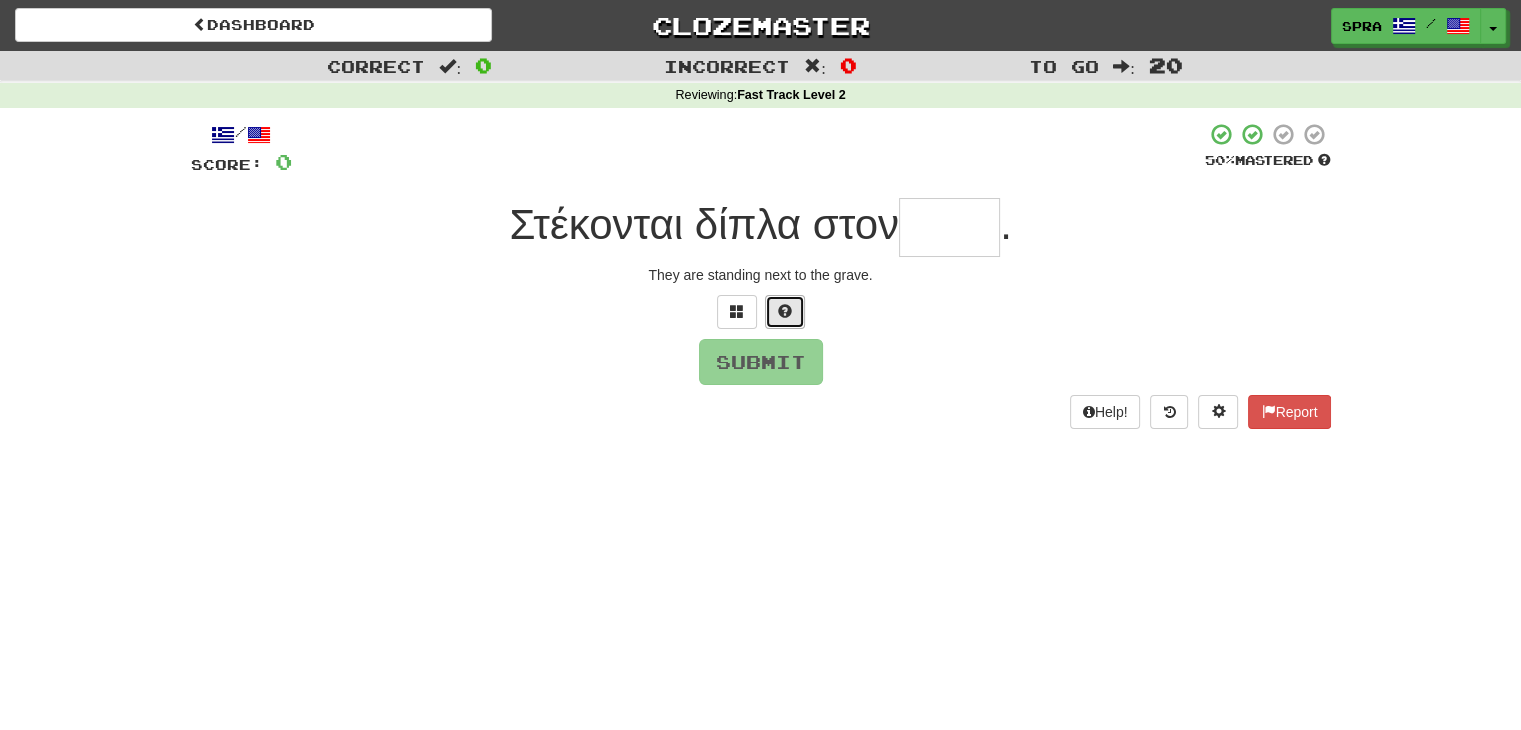 click at bounding box center (785, 311) 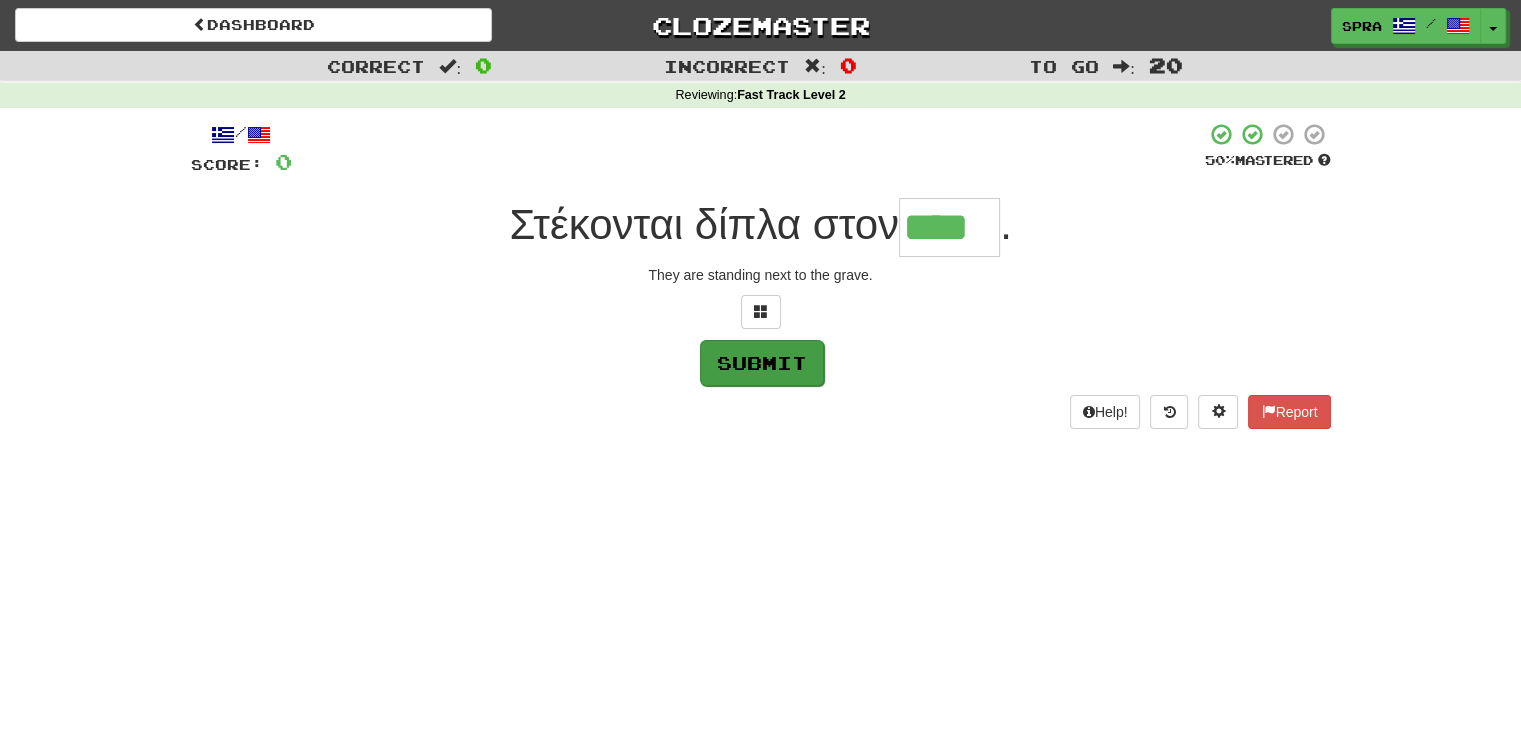type on "****" 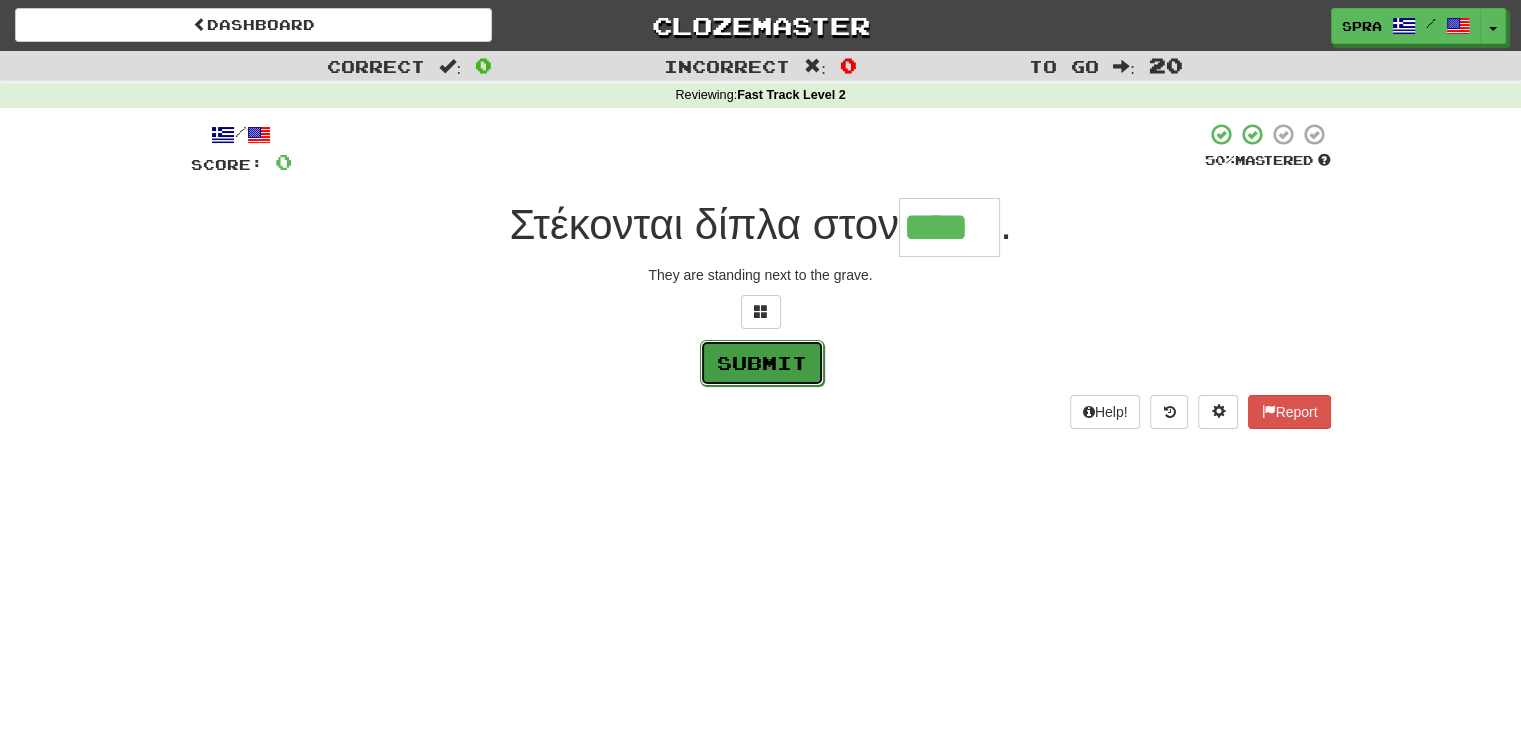 click on "Submit" at bounding box center (762, 363) 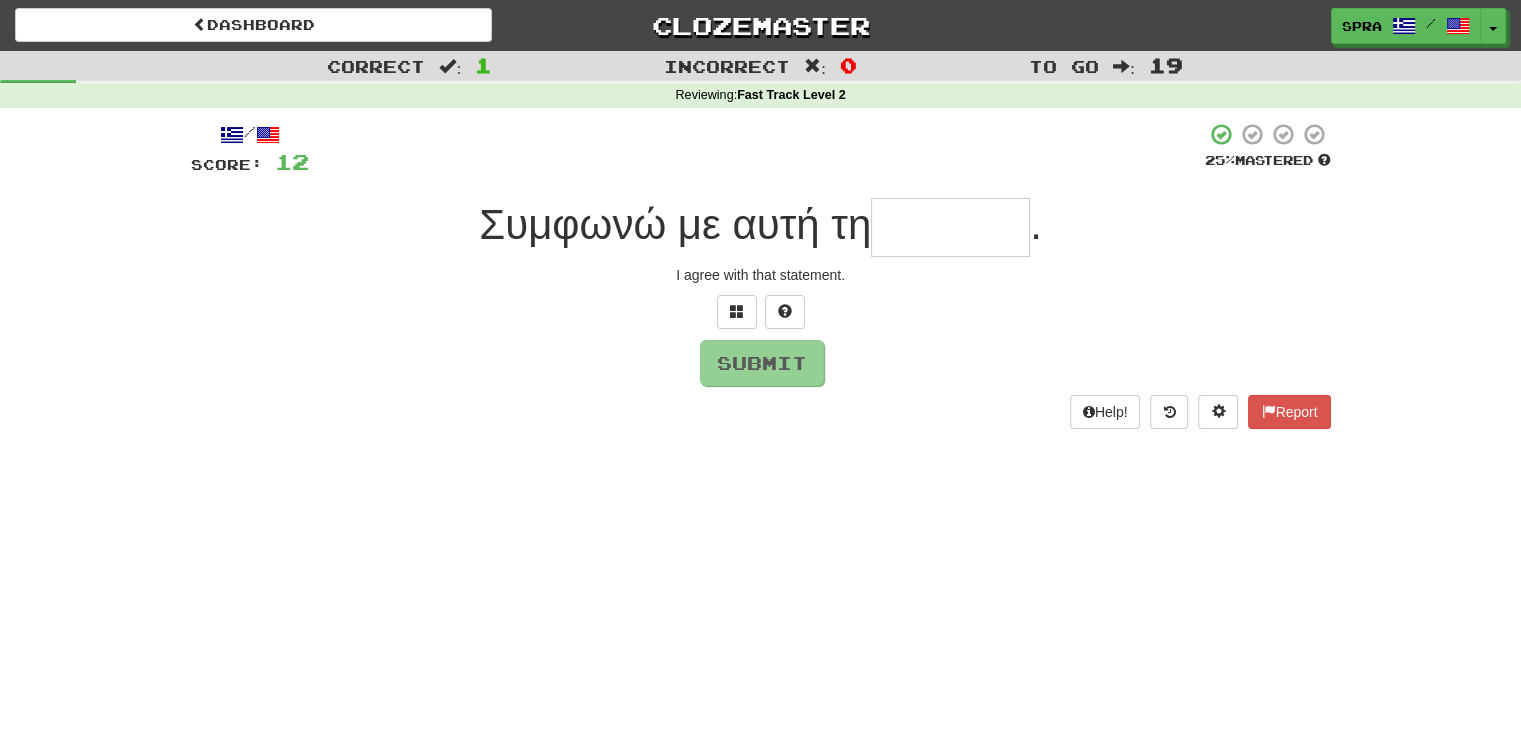 type on "*" 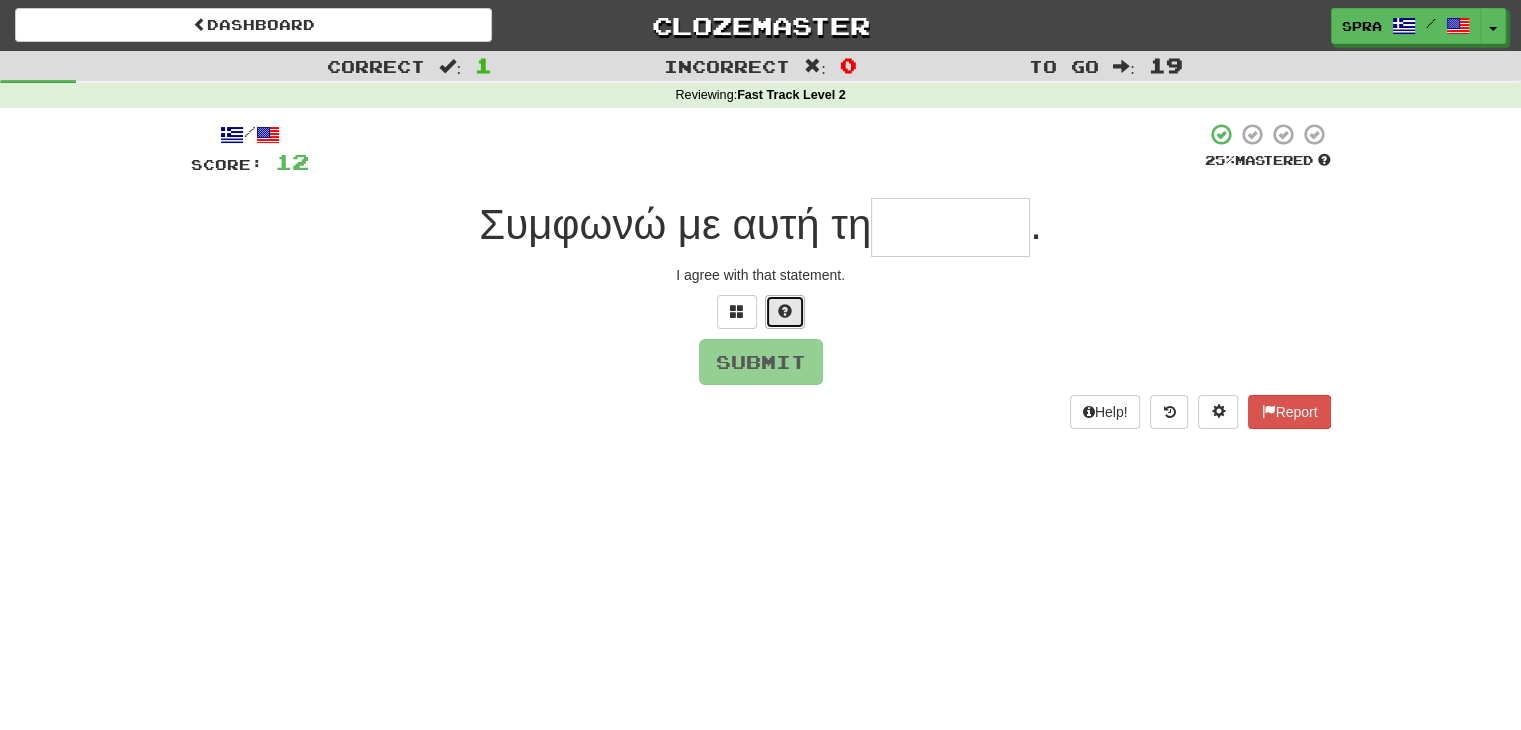 click at bounding box center (785, 311) 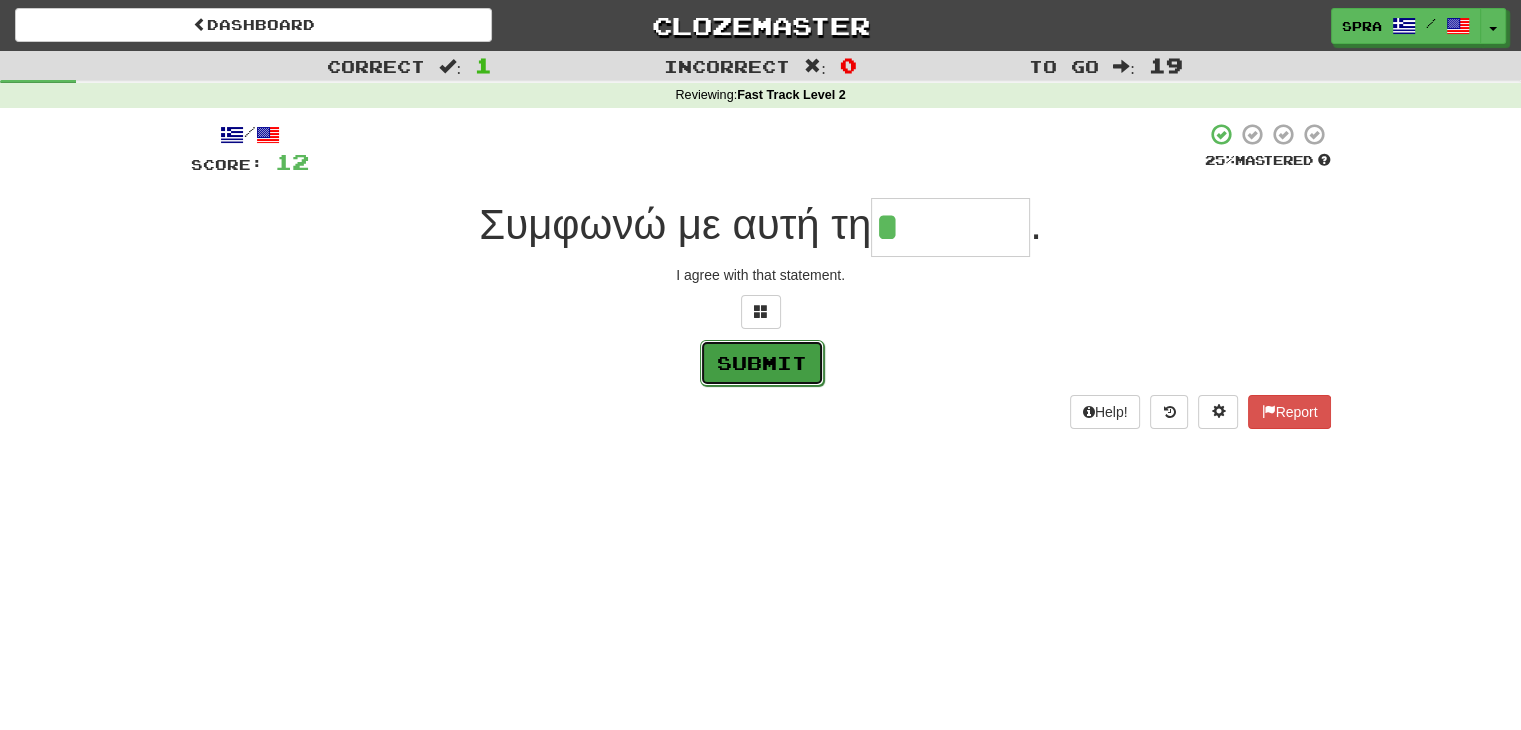 click on "Submit" at bounding box center (762, 363) 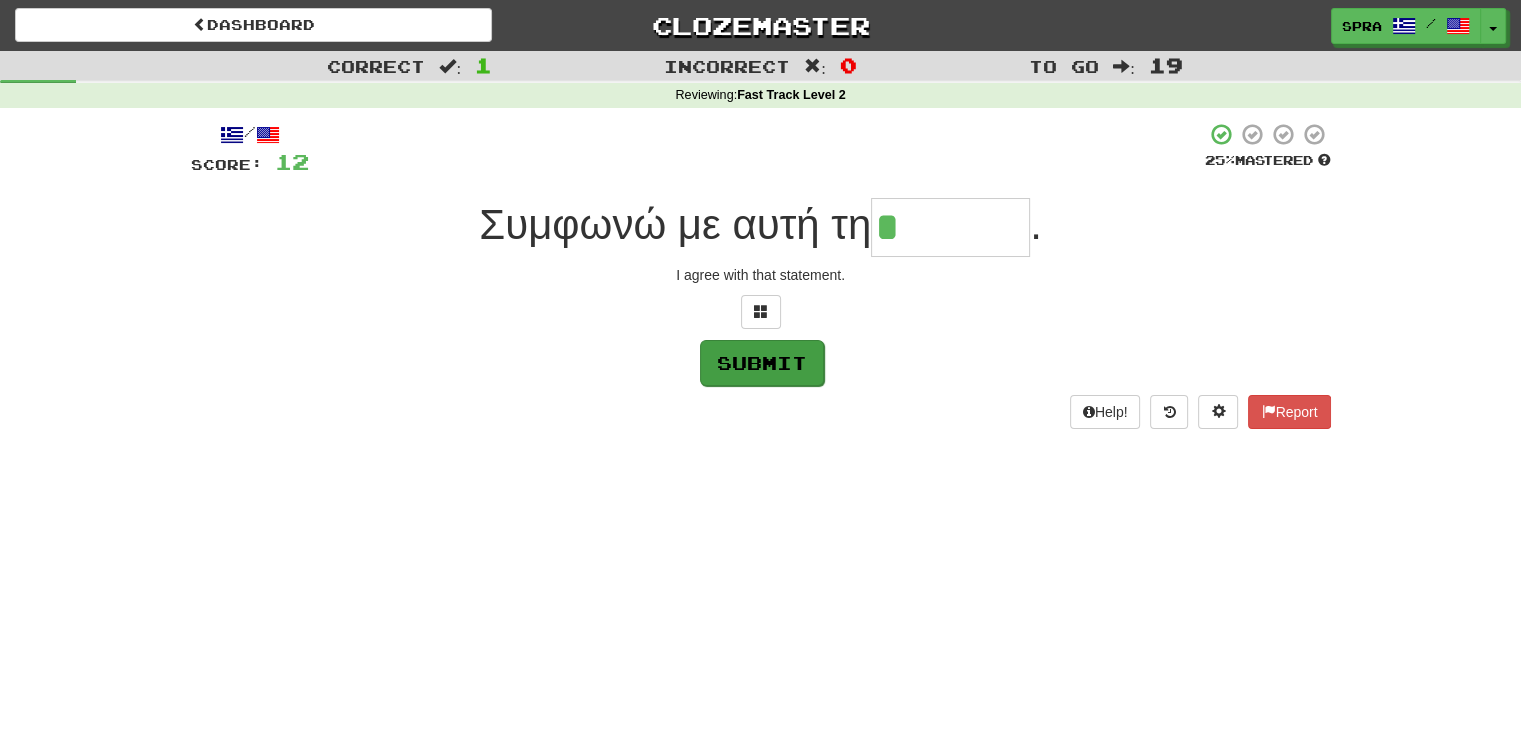 type on "******" 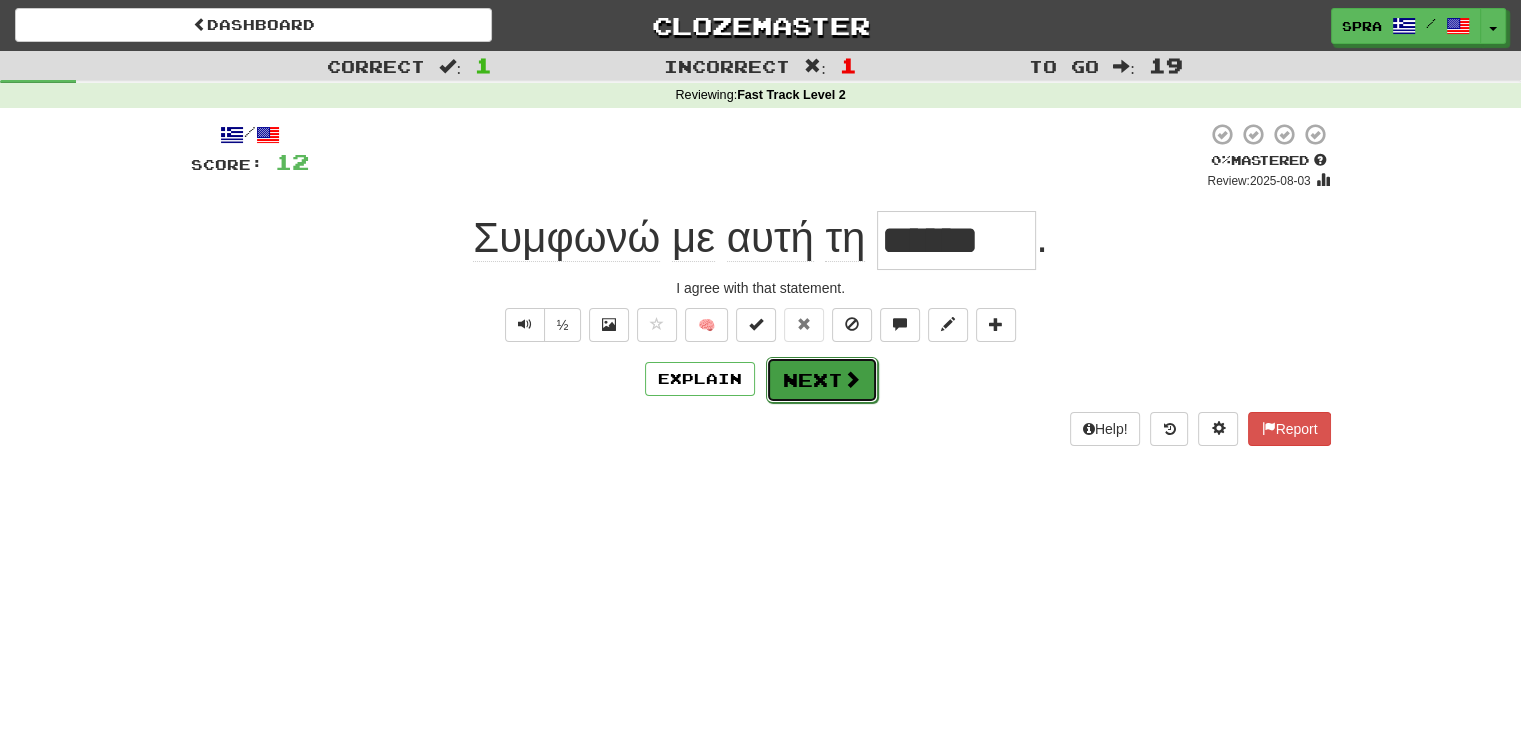 click on "Next" at bounding box center [822, 380] 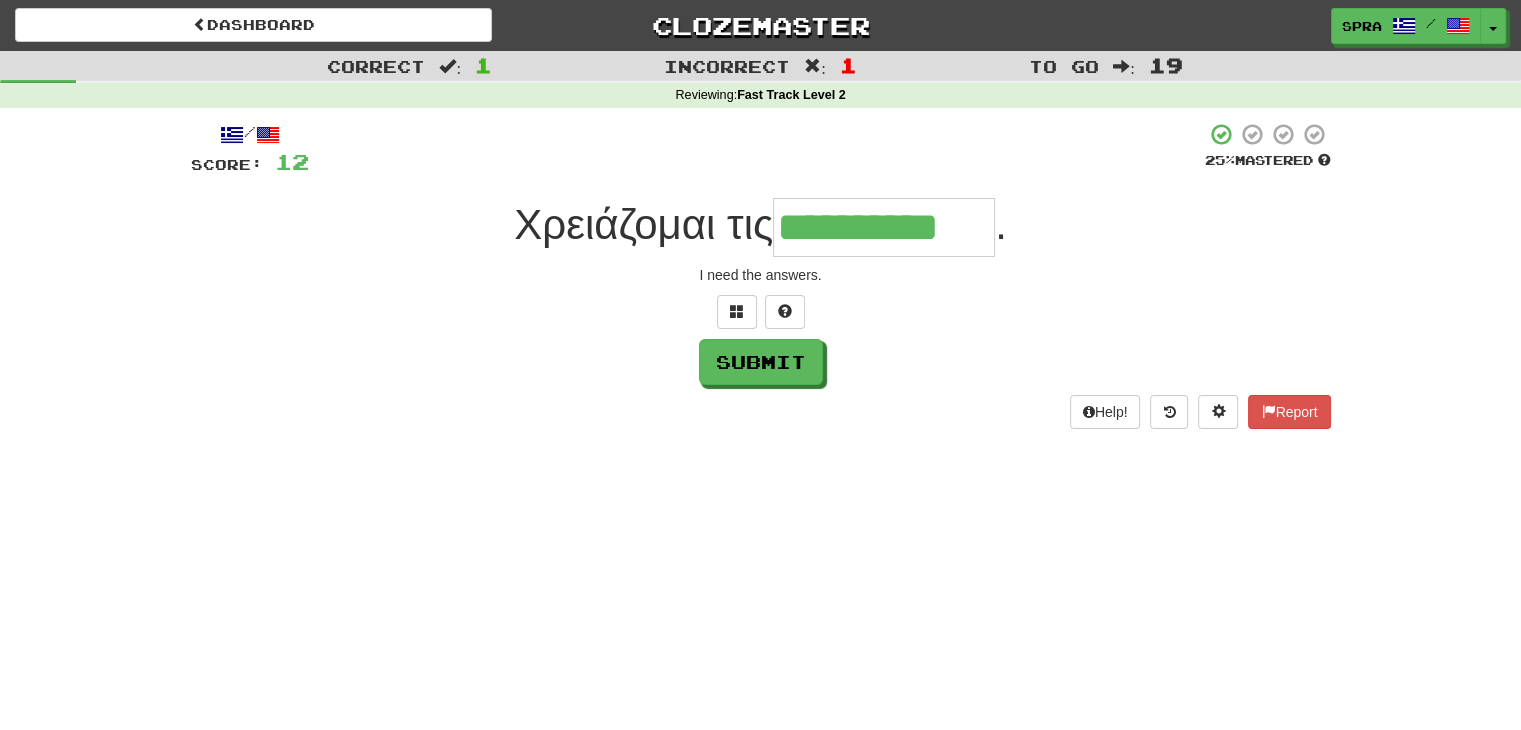 type on "**********" 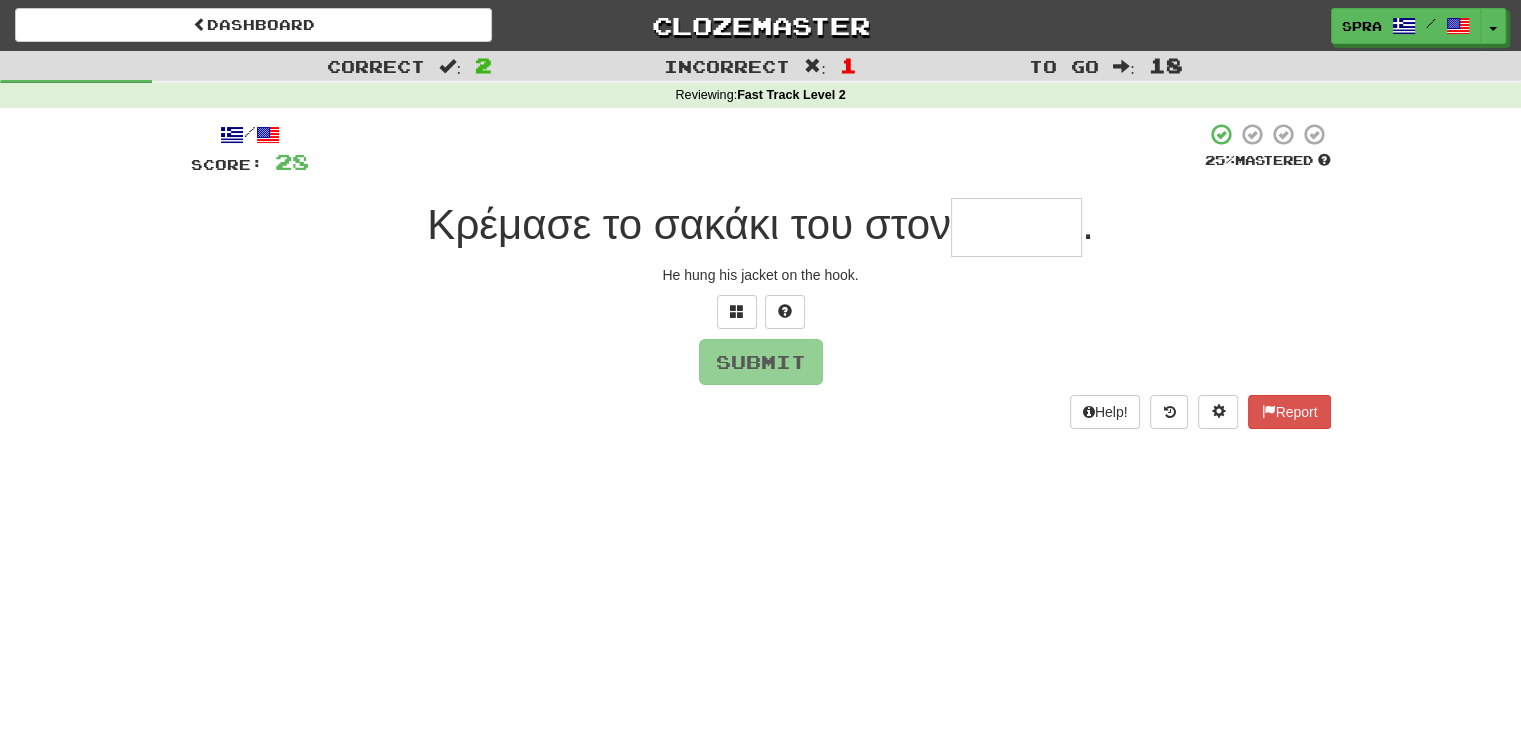 type on "*" 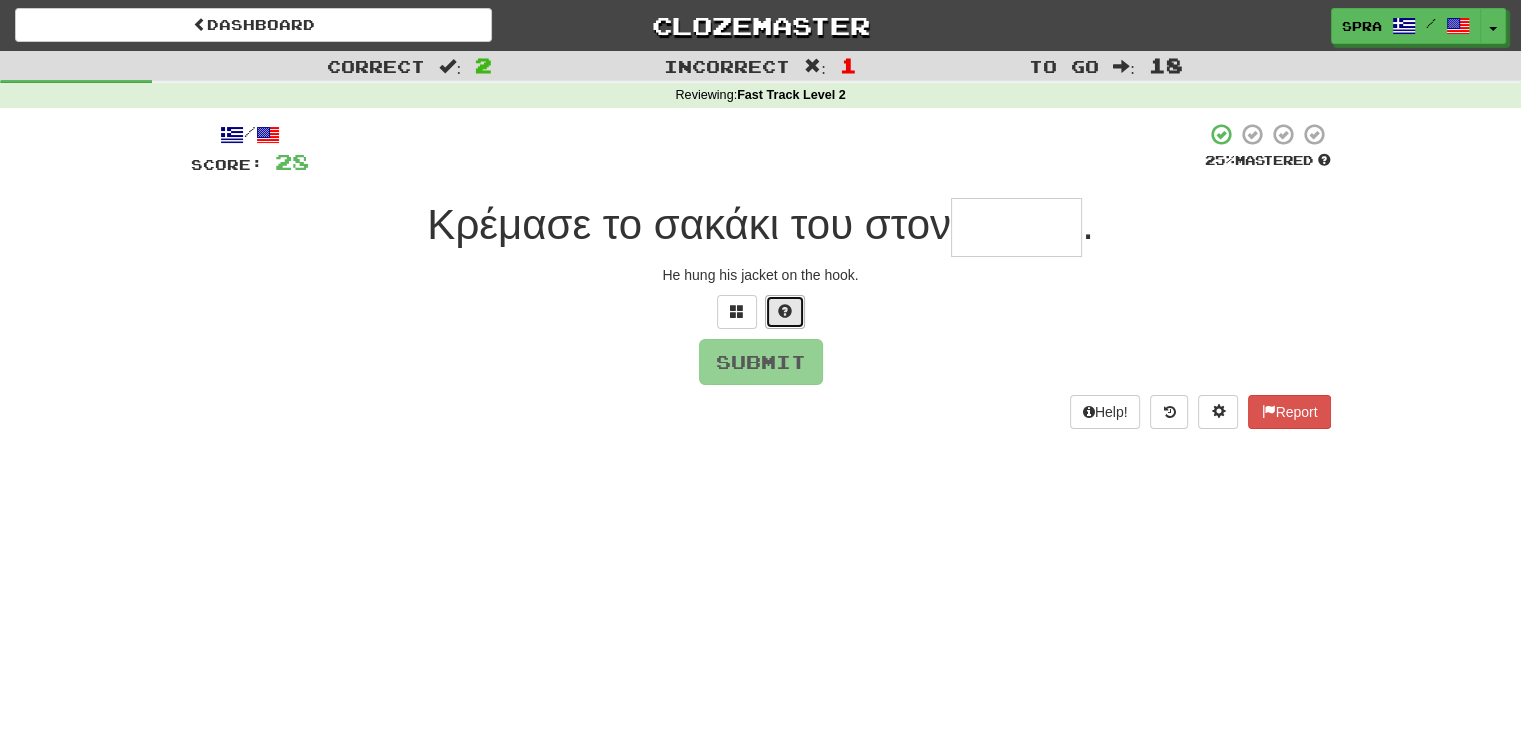 click at bounding box center [785, 312] 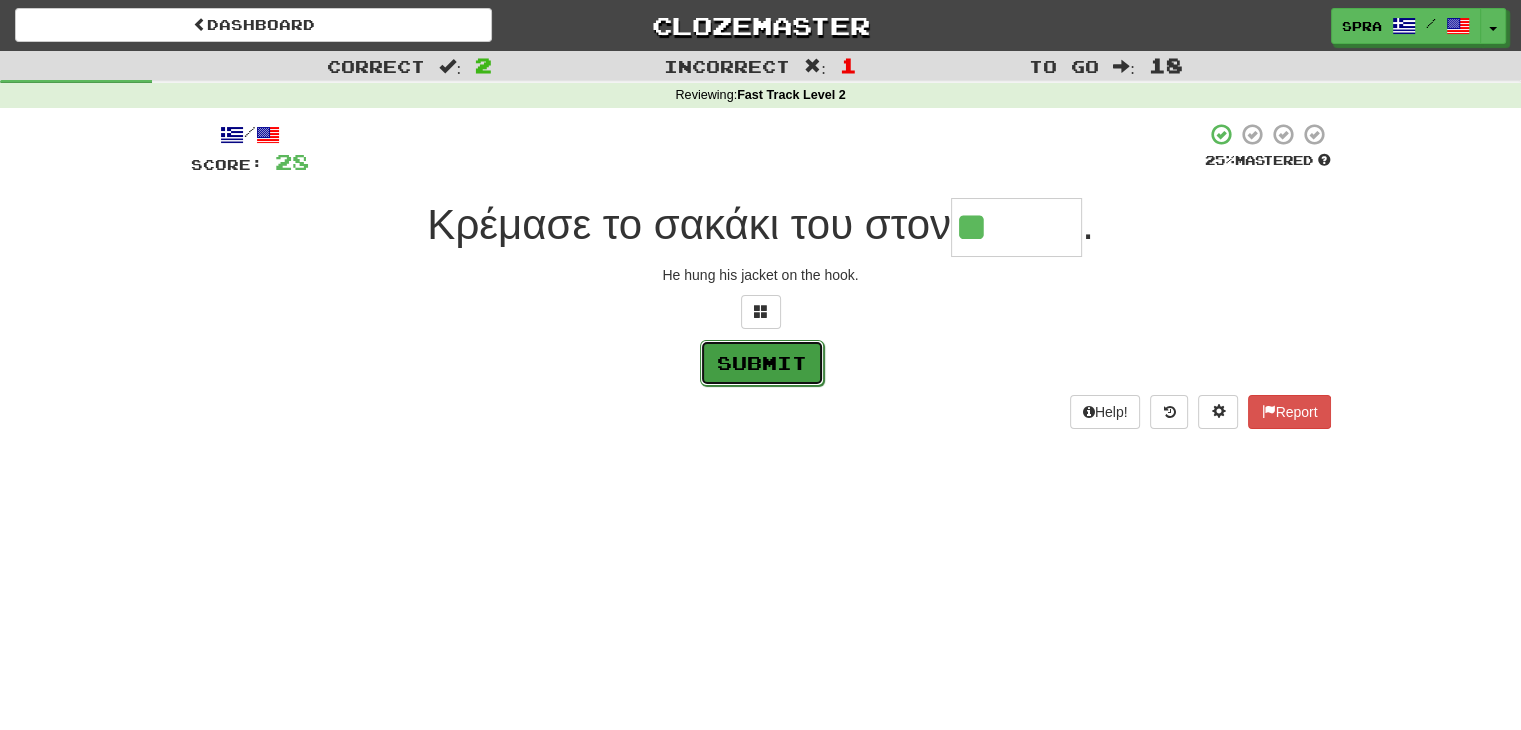 click on "Submit" at bounding box center (762, 363) 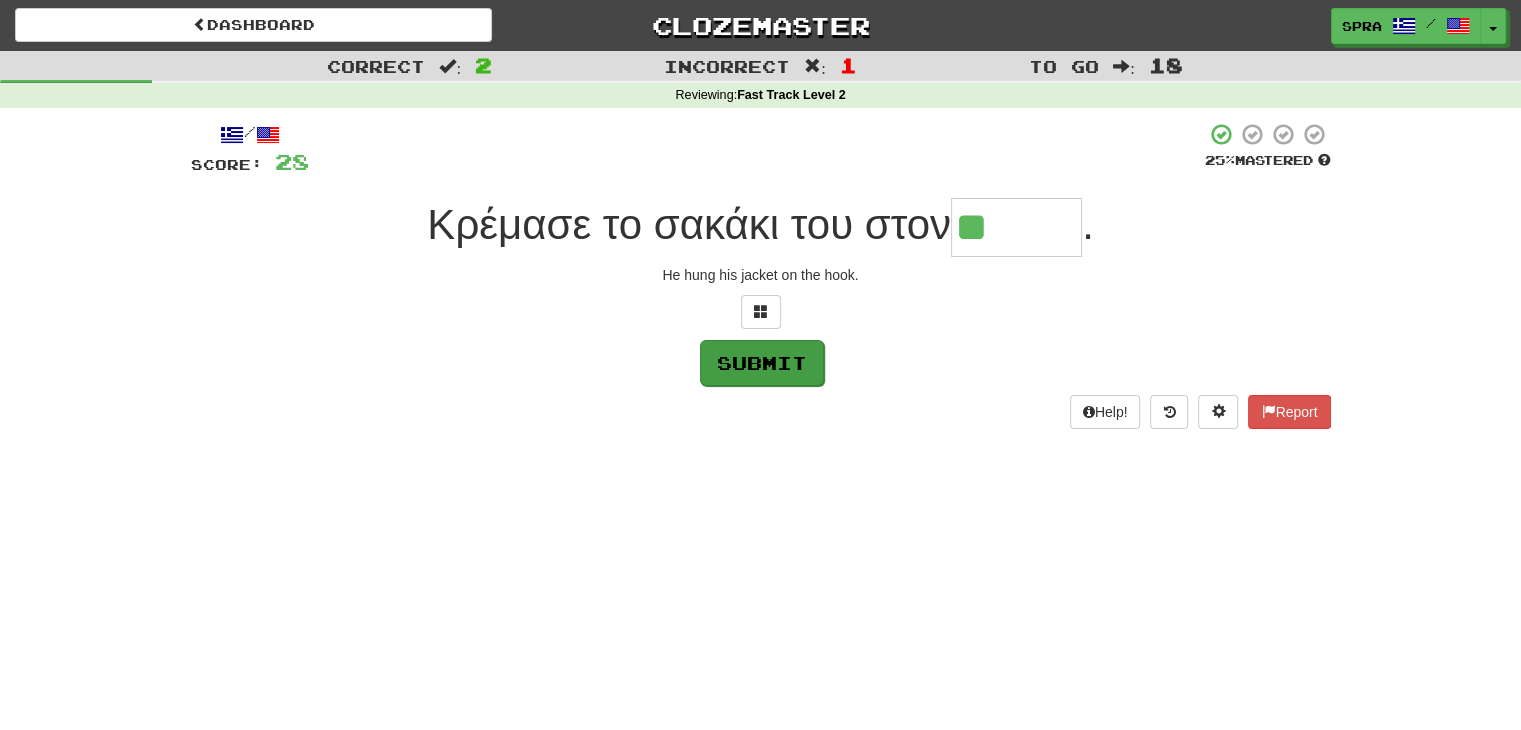 type on "******" 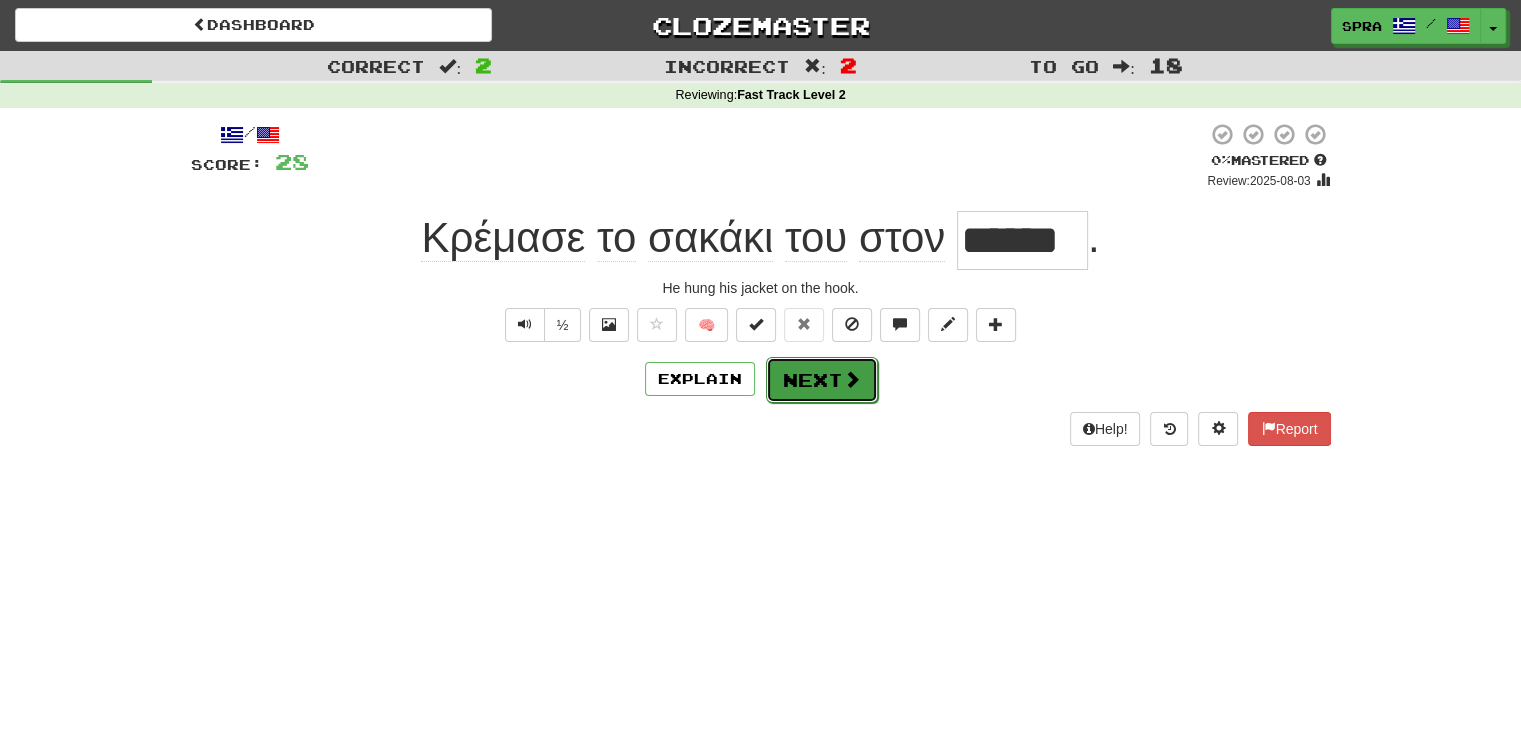 click on "Next" at bounding box center [822, 380] 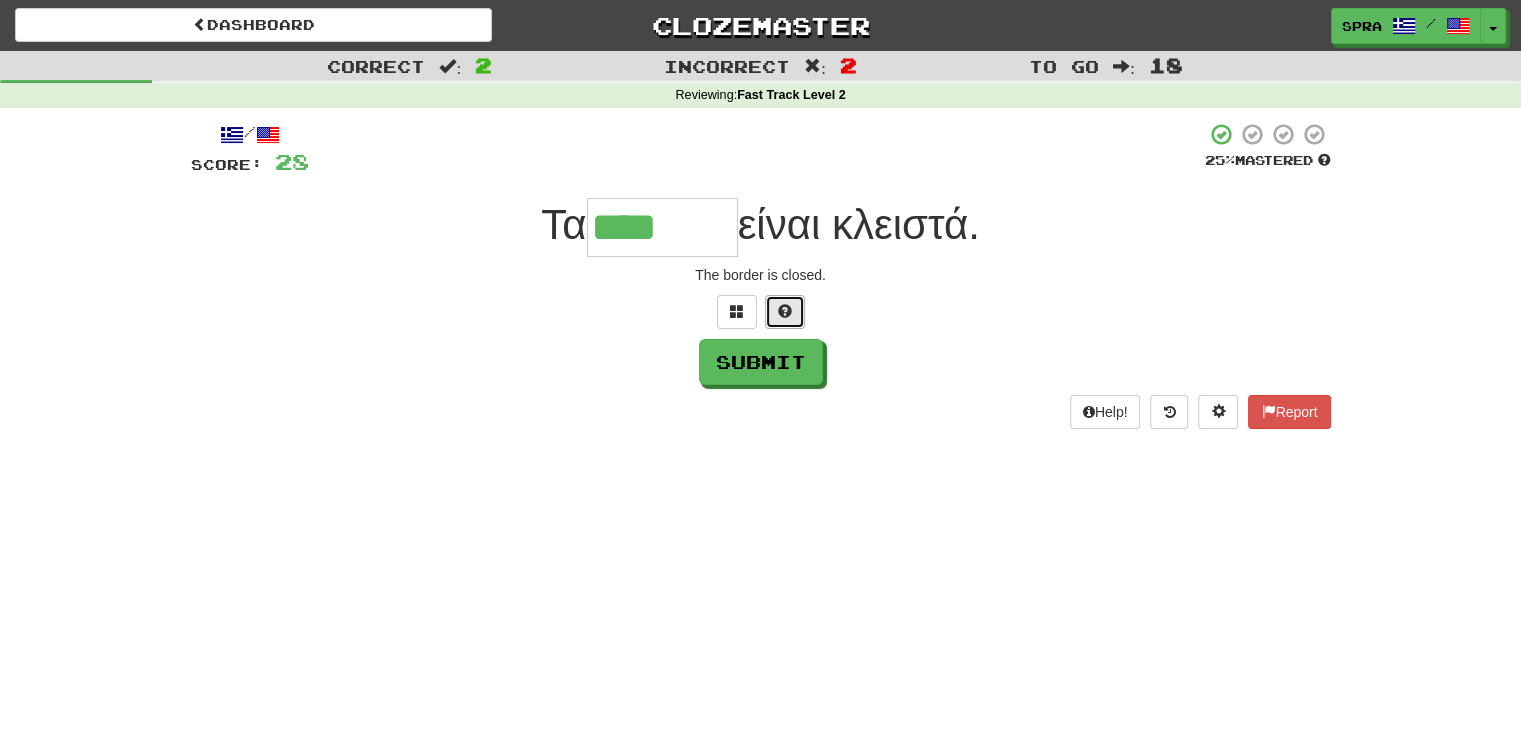 click at bounding box center [785, 312] 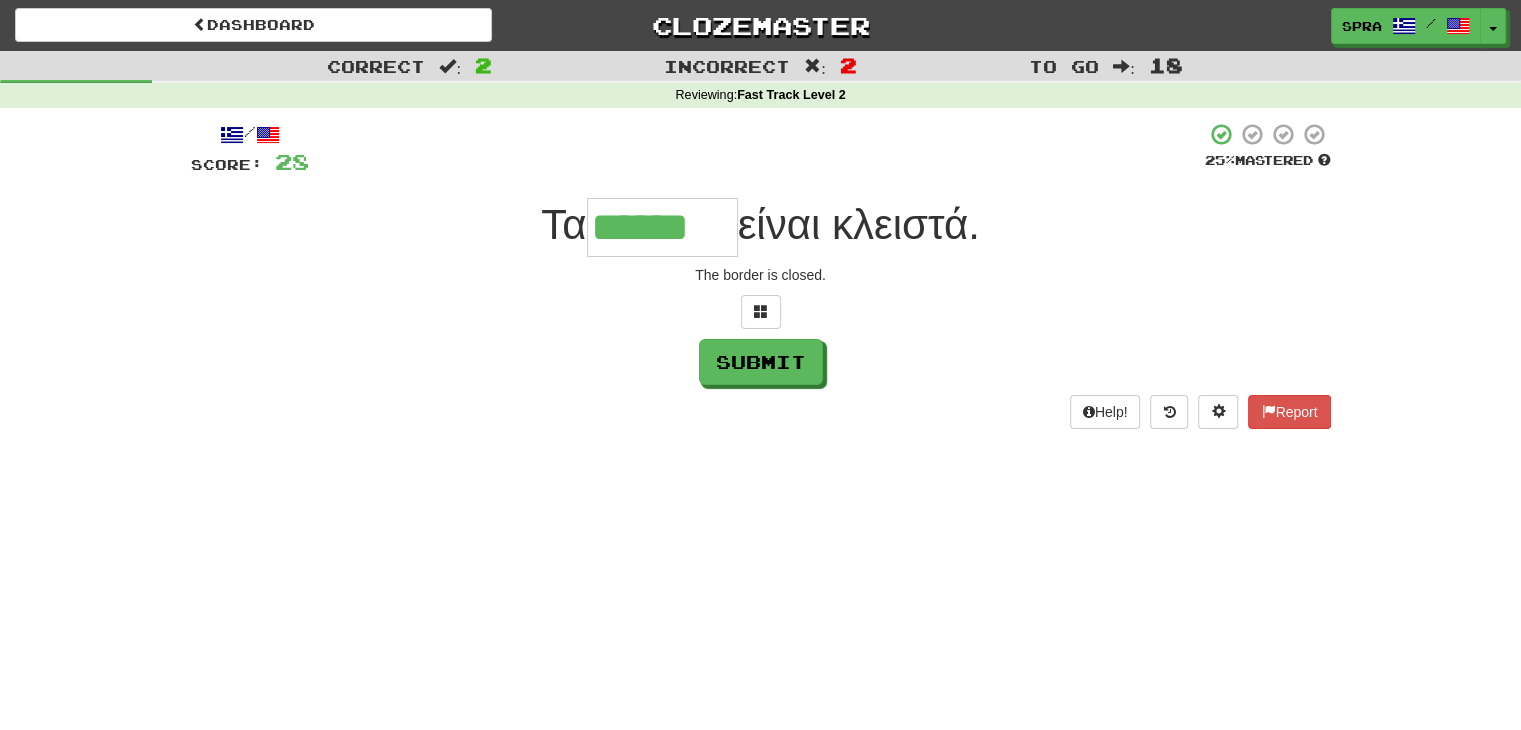 type on "******" 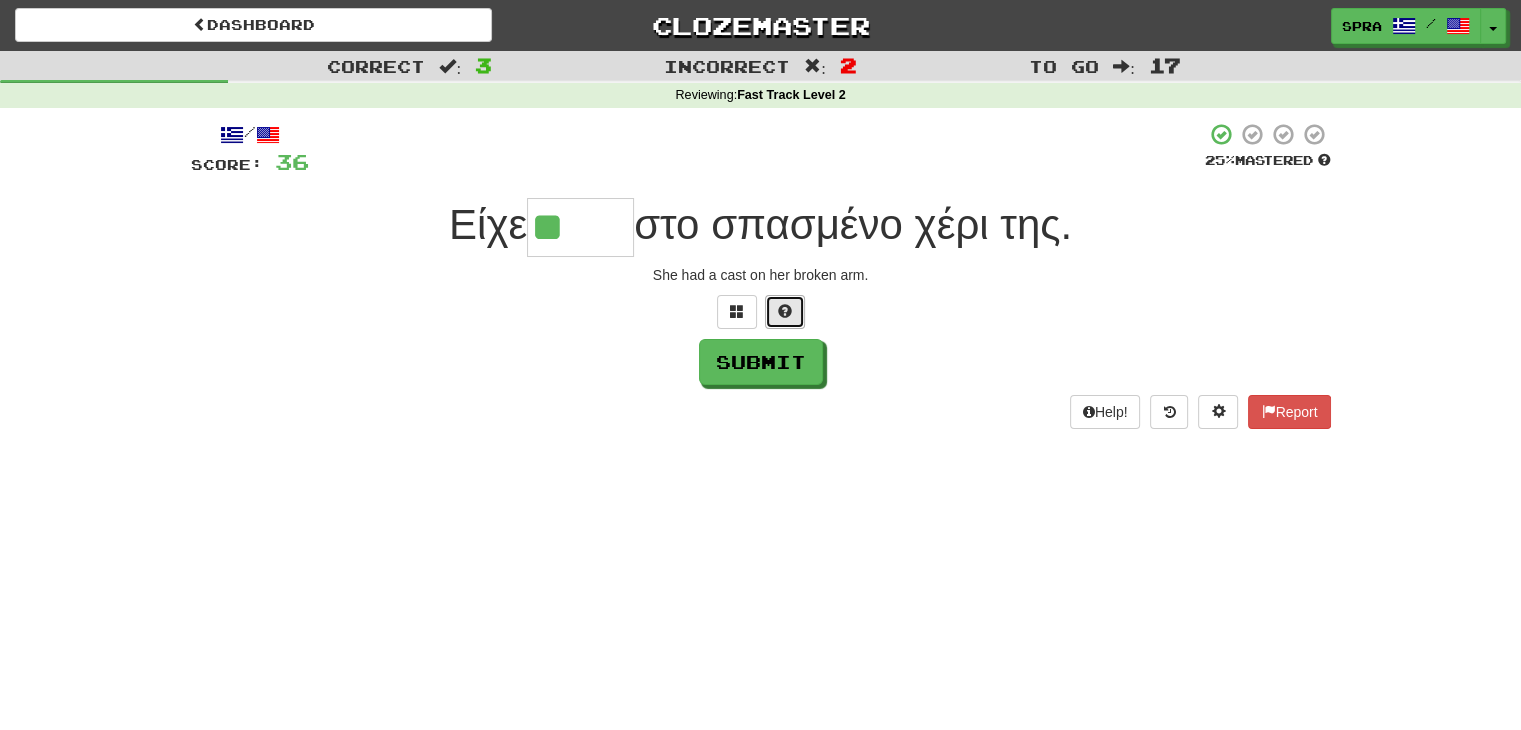 click at bounding box center (785, 311) 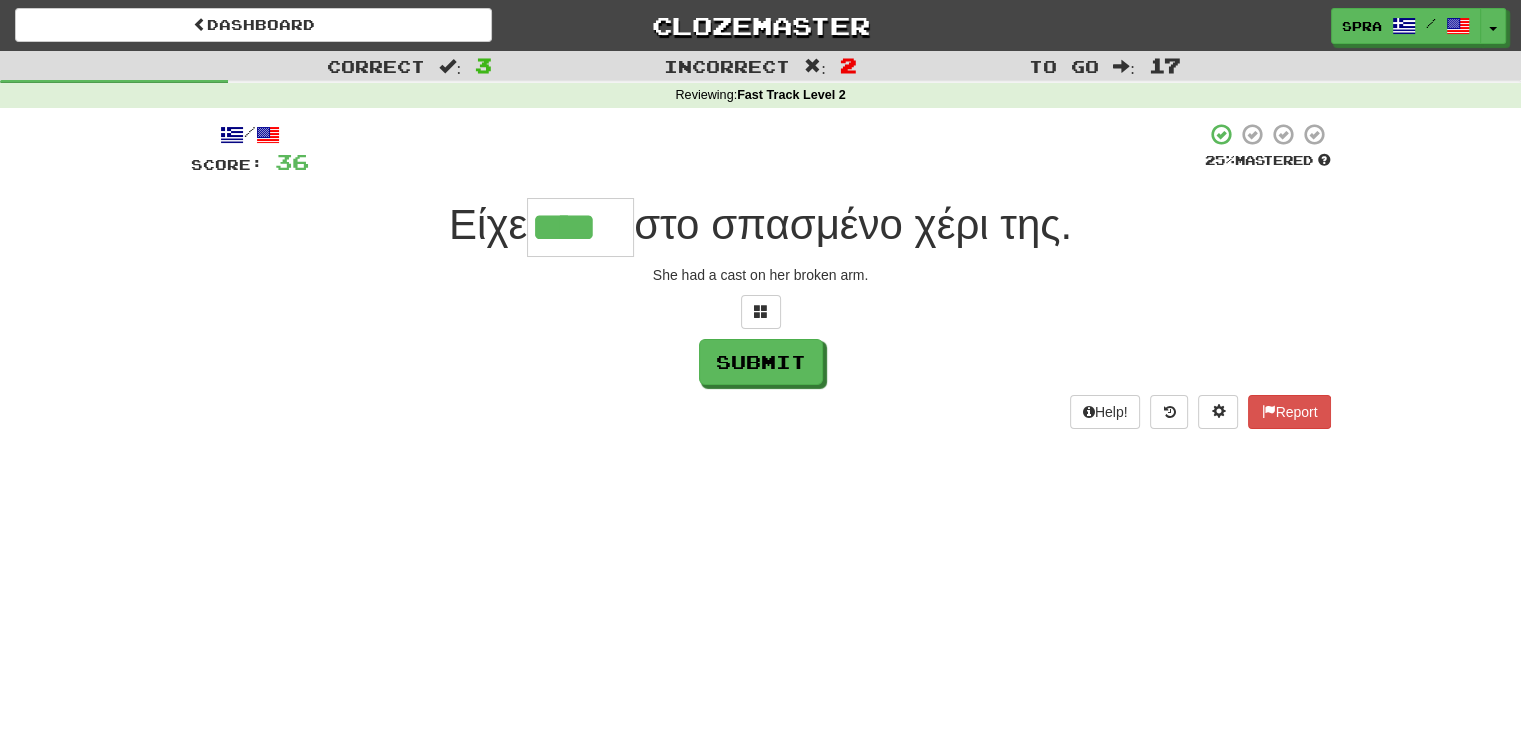 type on "****" 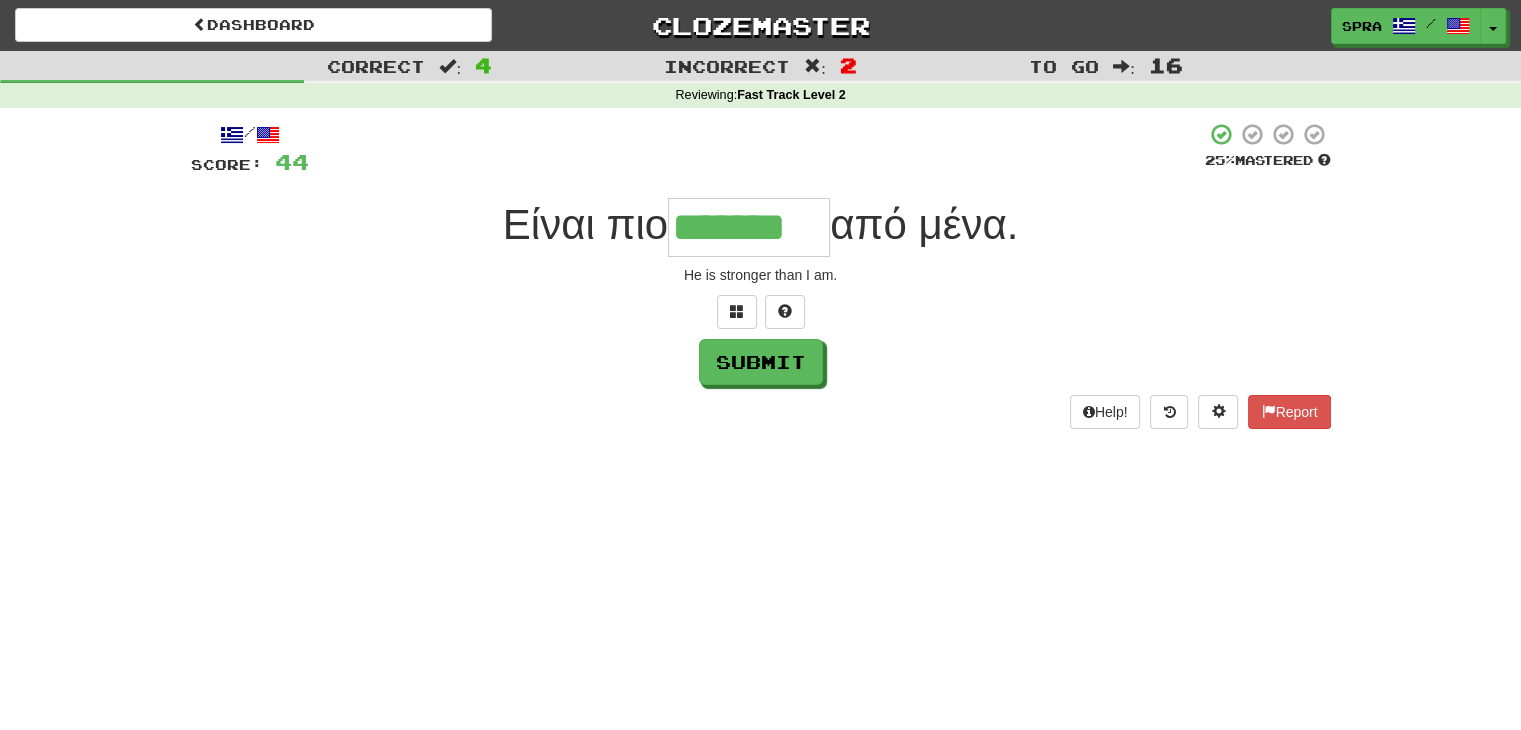 type on "*******" 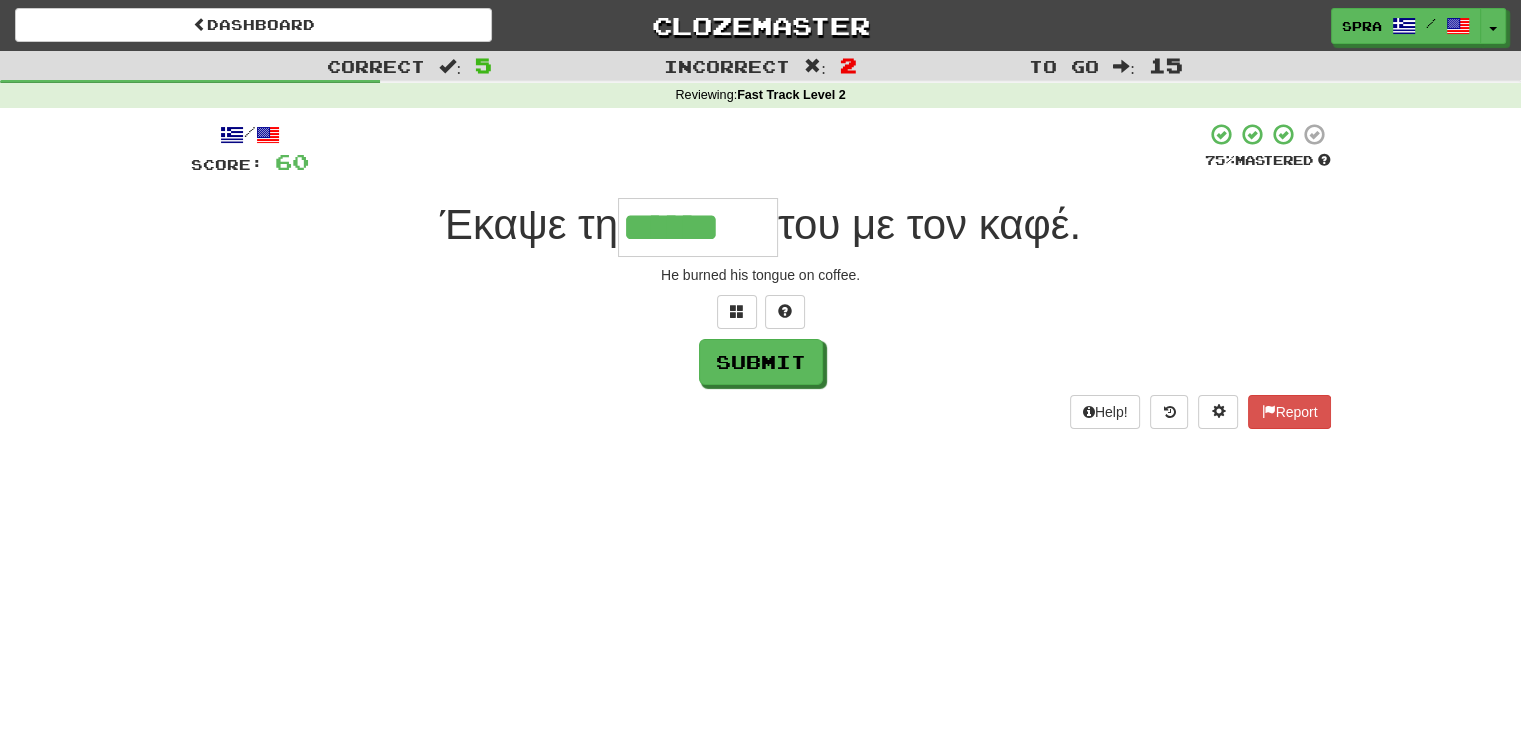 type on "******" 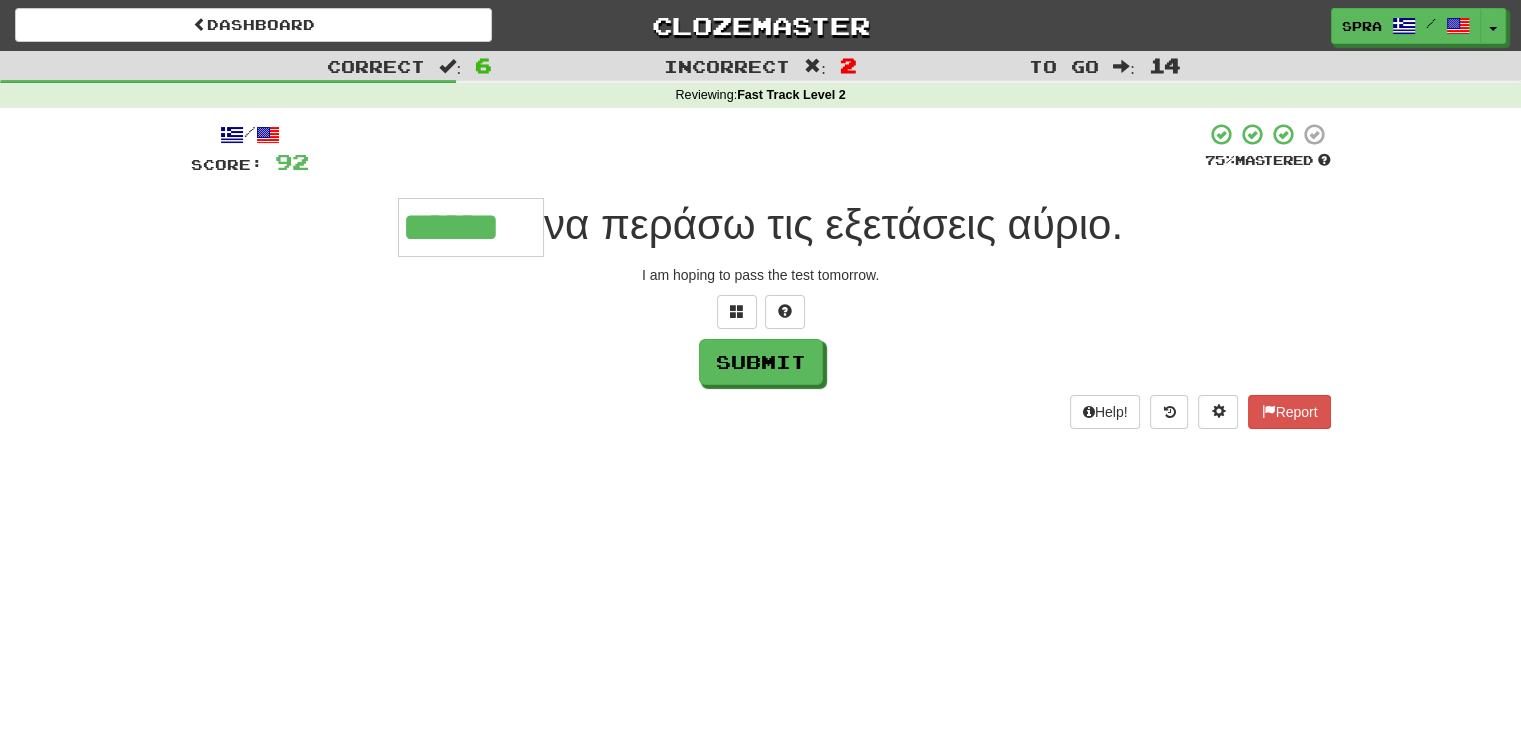 type on "******" 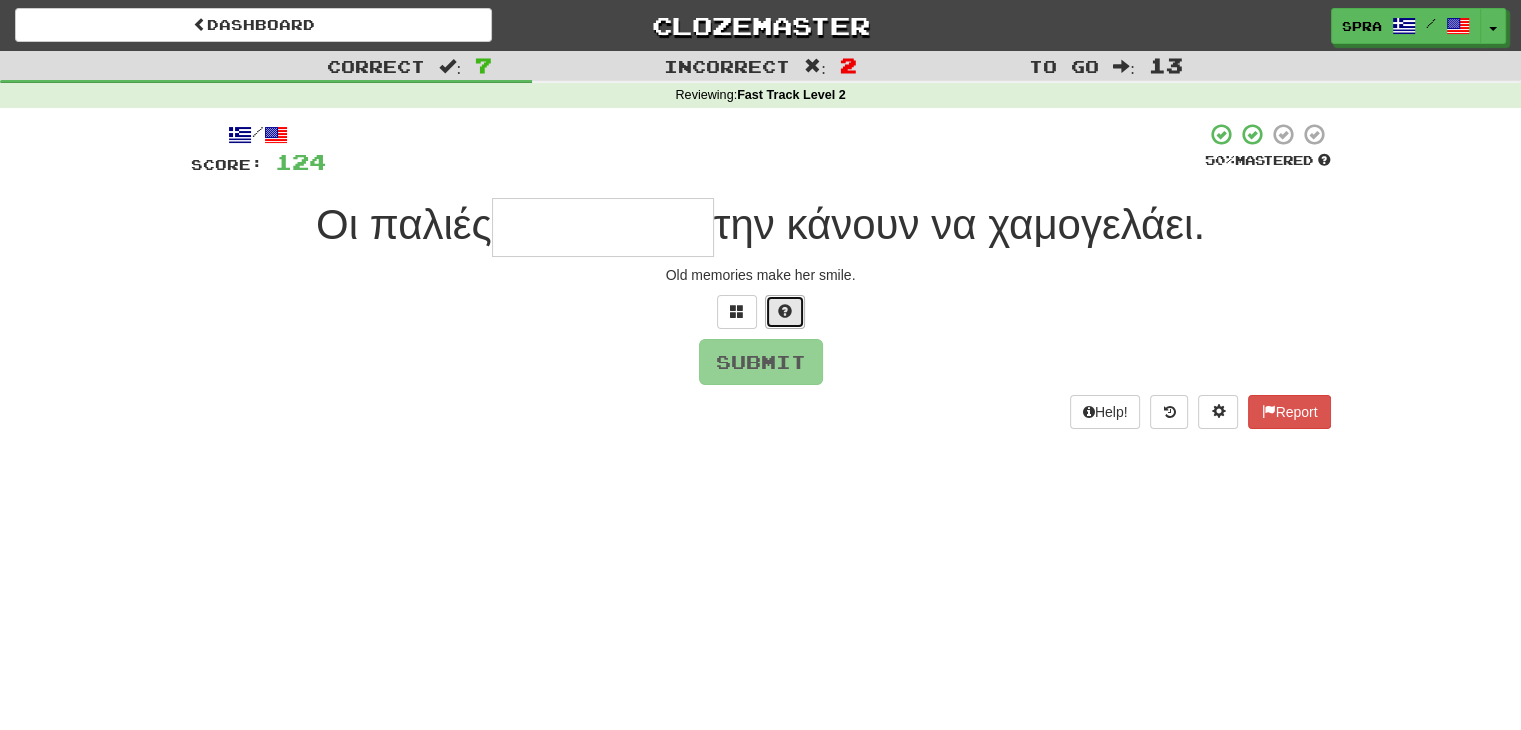 click at bounding box center (785, 312) 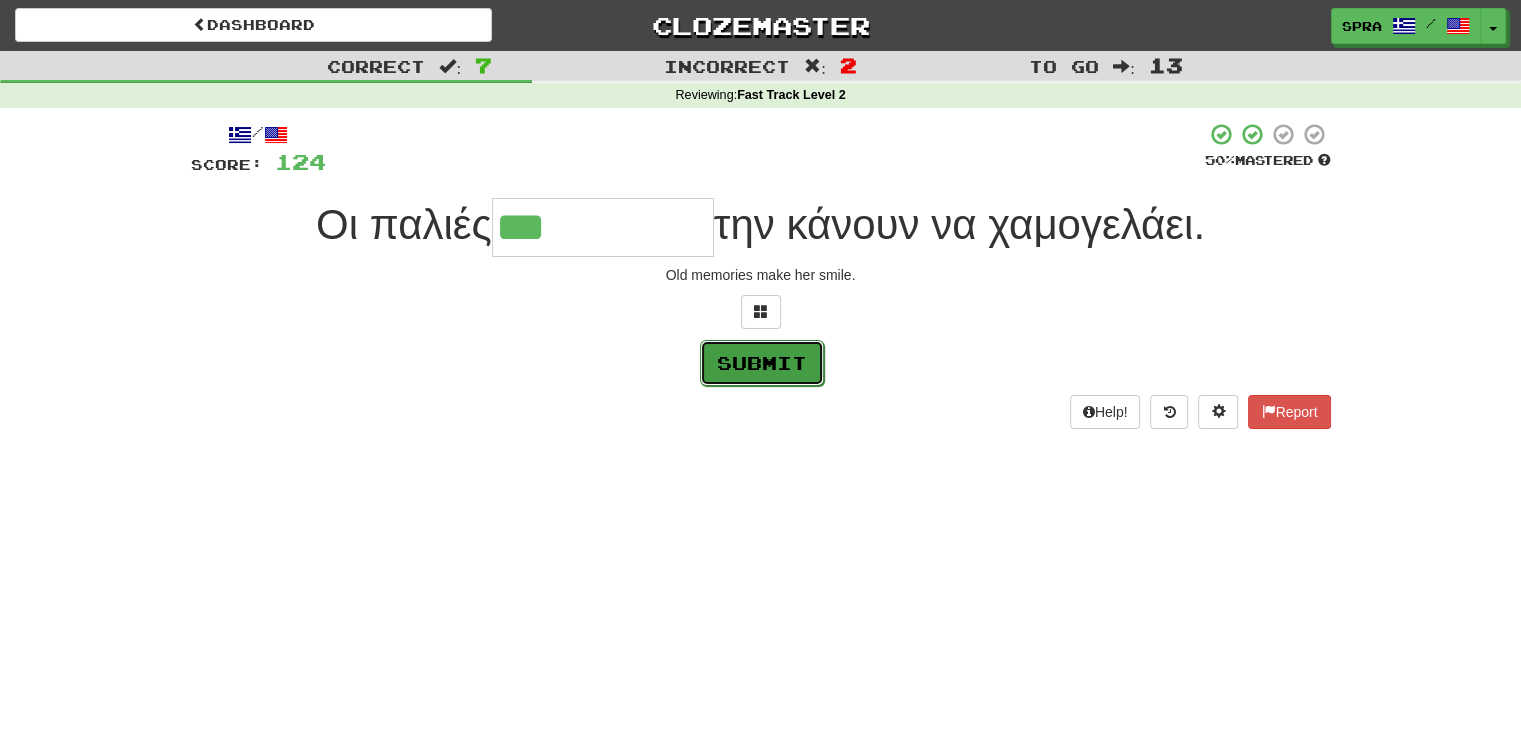 click on "Submit" at bounding box center (762, 363) 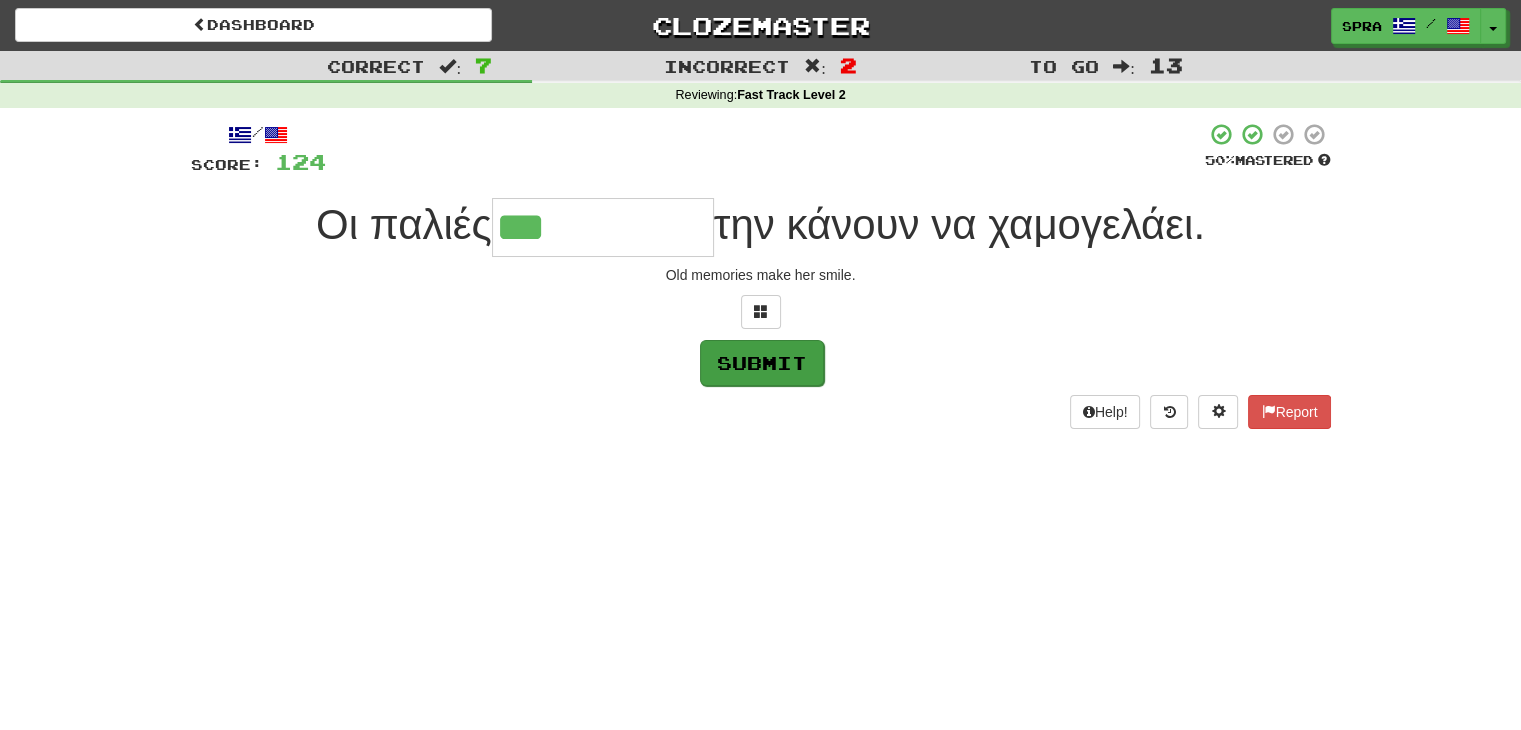type on "**********" 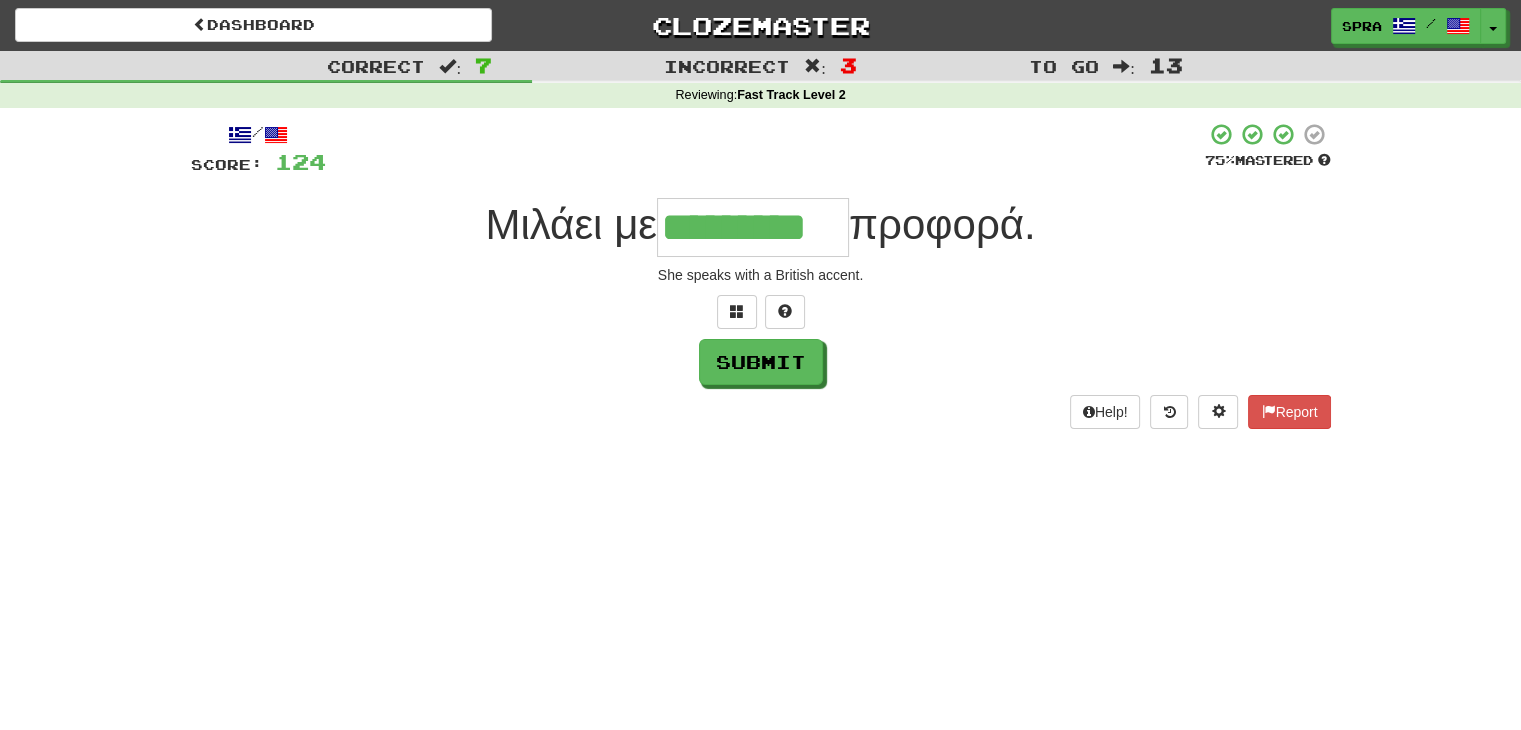 type on "*********" 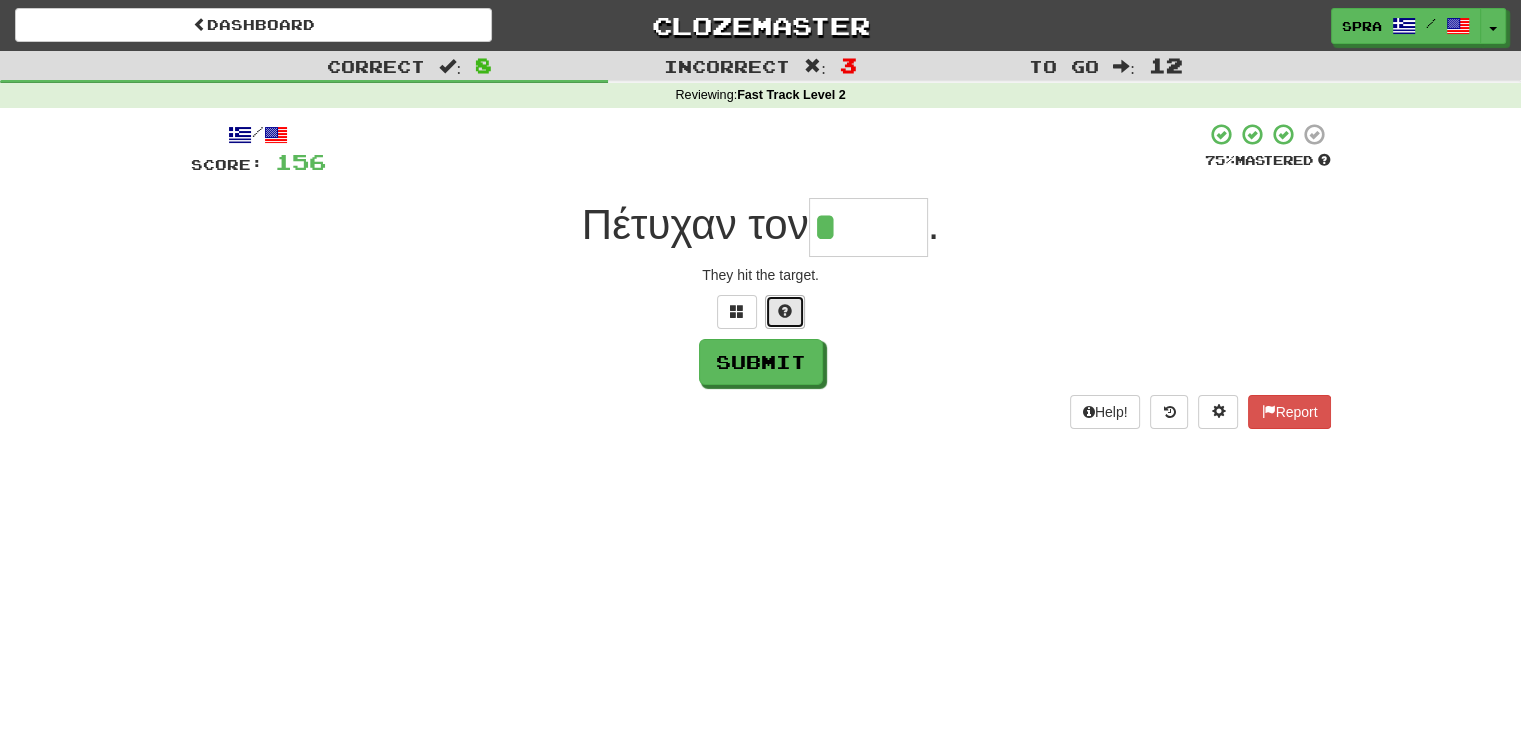 click at bounding box center [785, 312] 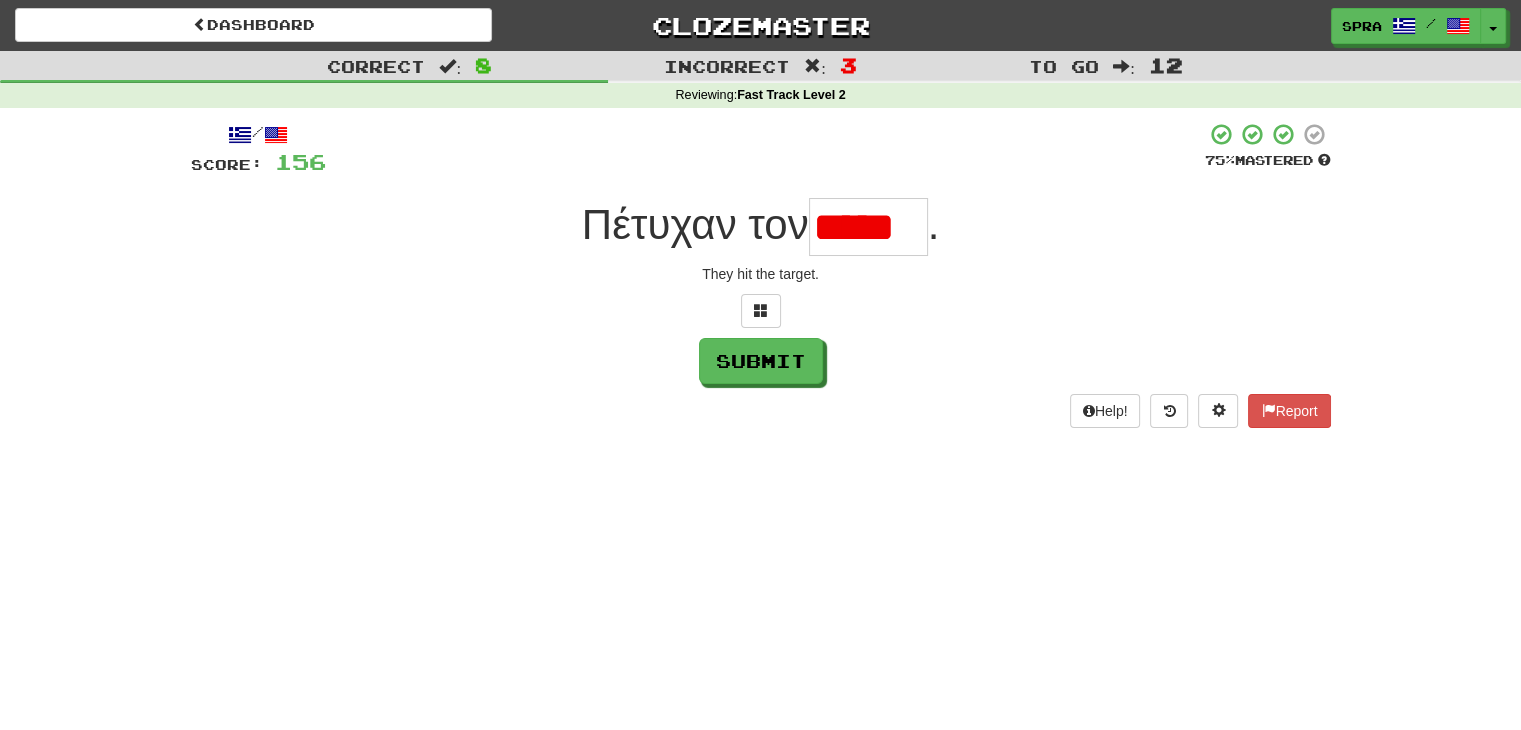 scroll, scrollTop: 0, scrollLeft: 0, axis: both 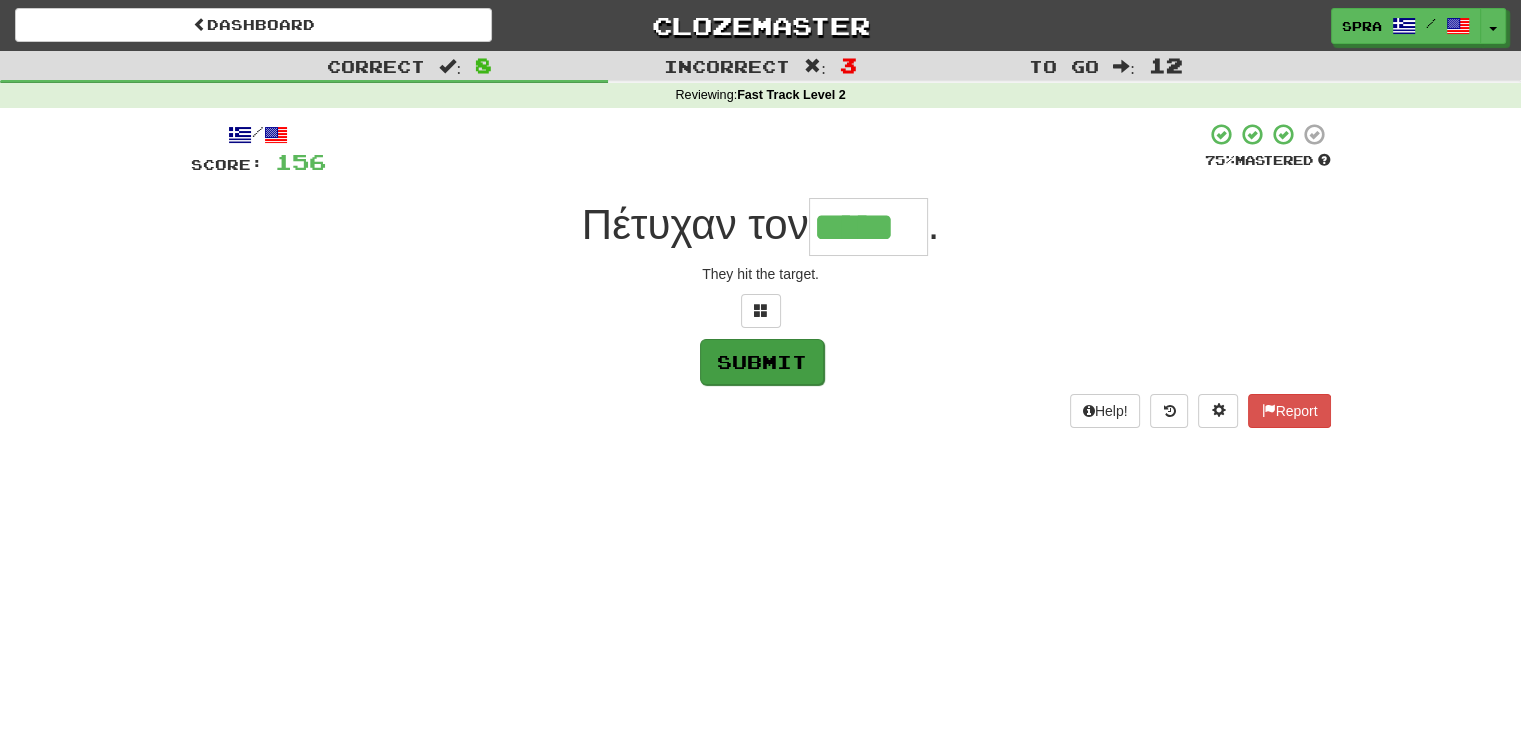 type on "*****" 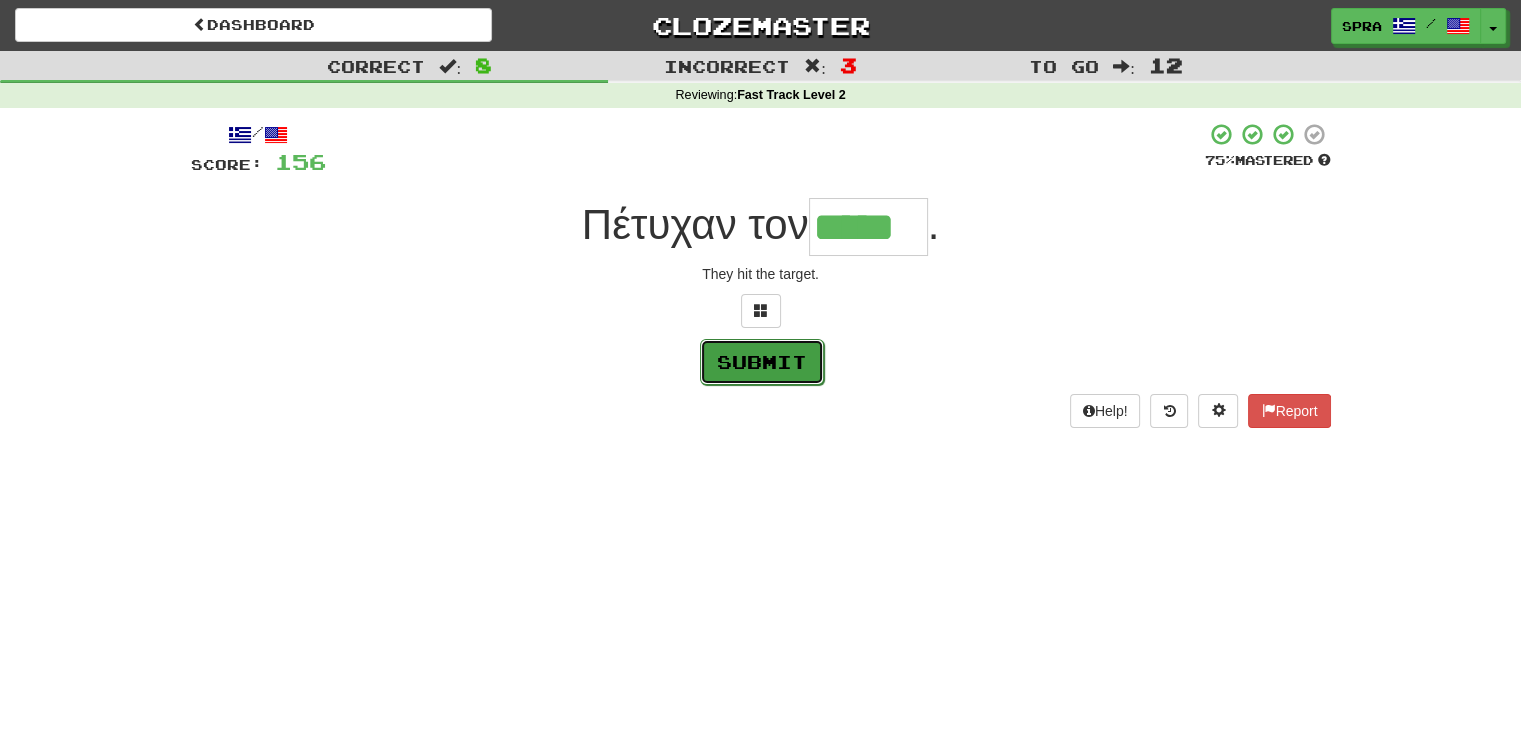 click on "Submit" at bounding box center [762, 362] 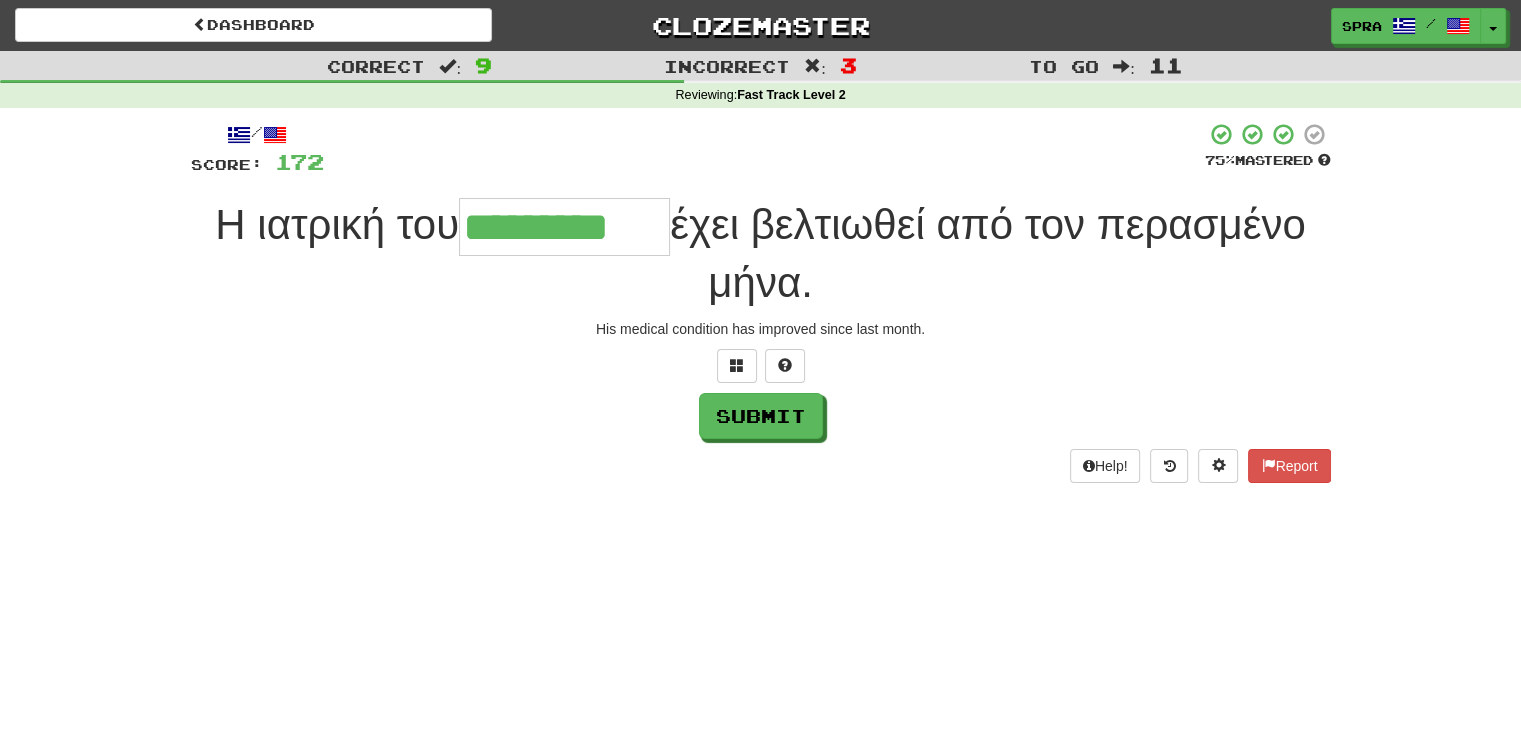 type on "*********" 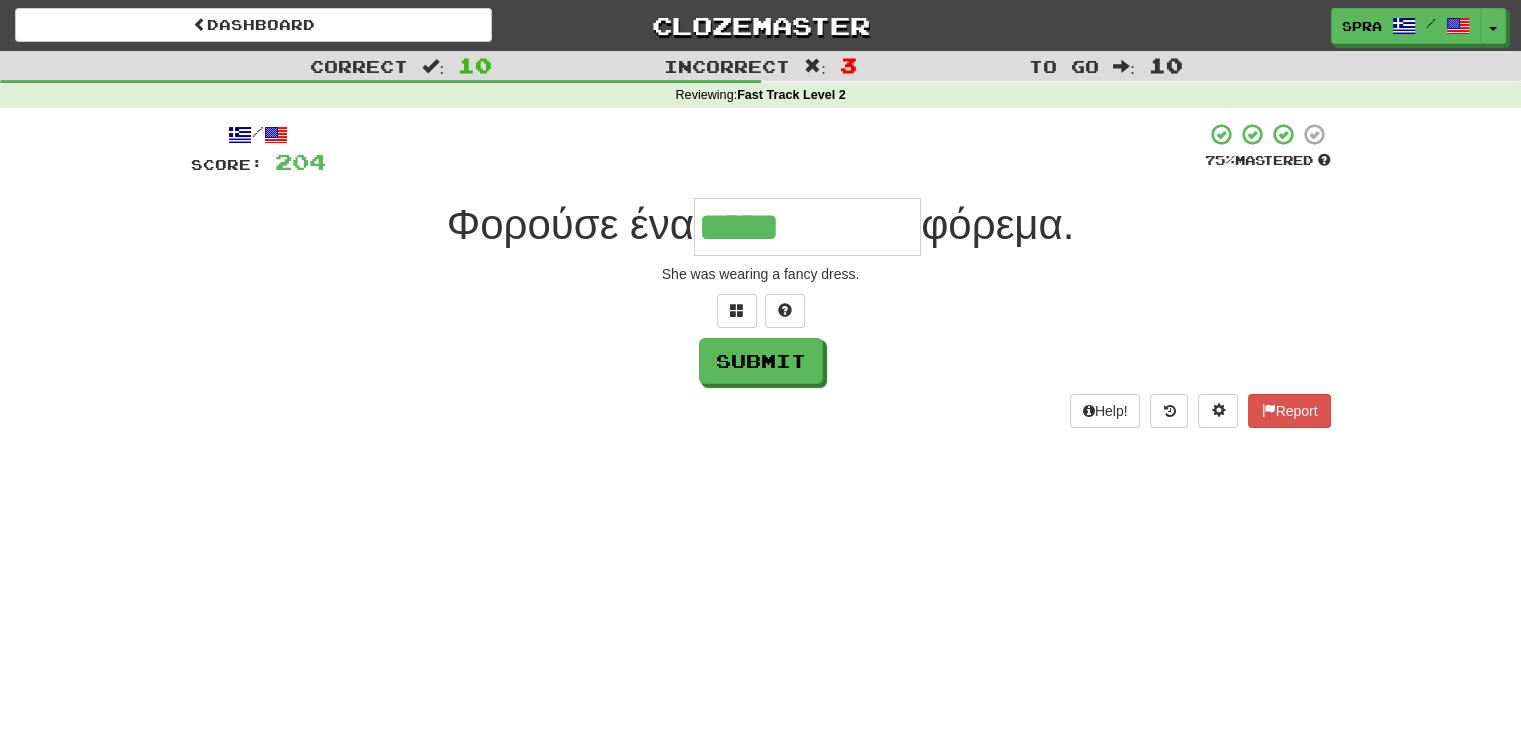 click on "She was wearing a fancy dress." at bounding box center (761, 274) 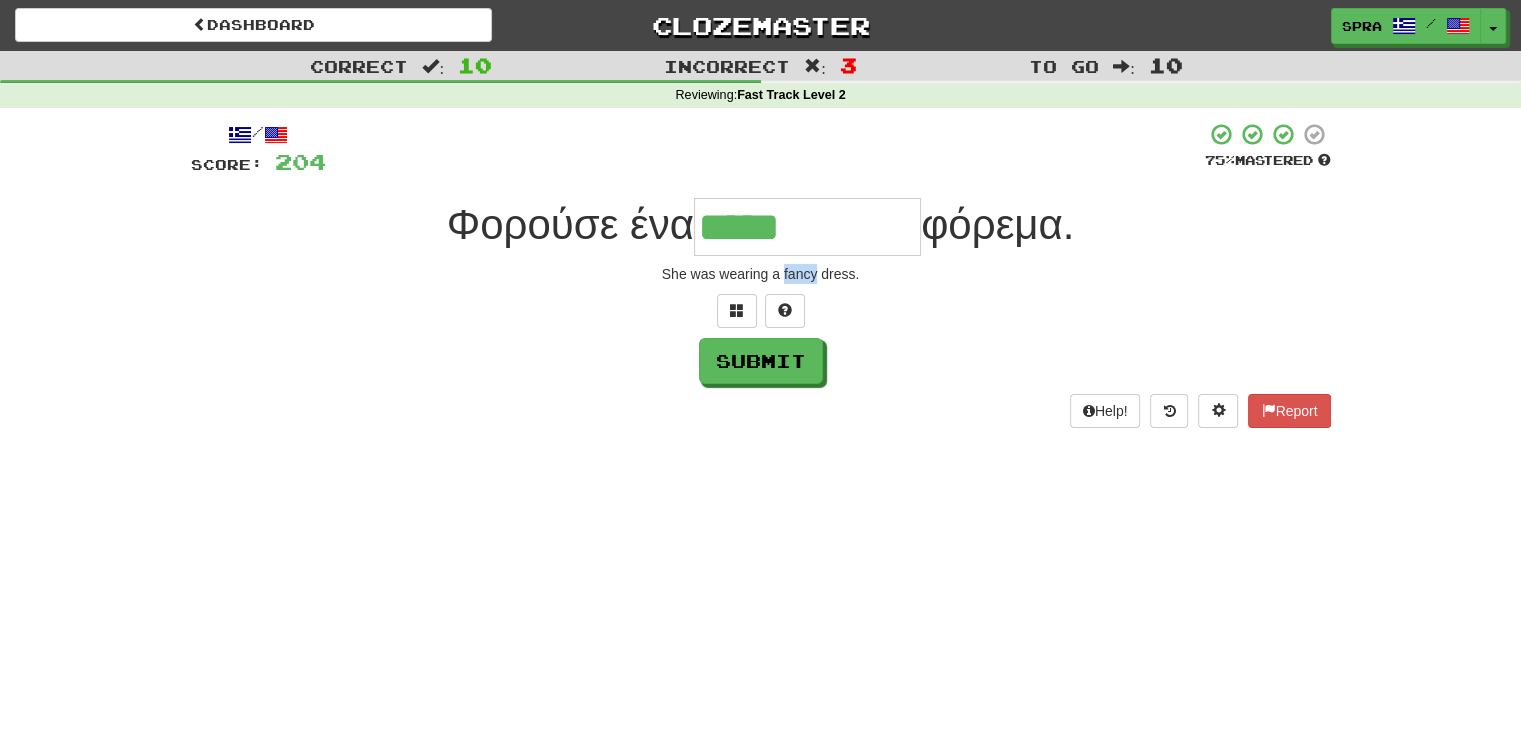 drag, startPoint x: 785, startPoint y: 274, endPoint x: 815, endPoint y: 269, distance: 30.413813 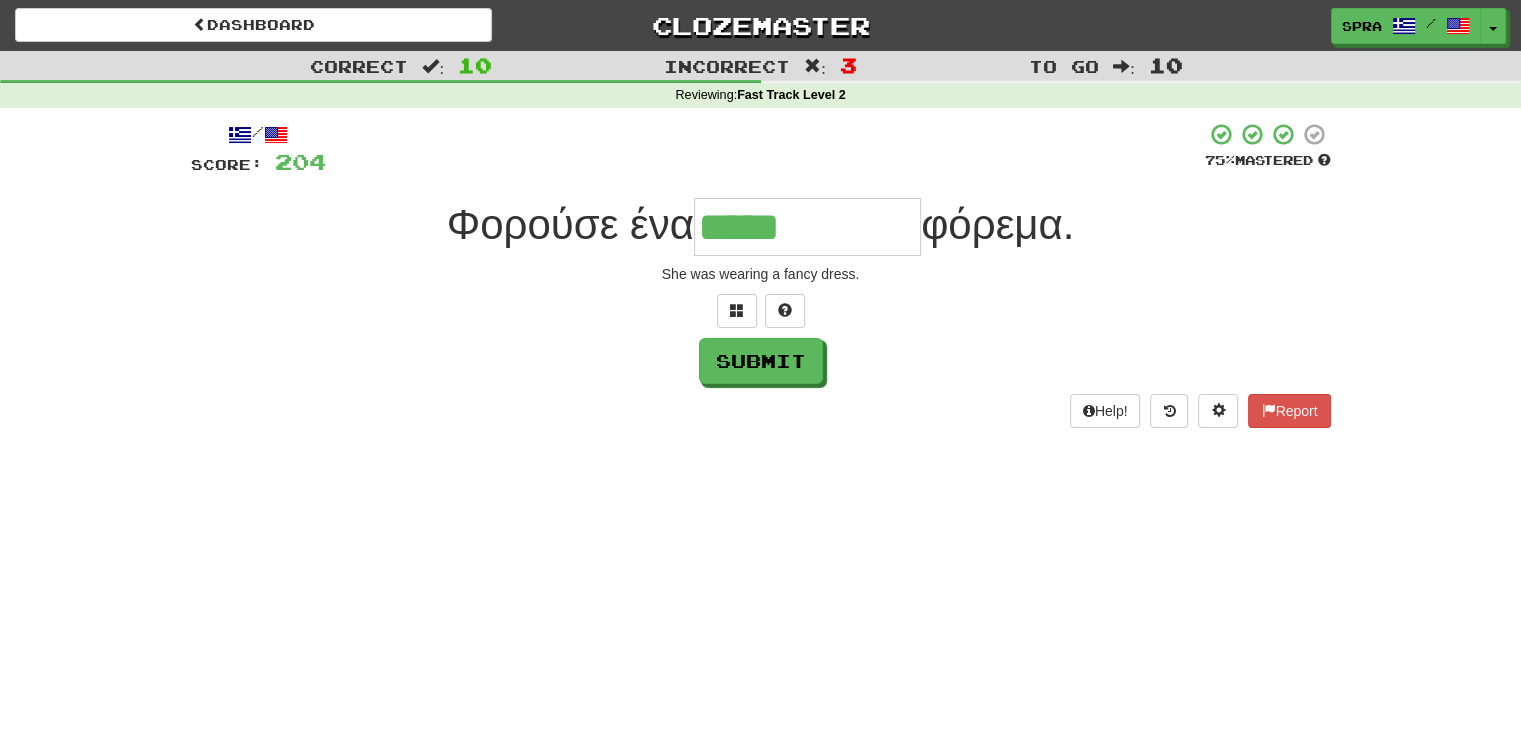 click on "Dashboard
Clozemaster
SPRA
/
Toggle Dropdown
Dashboard
Leaderboard
Activity Feed
Notifications
Profile
Discussions
Français
/
Polski
Streak:
0
Review:
20
Points Today: 0
Ελληνικά
/
English
Streak:
7
Review:
53
Daily Goal:  0 /100
Languages
Account
Logout
SPRA
/
Toggle Dropdown
Dashboard
Leaderboard
Activity Feed
Notifications
Profile
Discussions
Français
/
Polski
Streak:
0
Review:
20
Points Today: 0
Ελληνικά
/
English
Streak:
7
Review:
53
Daily Goal:  0 /100
Languages
Account
Logout
clozemaster
Correct   :   10" at bounding box center (760, 365) 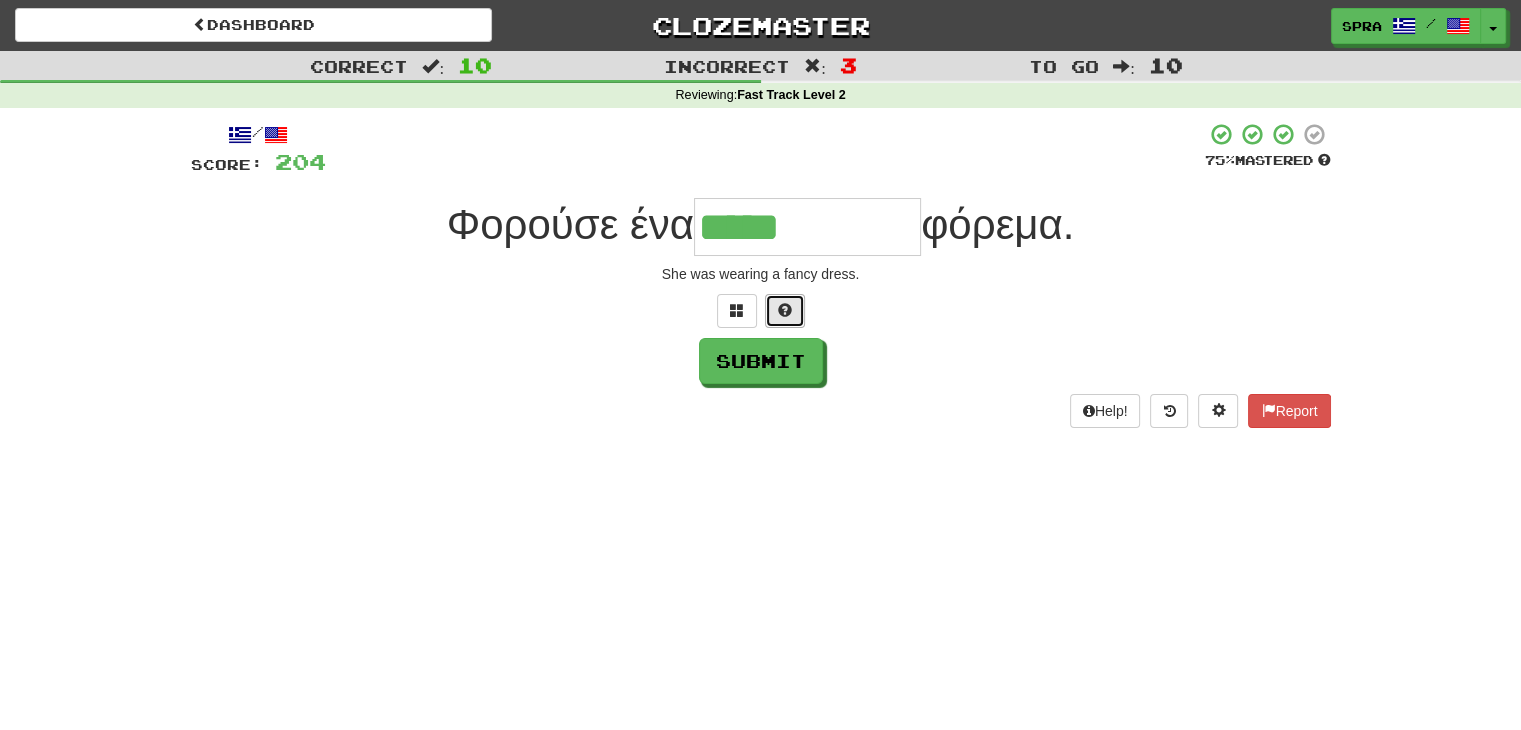 click at bounding box center (785, 311) 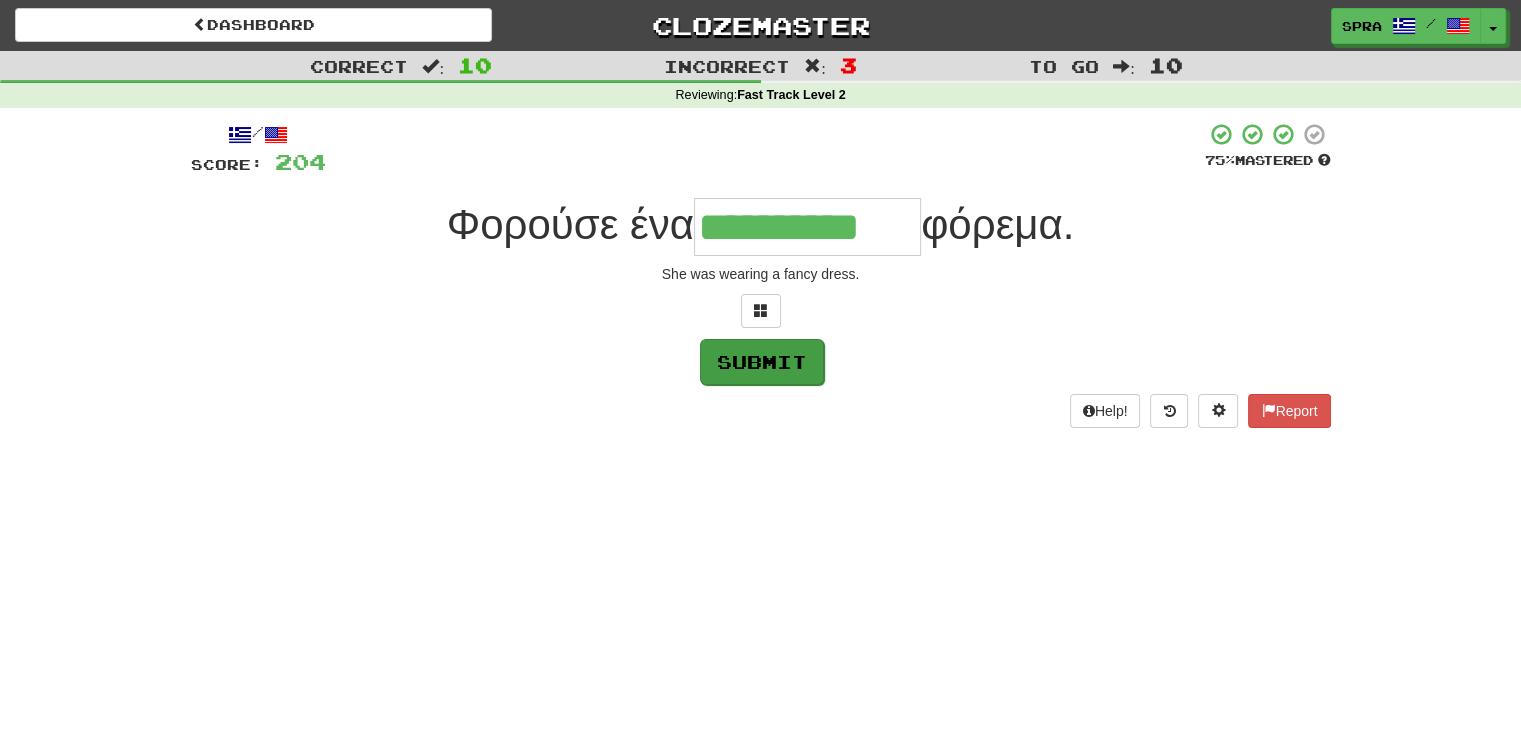 type on "**********" 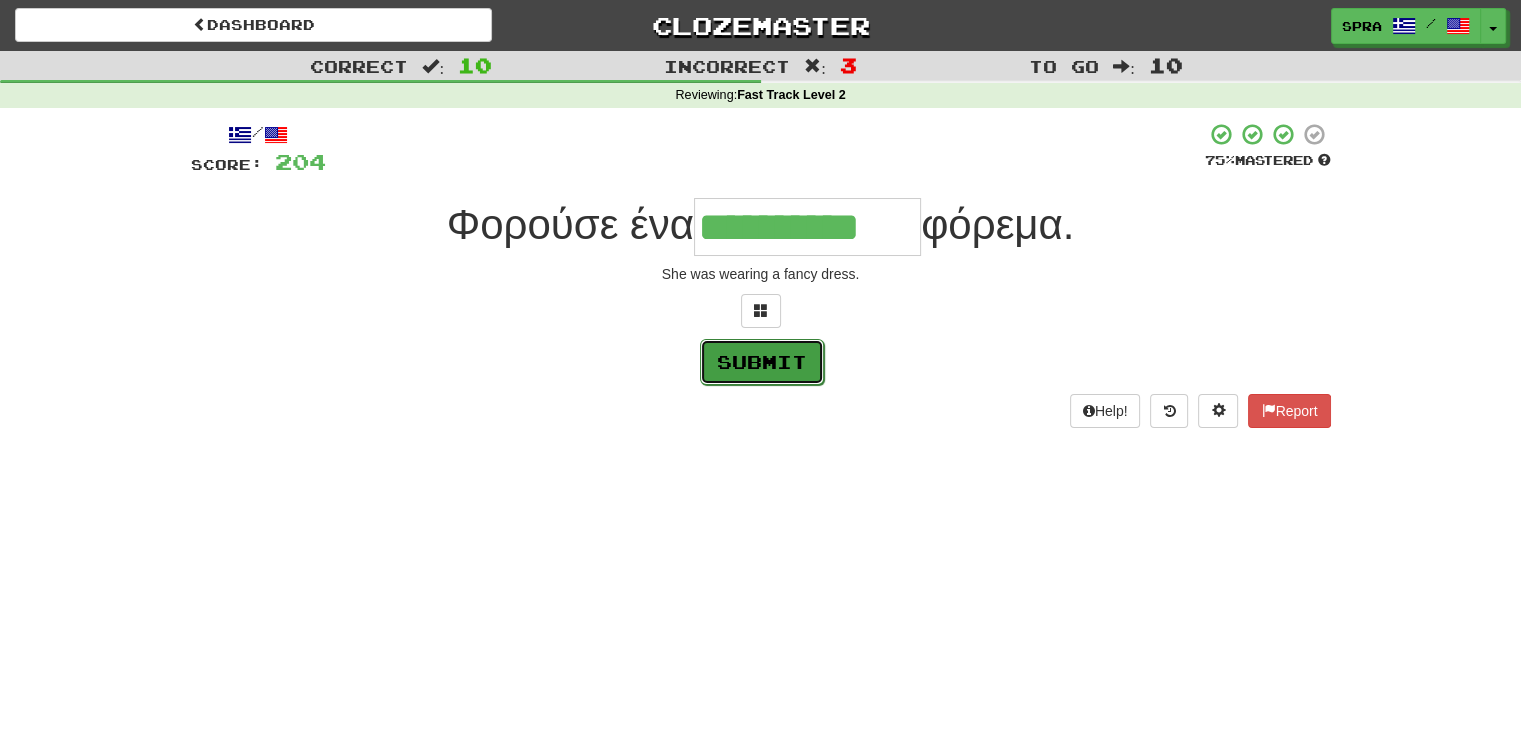 click on "Submit" at bounding box center [762, 362] 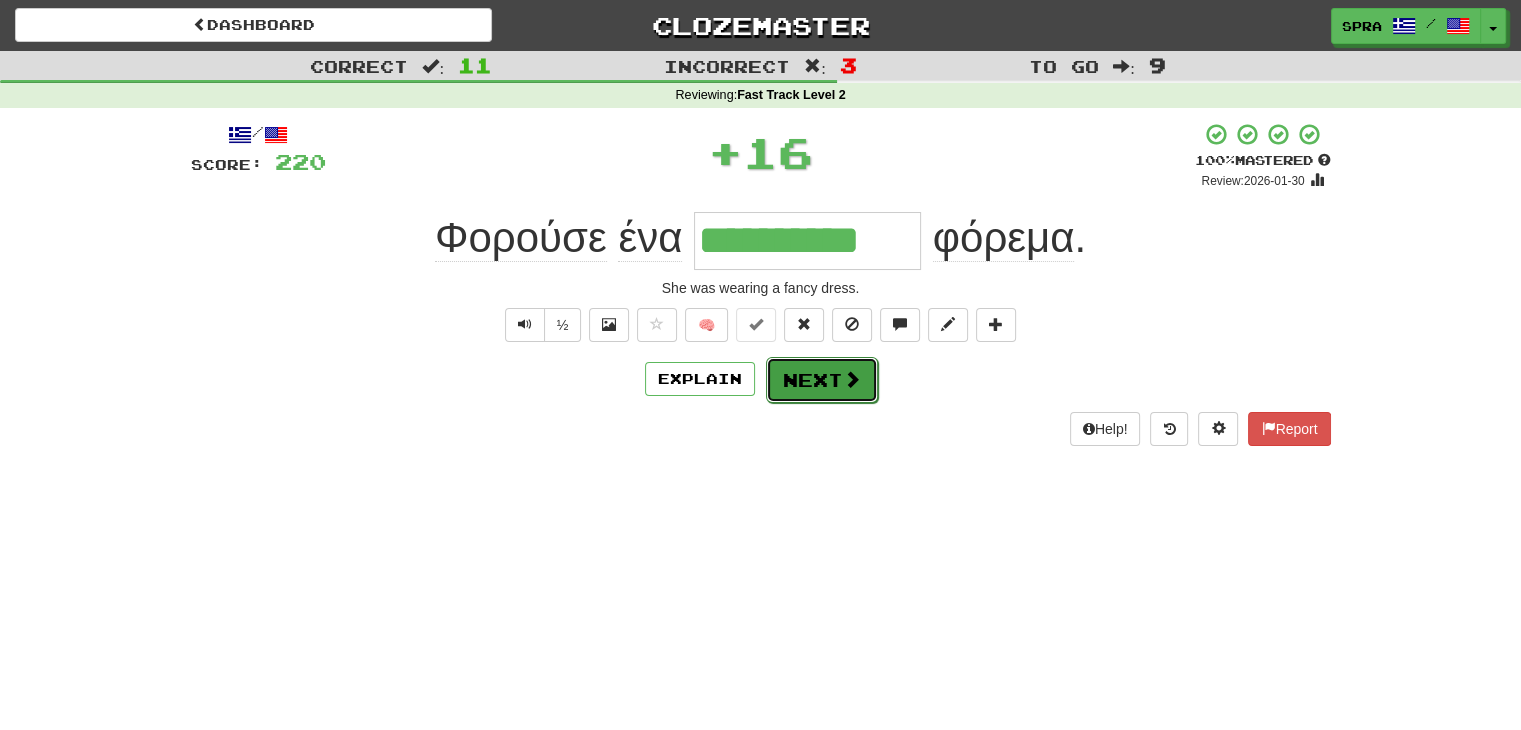 click on "Next" at bounding box center (822, 380) 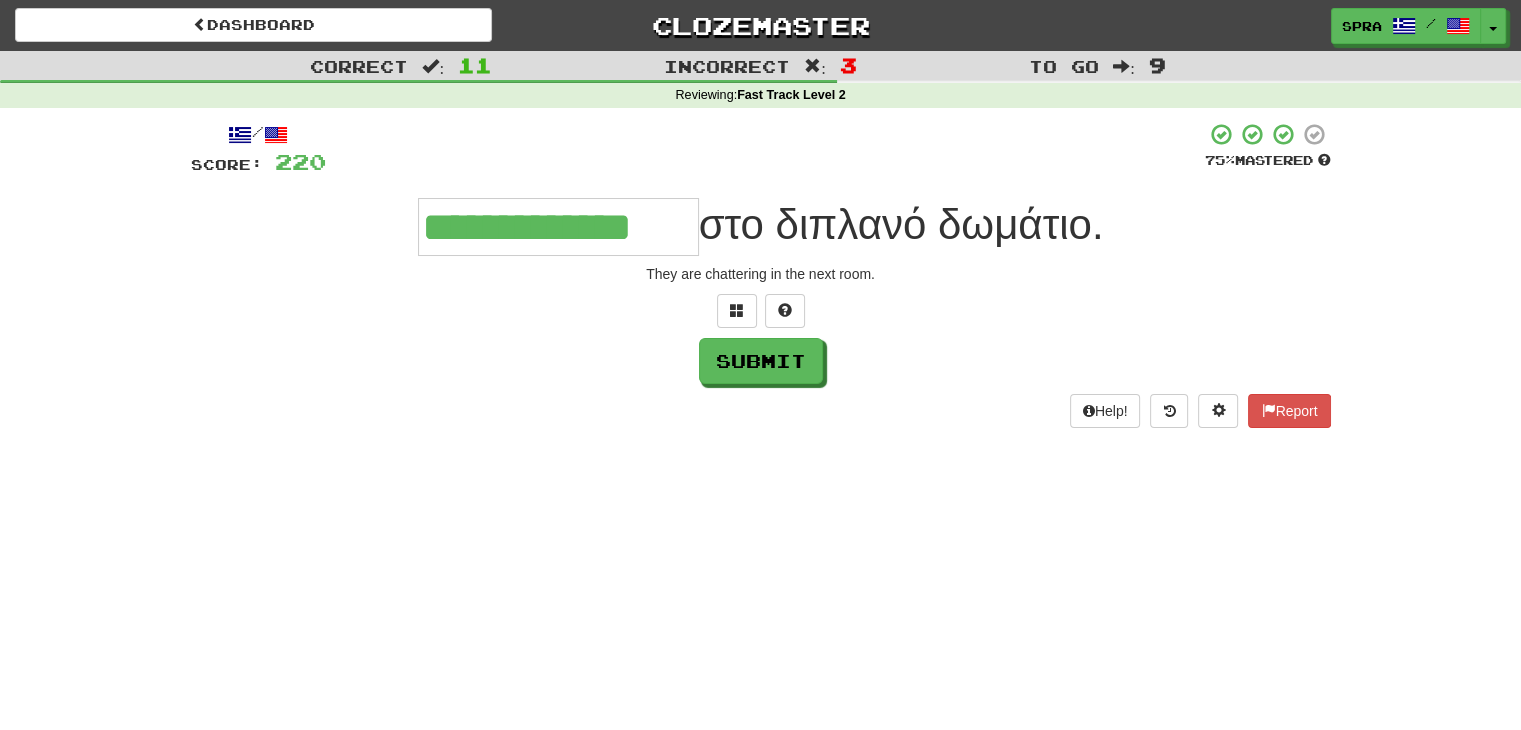 type on "**********" 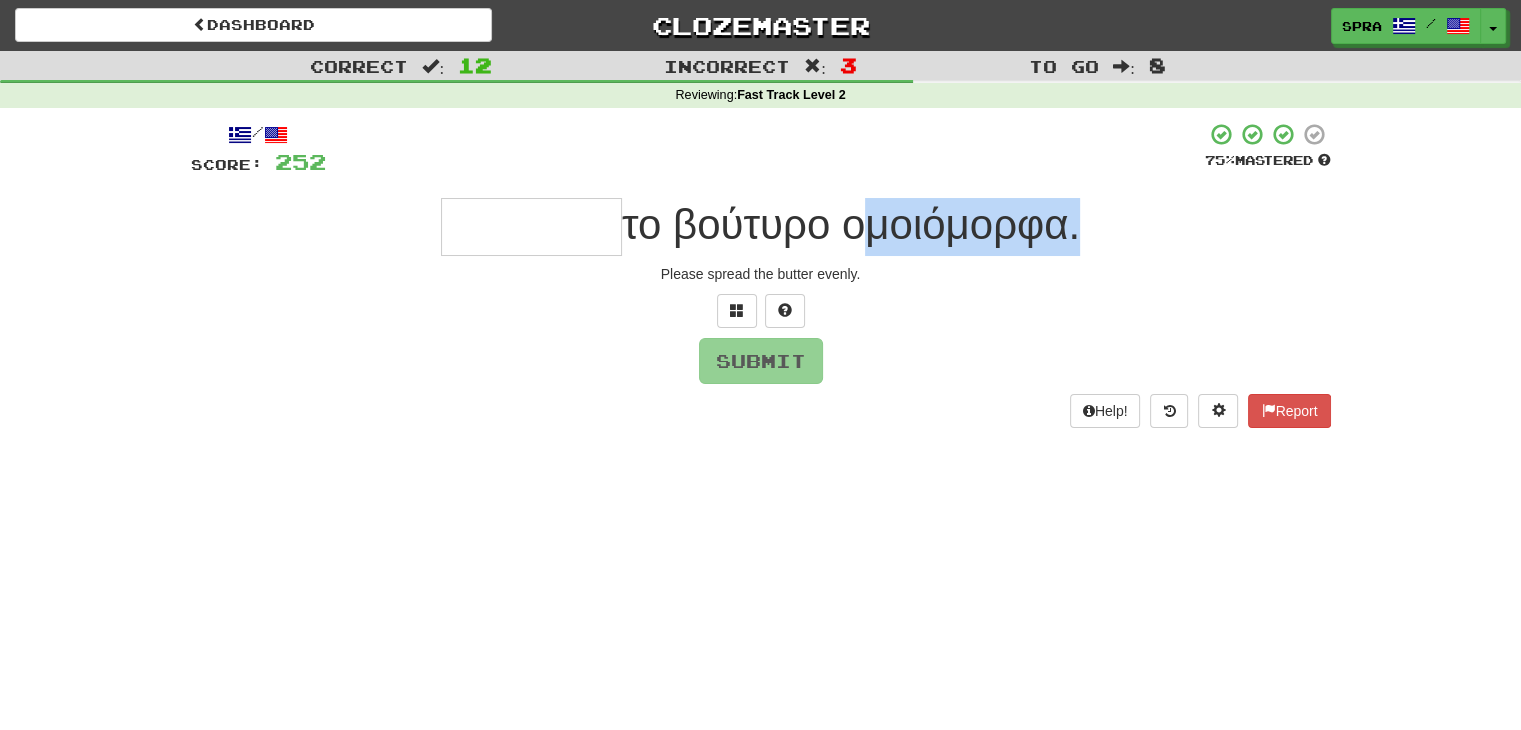 drag, startPoint x: 857, startPoint y: 237, endPoint x: 1068, endPoint y: 247, distance: 211.23683 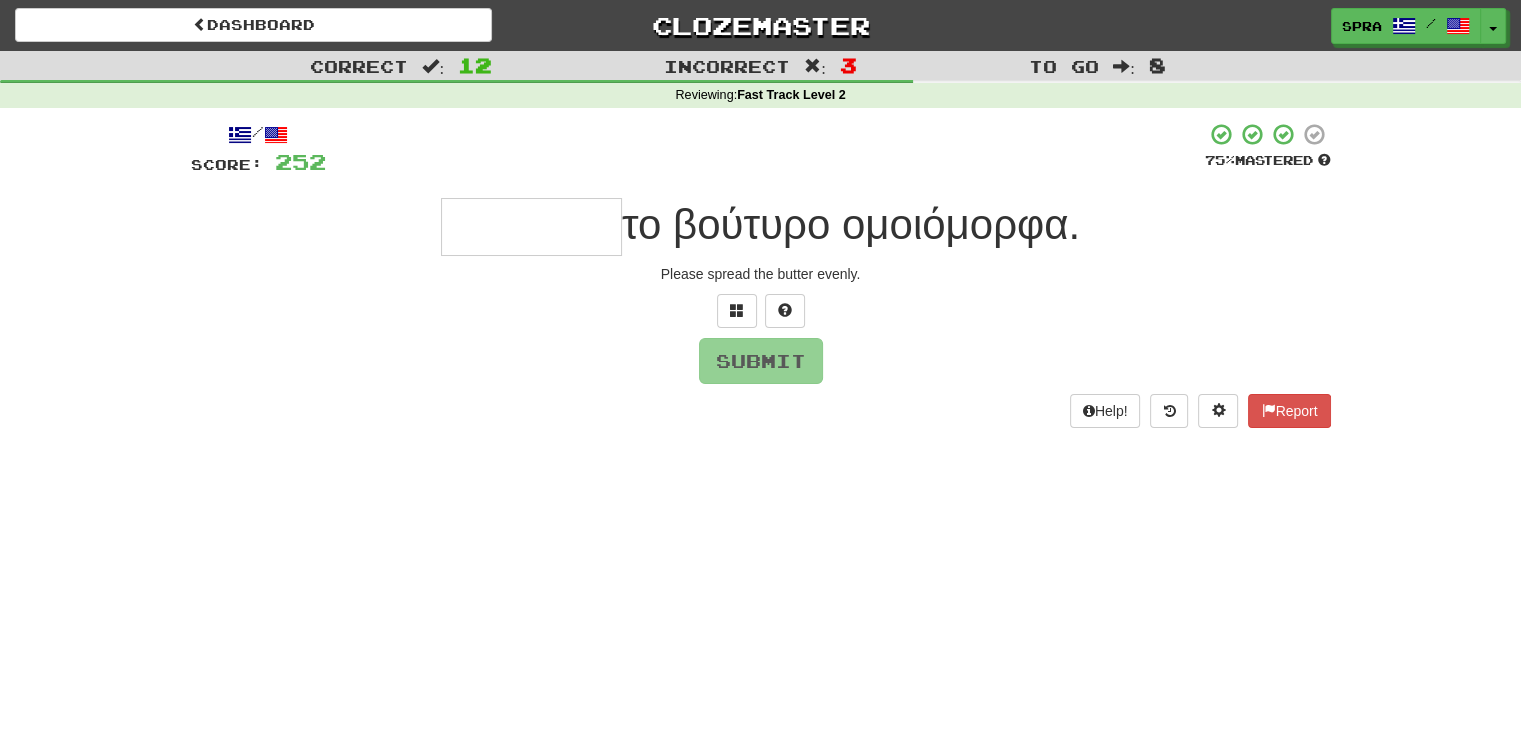 click on "Submit" at bounding box center (761, 361) 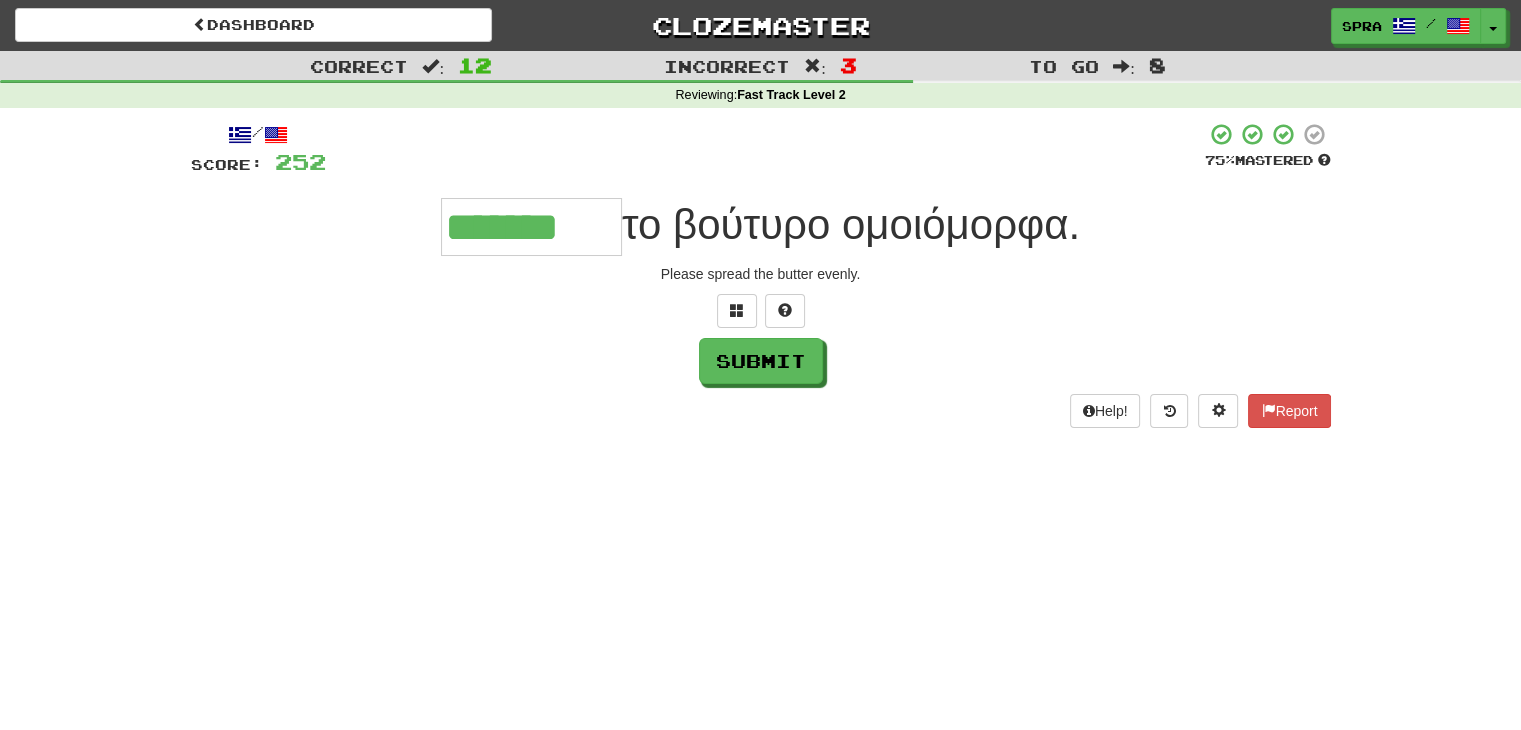 type on "*******" 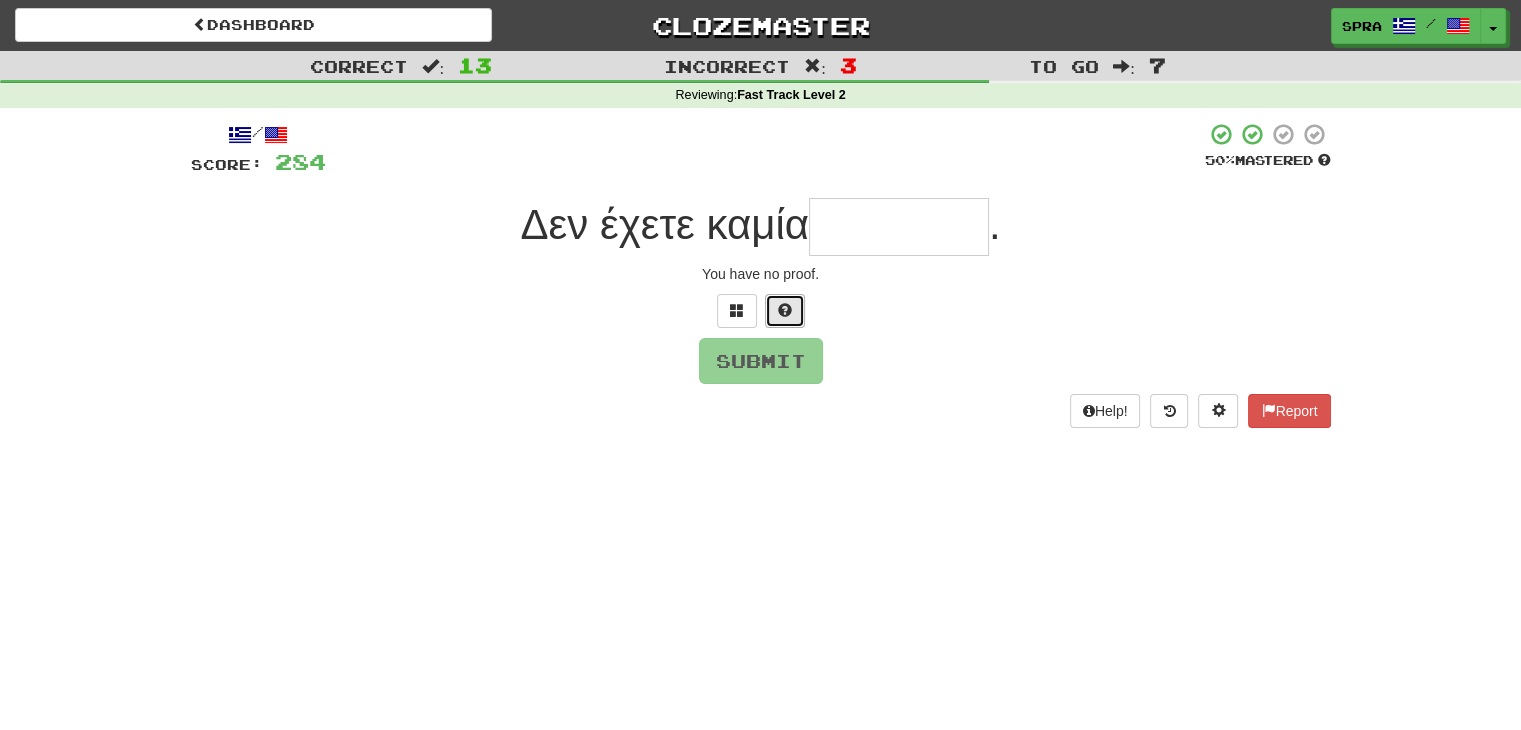 click at bounding box center (785, 310) 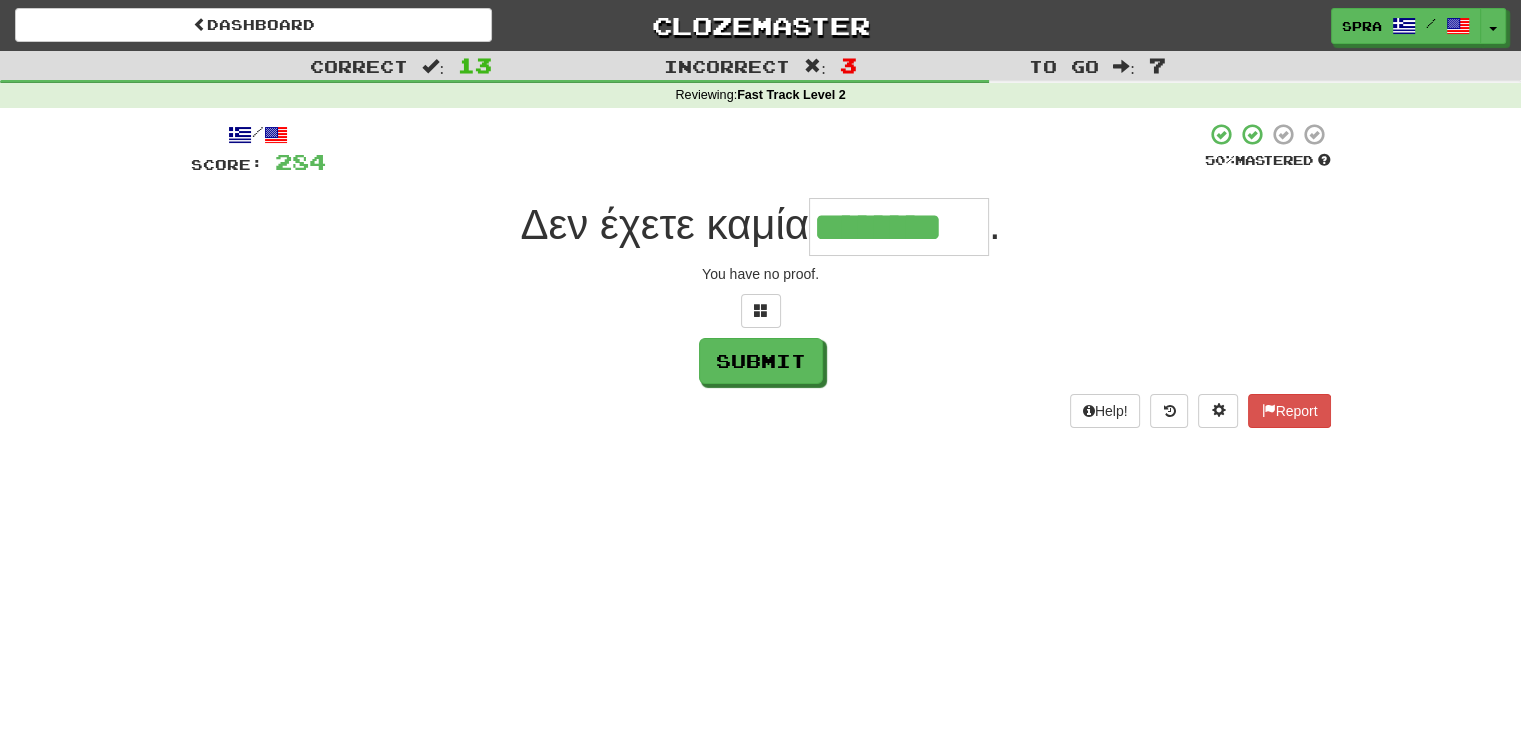 type on "********" 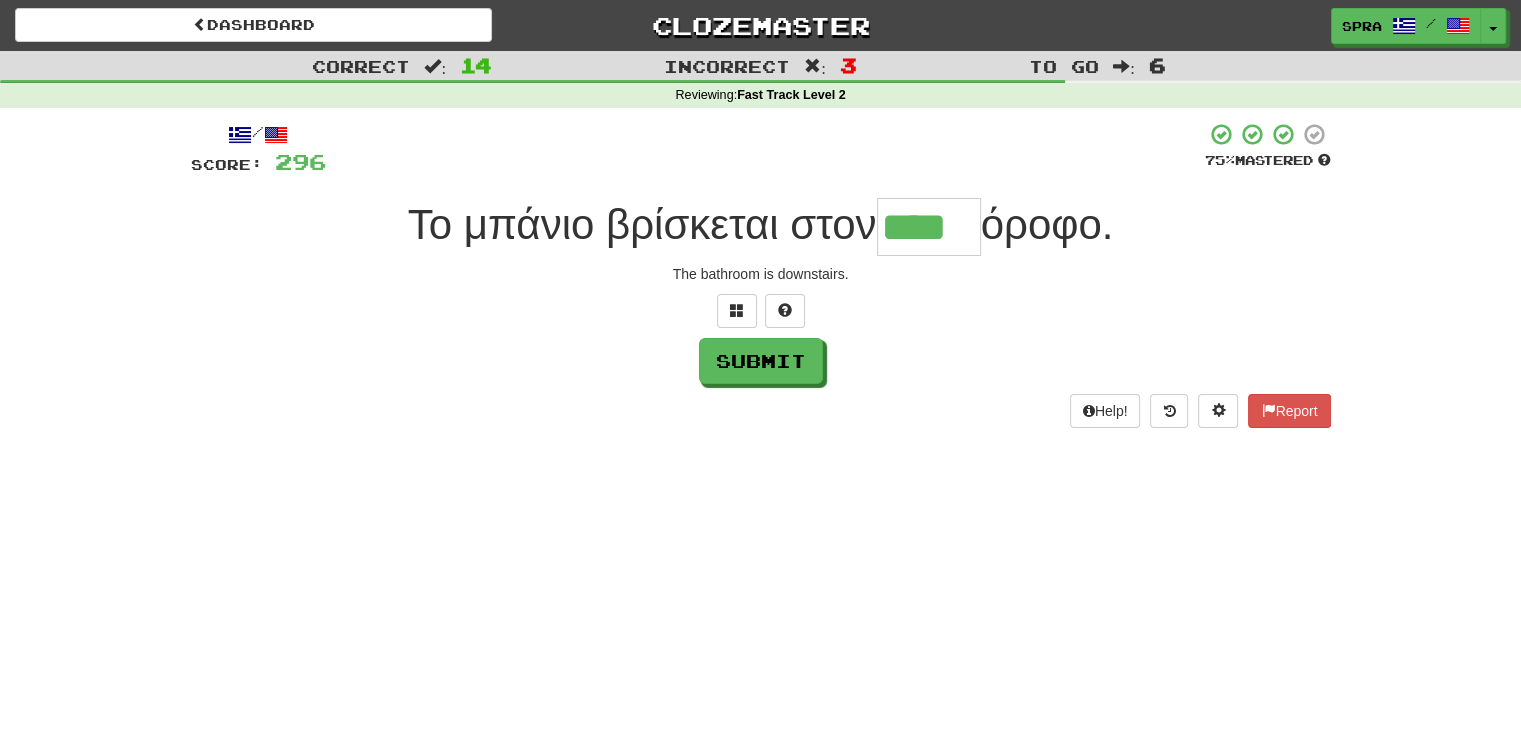 type on "****" 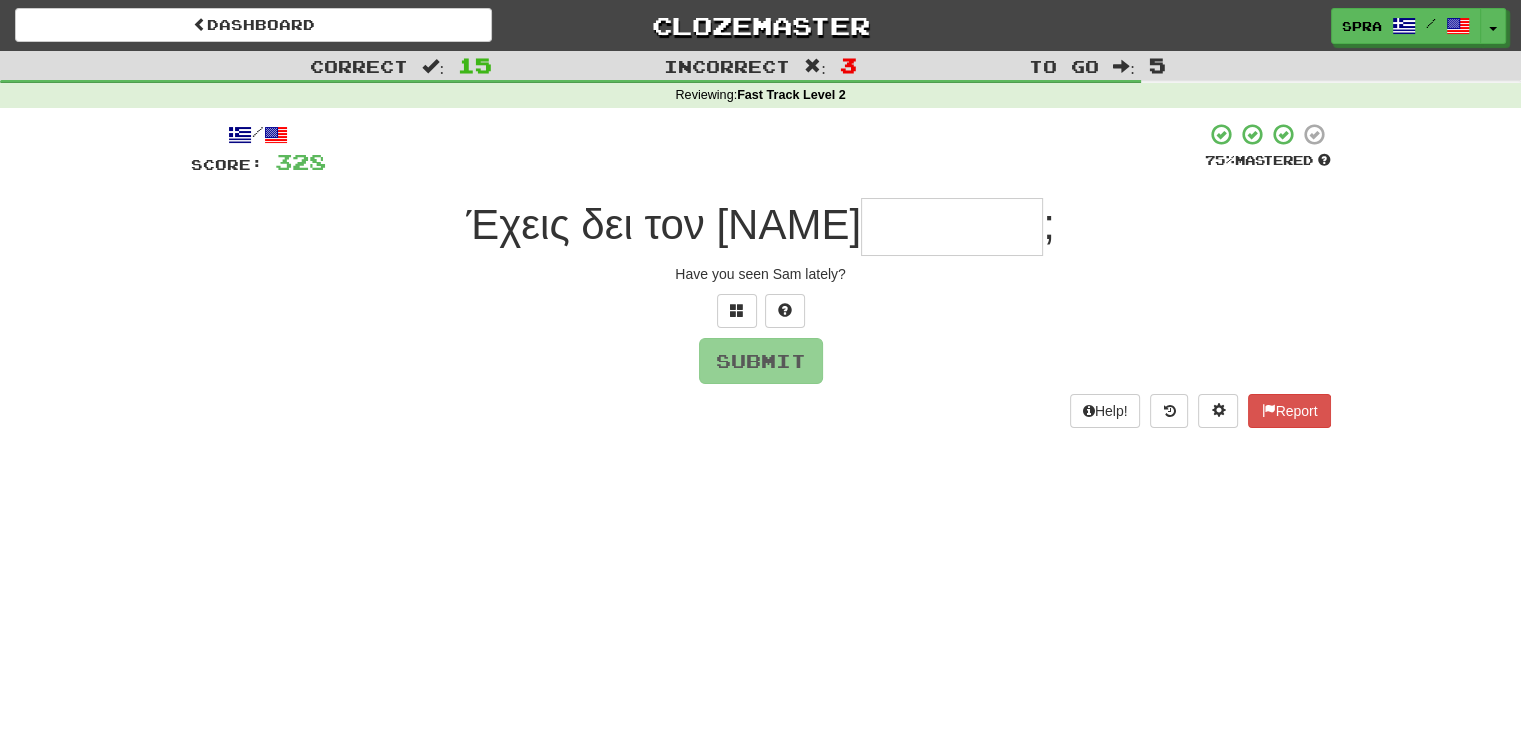 type on "*" 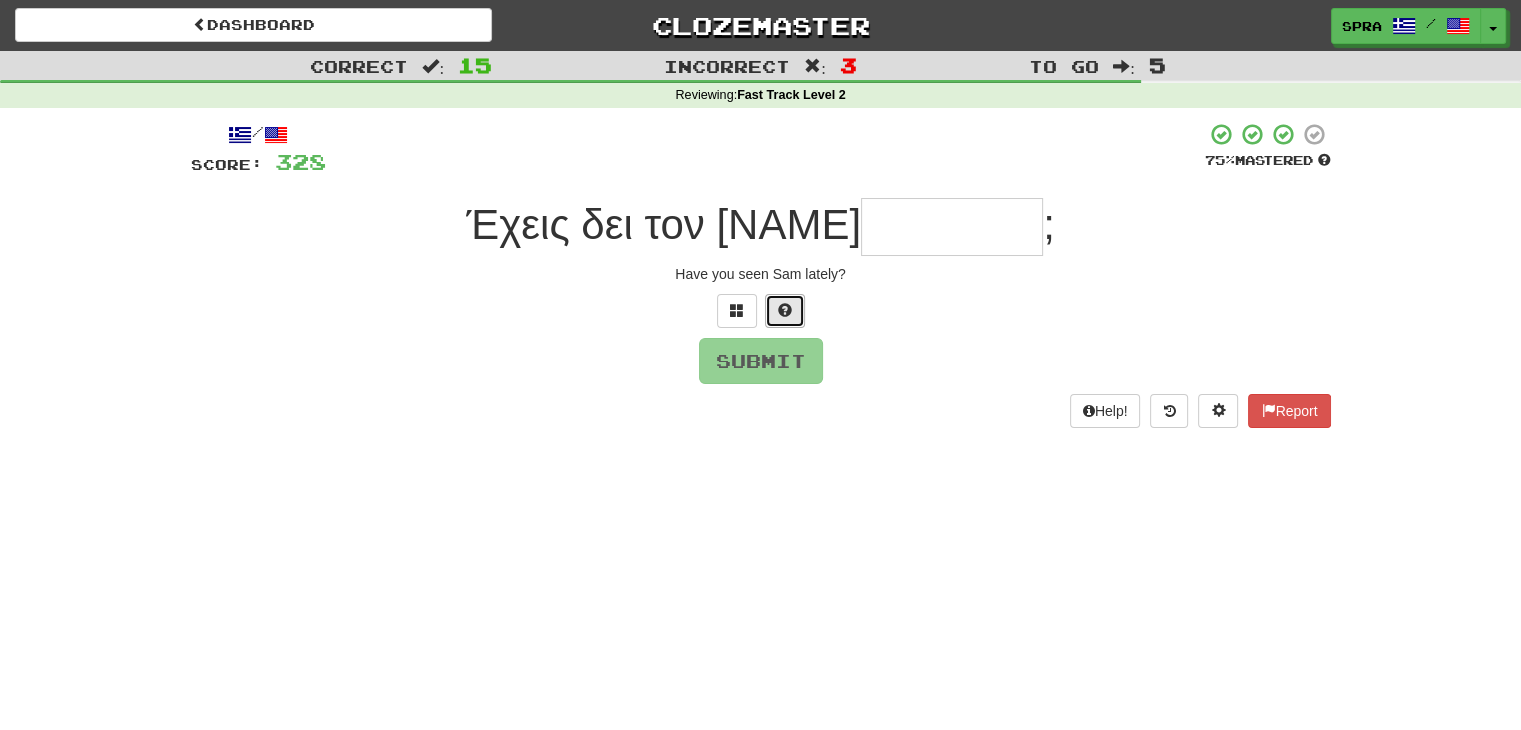 click at bounding box center [785, 311] 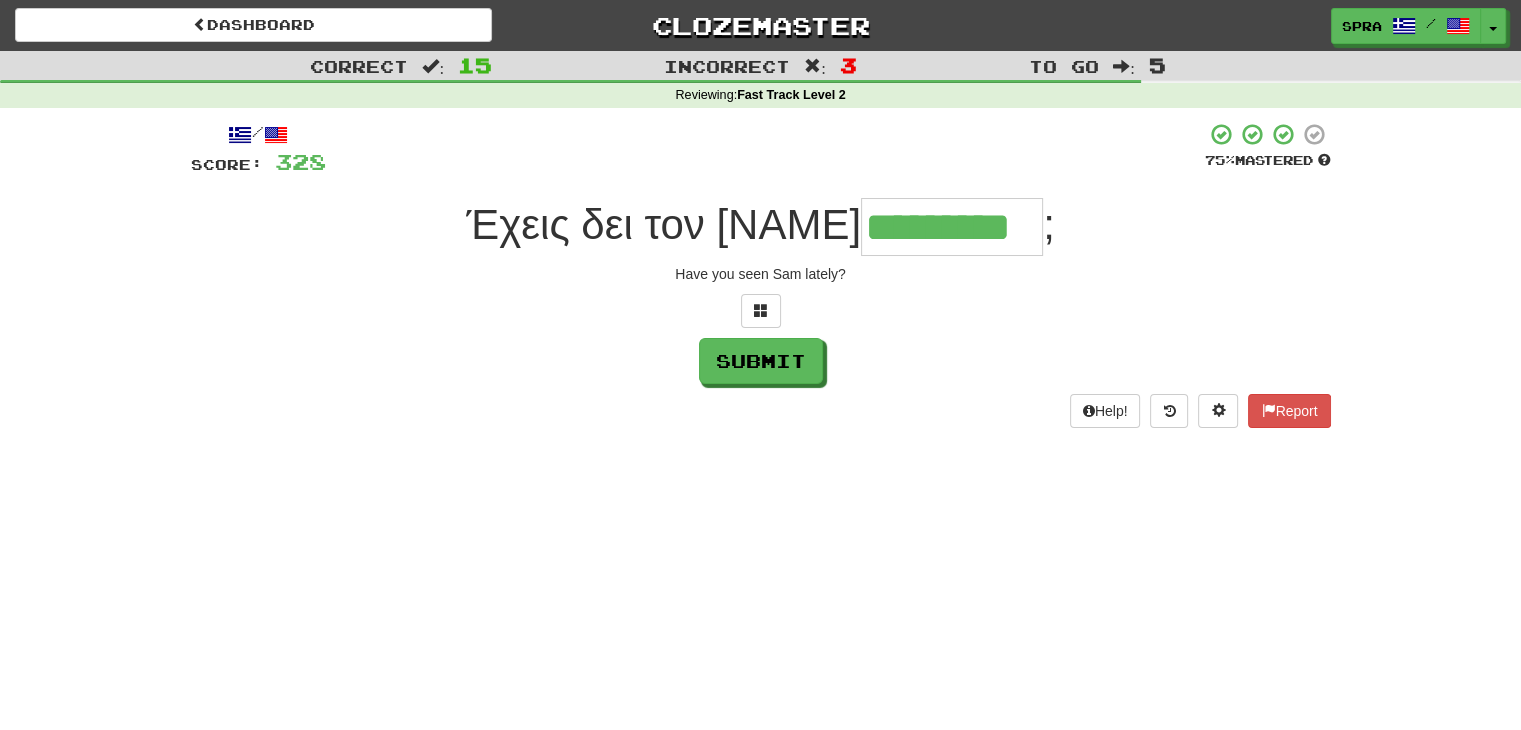 type on "*********" 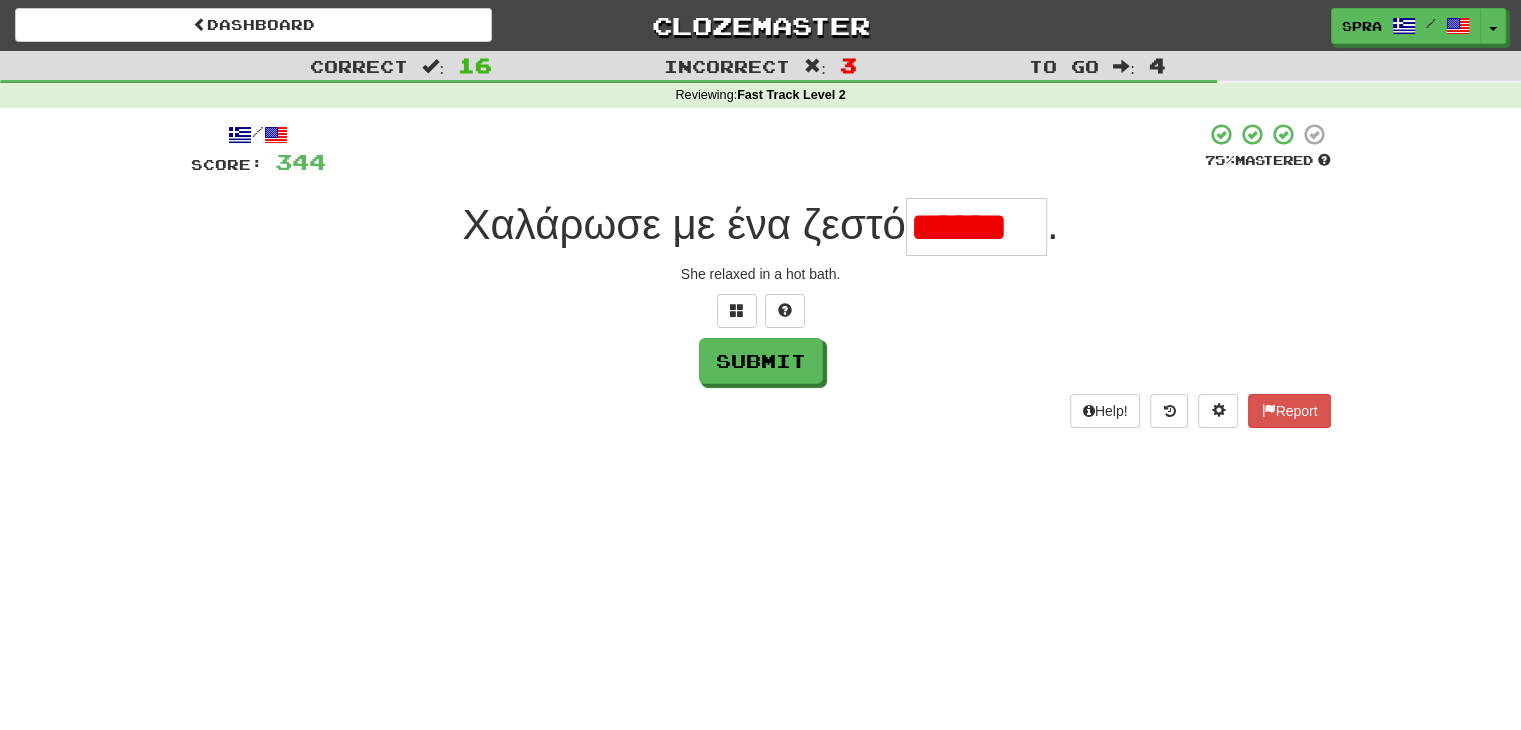 scroll, scrollTop: 0, scrollLeft: 0, axis: both 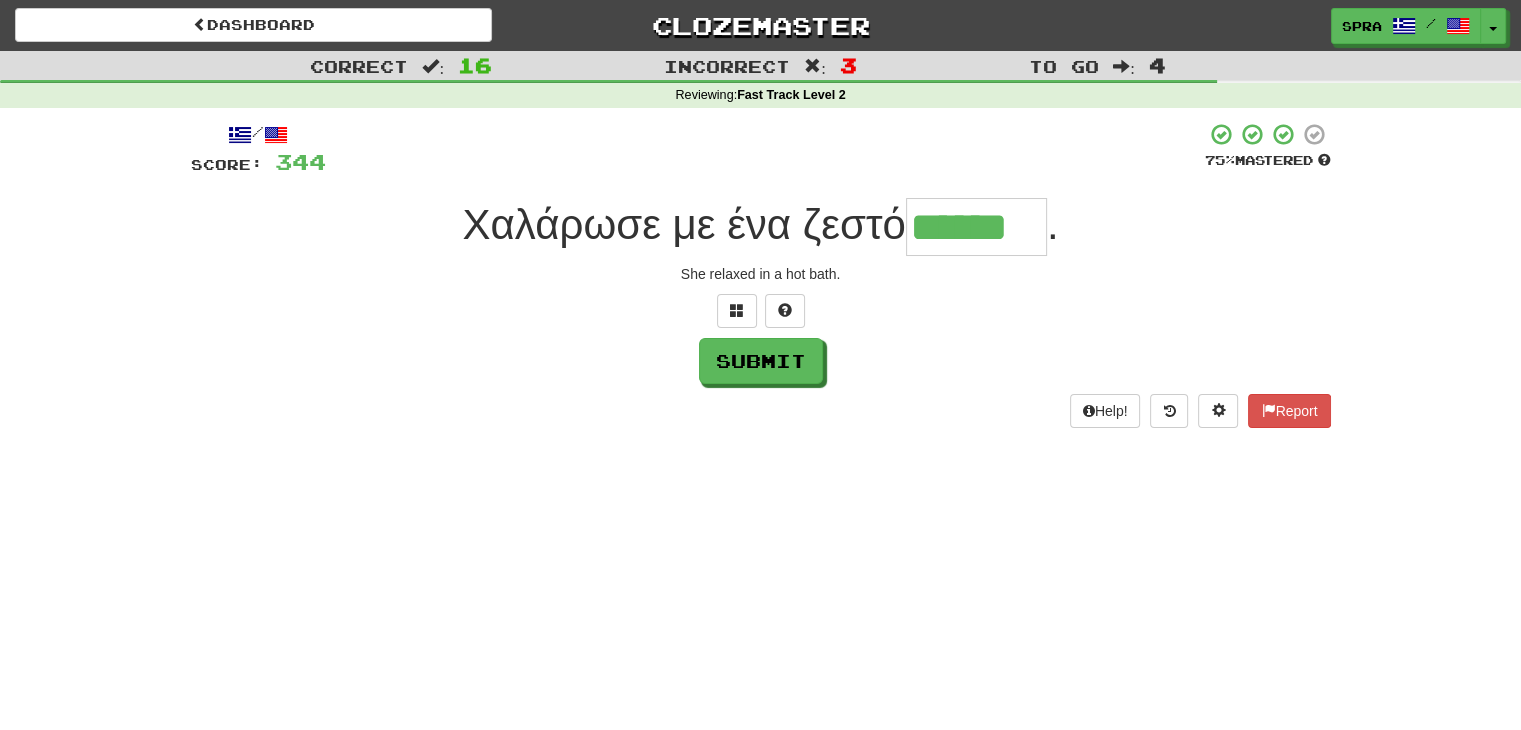type on "******" 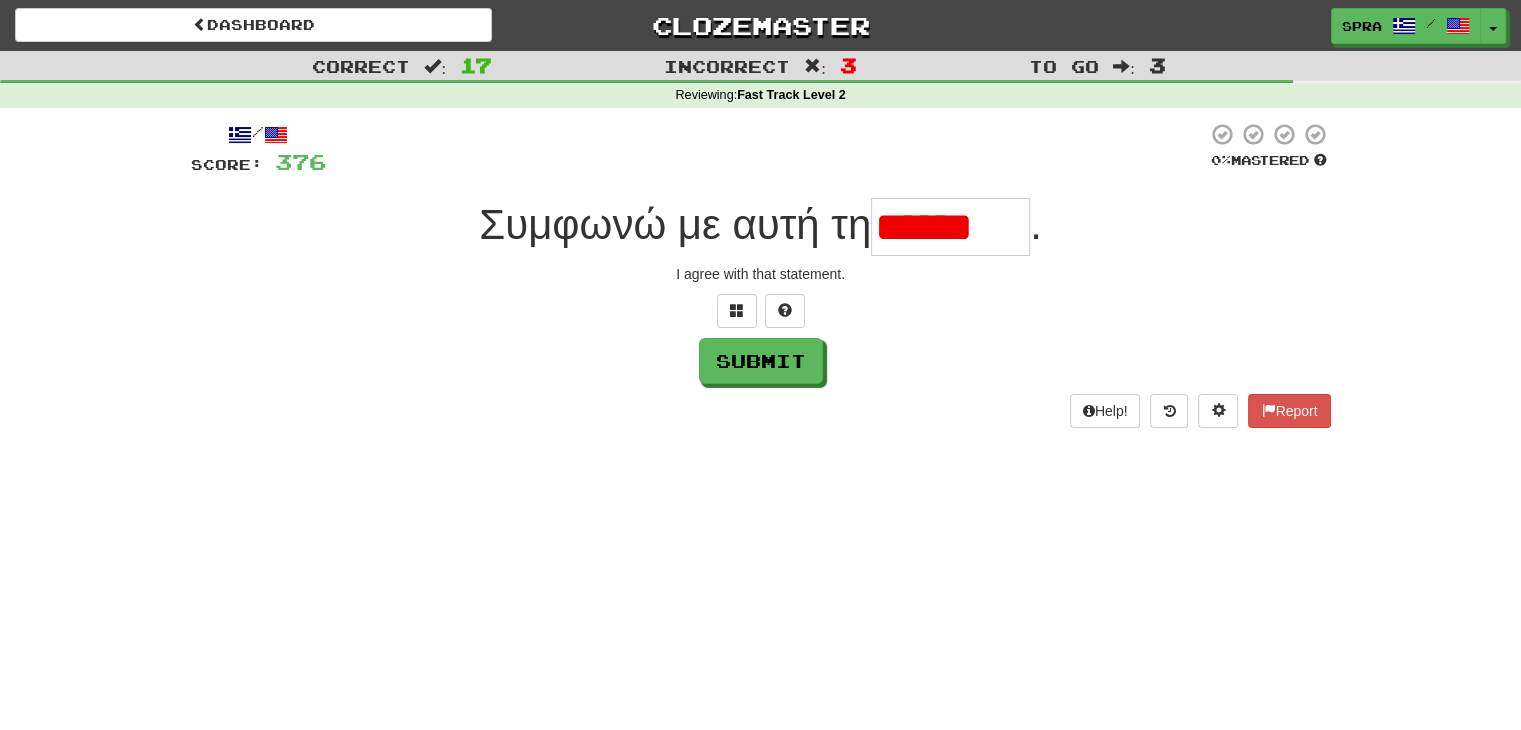 scroll, scrollTop: 0, scrollLeft: 0, axis: both 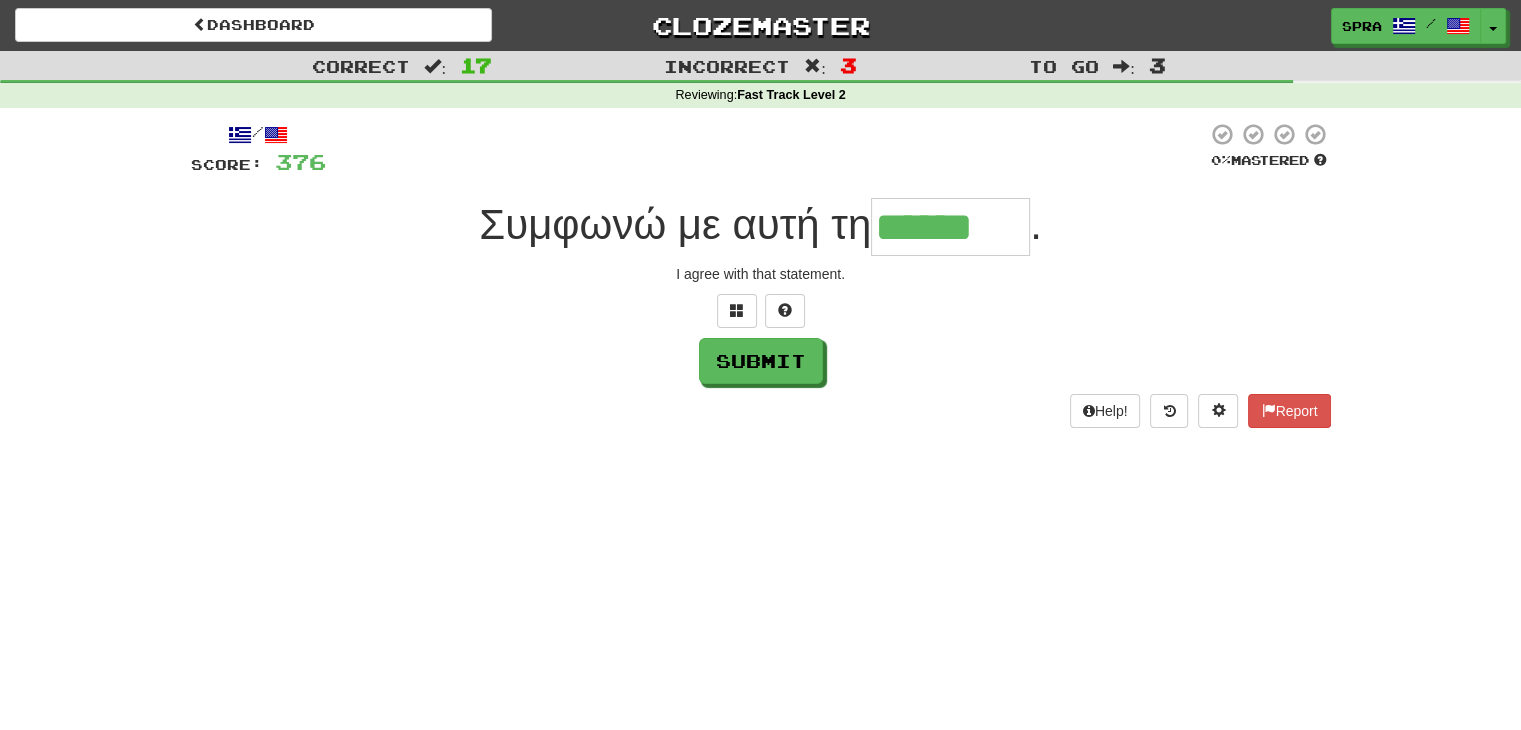 drag, startPoint x: 887, startPoint y: 226, endPoint x: 1036, endPoint y: 240, distance: 149.65627 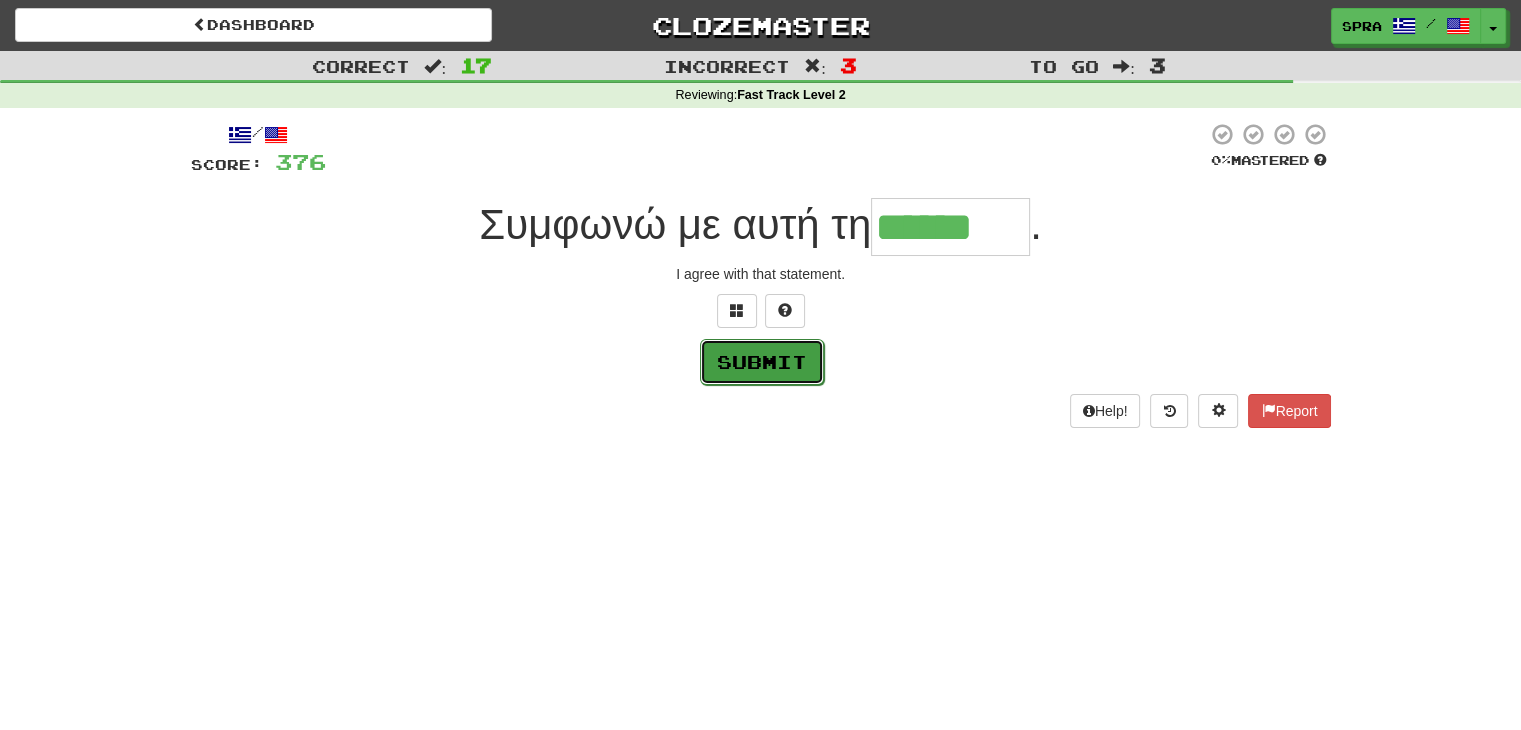 click on "Submit" at bounding box center (762, 362) 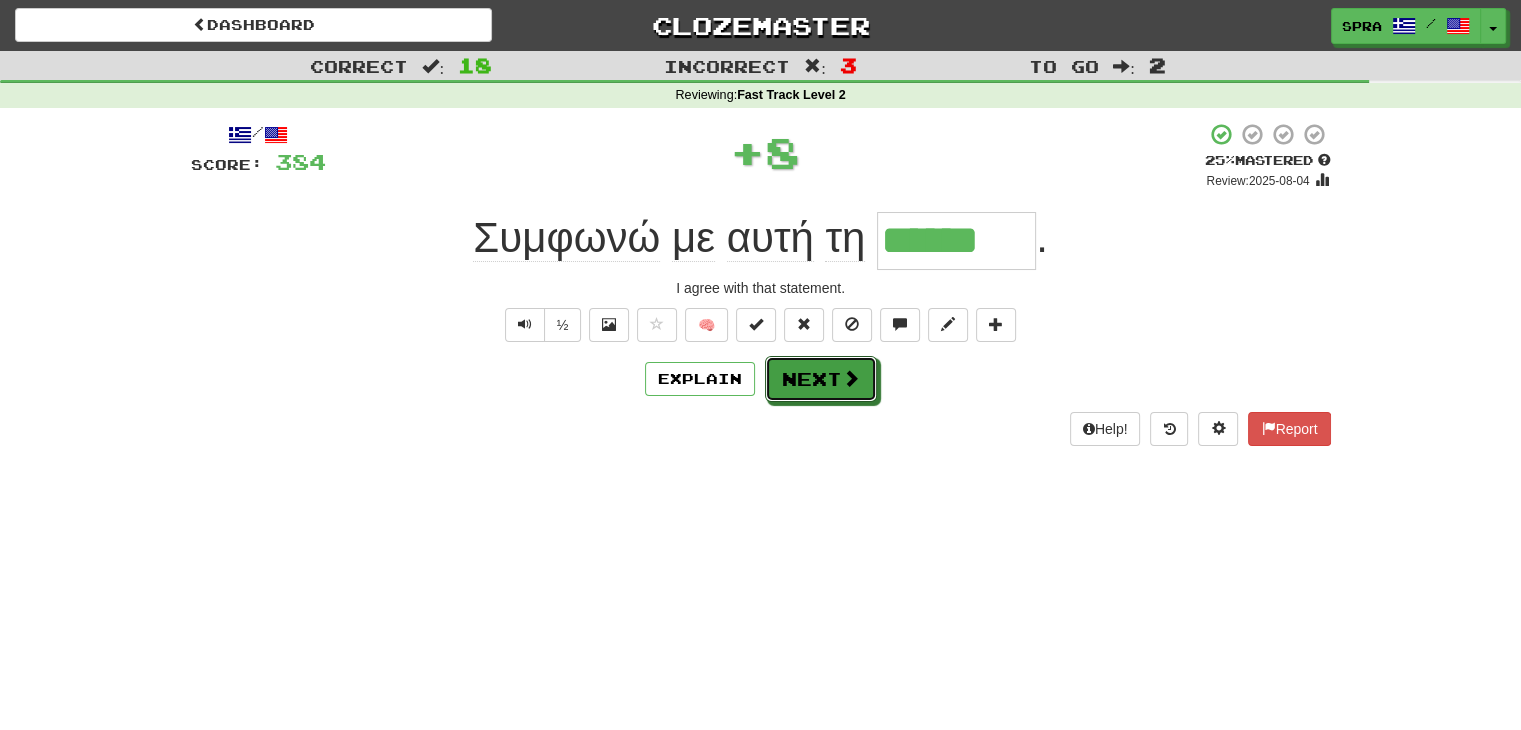 click on "Next" at bounding box center (821, 379) 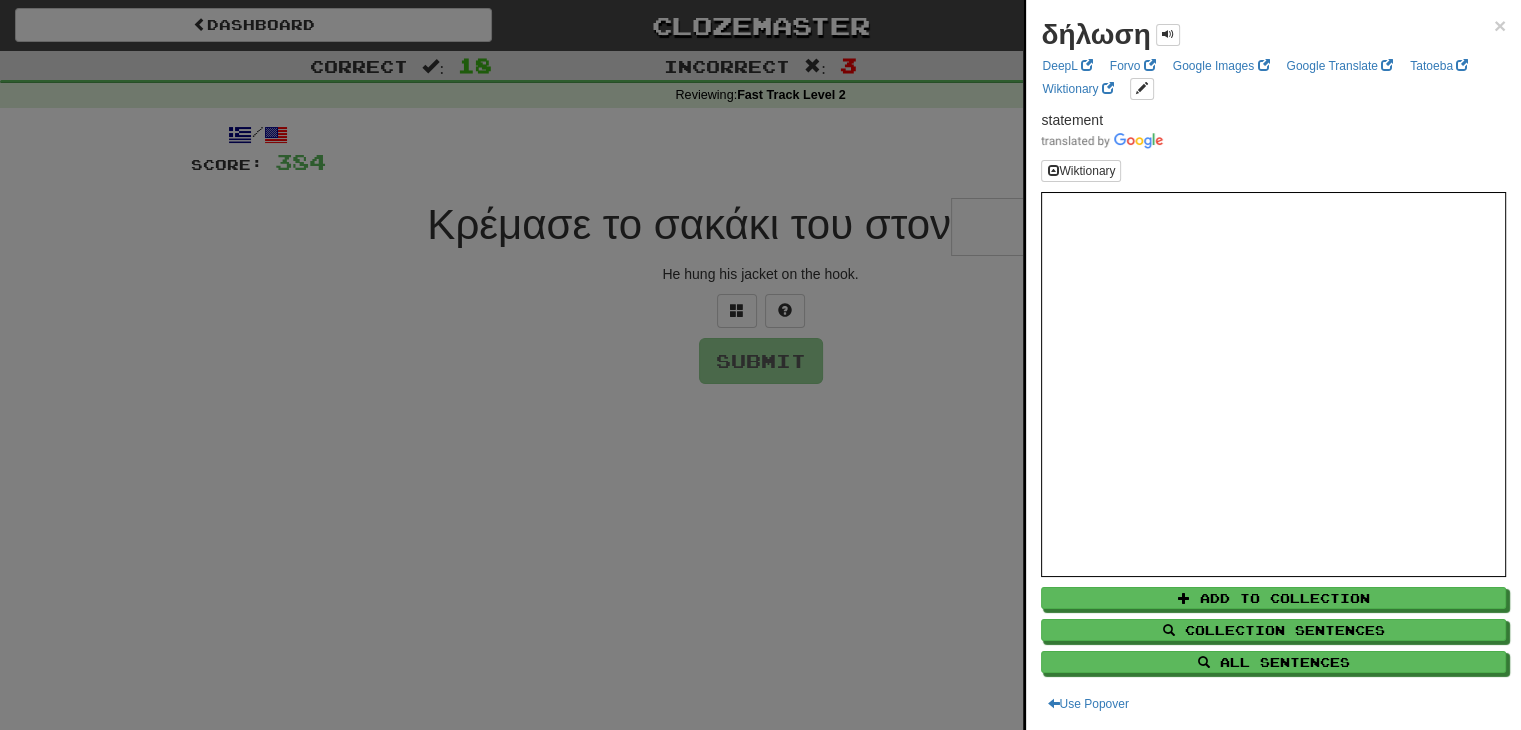 click at bounding box center [760, 365] 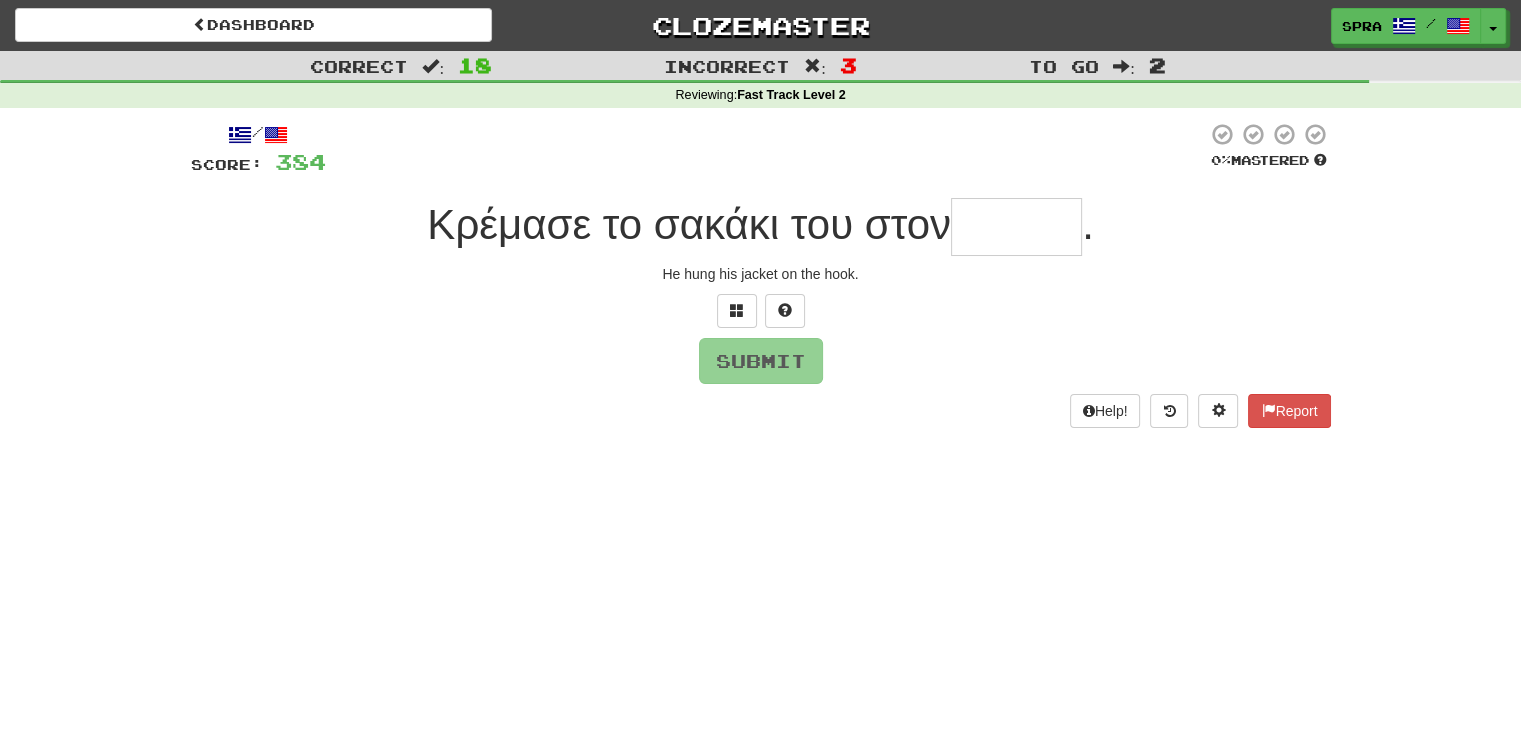 click at bounding box center [1016, 227] 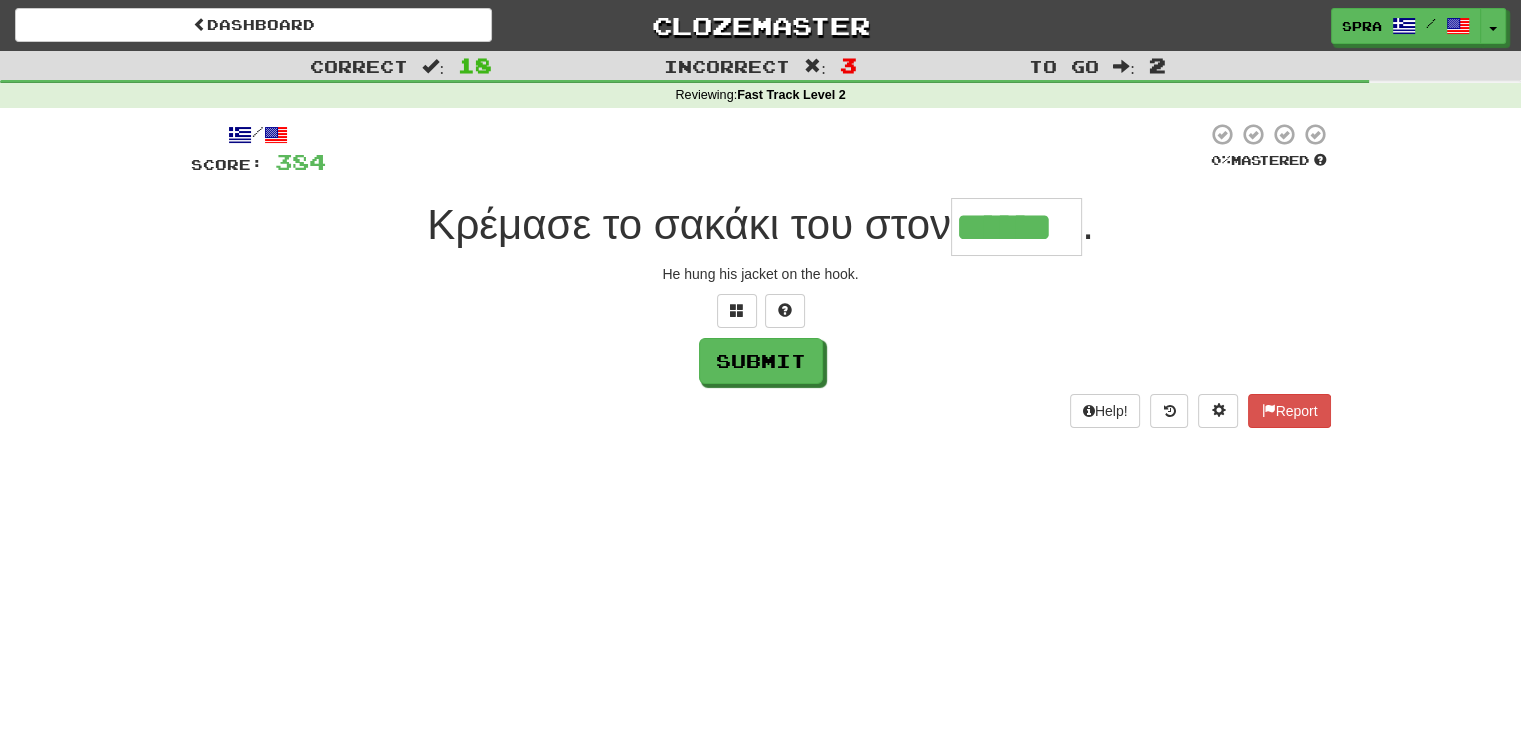 type on "******" 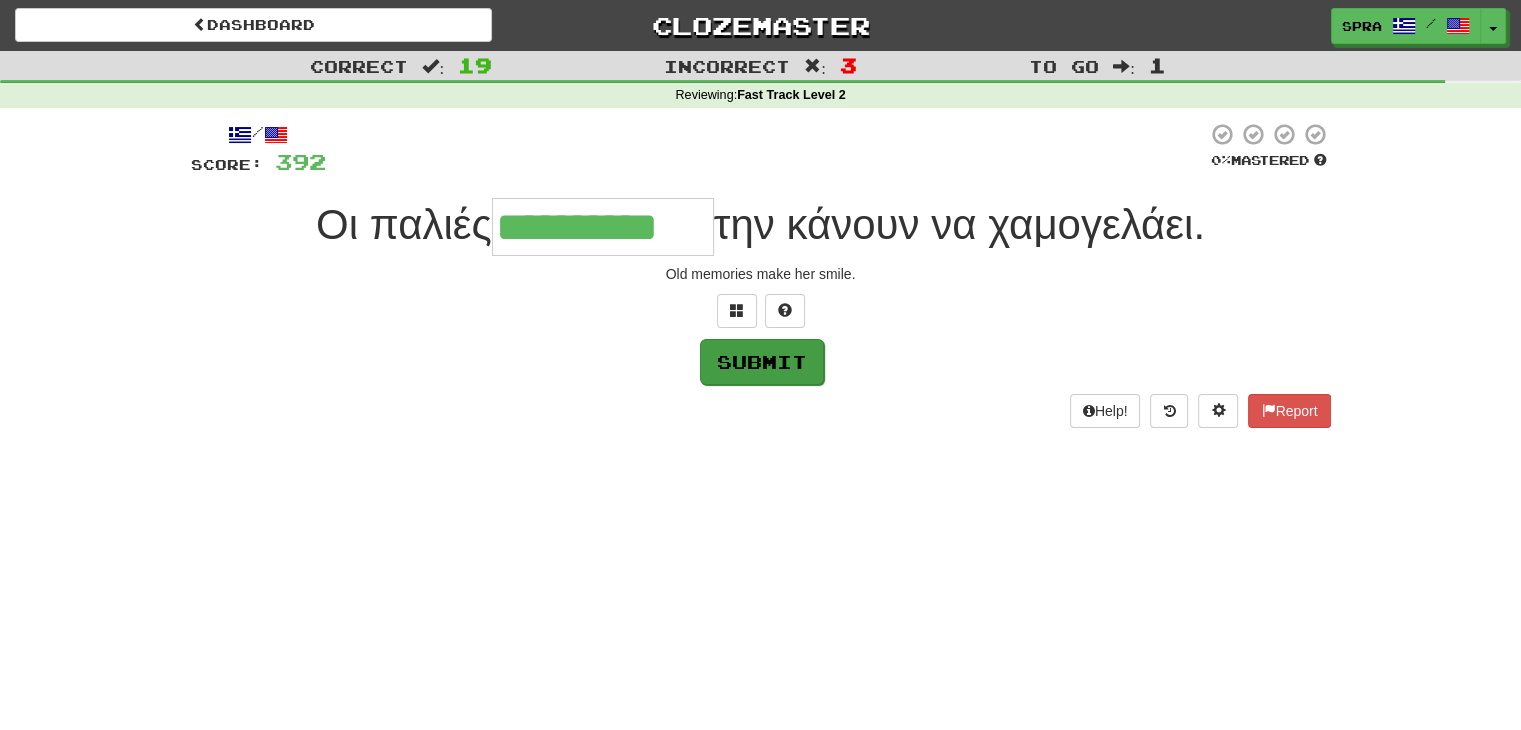 type on "**********" 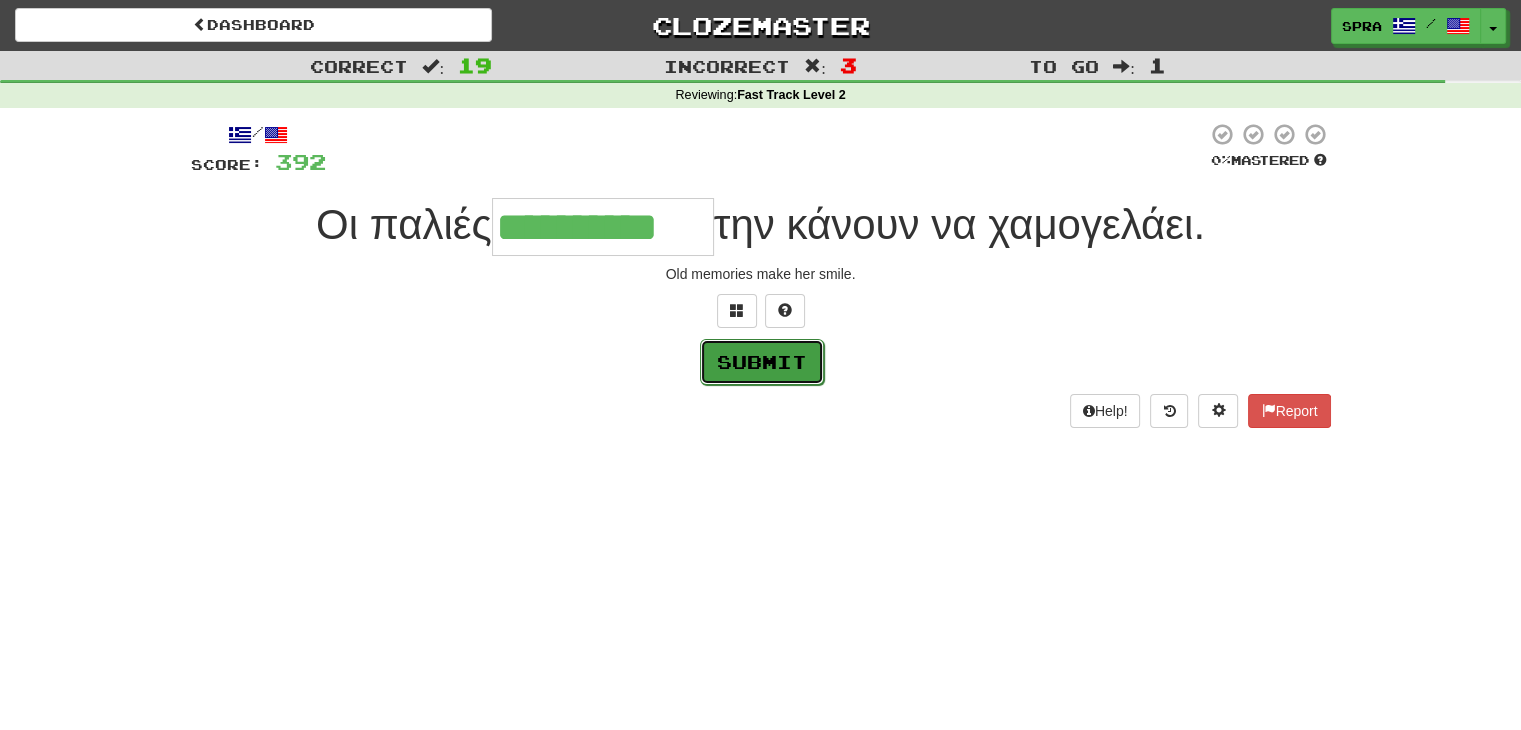click on "Submit" at bounding box center (762, 362) 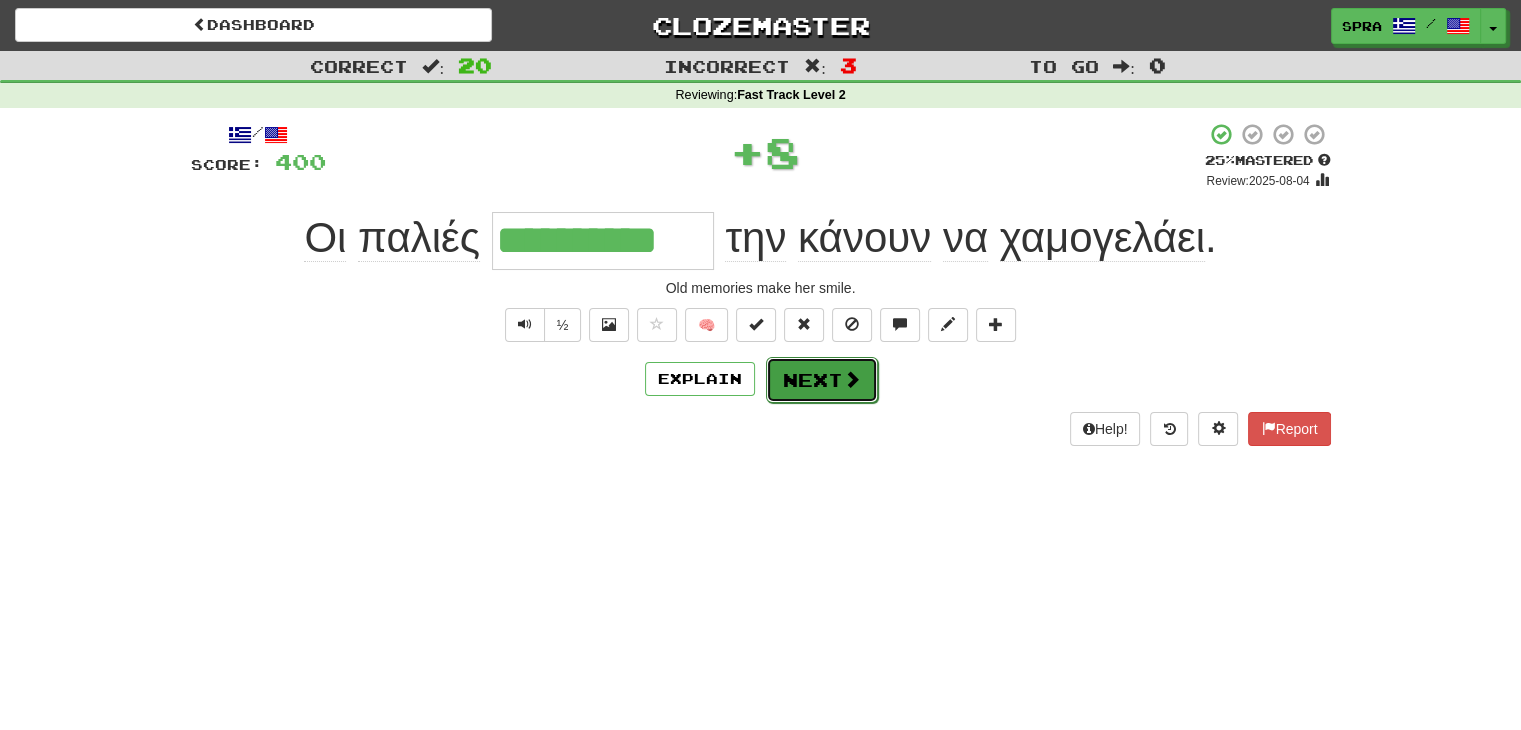 click on "Next" at bounding box center [822, 380] 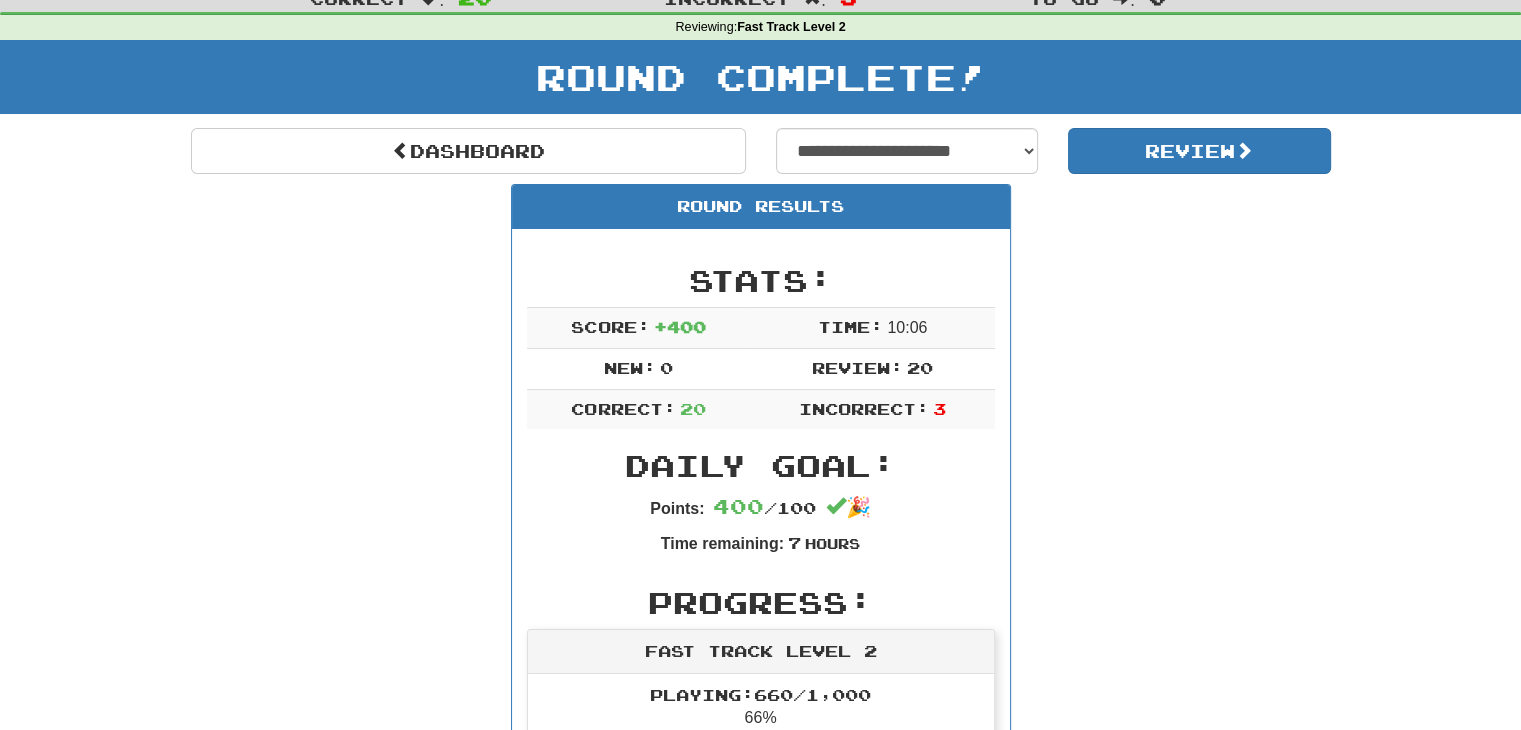 scroll, scrollTop: 0, scrollLeft: 0, axis: both 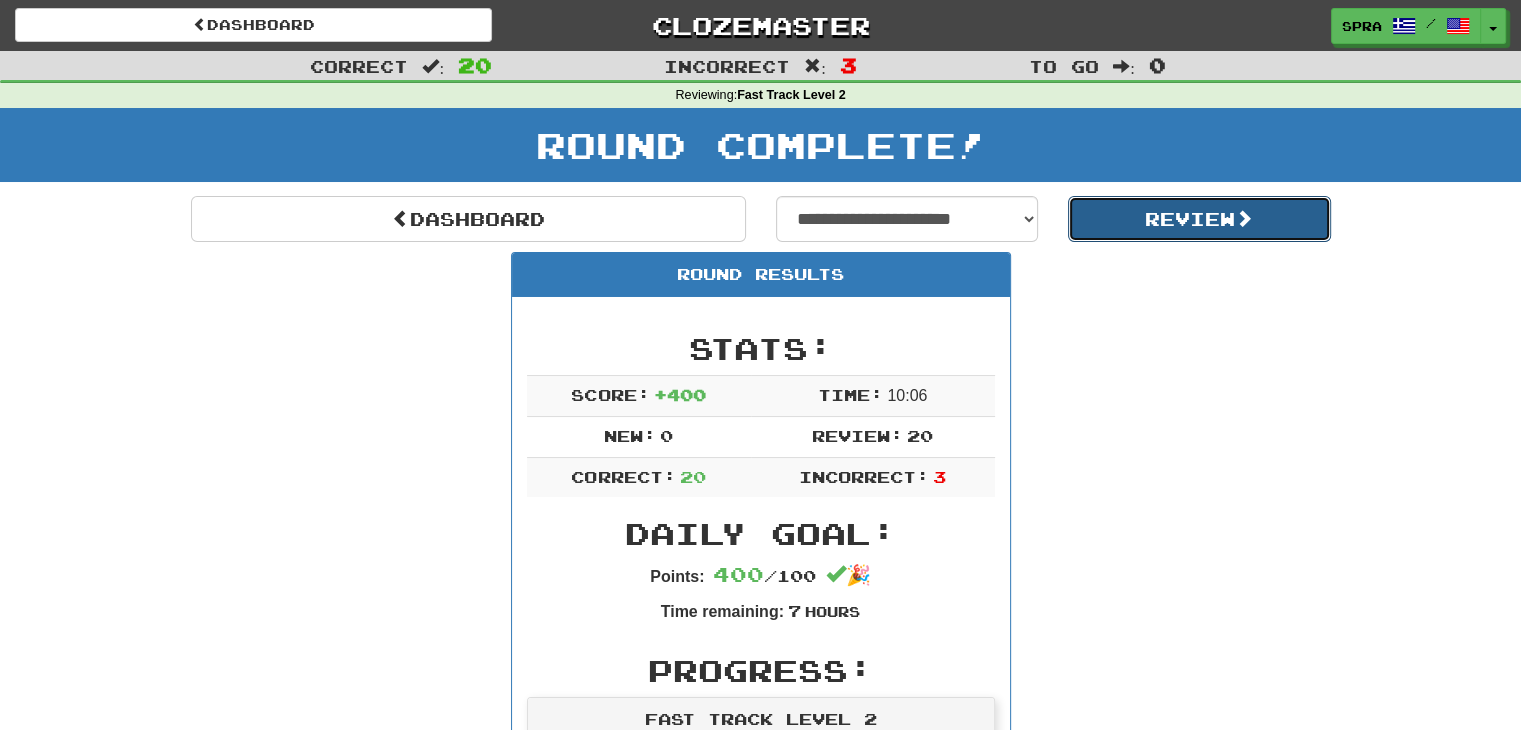 click at bounding box center [1244, 218] 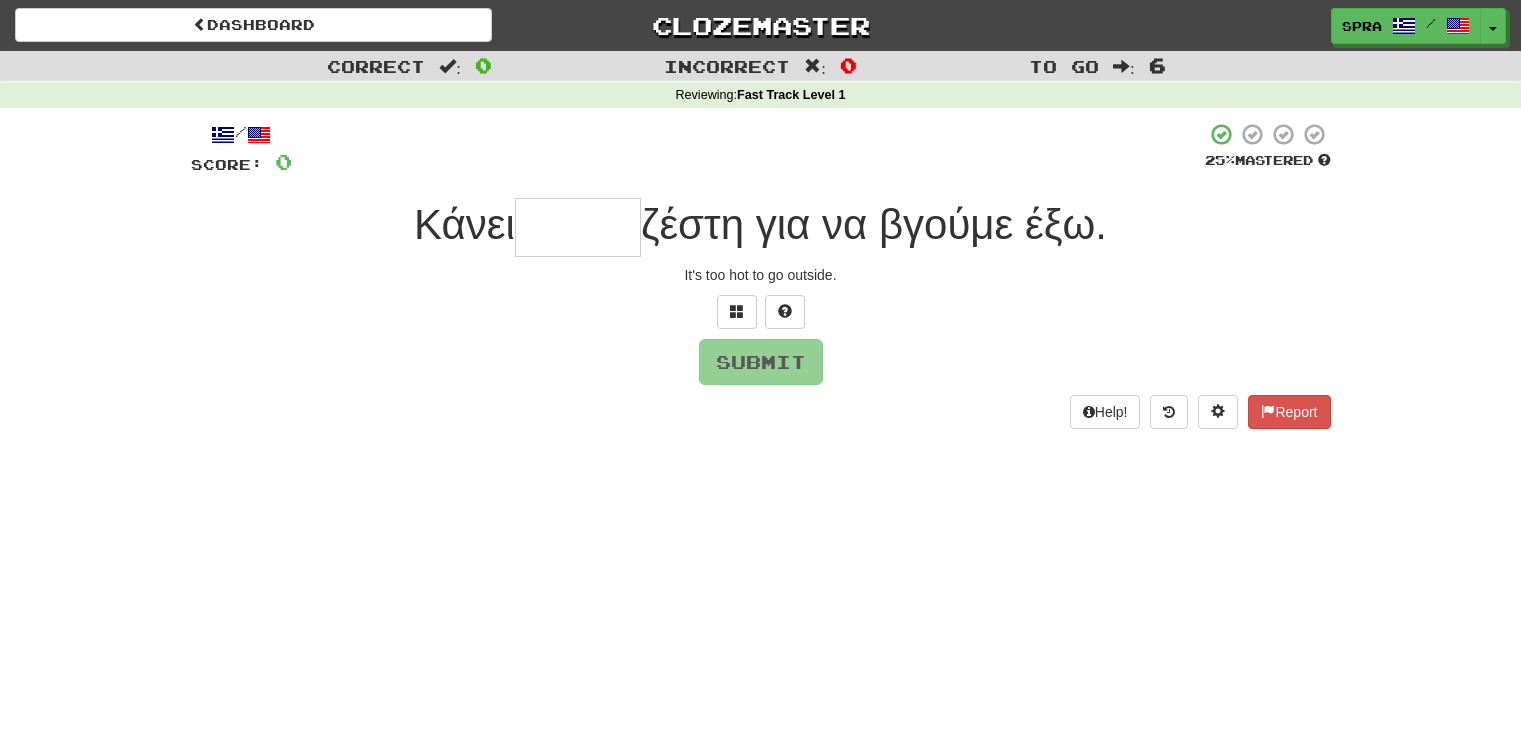 scroll, scrollTop: 0, scrollLeft: 0, axis: both 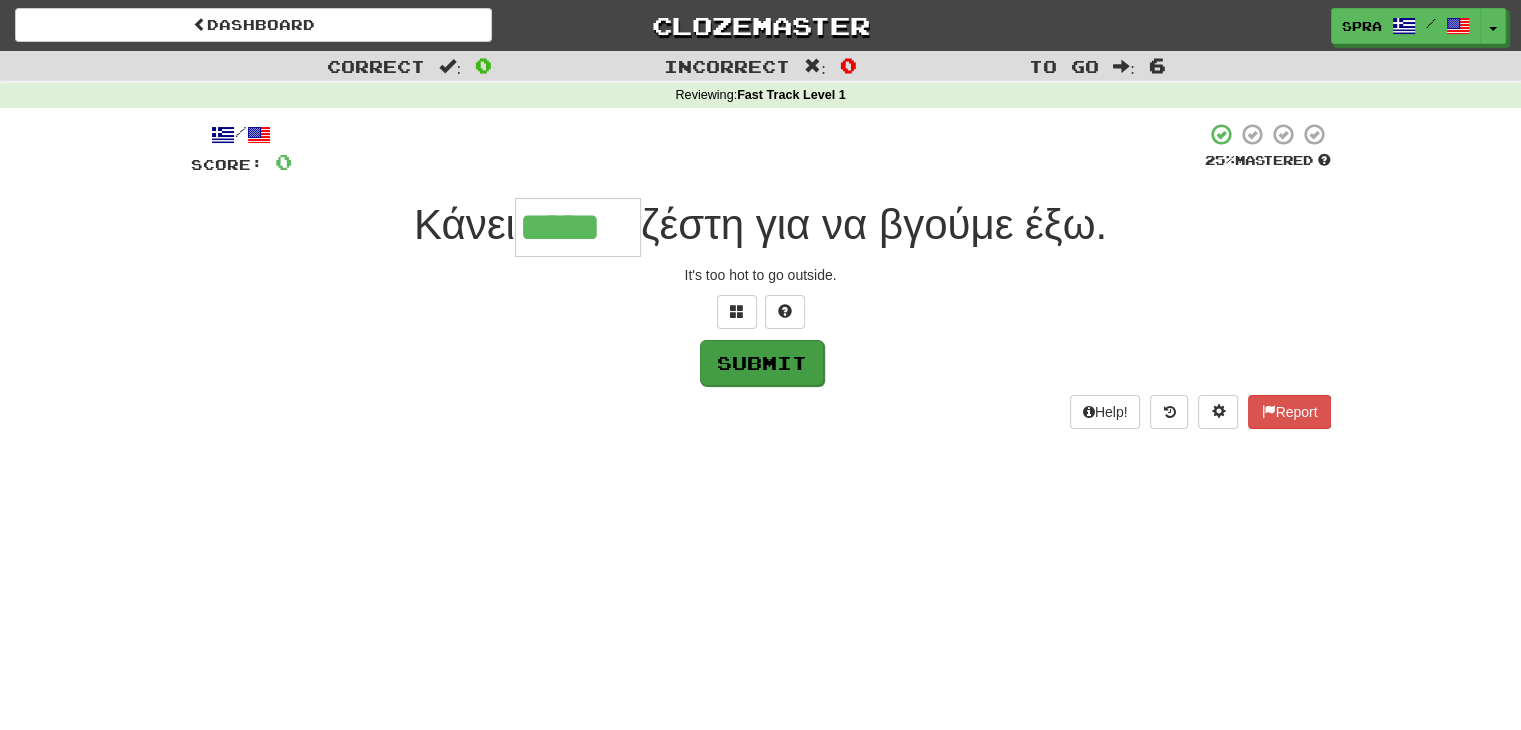 type on "*****" 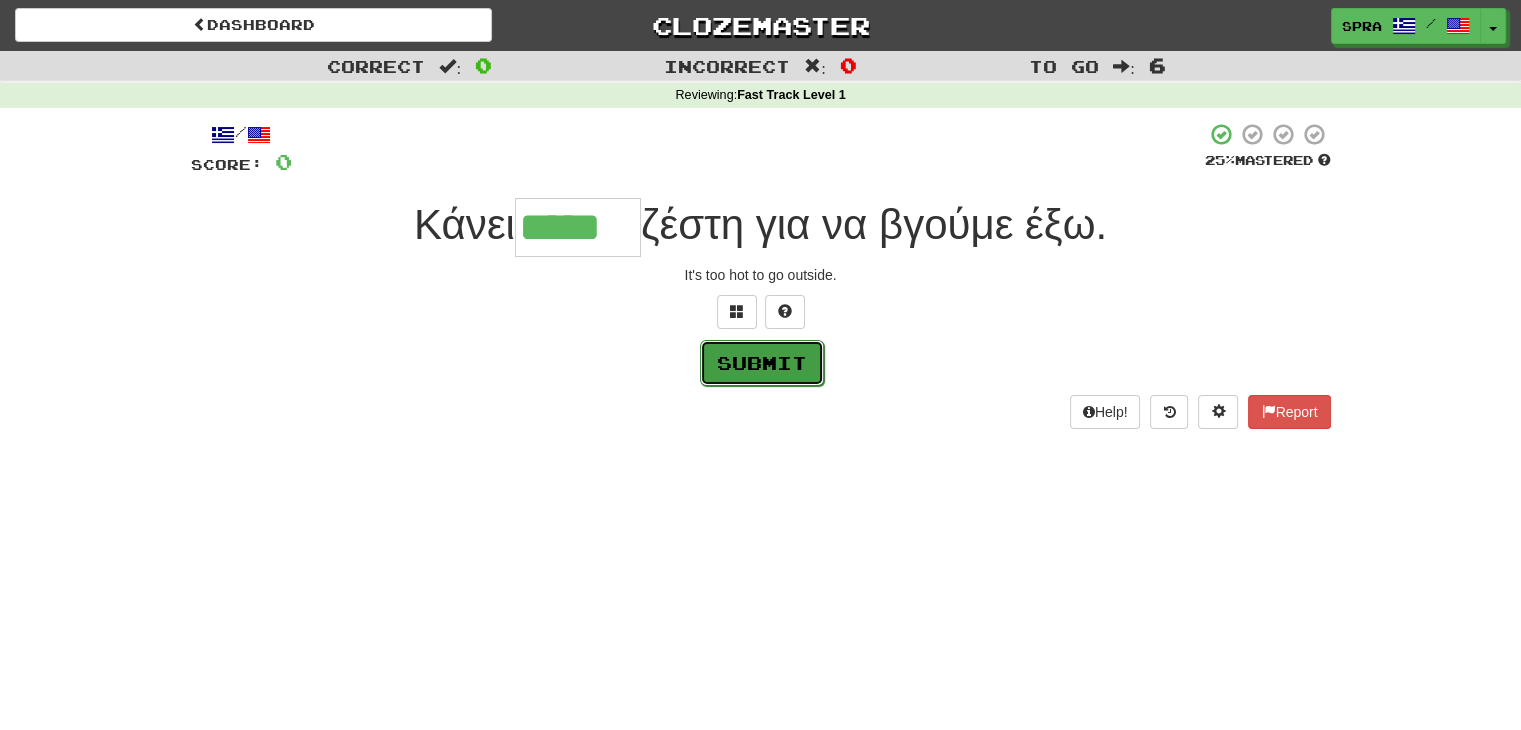 click on "Submit" at bounding box center (762, 363) 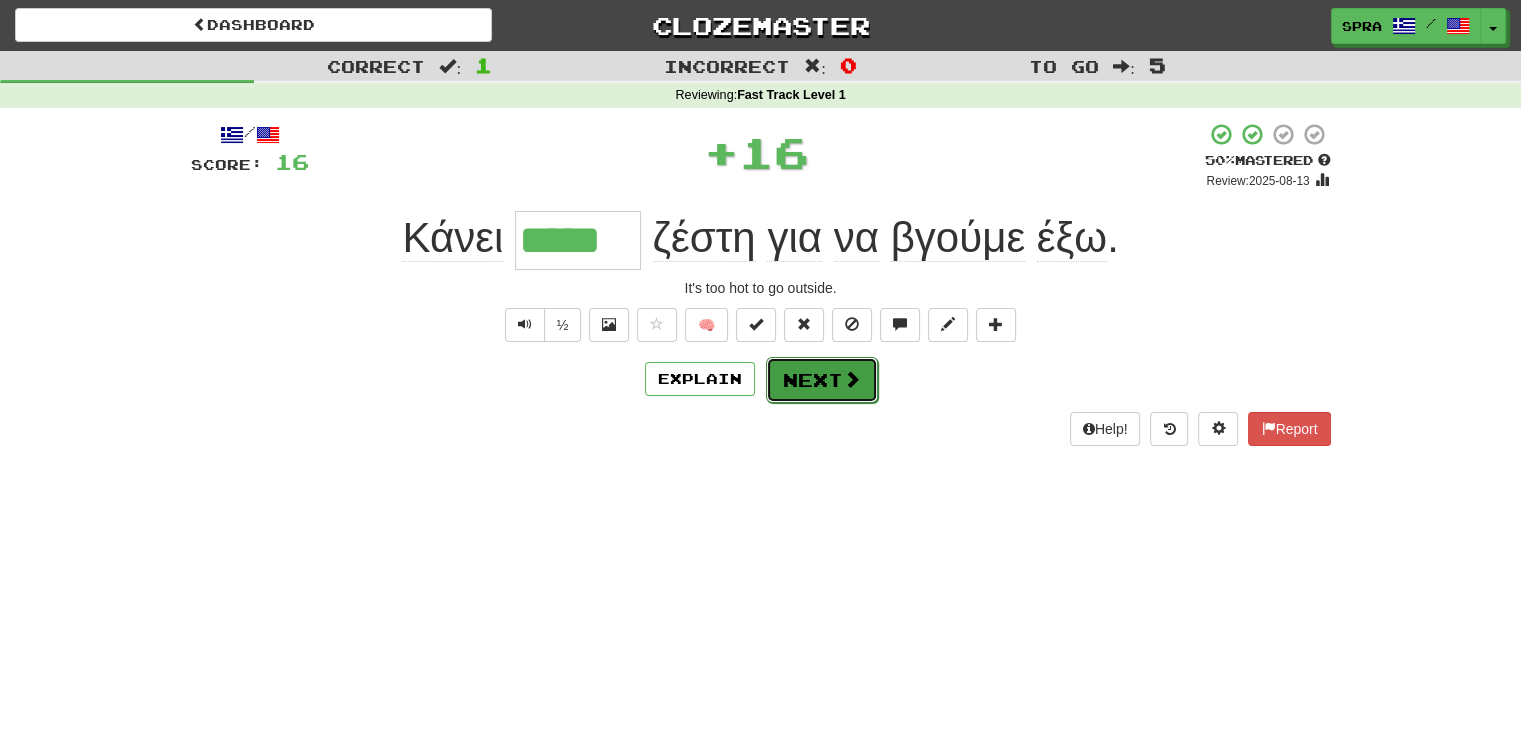 click on "Next" at bounding box center [822, 380] 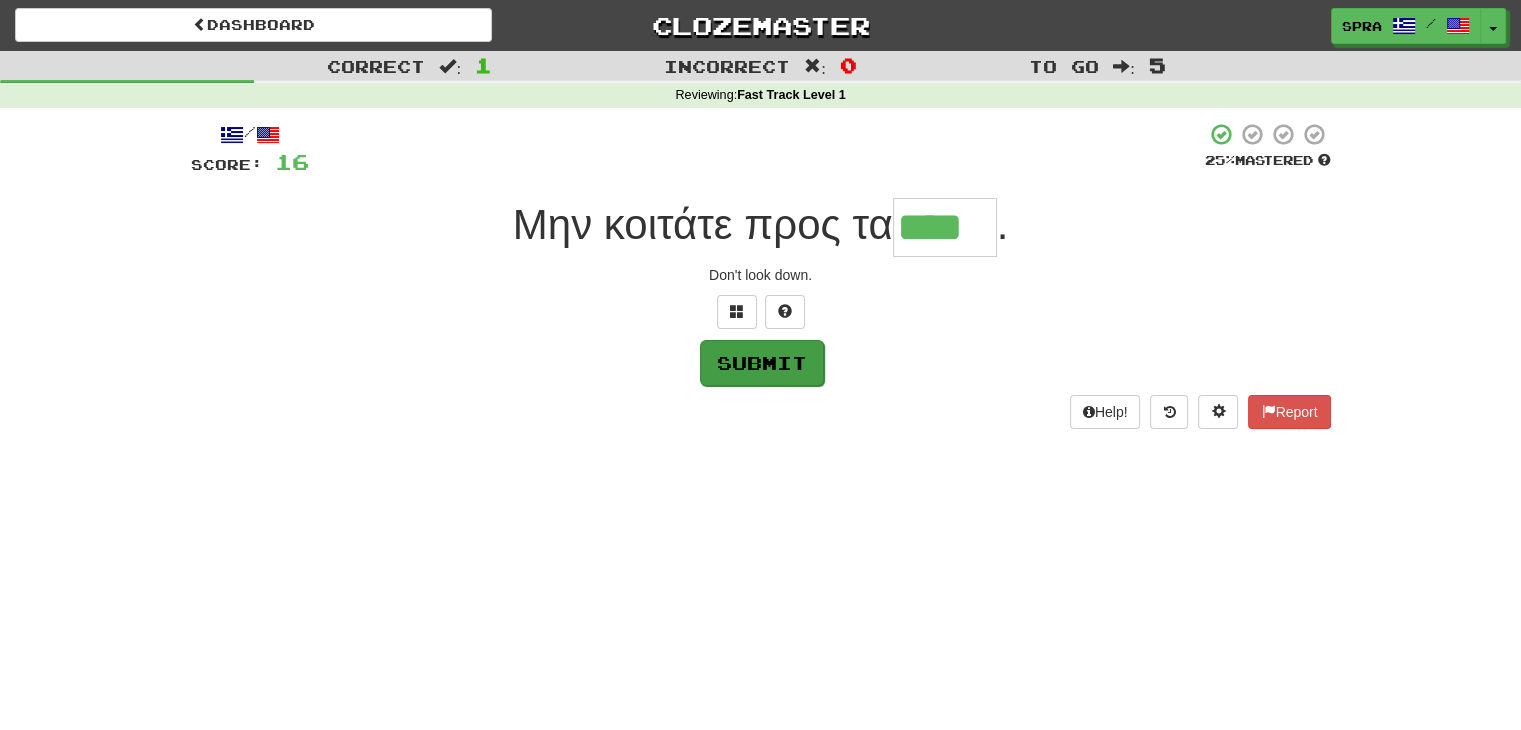type on "****" 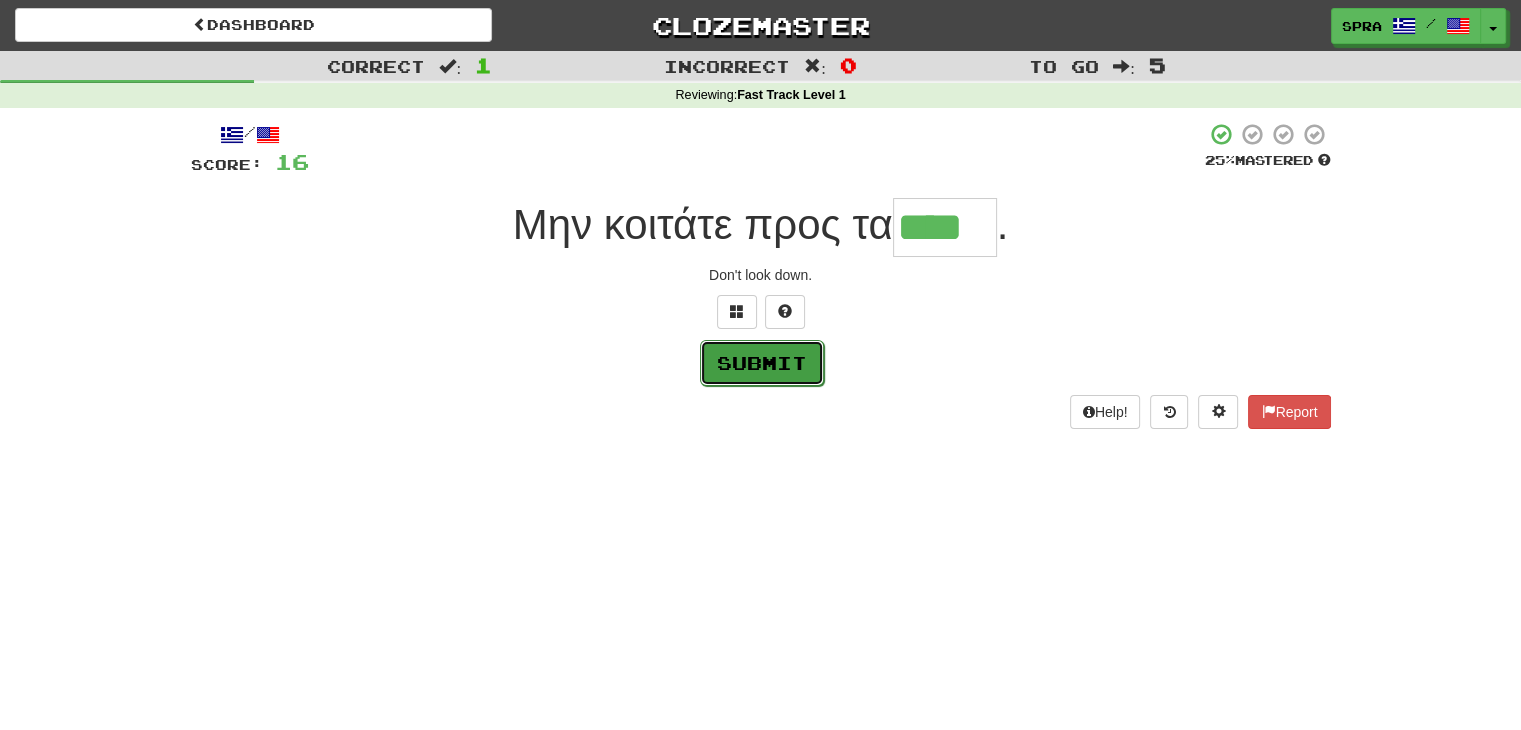click on "Submit" at bounding box center [762, 363] 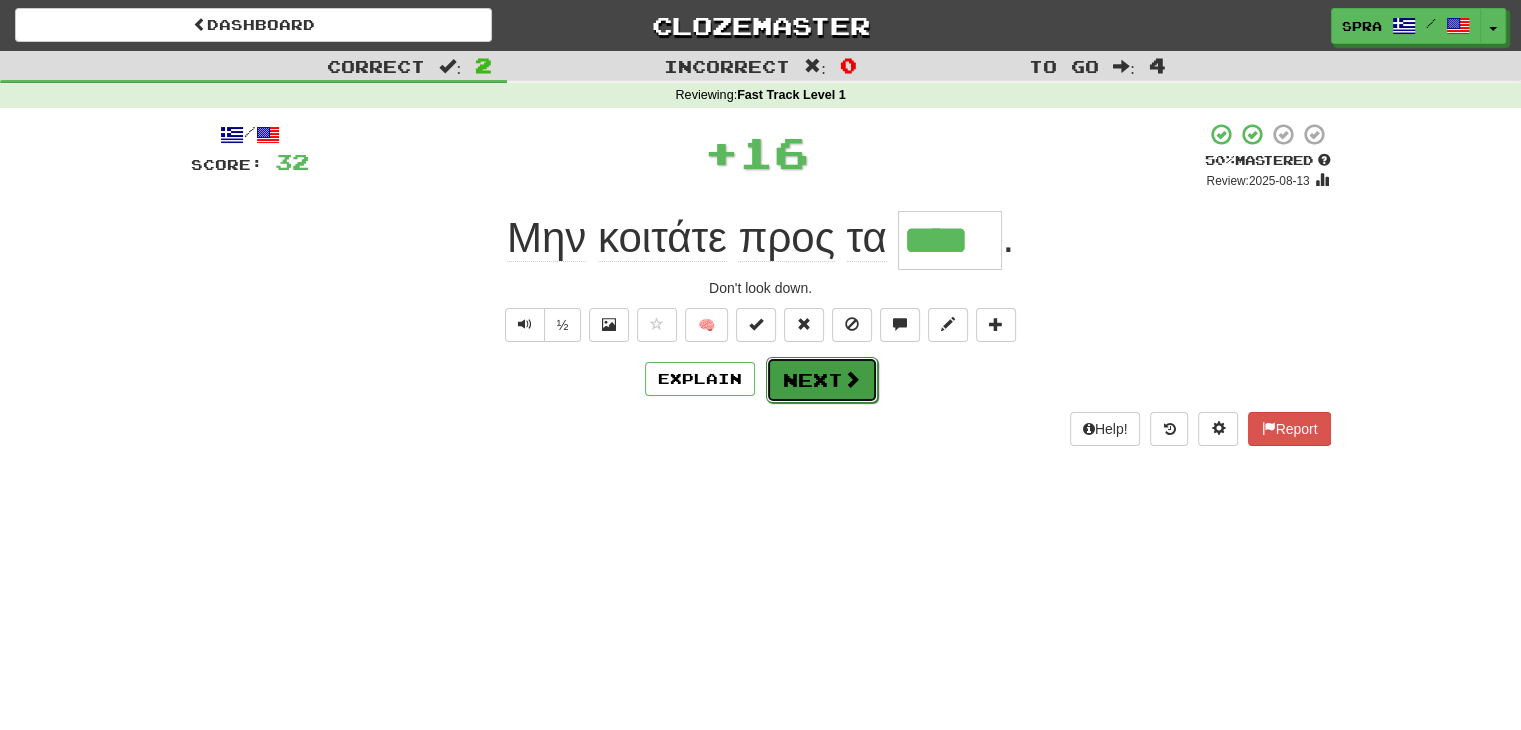 click on "Next" at bounding box center [822, 380] 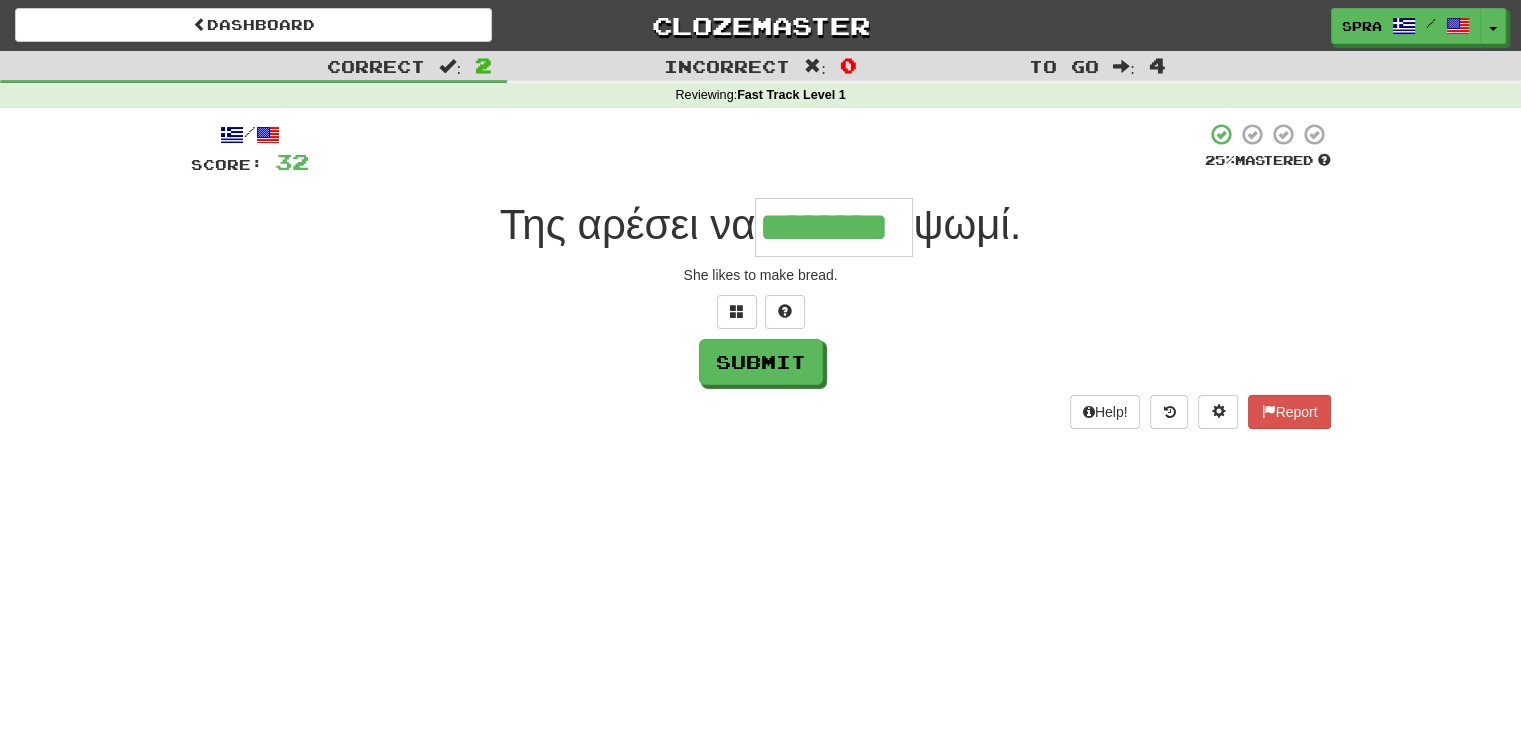 type on "********" 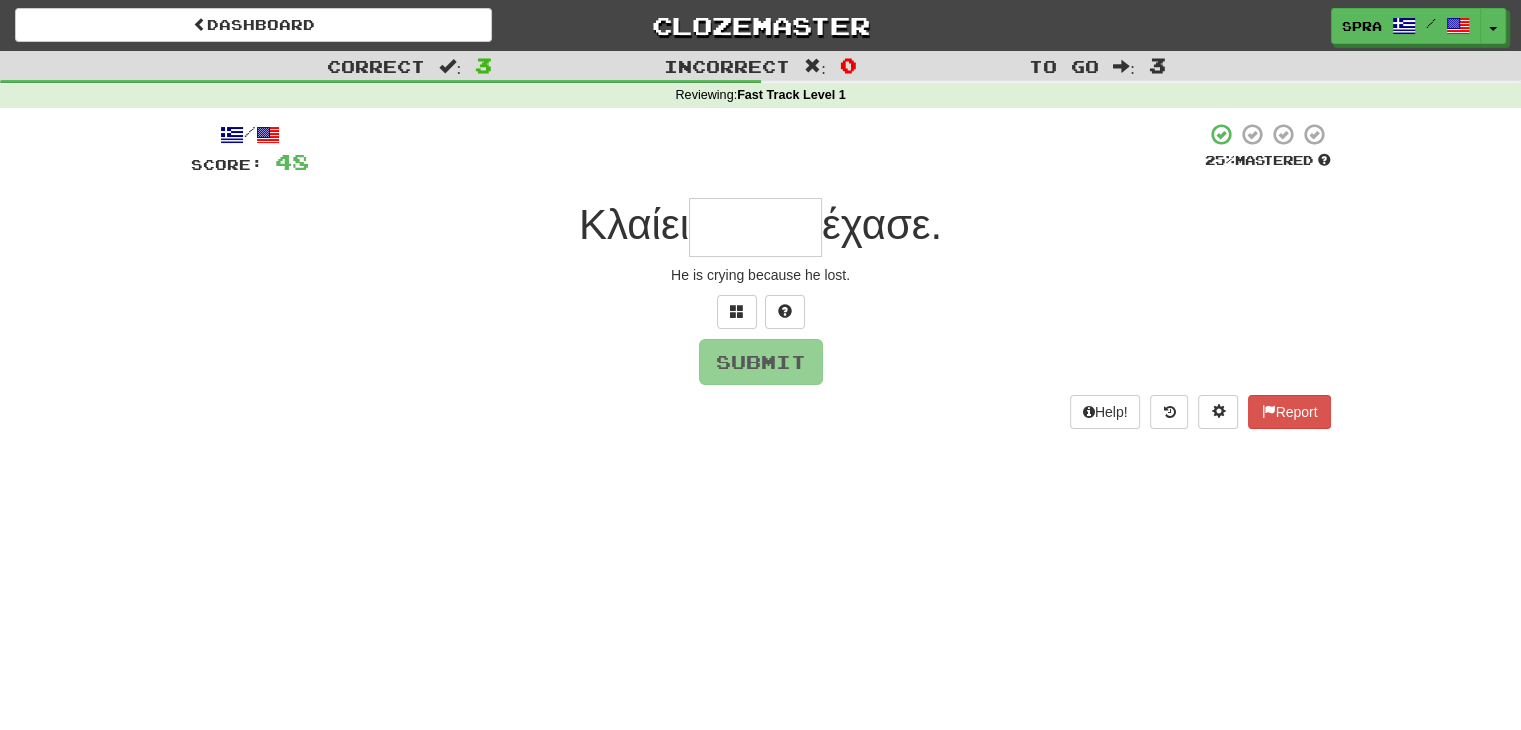 type on "*" 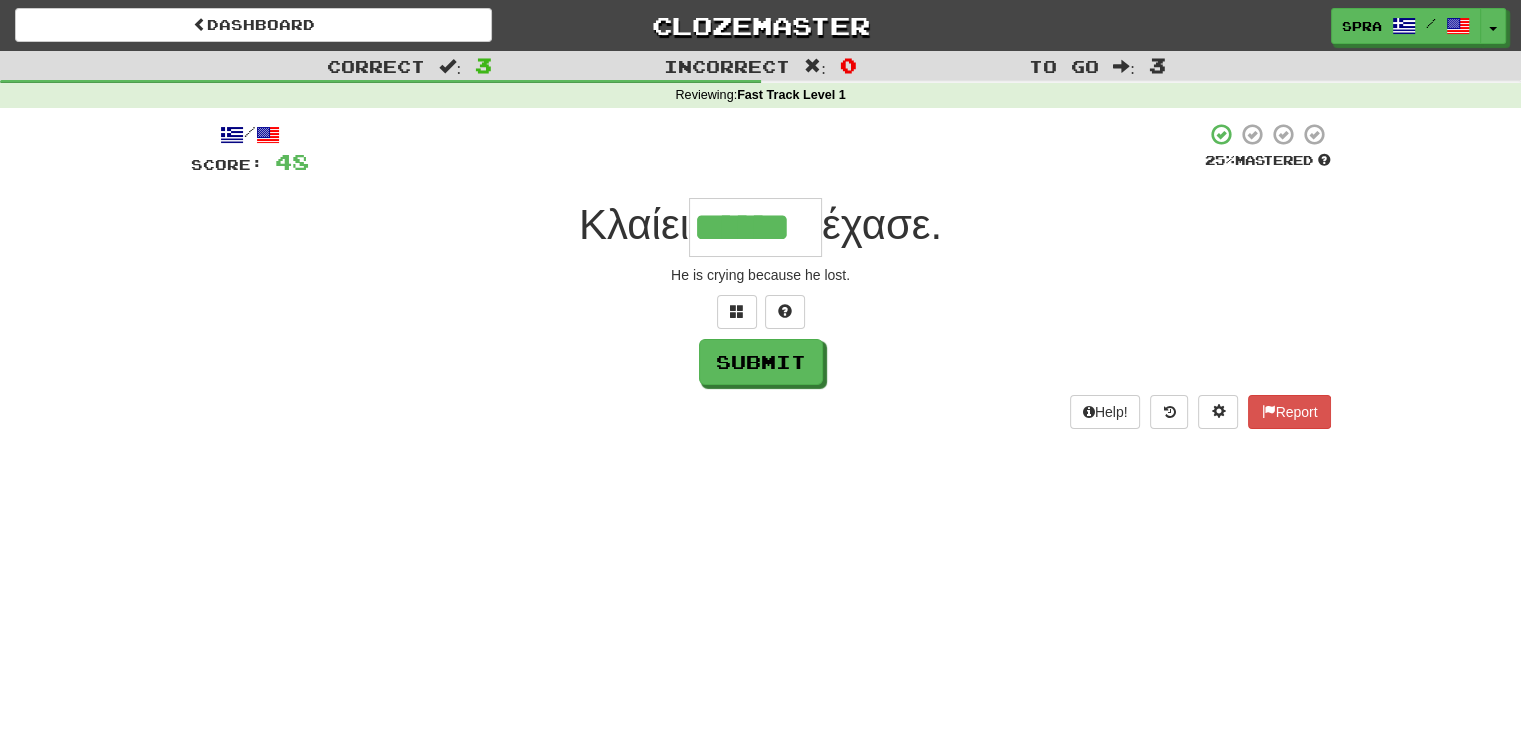 type on "******" 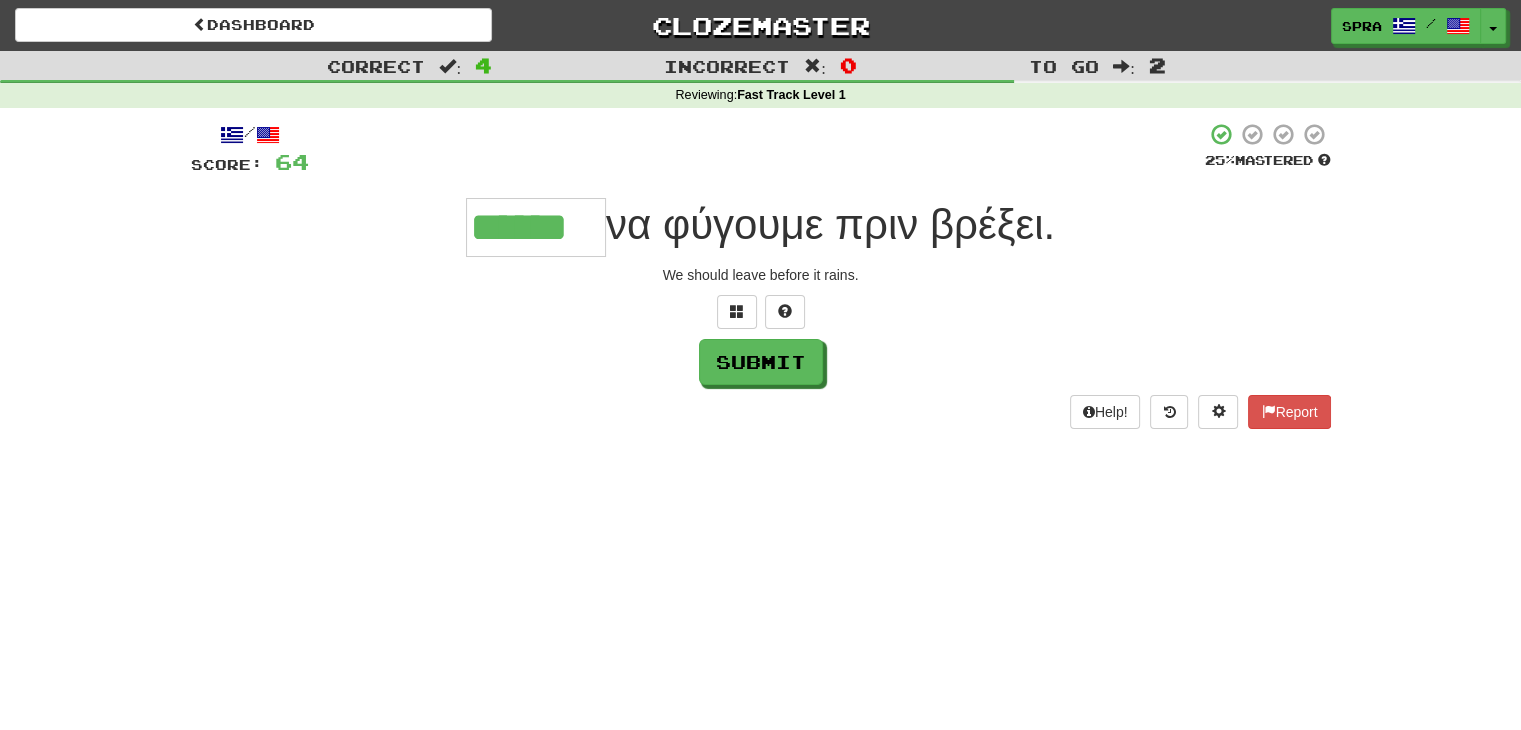 type on "******" 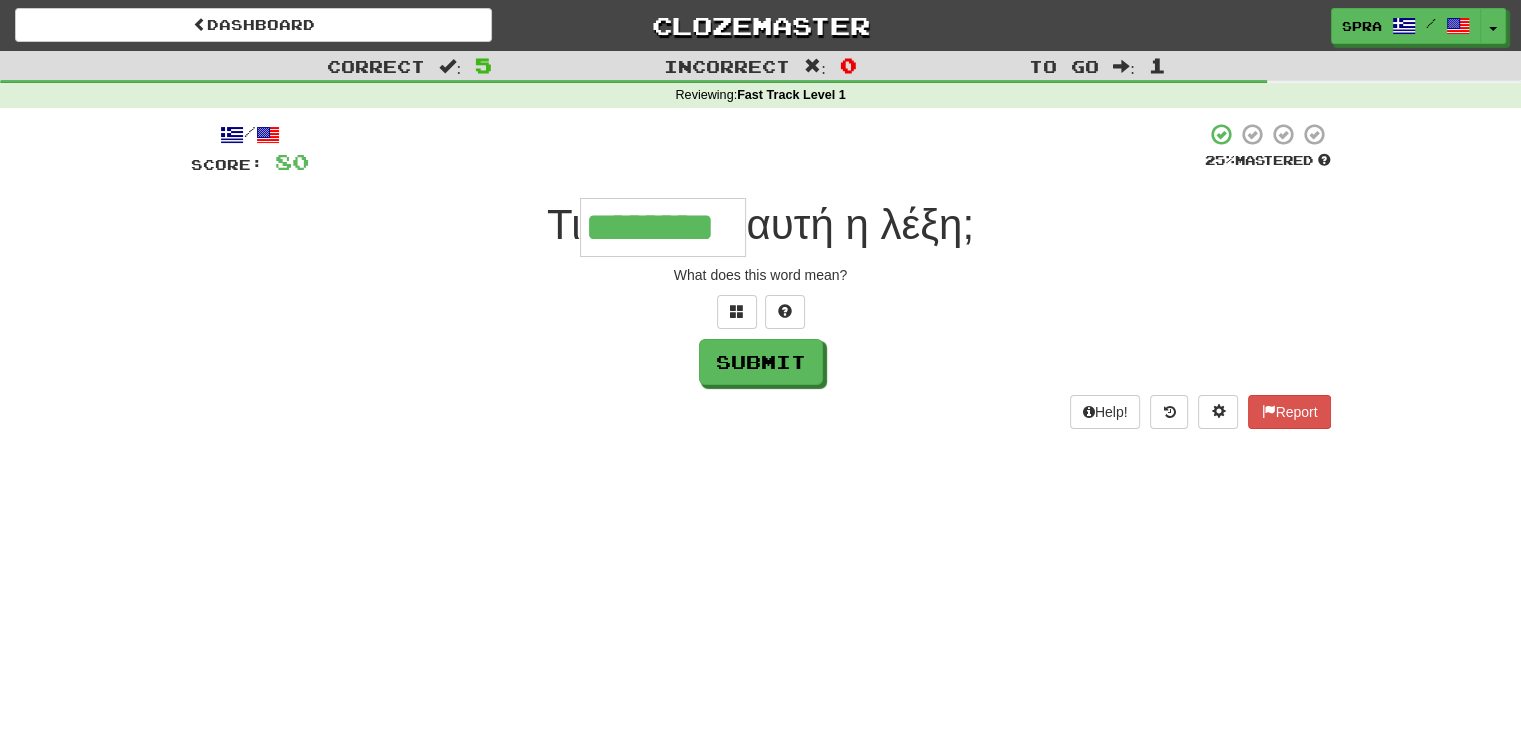 type on "********" 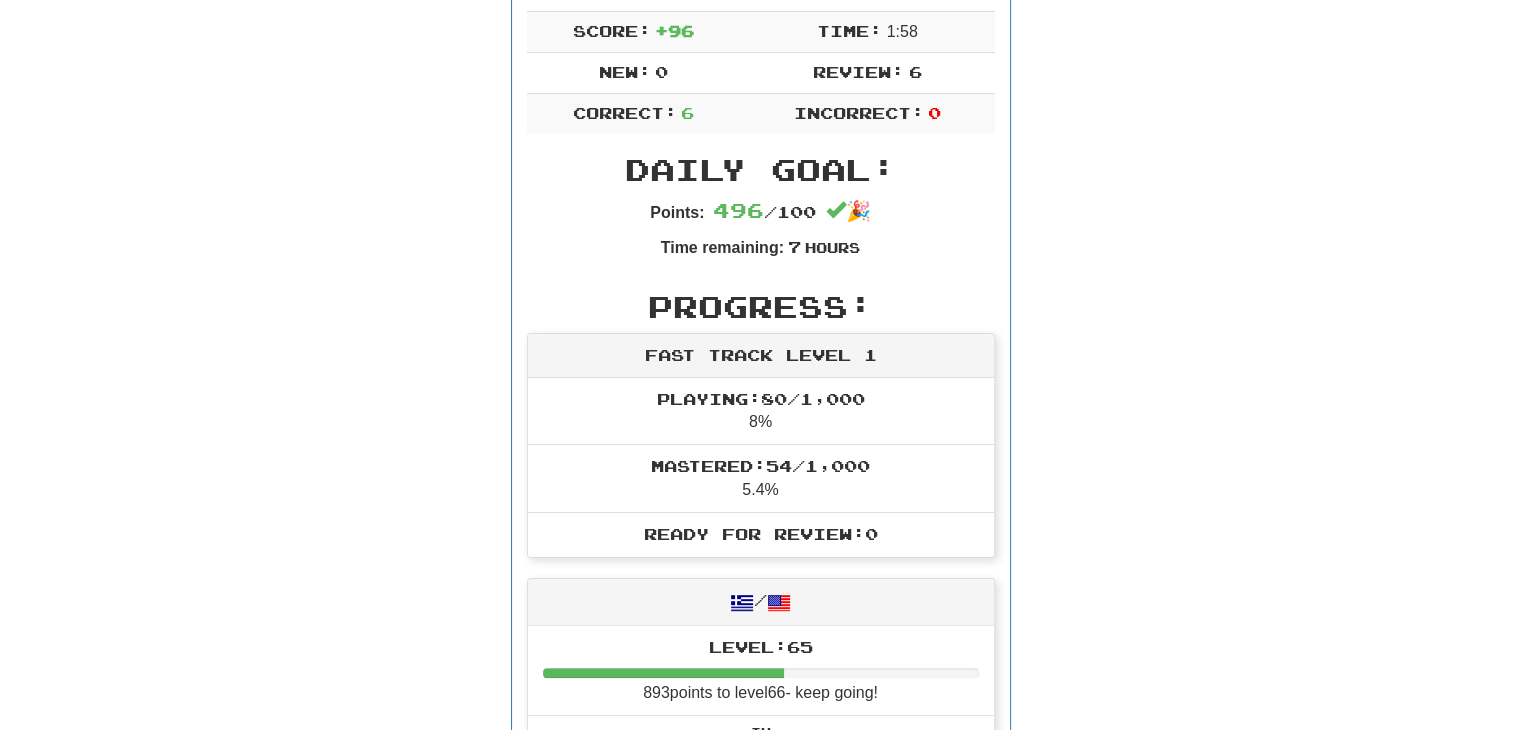 scroll, scrollTop: 0, scrollLeft: 0, axis: both 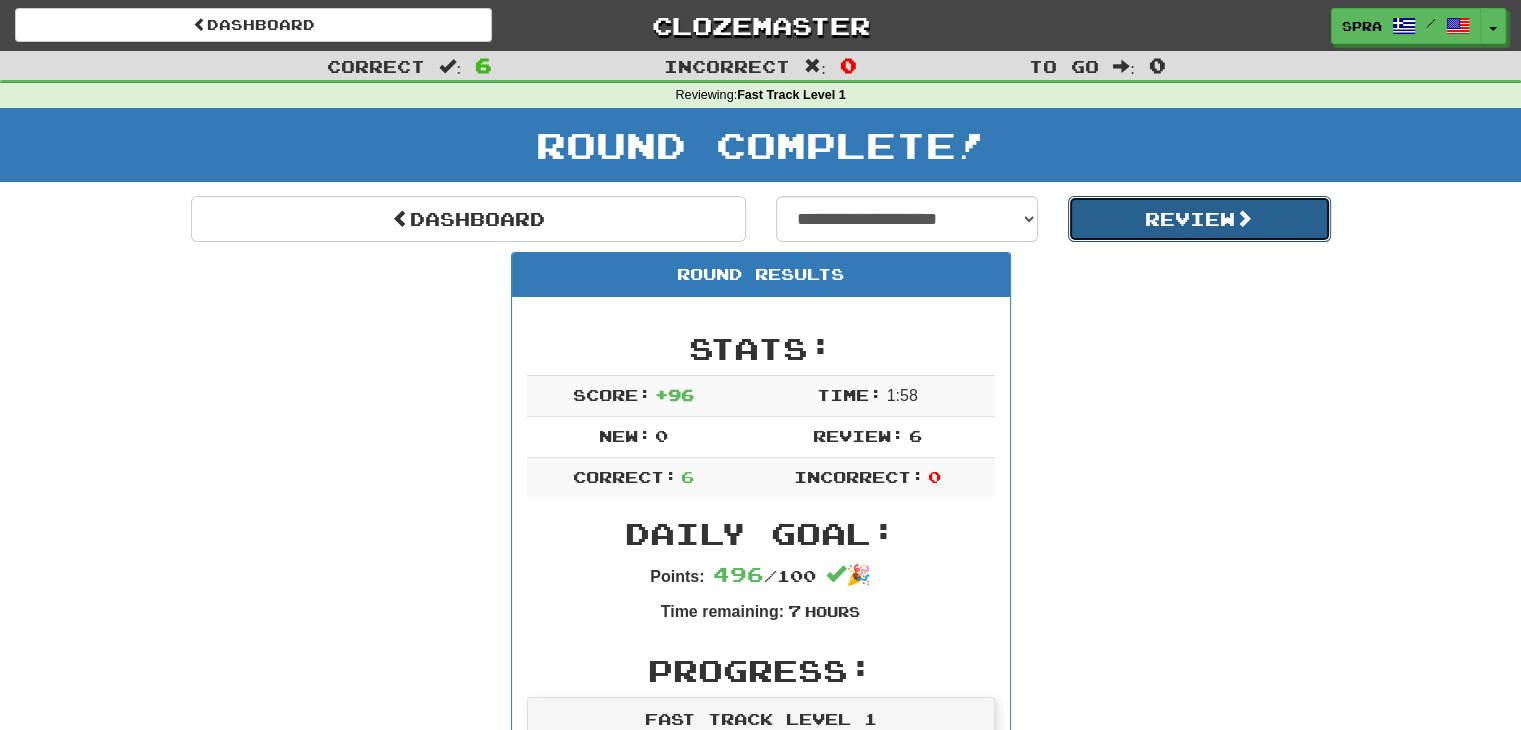 click on "Review" at bounding box center [1199, 219] 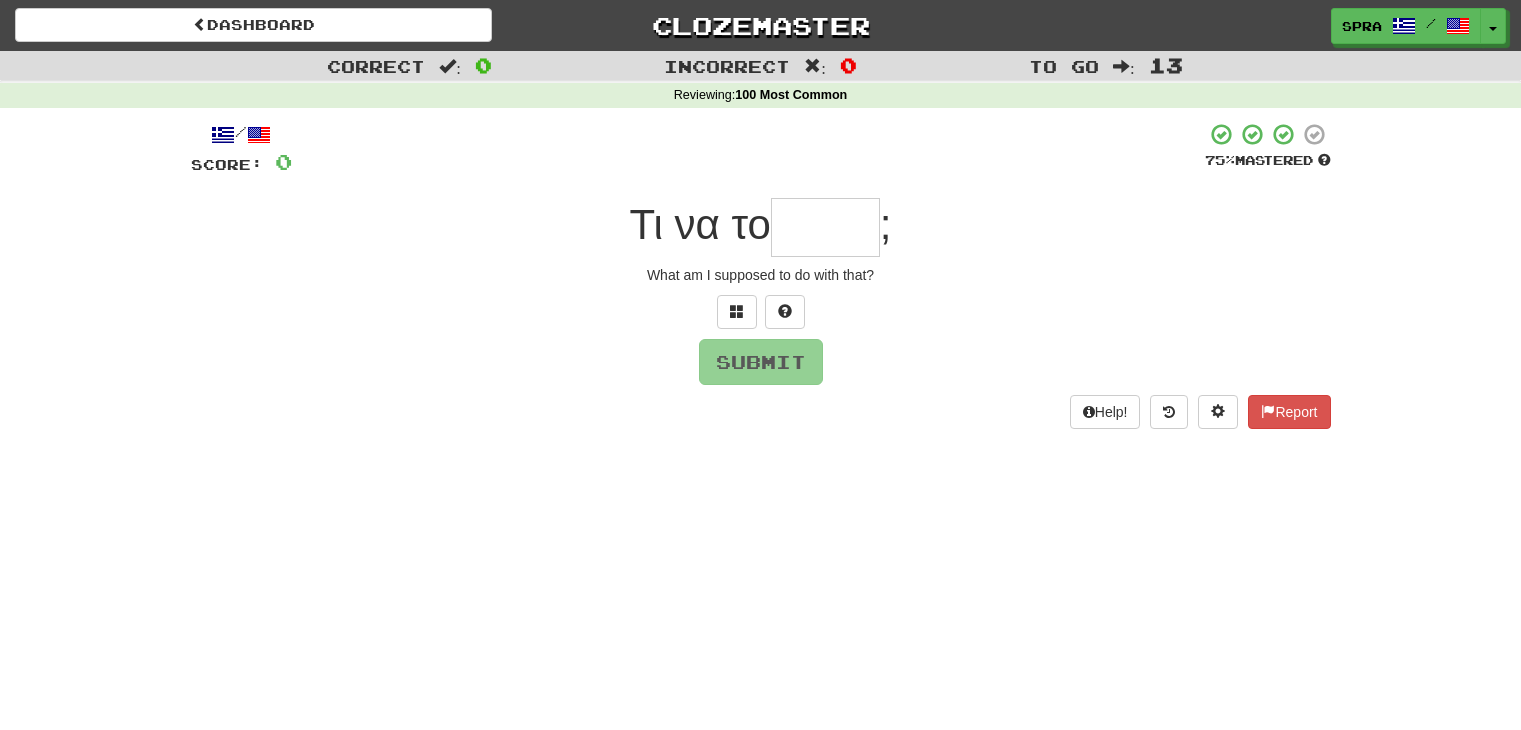 scroll, scrollTop: 0, scrollLeft: 0, axis: both 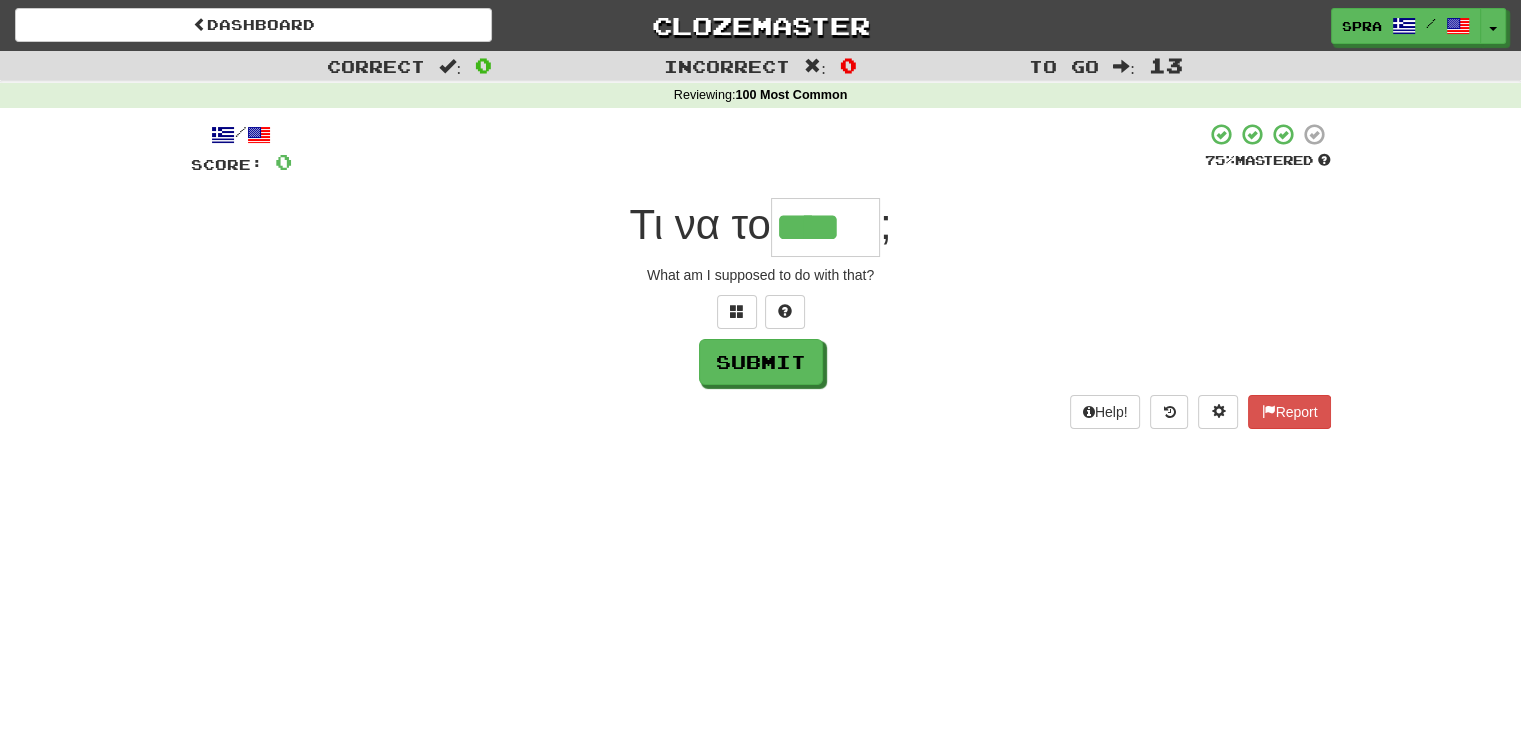 type on "****" 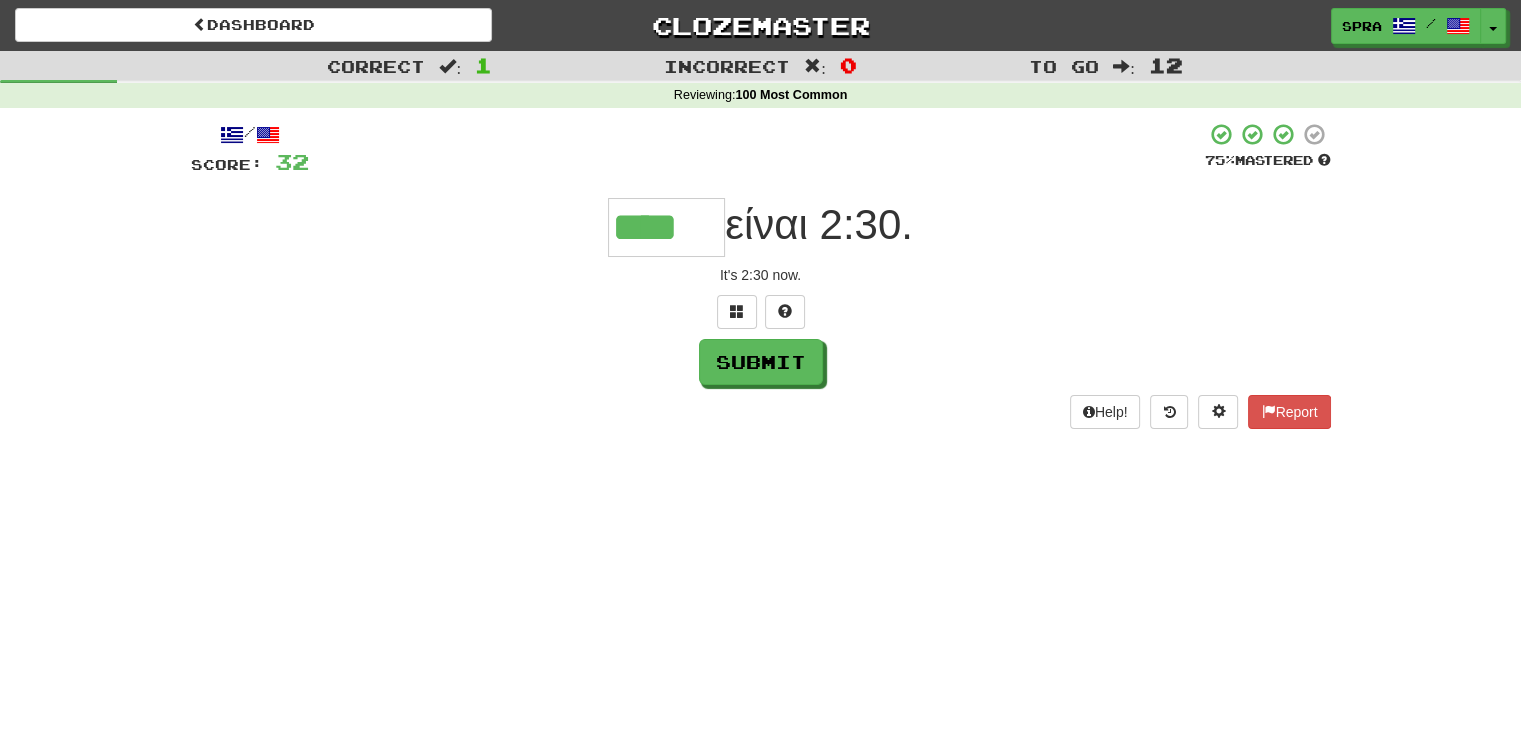 type on "****" 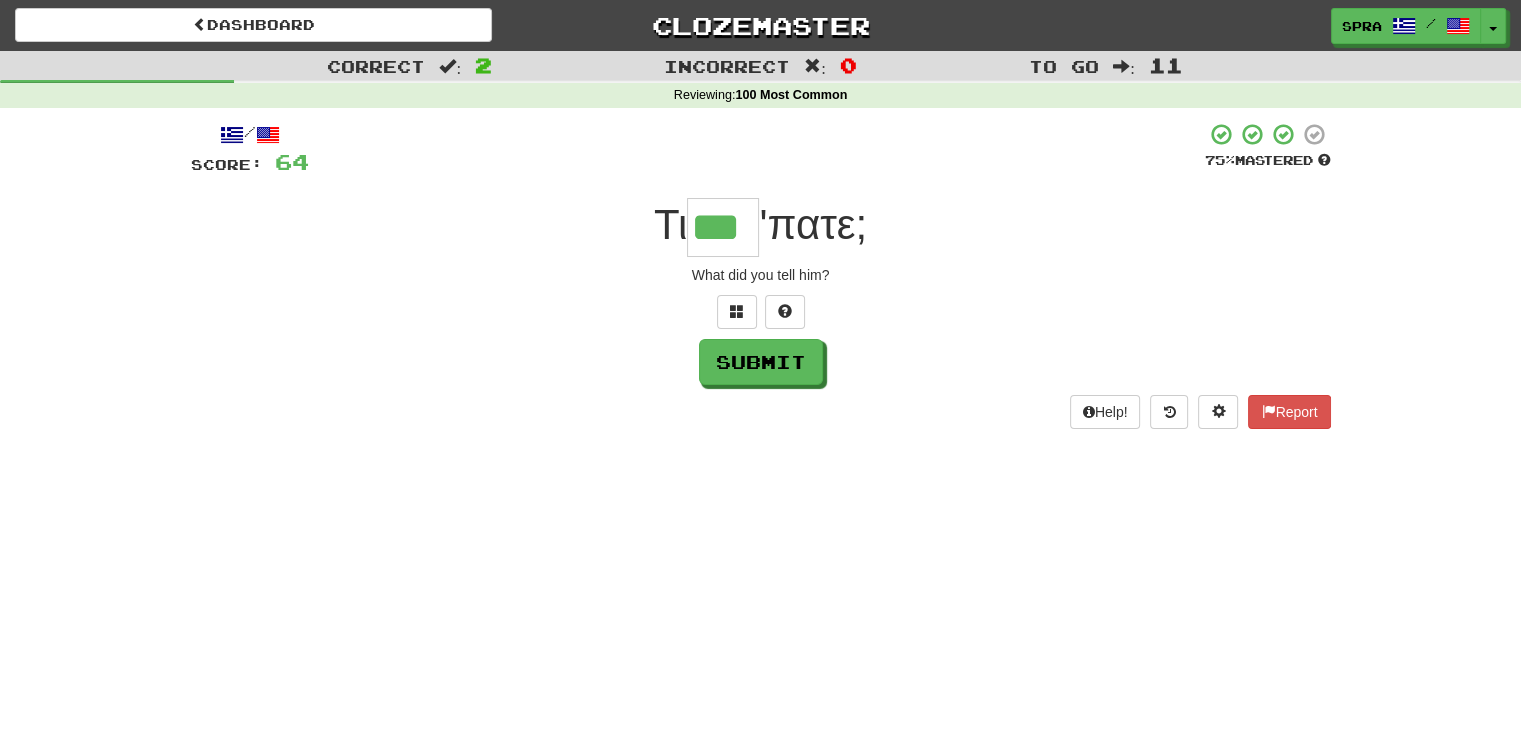 type on "***" 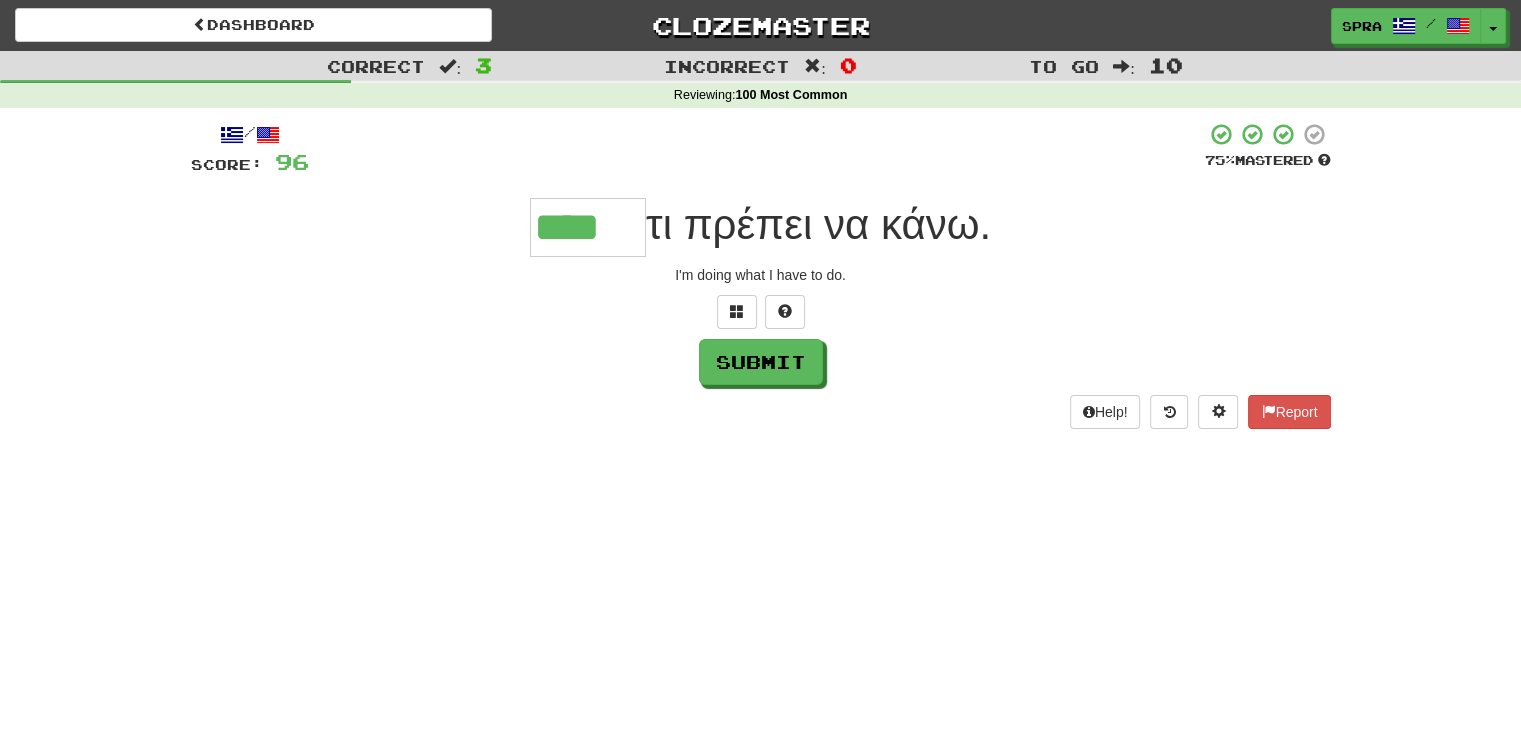 type on "****" 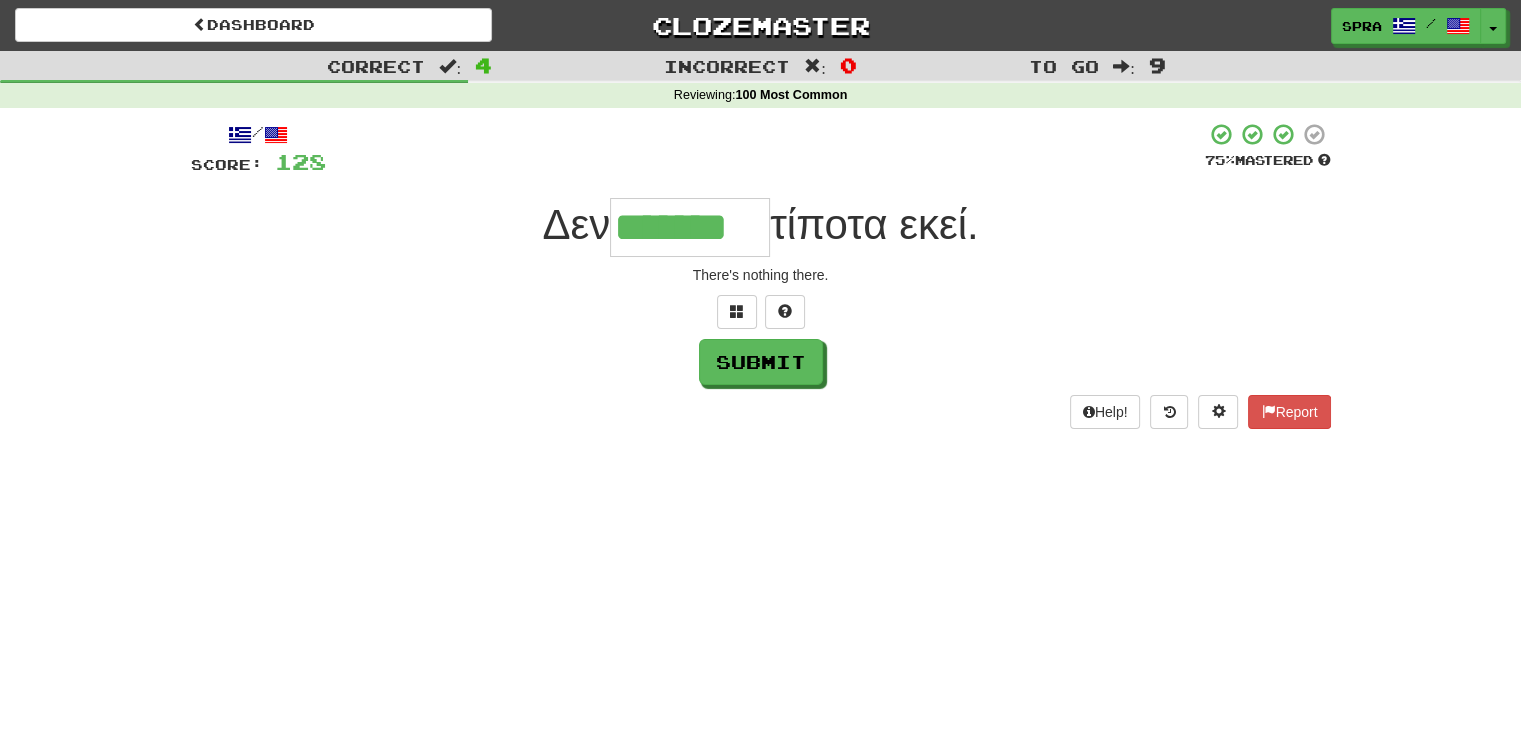 type on "*******" 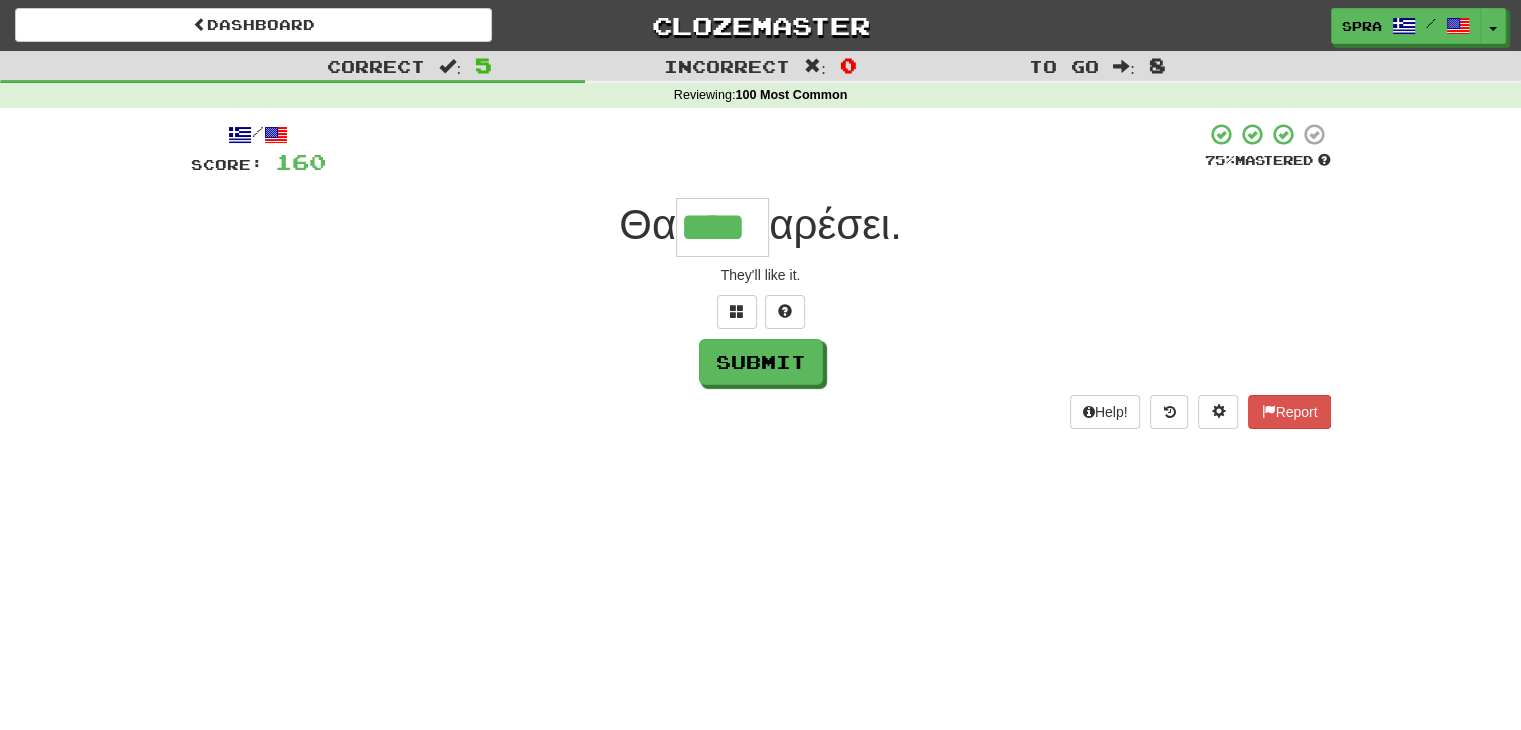 type on "****" 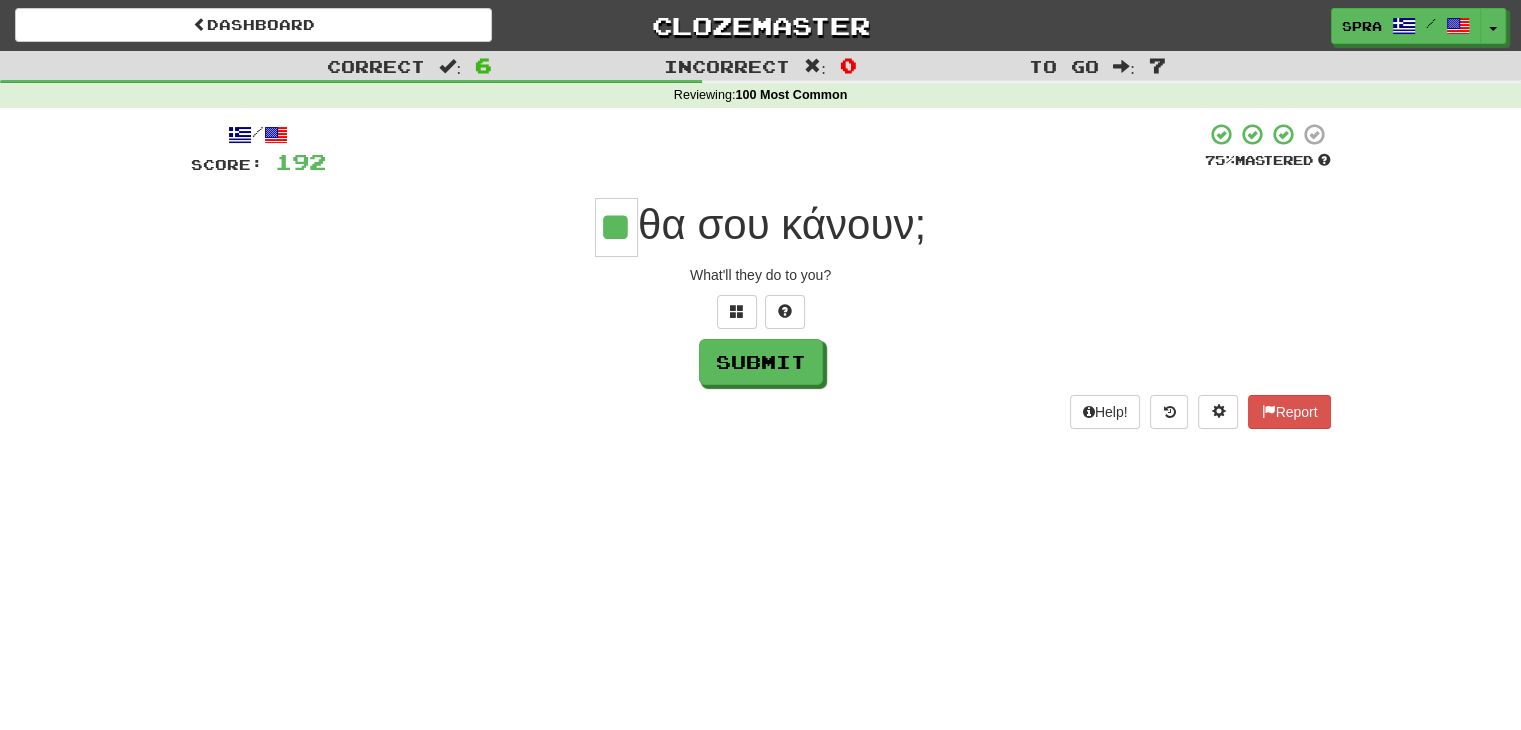 type on "**" 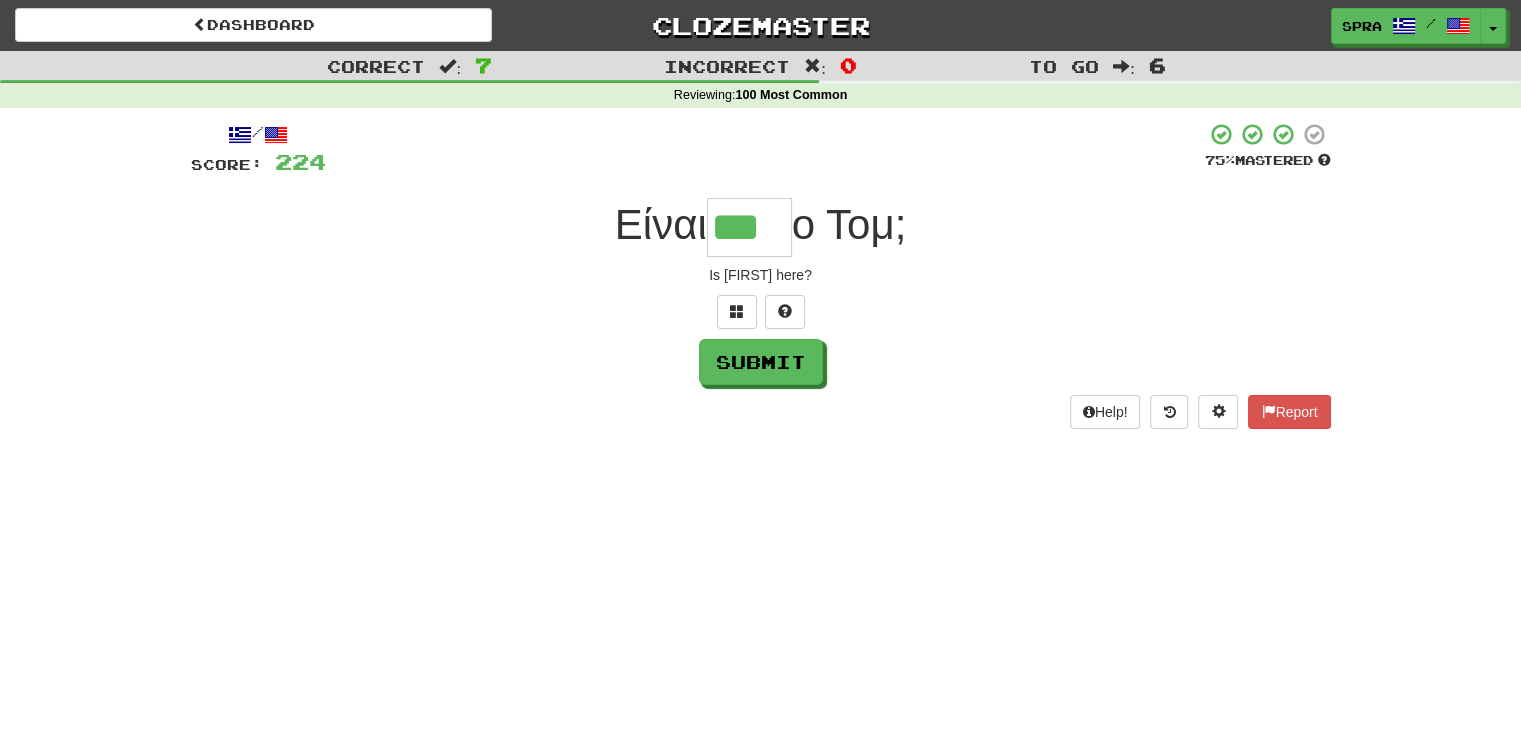 type on "***" 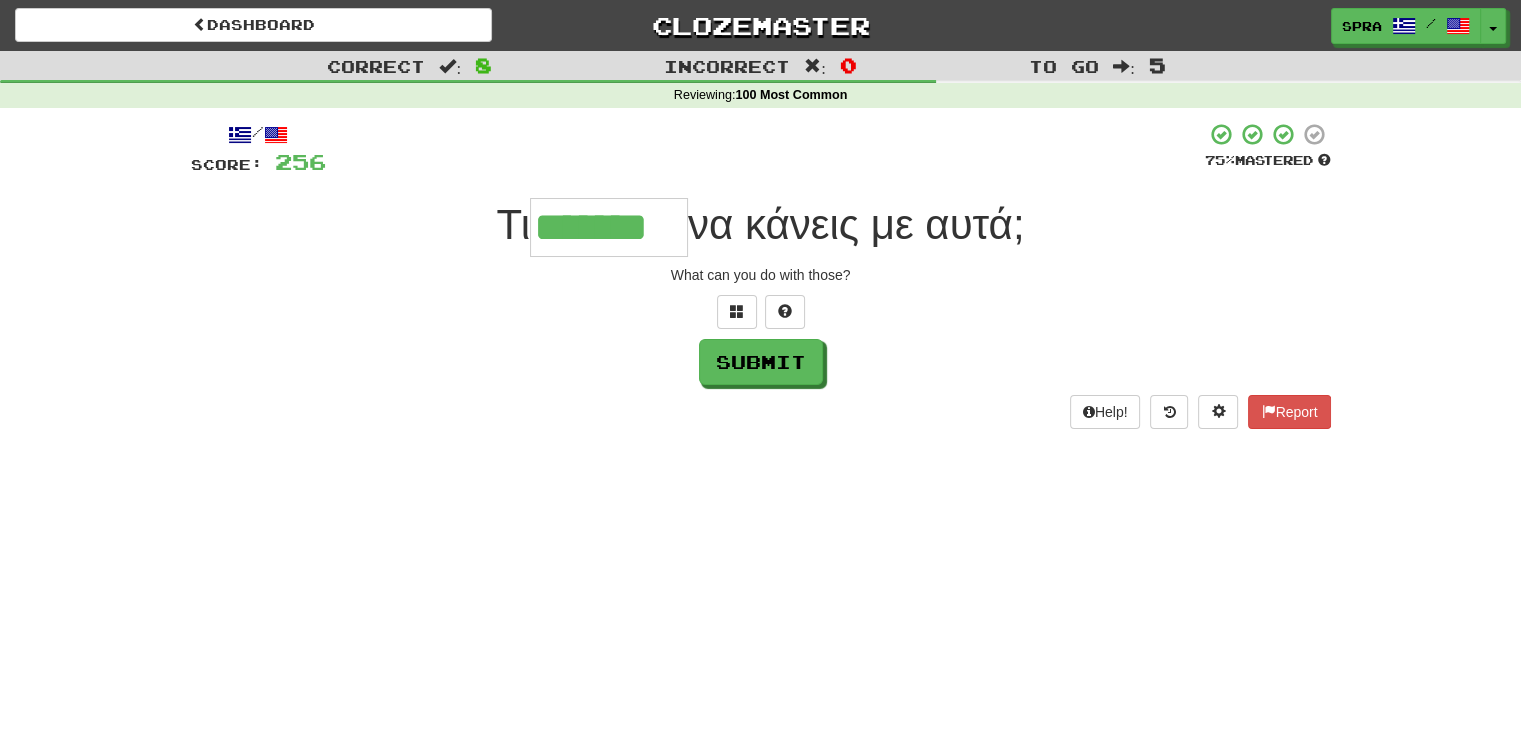 type on "*******" 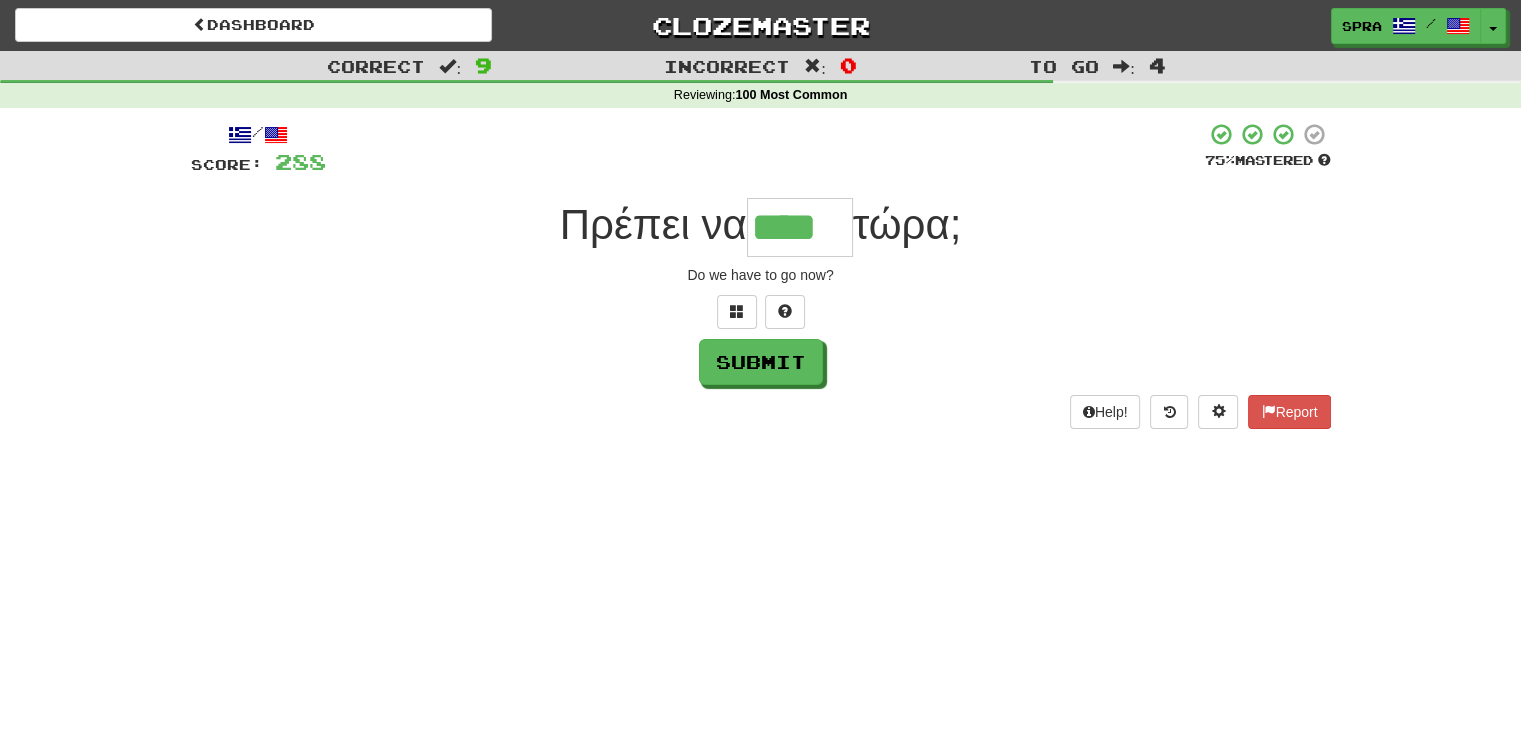 type on "****" 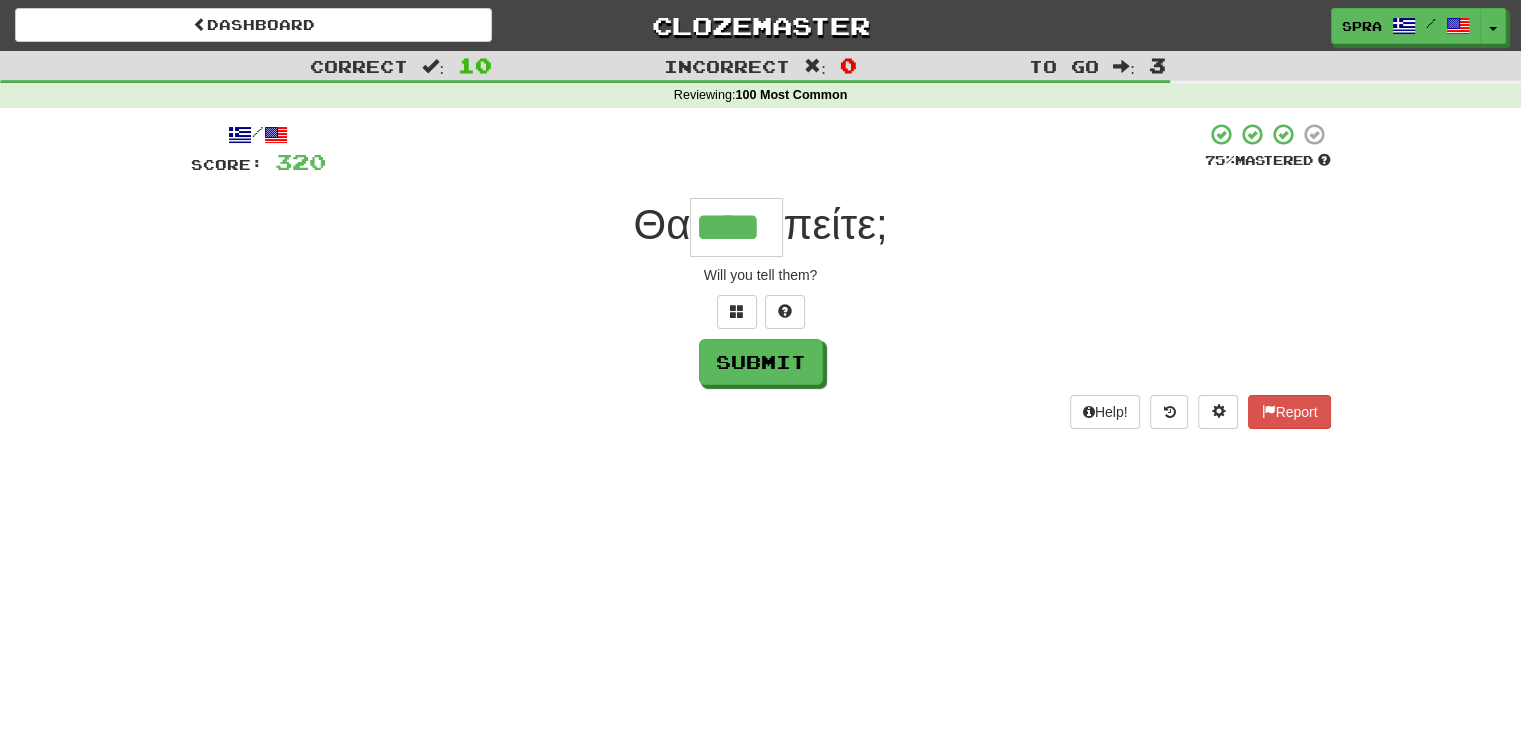 type on "****" 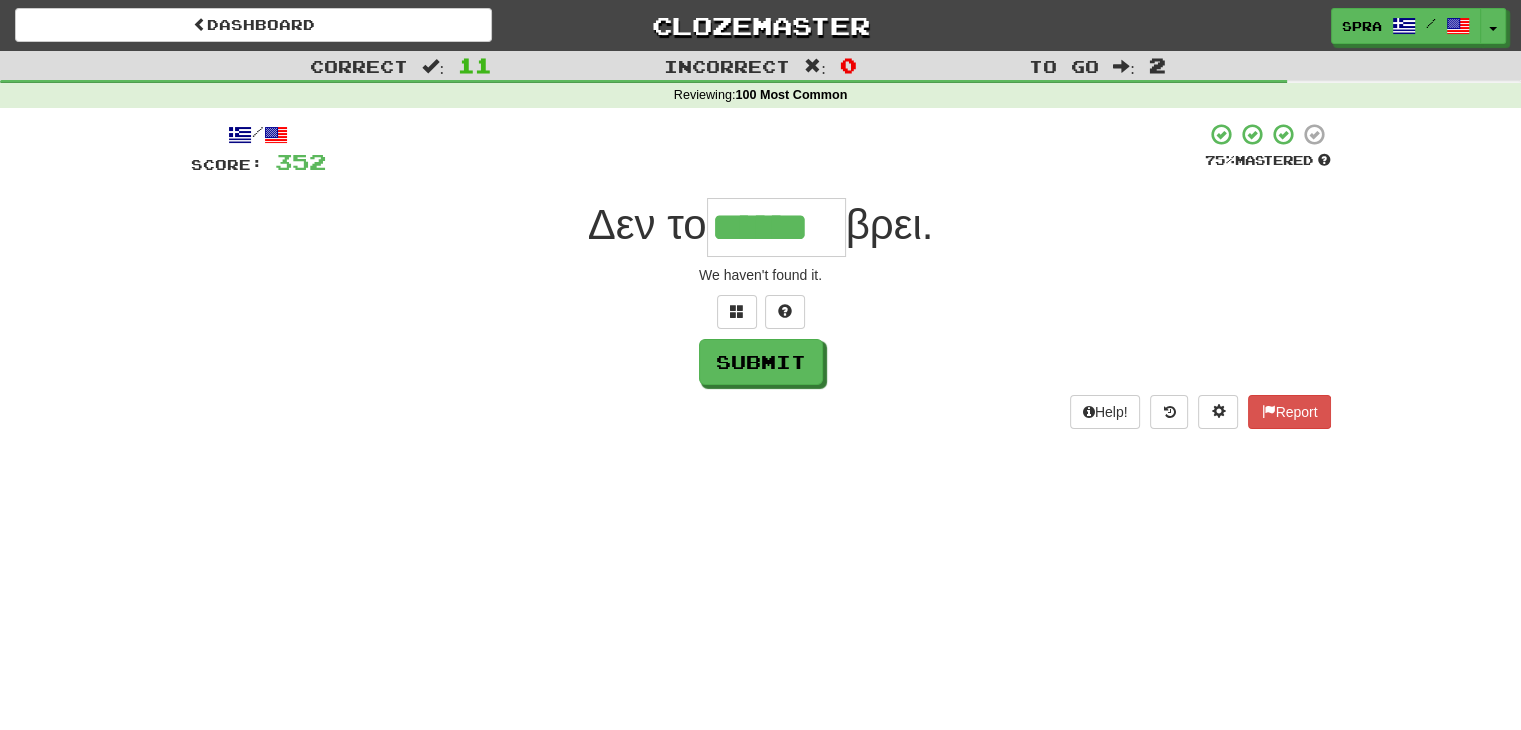 type on "******" 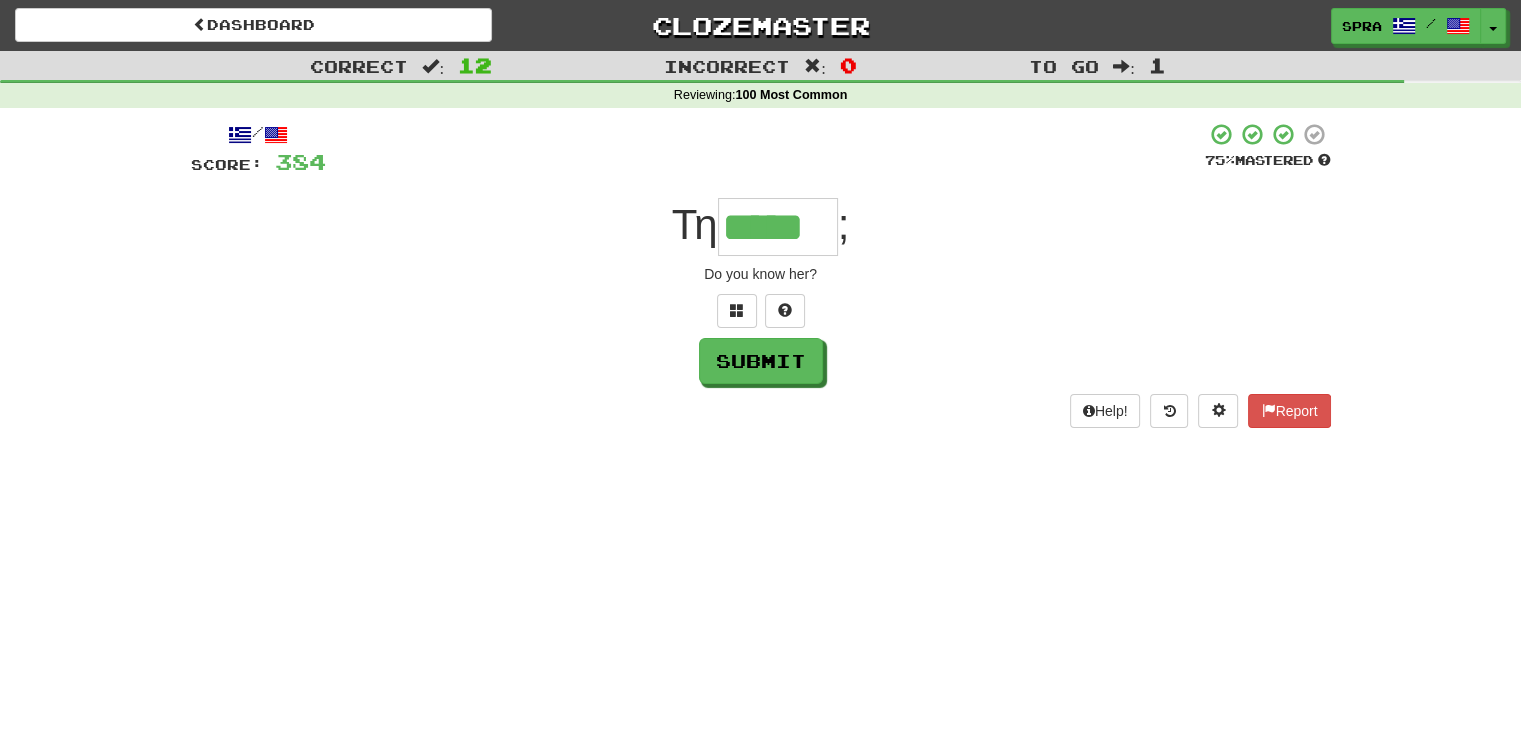 scroll, scrollTop: 0, scrollLeft: 0, axis: both 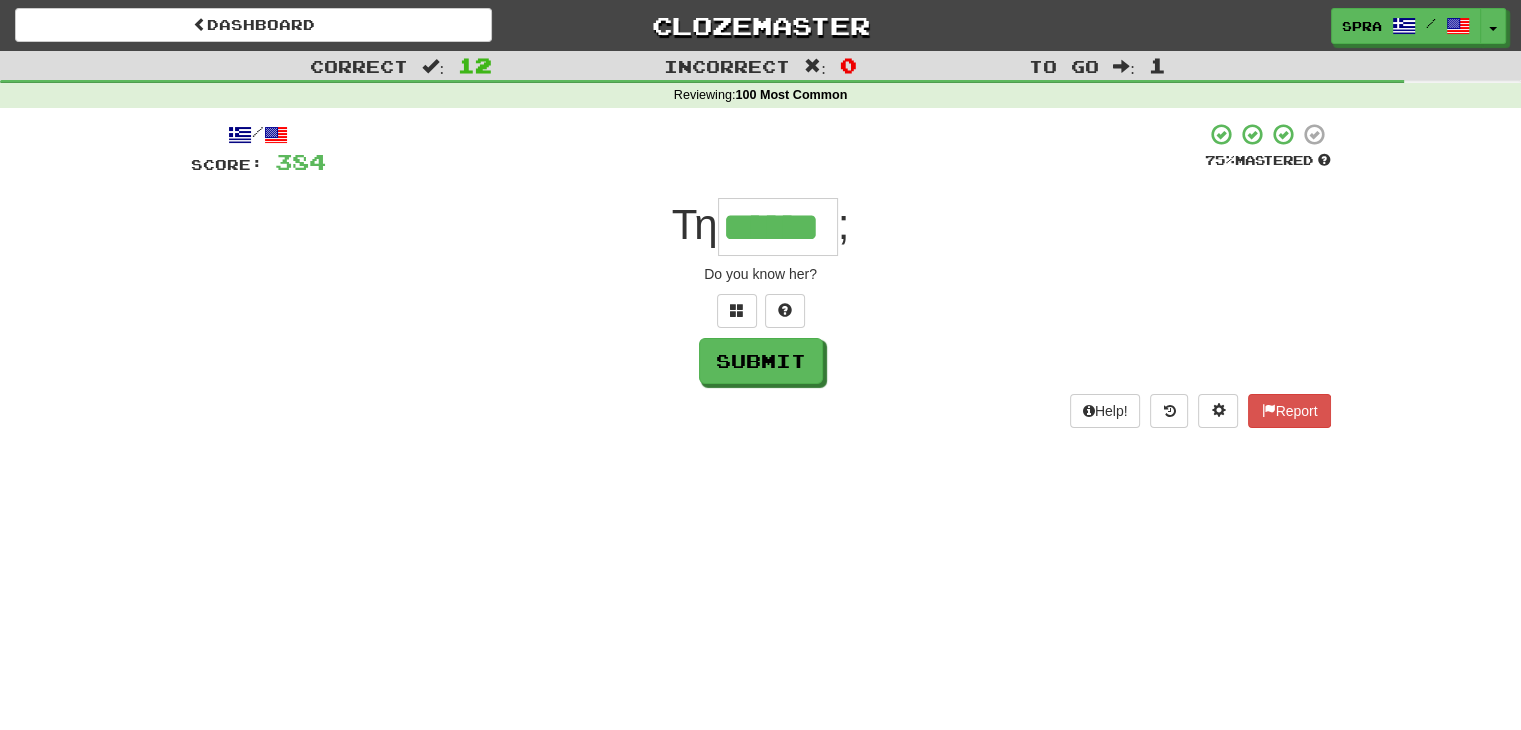 type on "******" 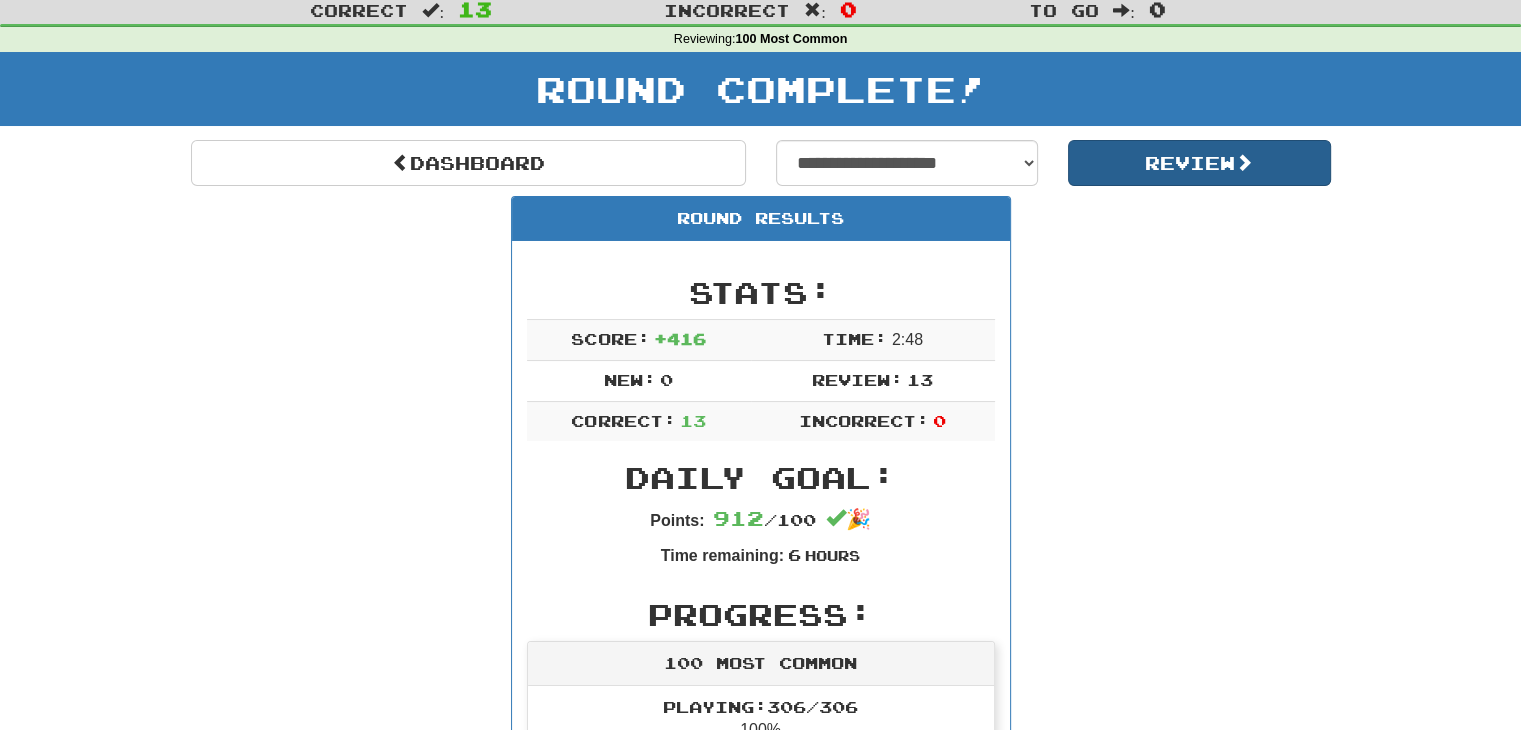 scroll, scrollTop: 0, scrollLeft: 0, axis: both 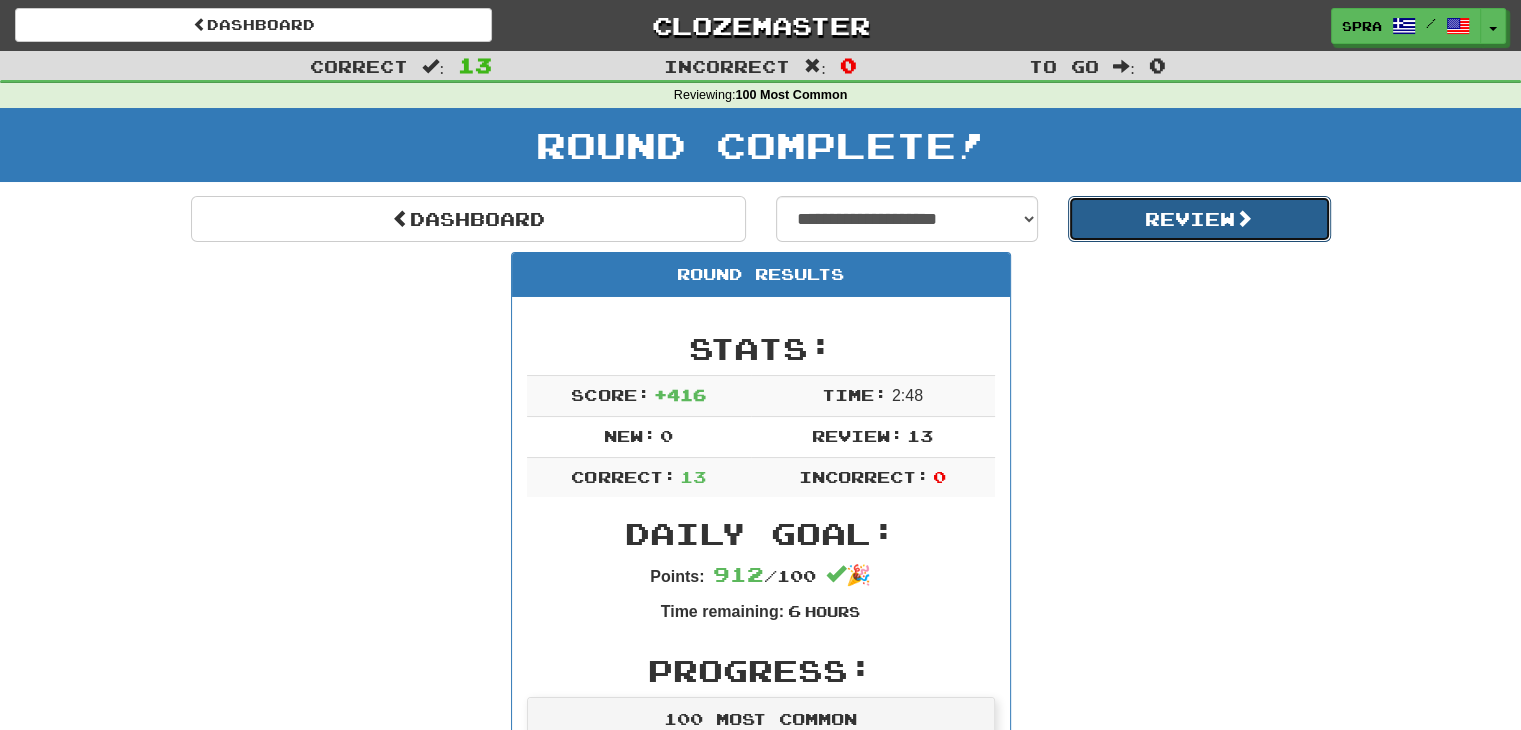 click on "Review" at bounding box center [1199, 219] 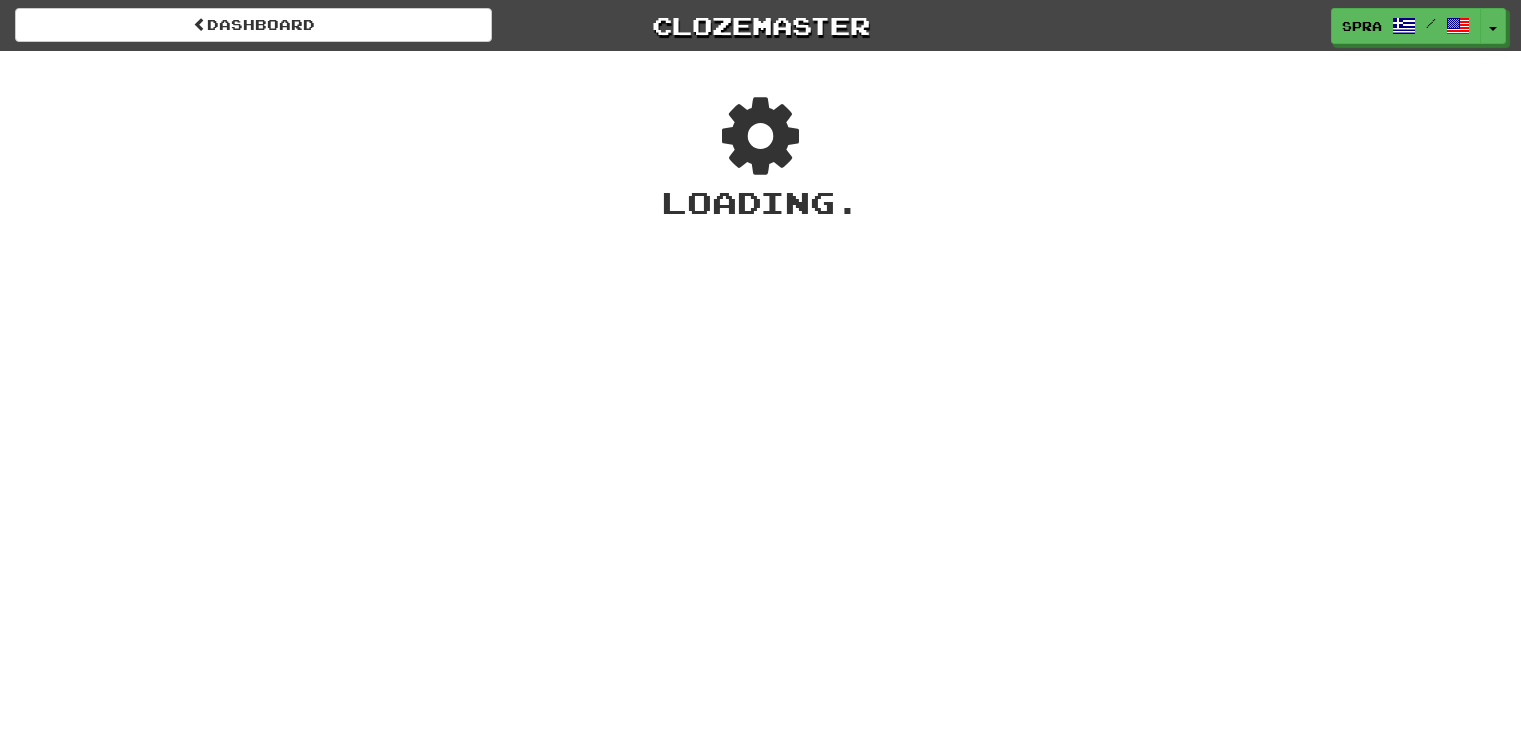 scroll, scrollTop: 0, scrollLeft: 0, axis: both 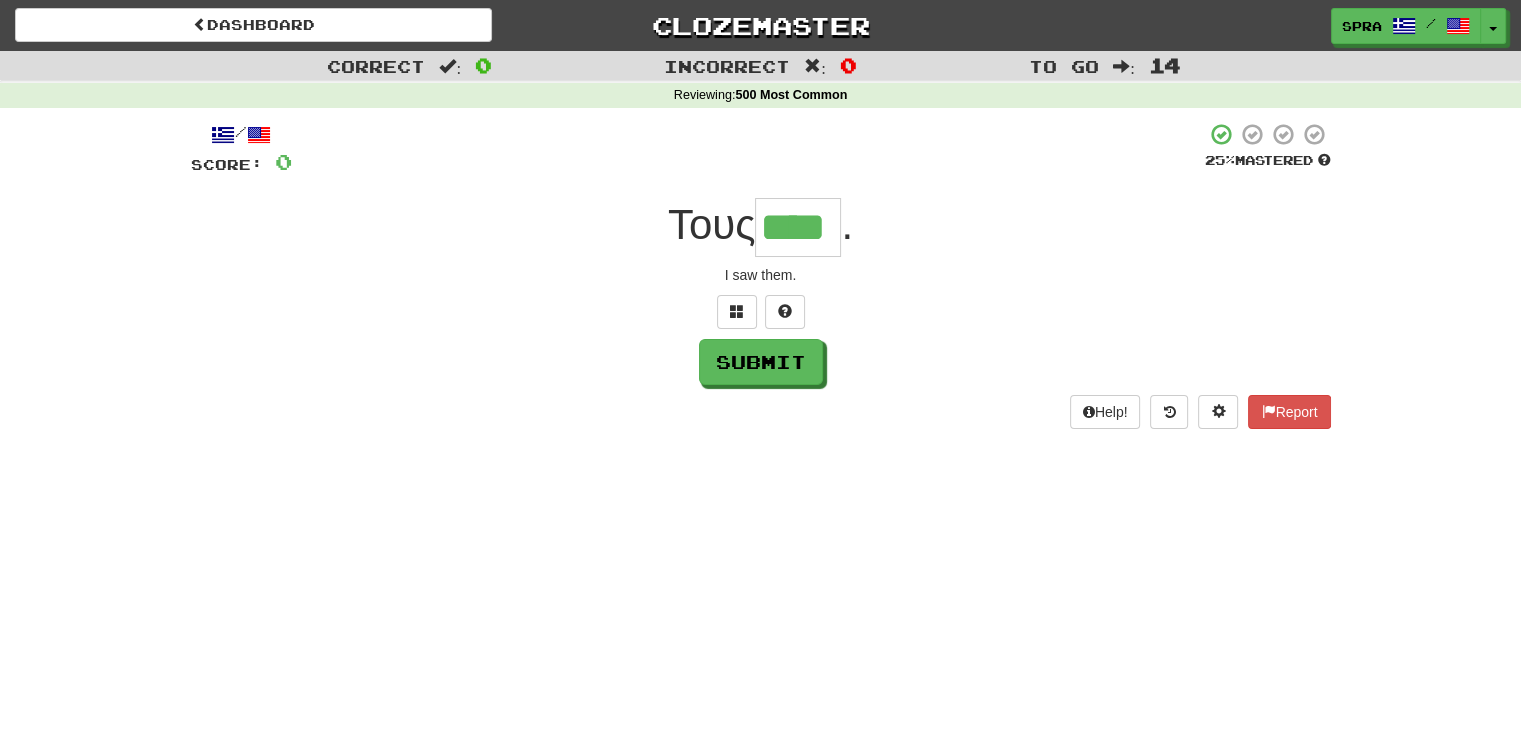 type on "****" 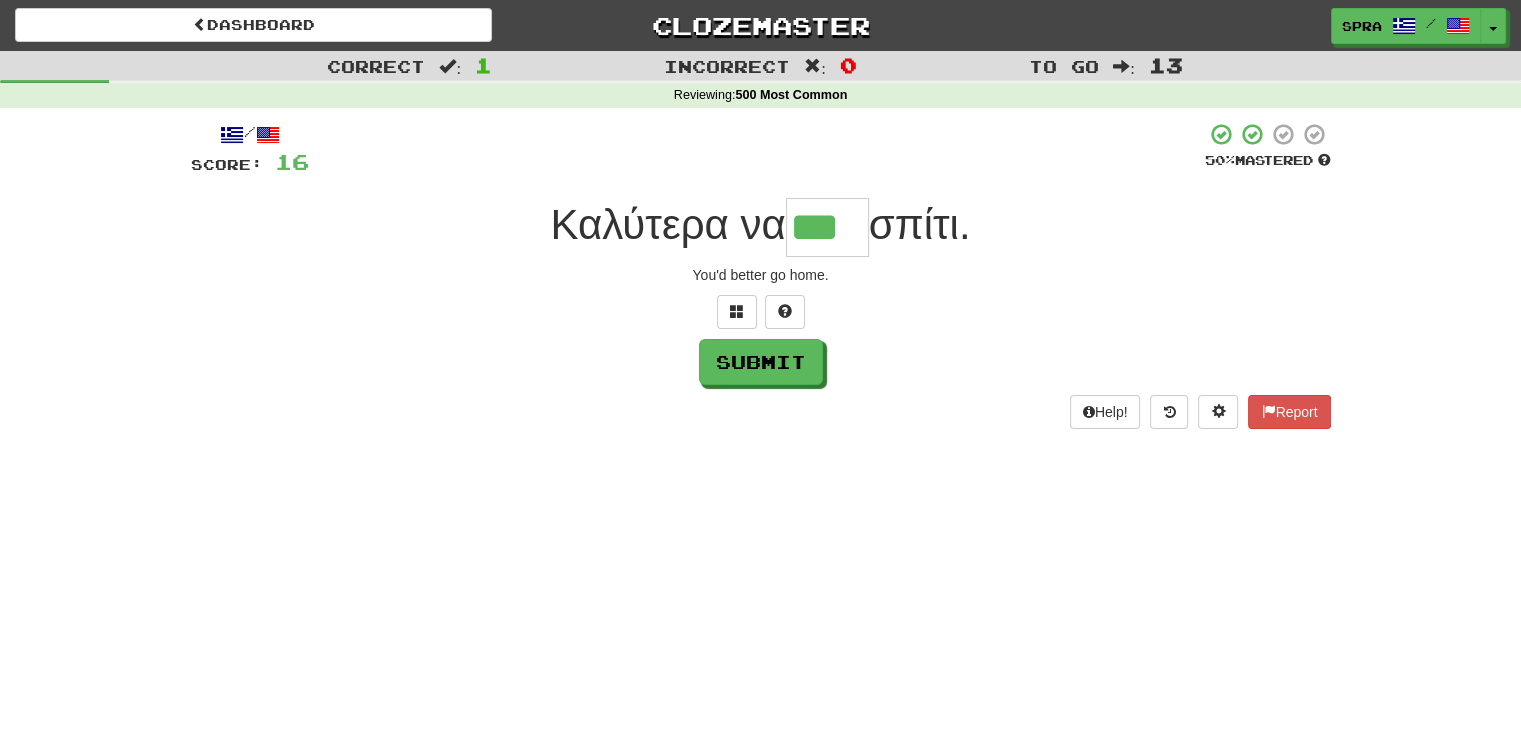 type on "***" 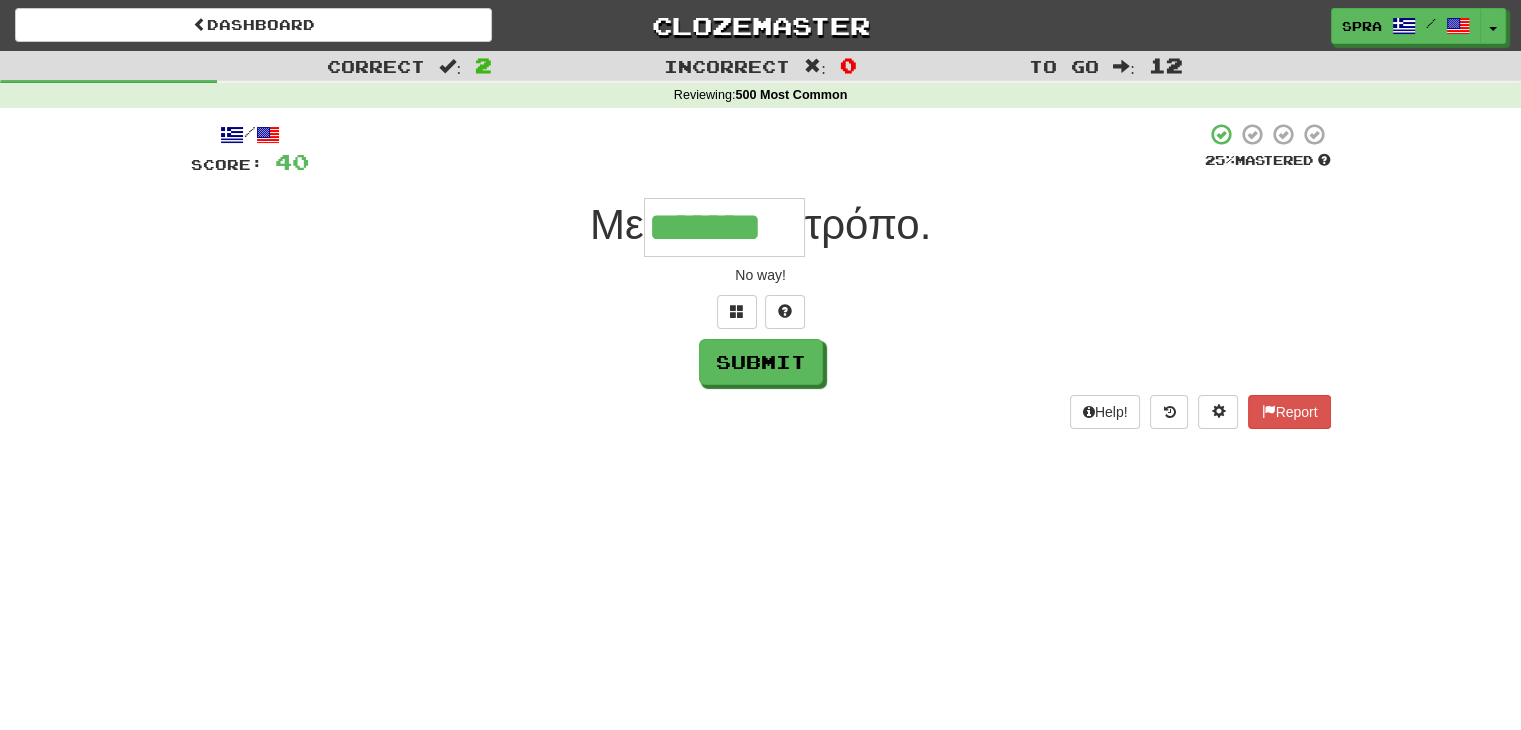 type on "*******" 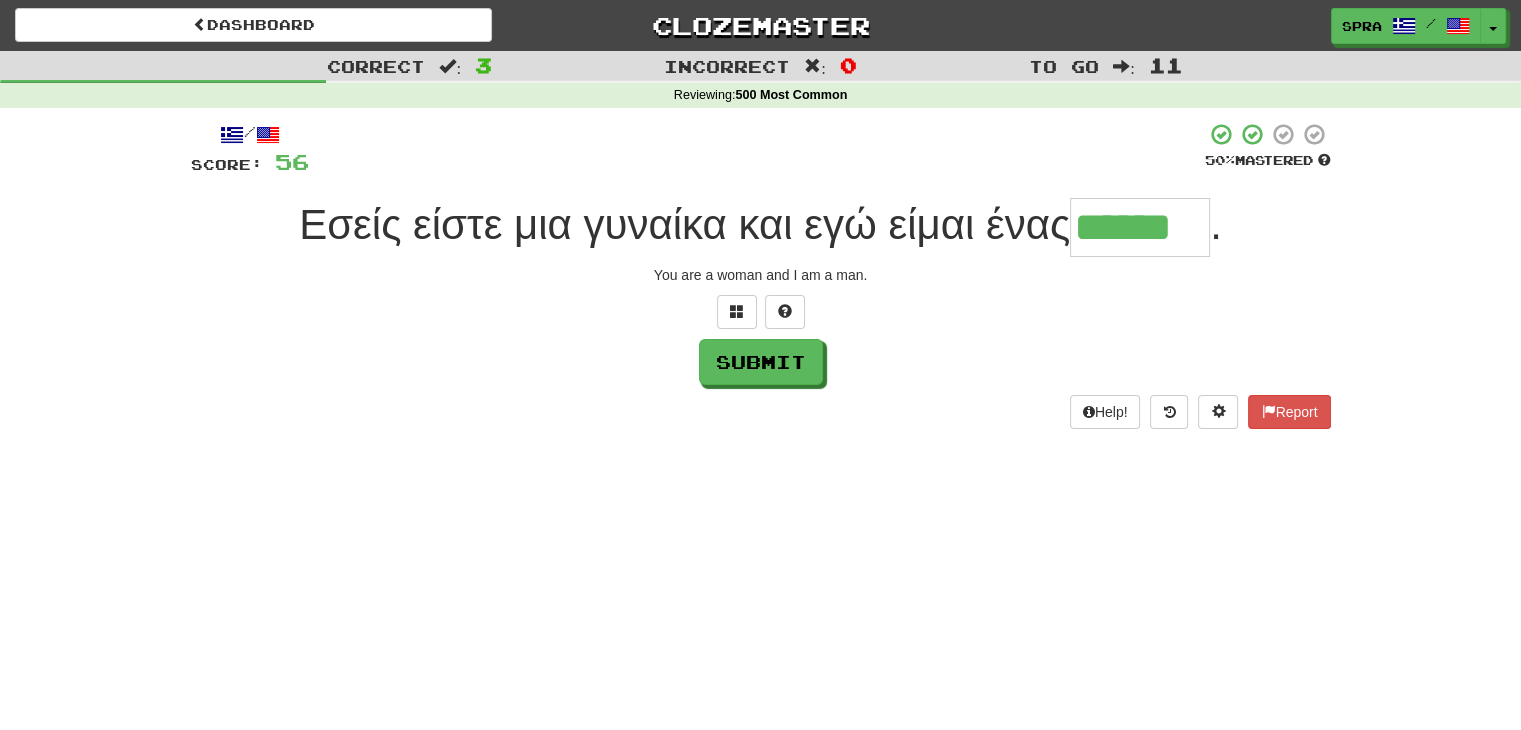 type on "******" 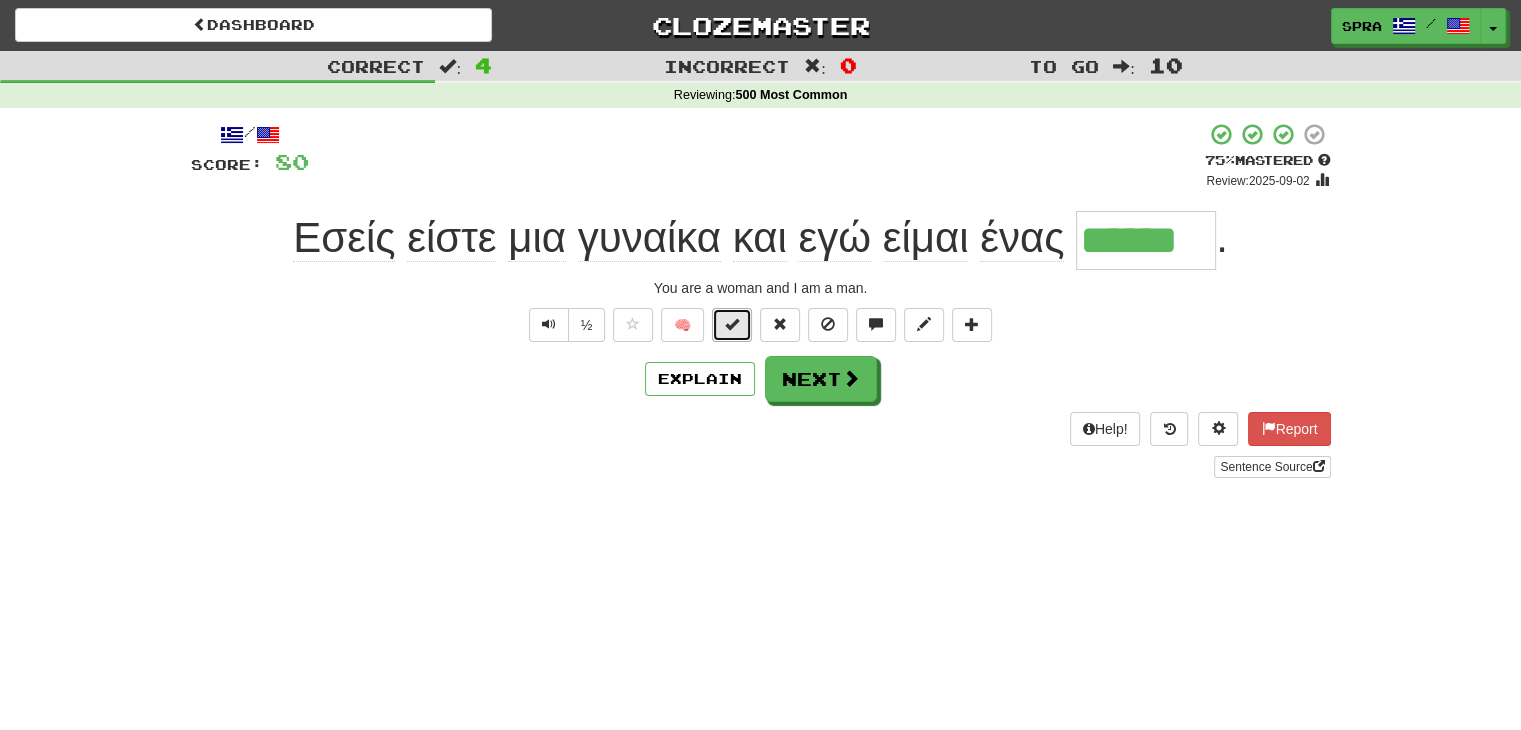 click at bounding box center [732, 324] 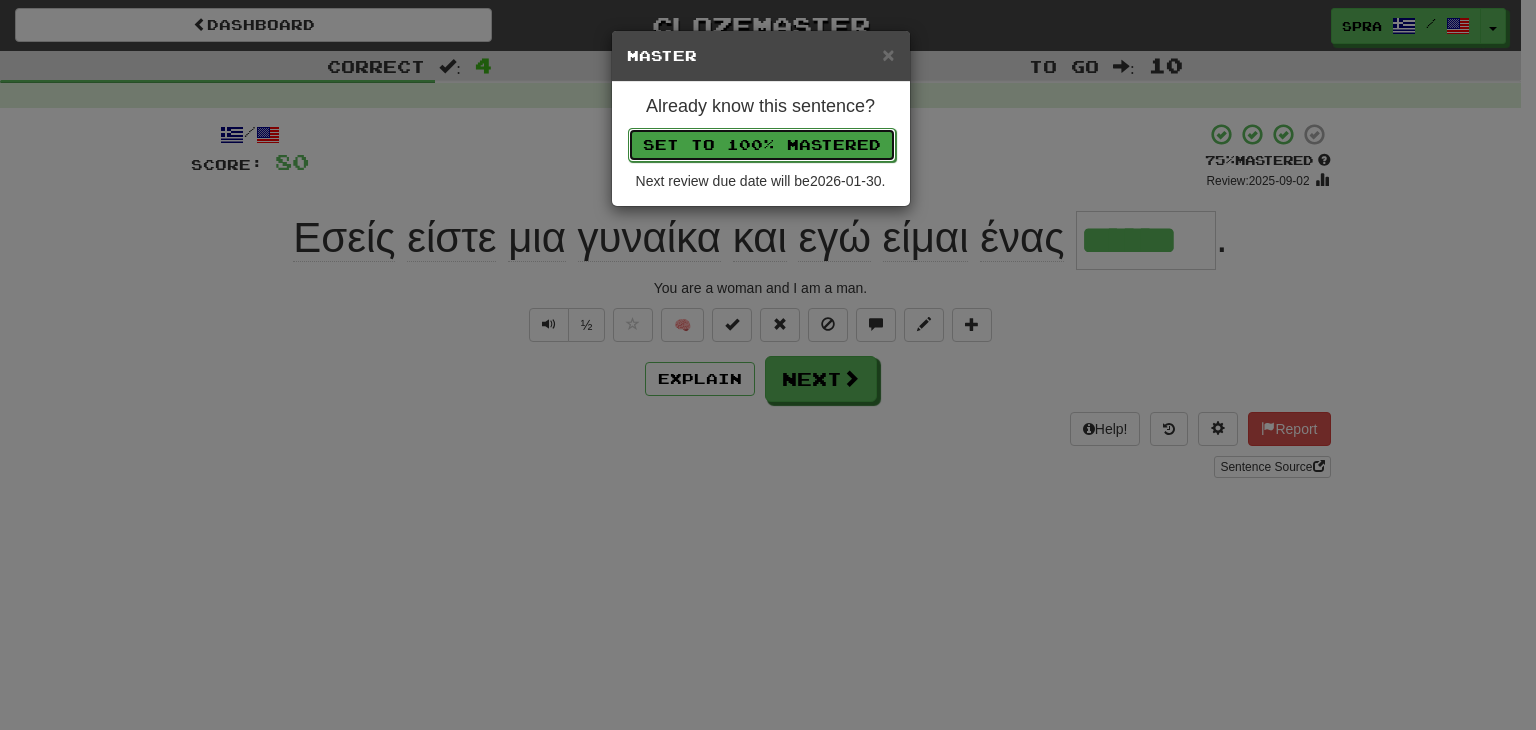 click on "Set to 100% Mastered" at bounding box center (762, 145) 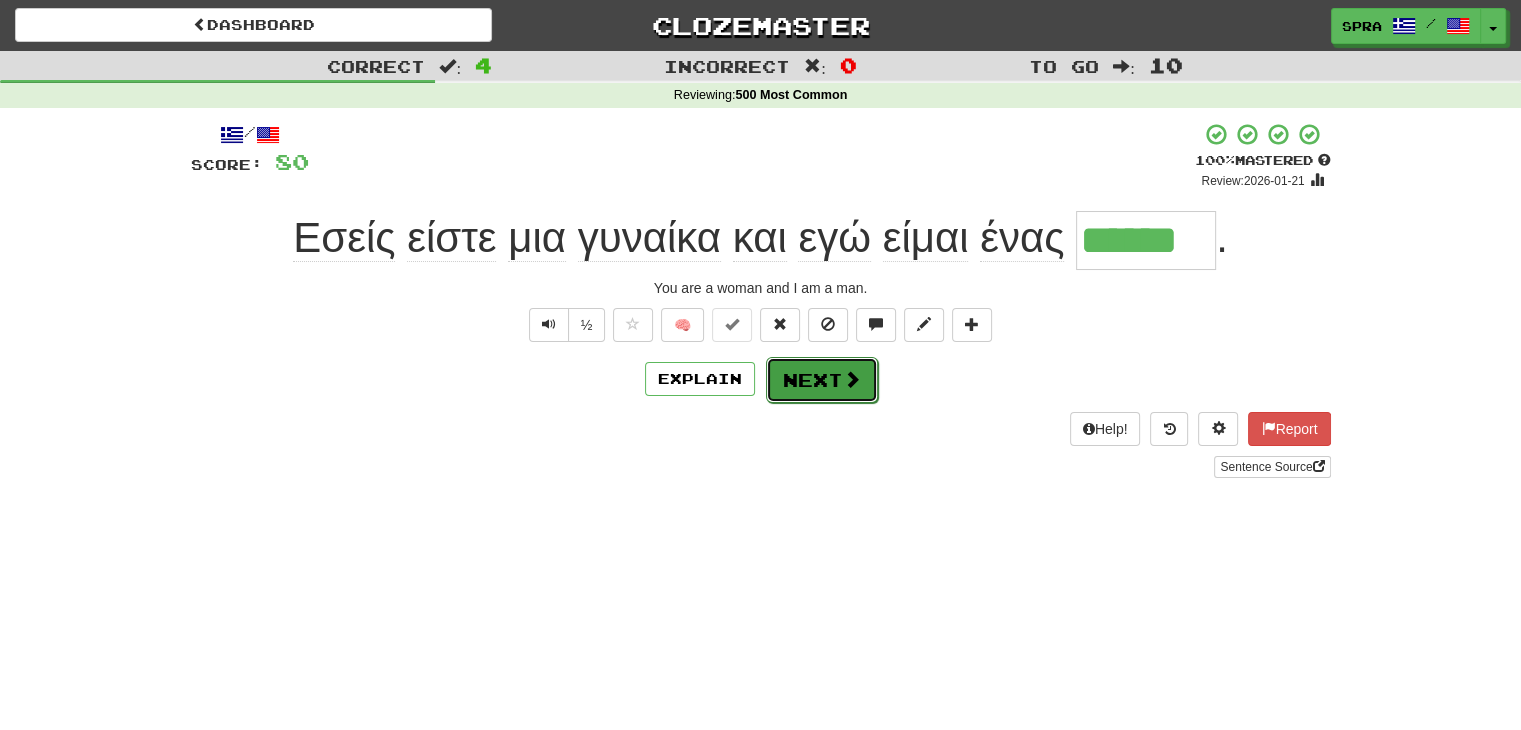 click on "Next" at bounding box center [822, 380] 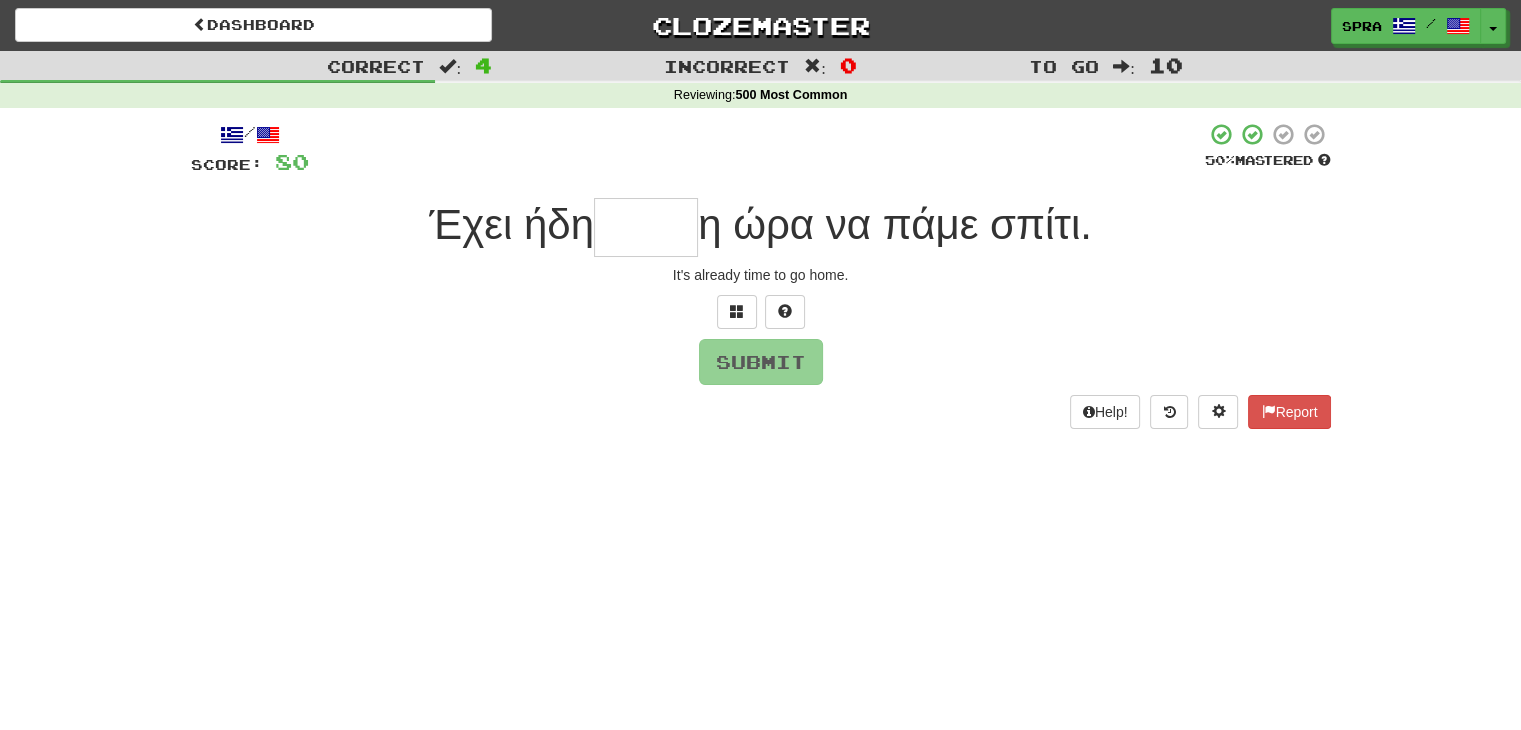 type on "*" 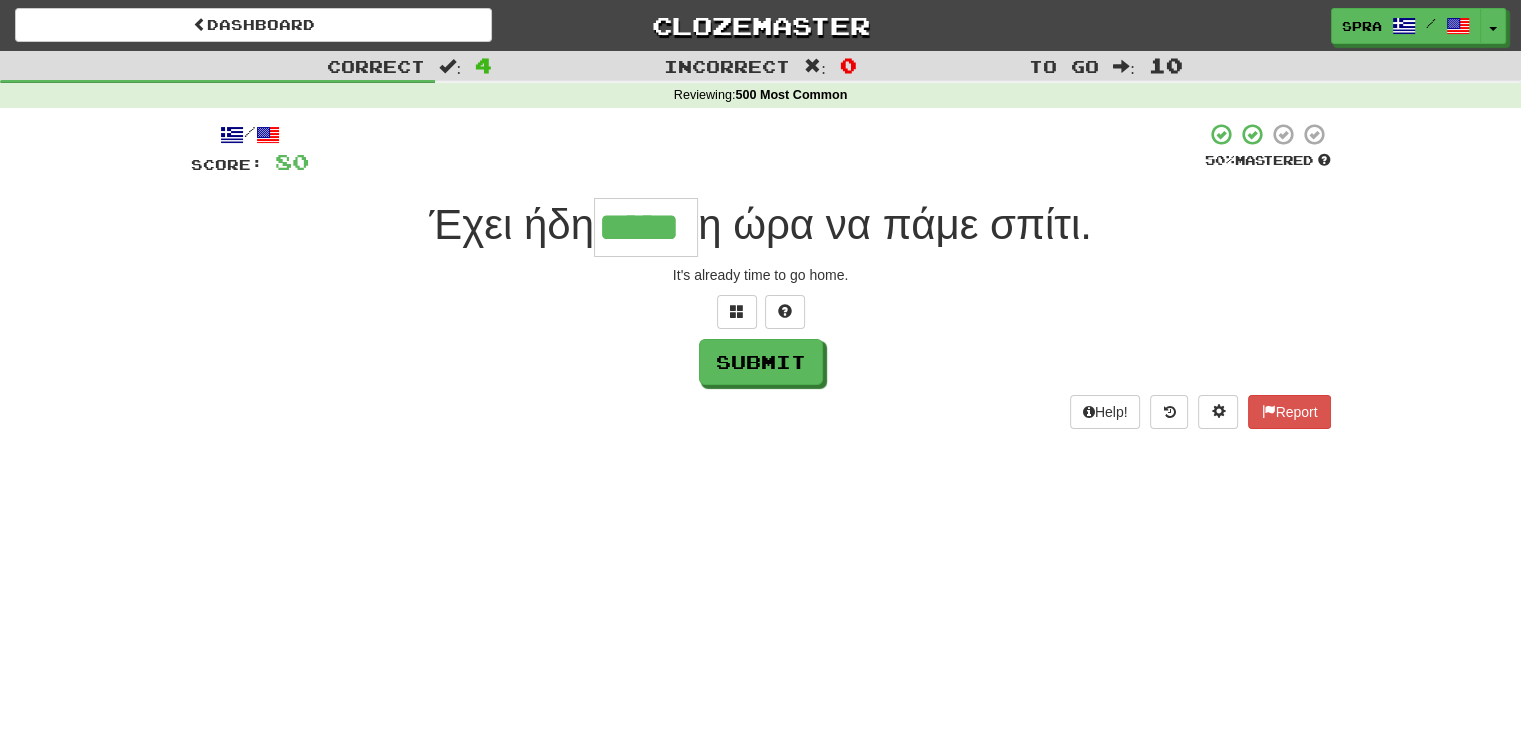 type on "*****" 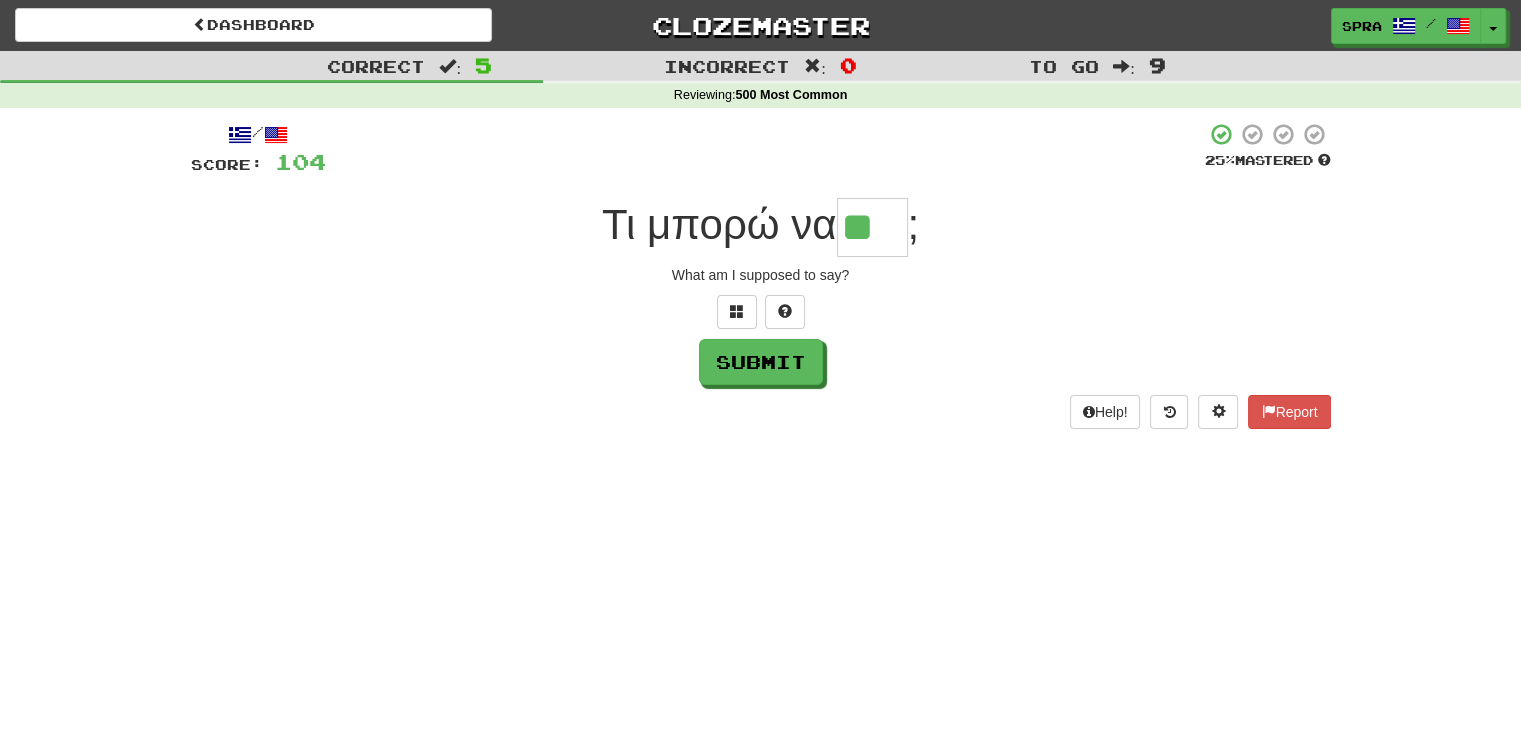 type on "**" 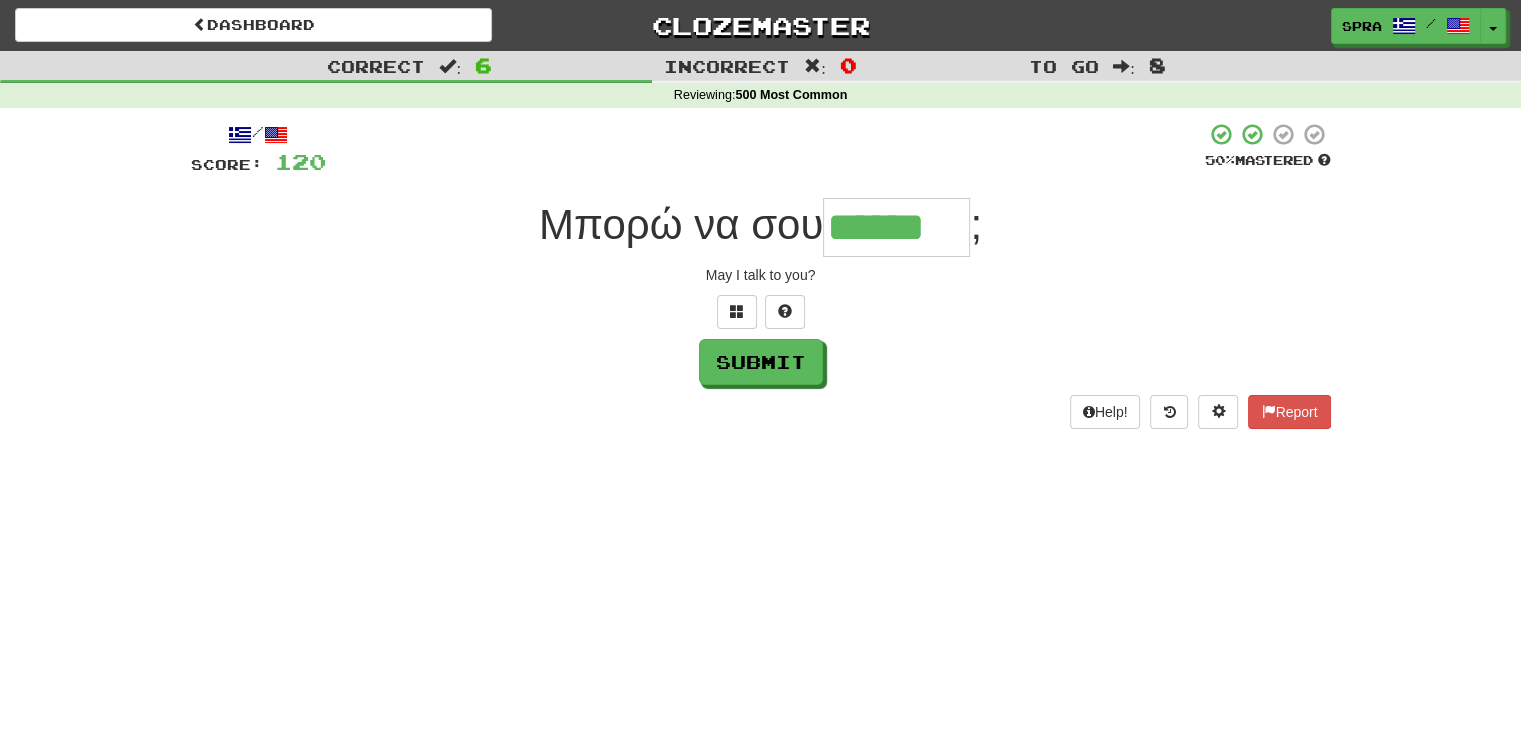 type on "******" 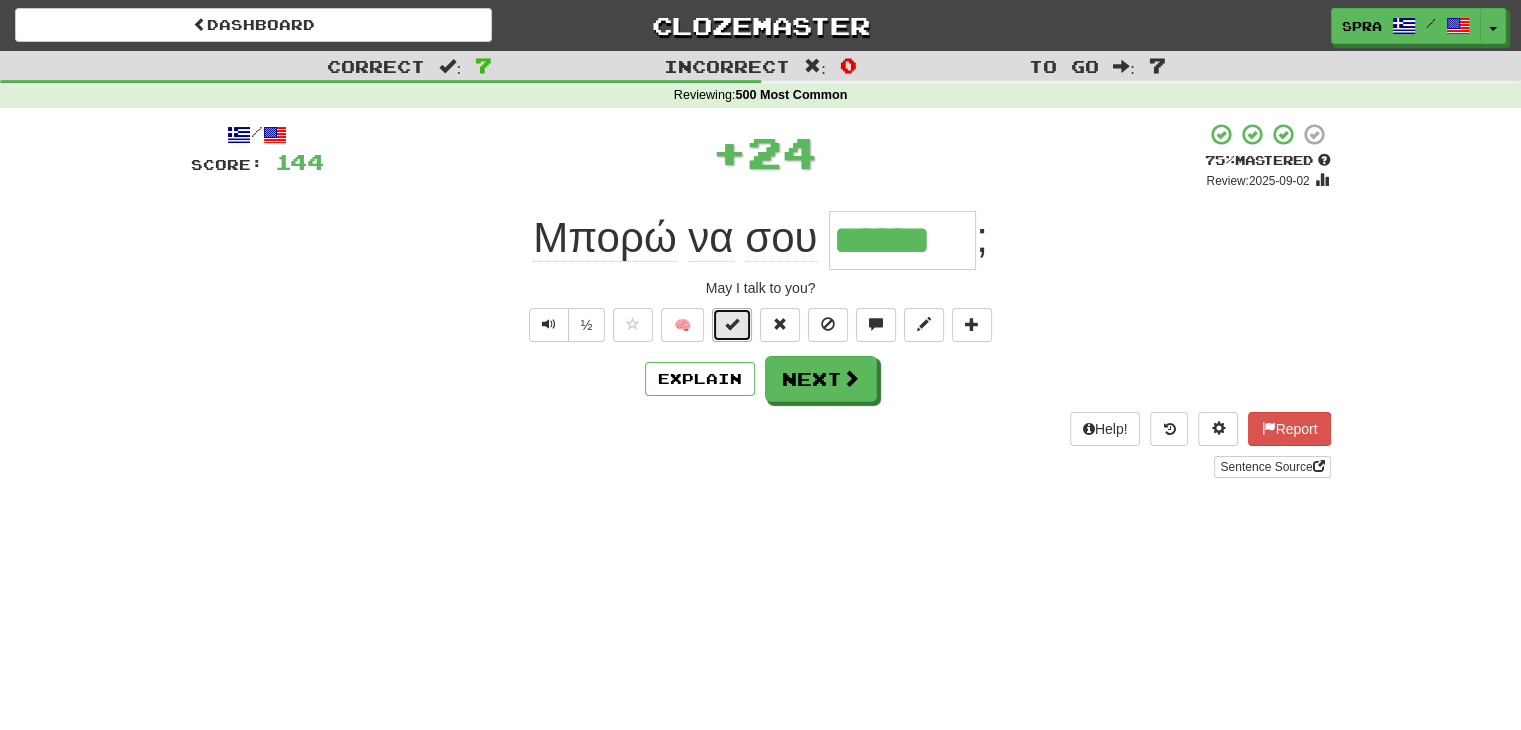 click at bounding box center (732, 325) 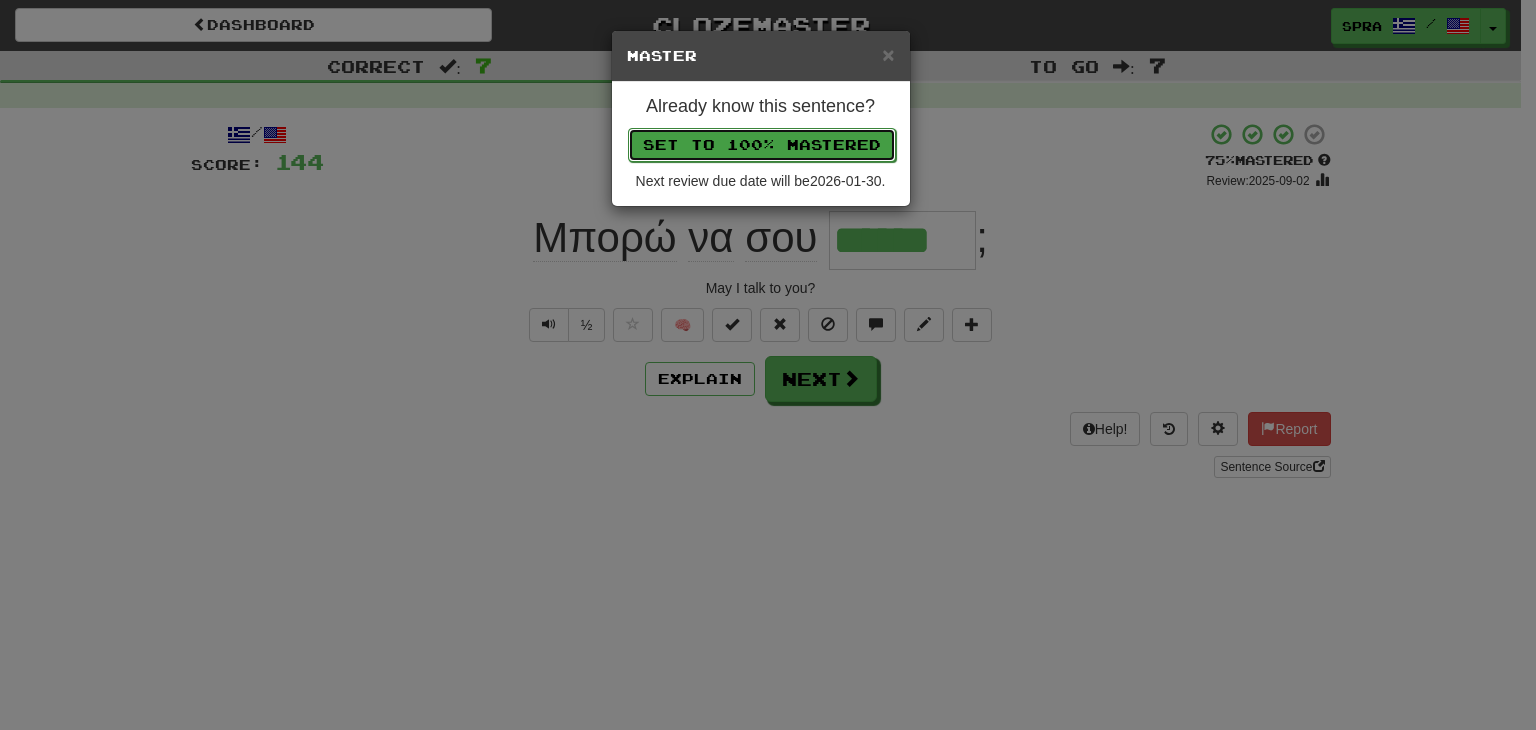 click on "Set to 100% Mastered" at bounding box center [762, 145] 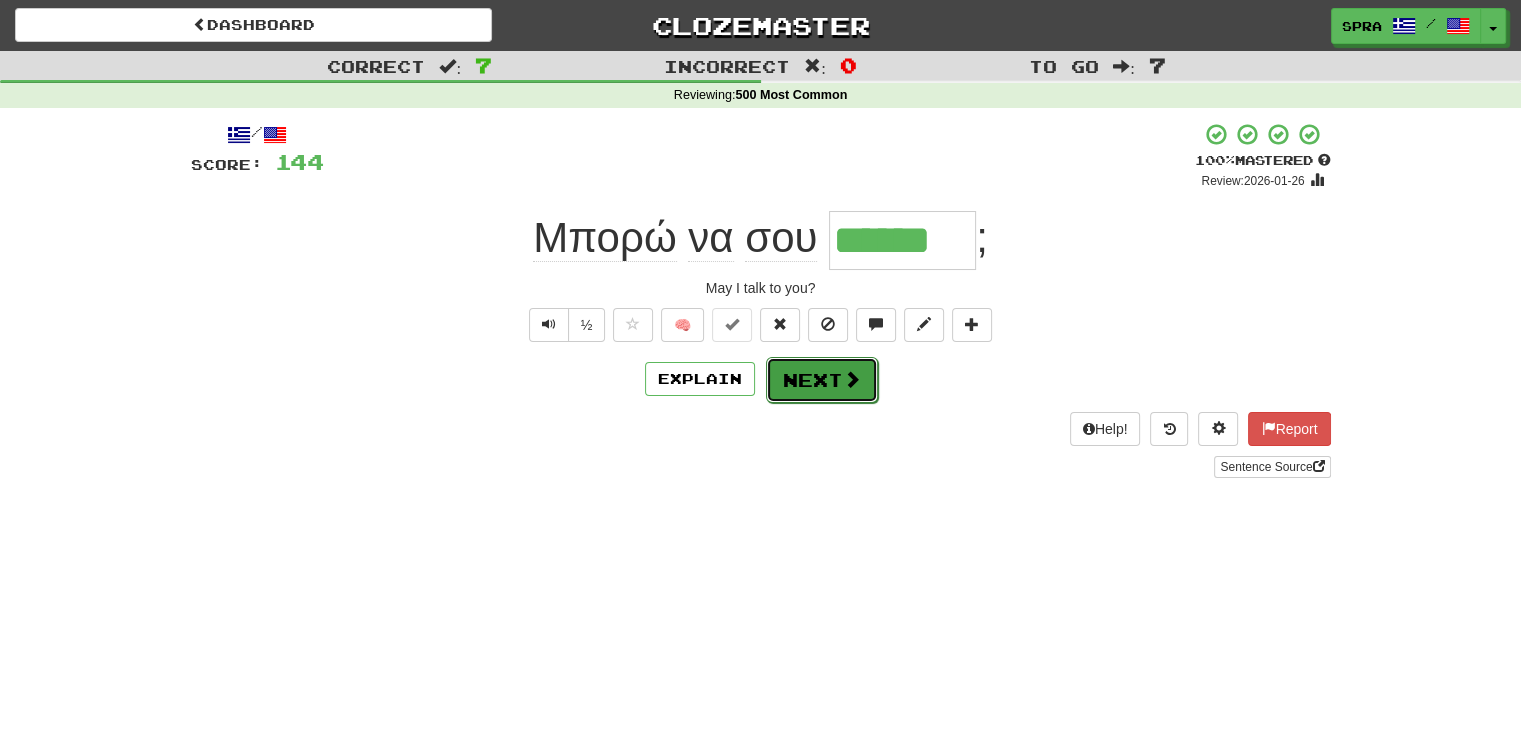 click on "Next" at bounding box center [822, 380] 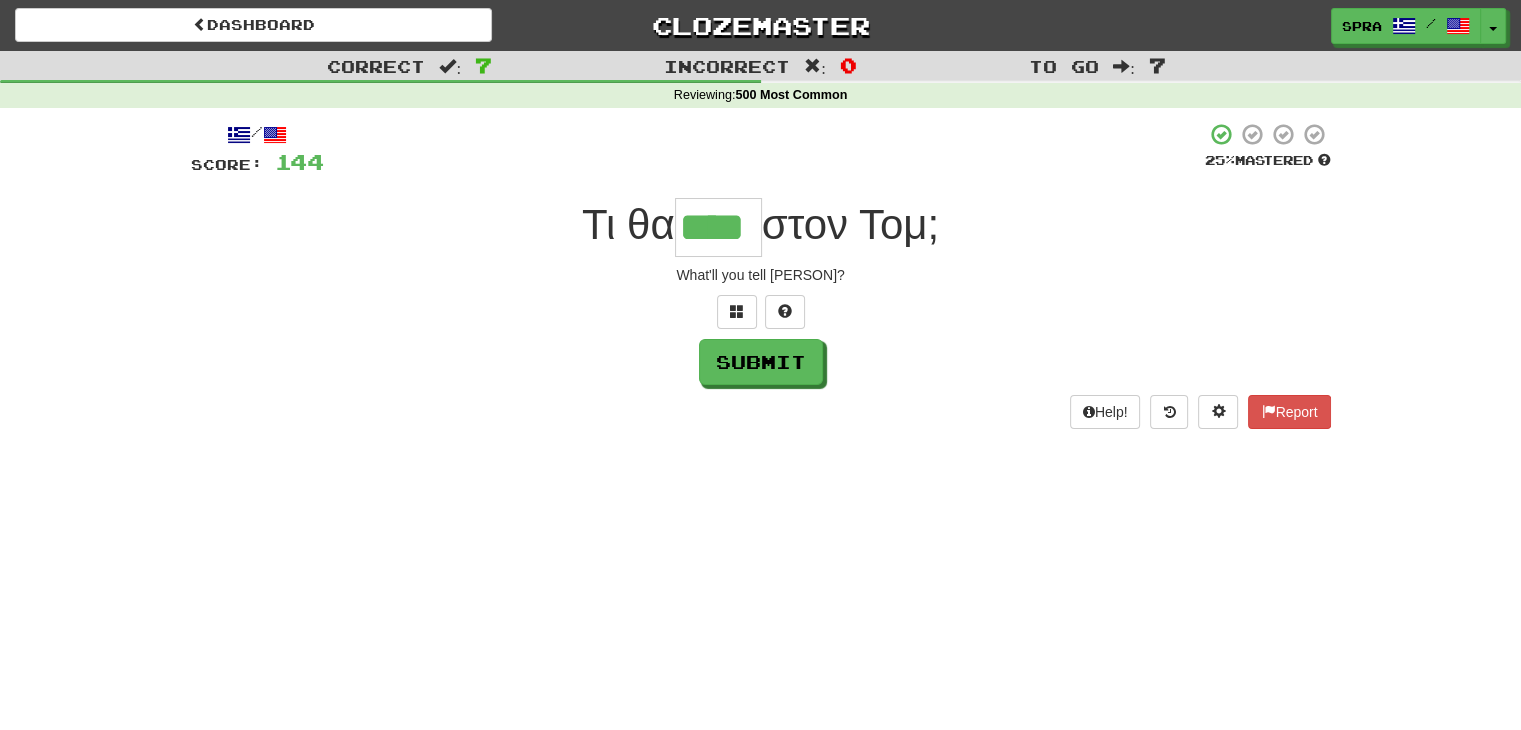 type on "****" 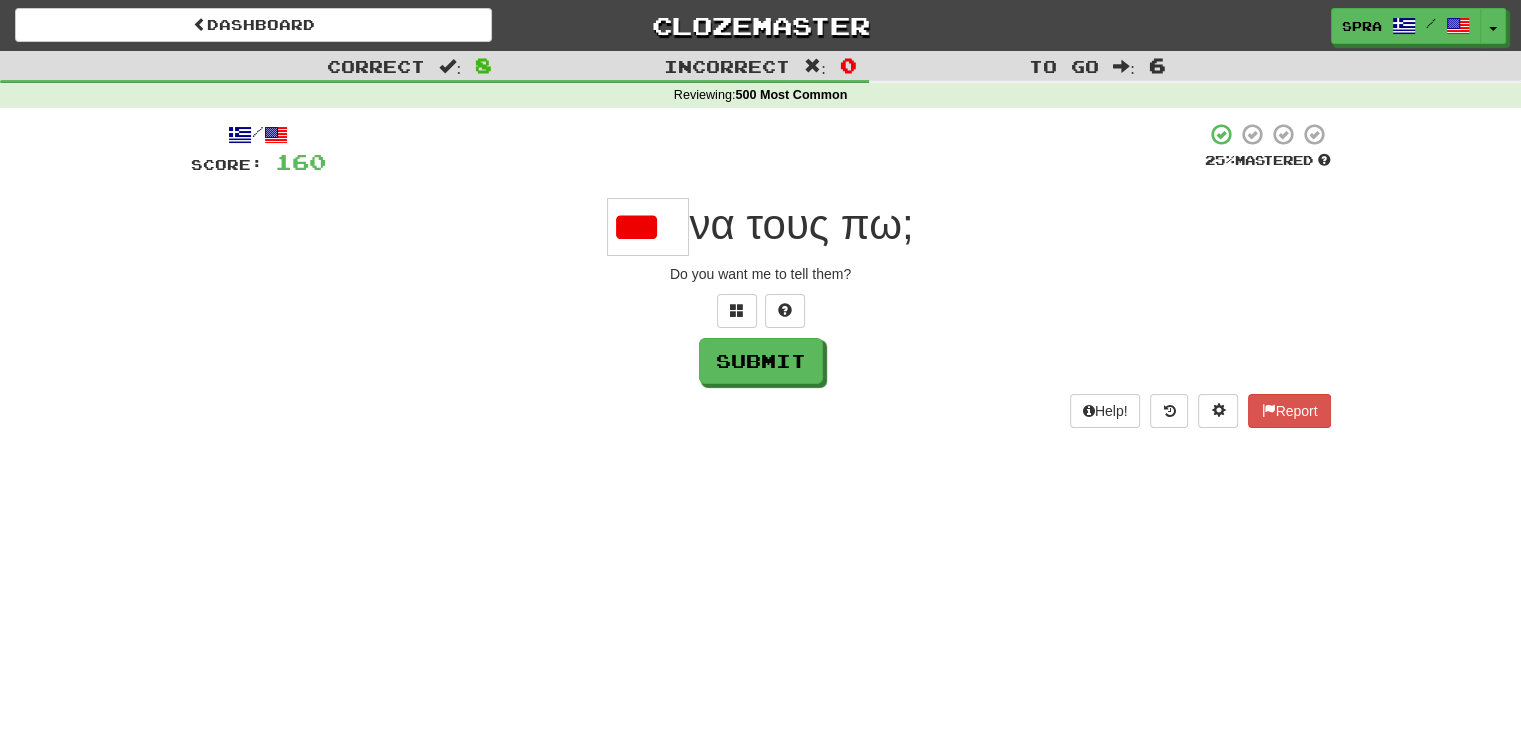 scroll, scrollTop: 0, scrollLeft: 0, axis: both 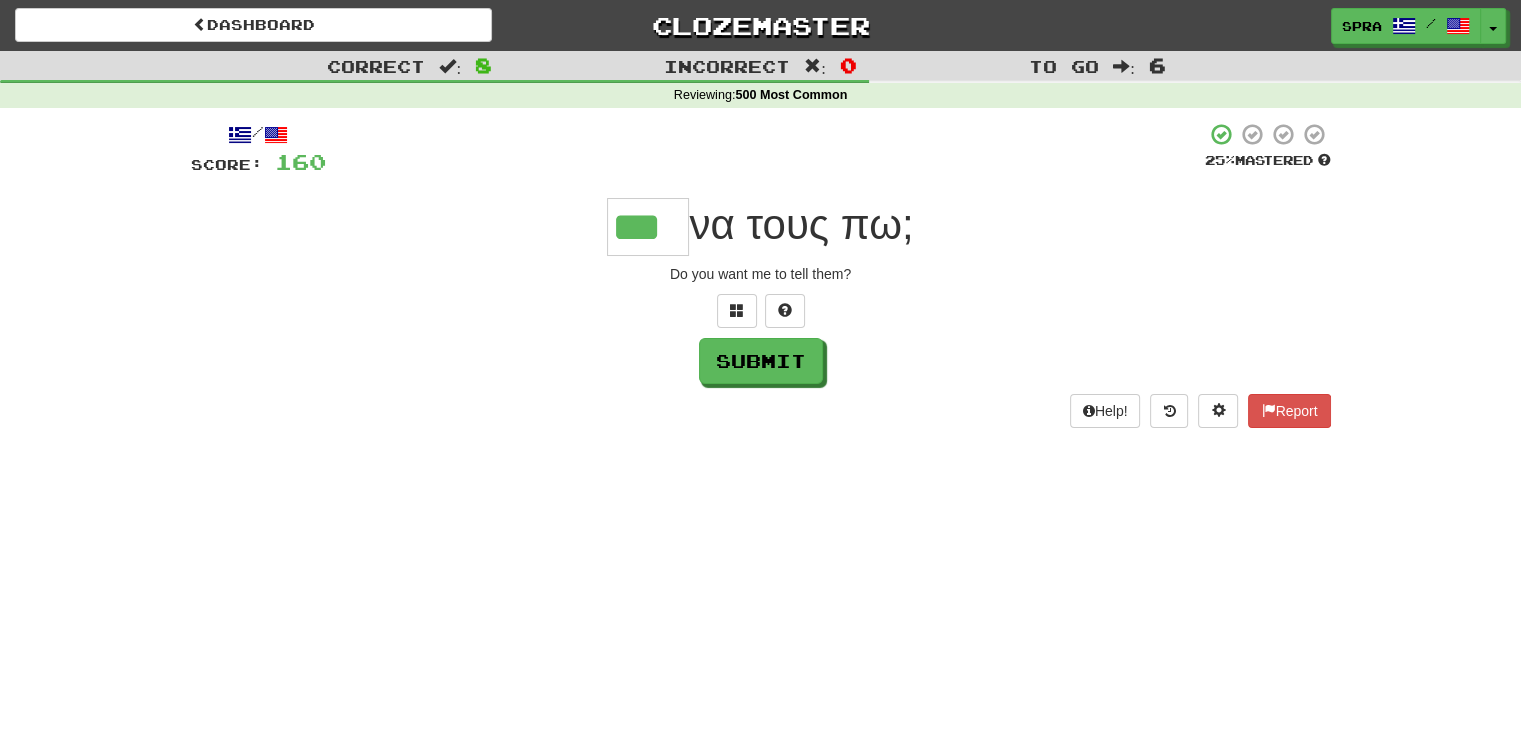 type on "***" 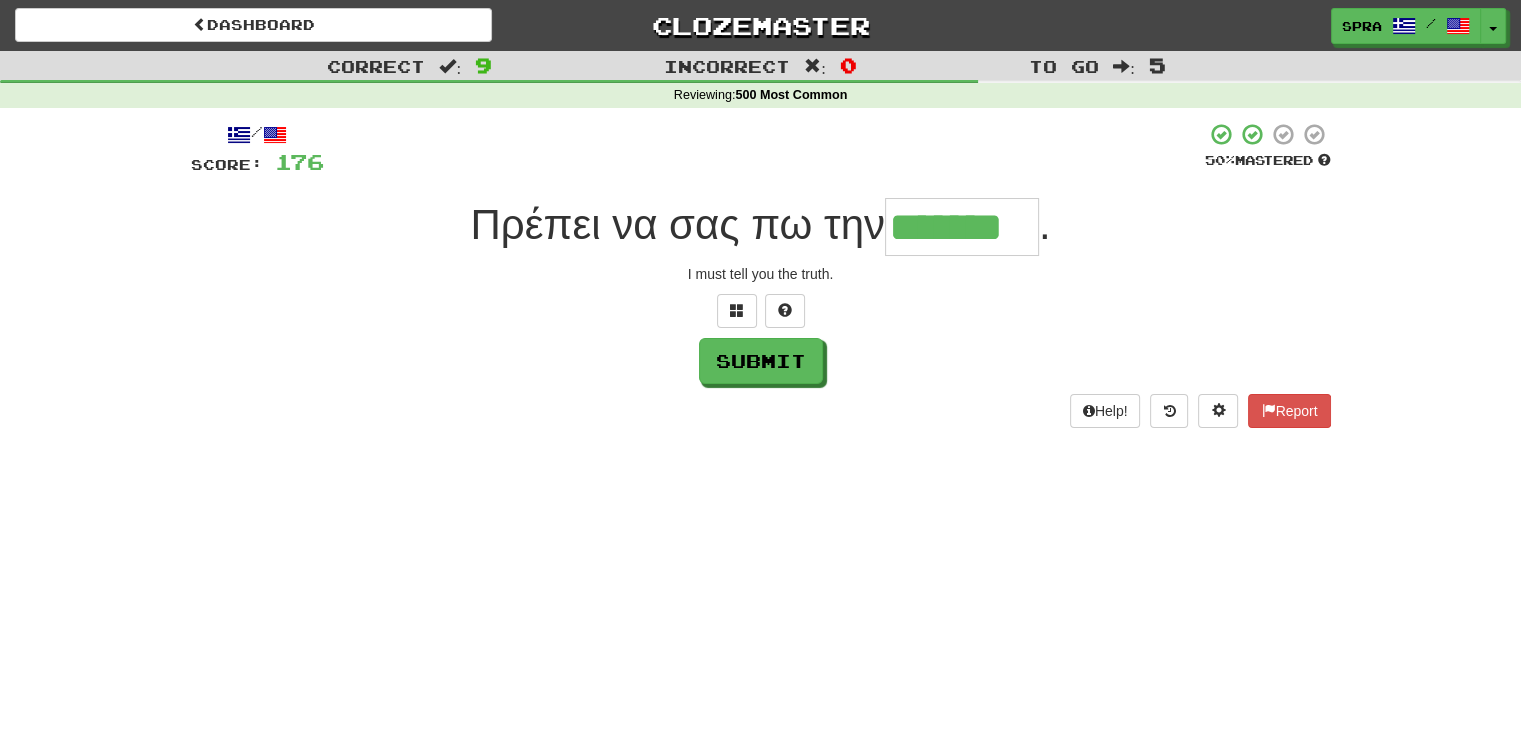 type on "*******" 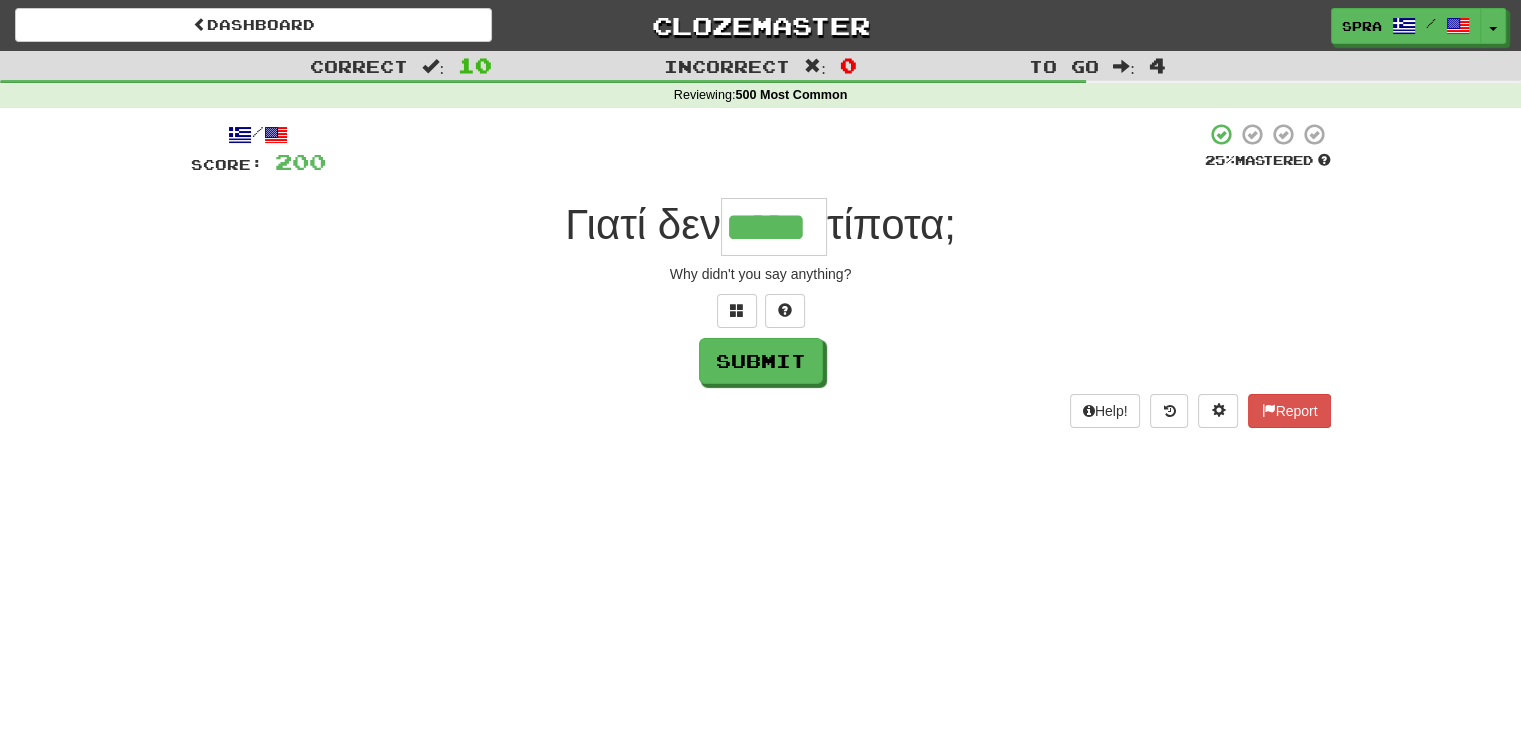 type on "*****" 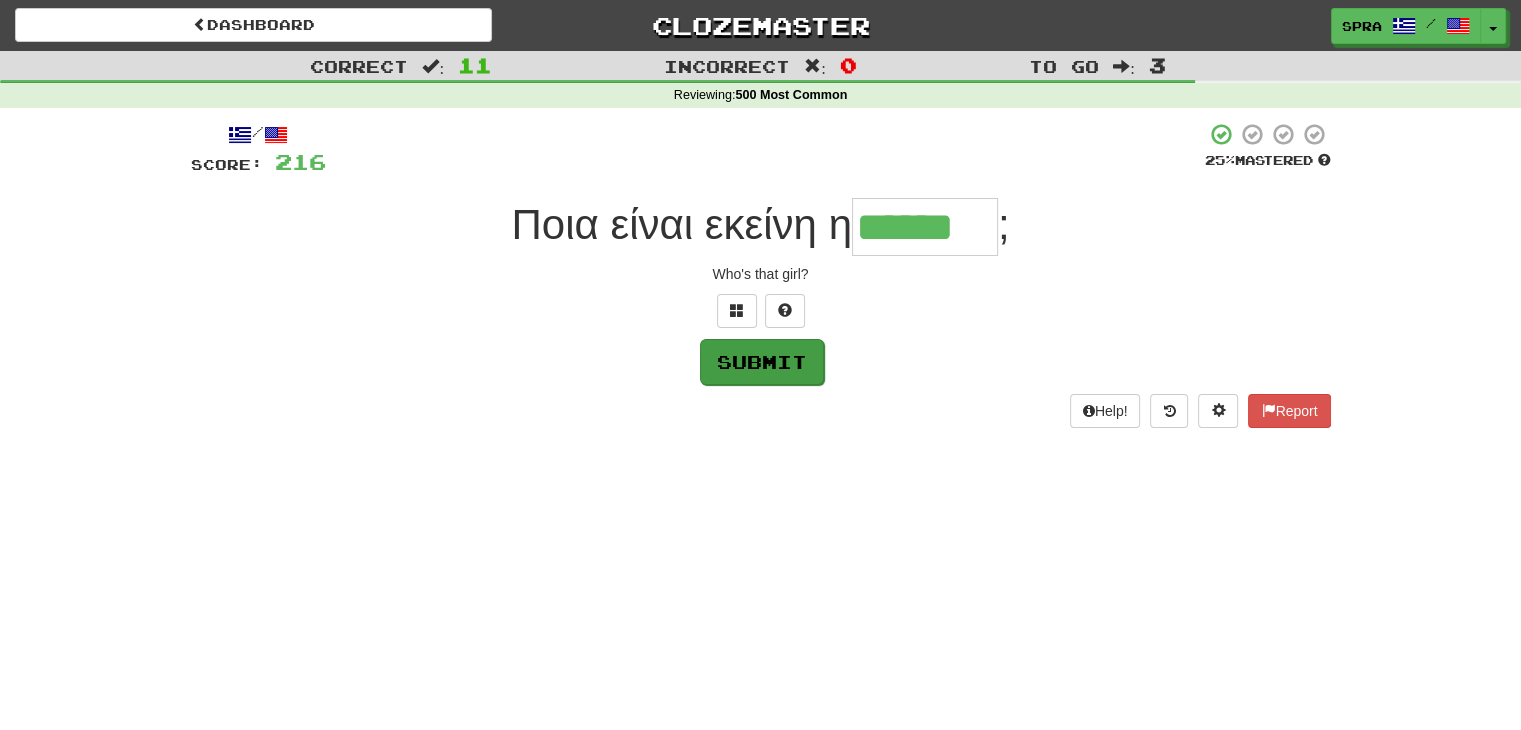 type on "******" 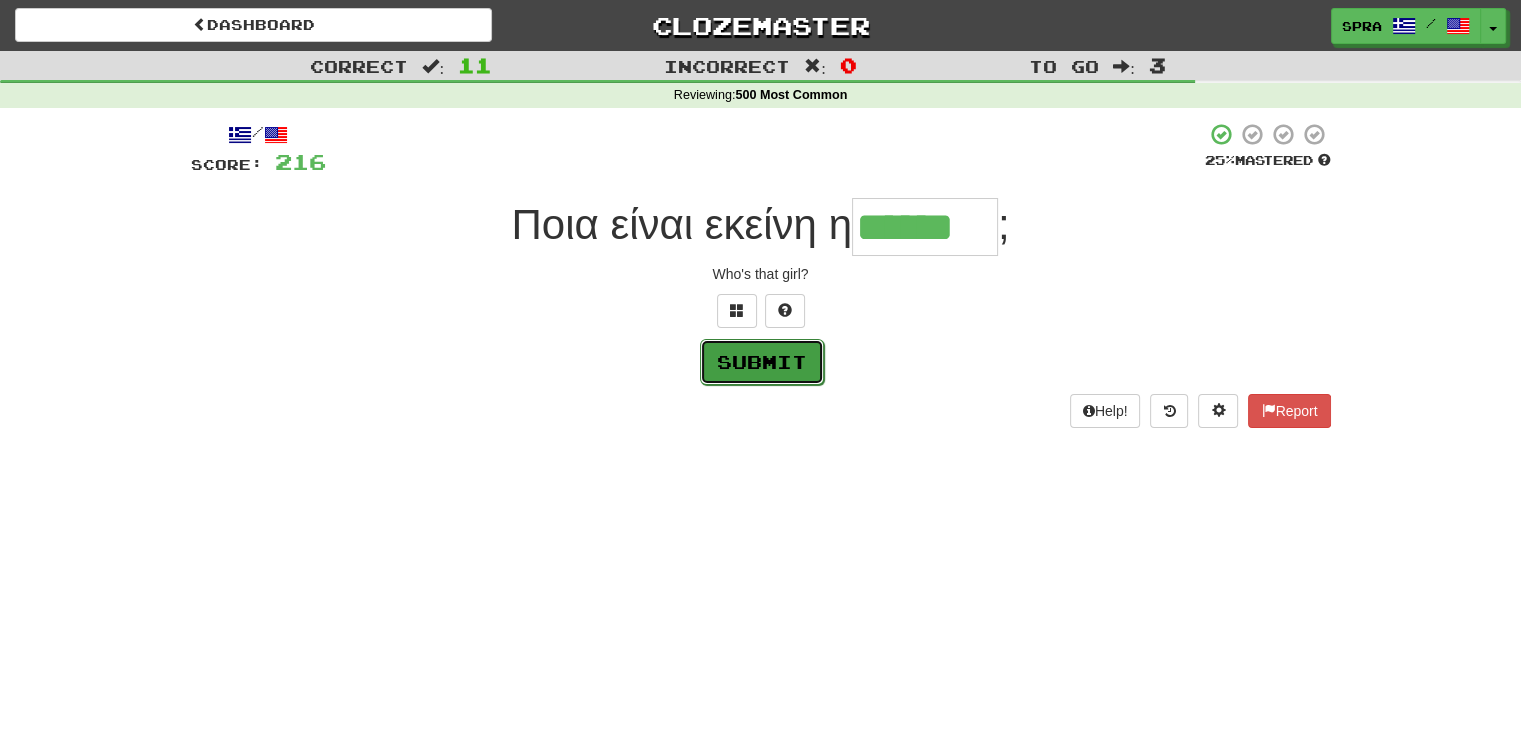 click on "Submit" at bounding box center [762, 362] 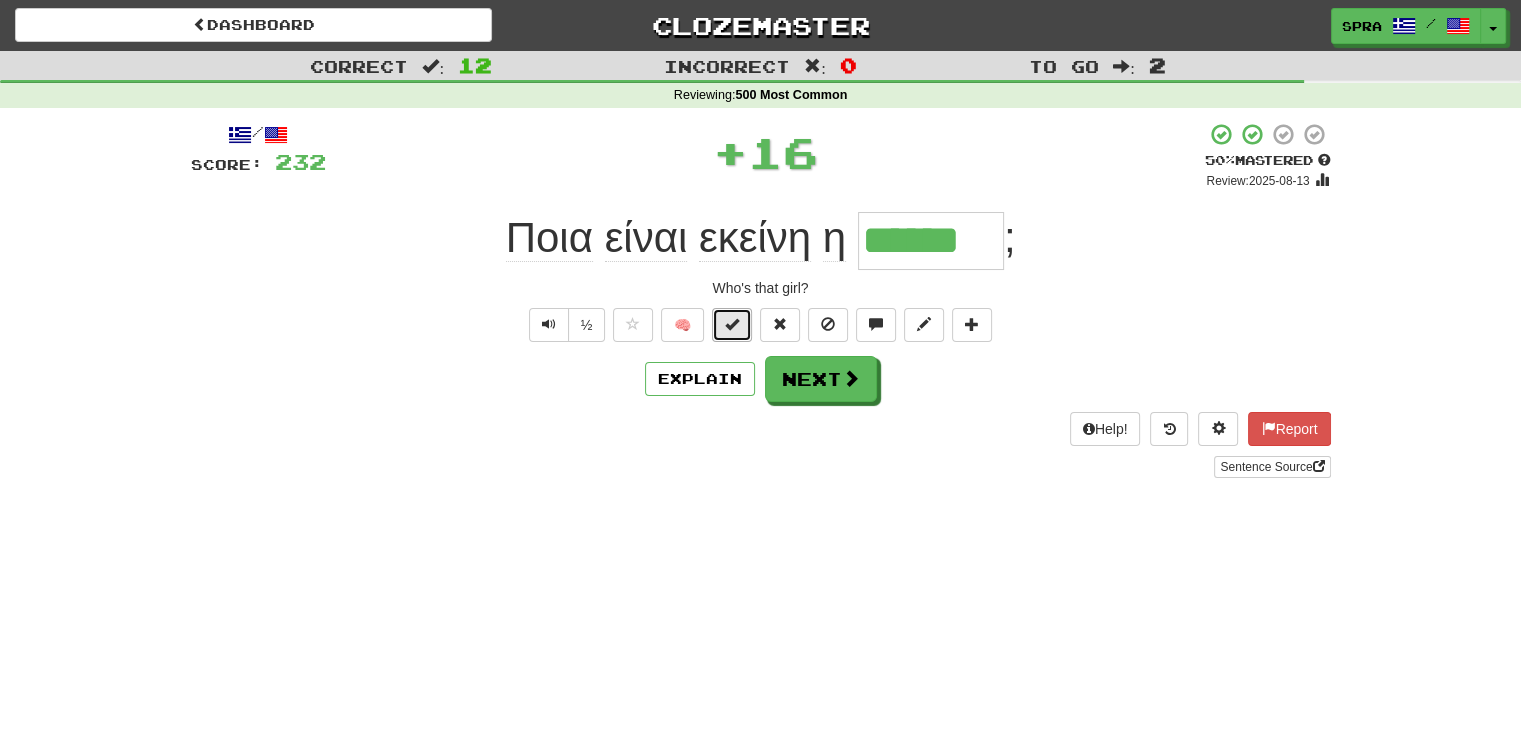 click at bounding box center (732, 324) 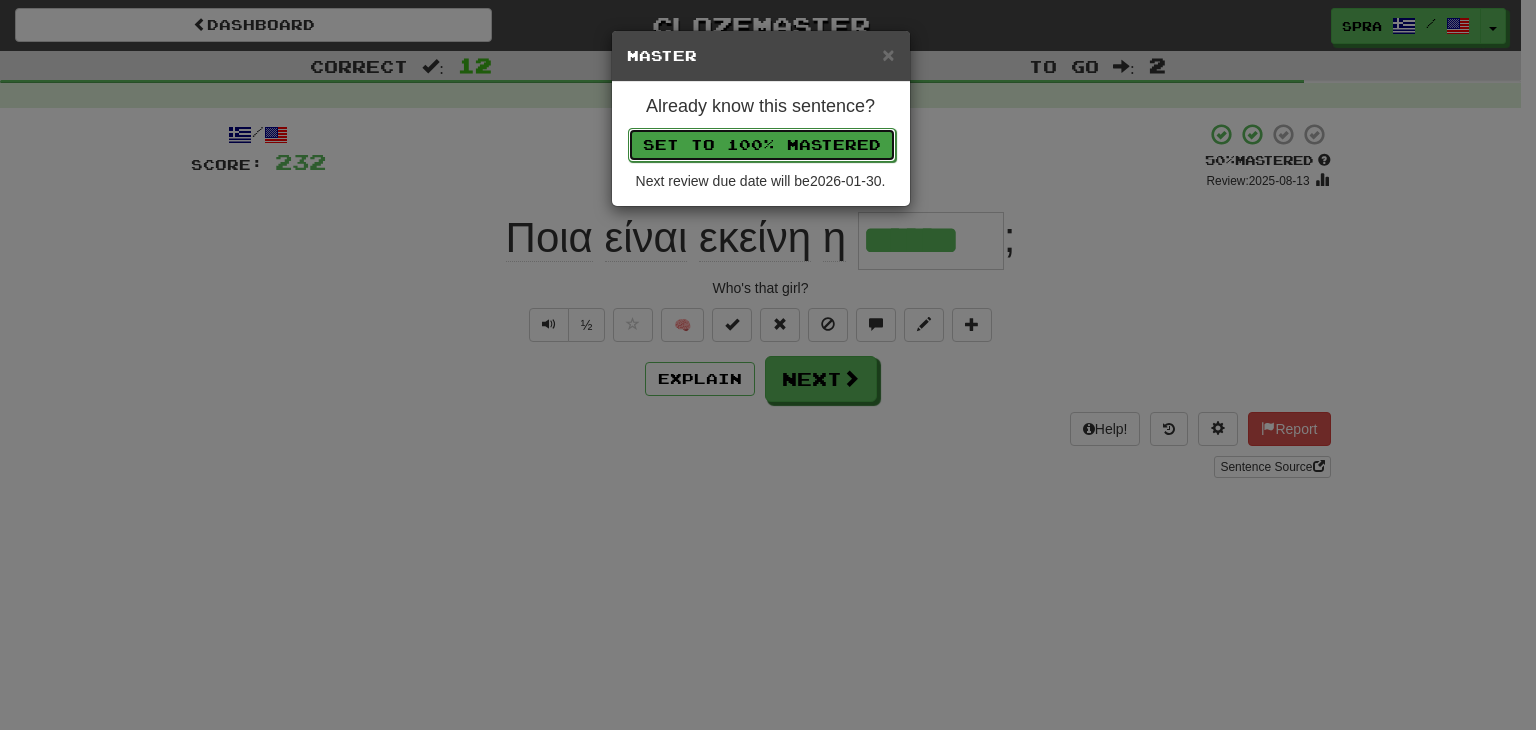 click on "Set to 100% Mastered" at bounding box center (762, 145) 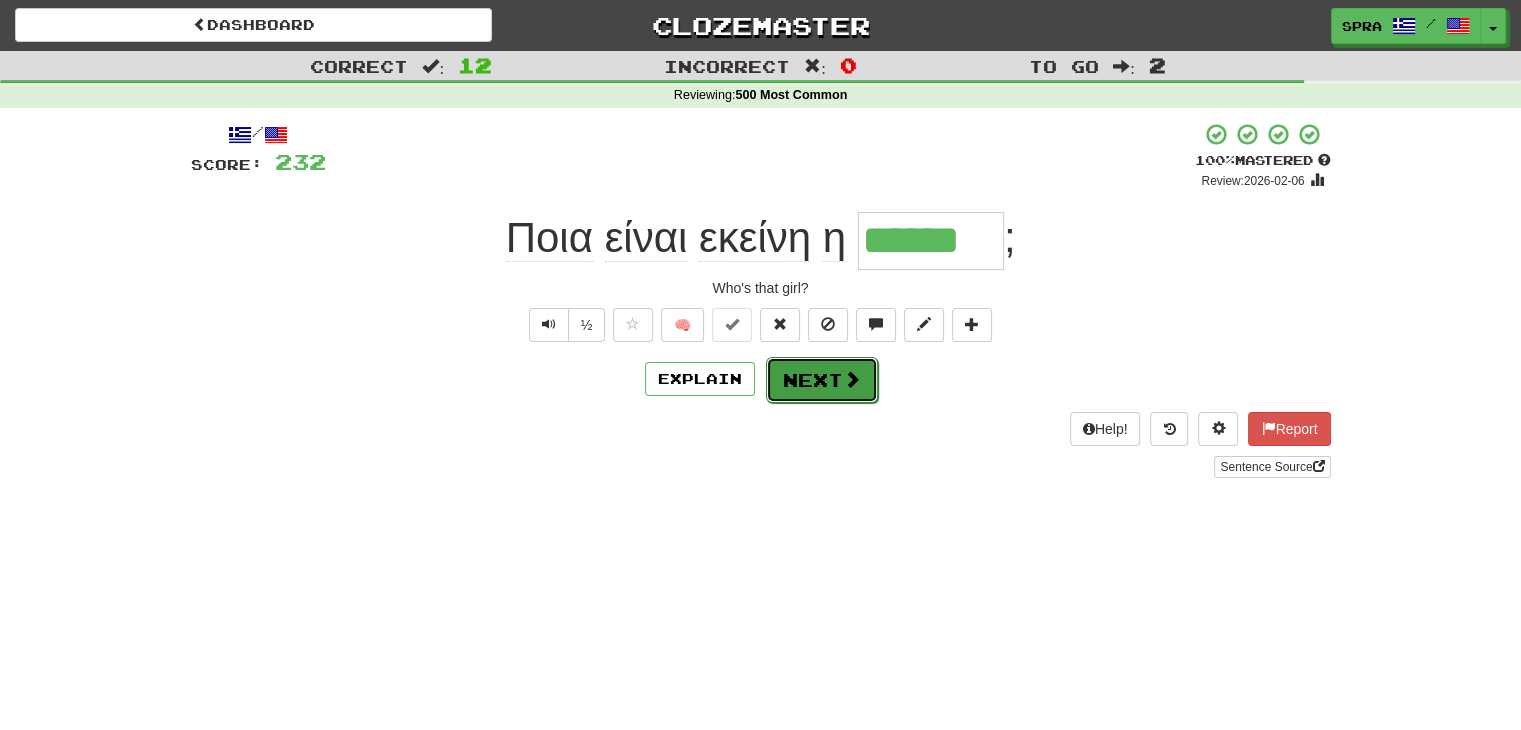 click on "Next" at bounding box center (822, 380) 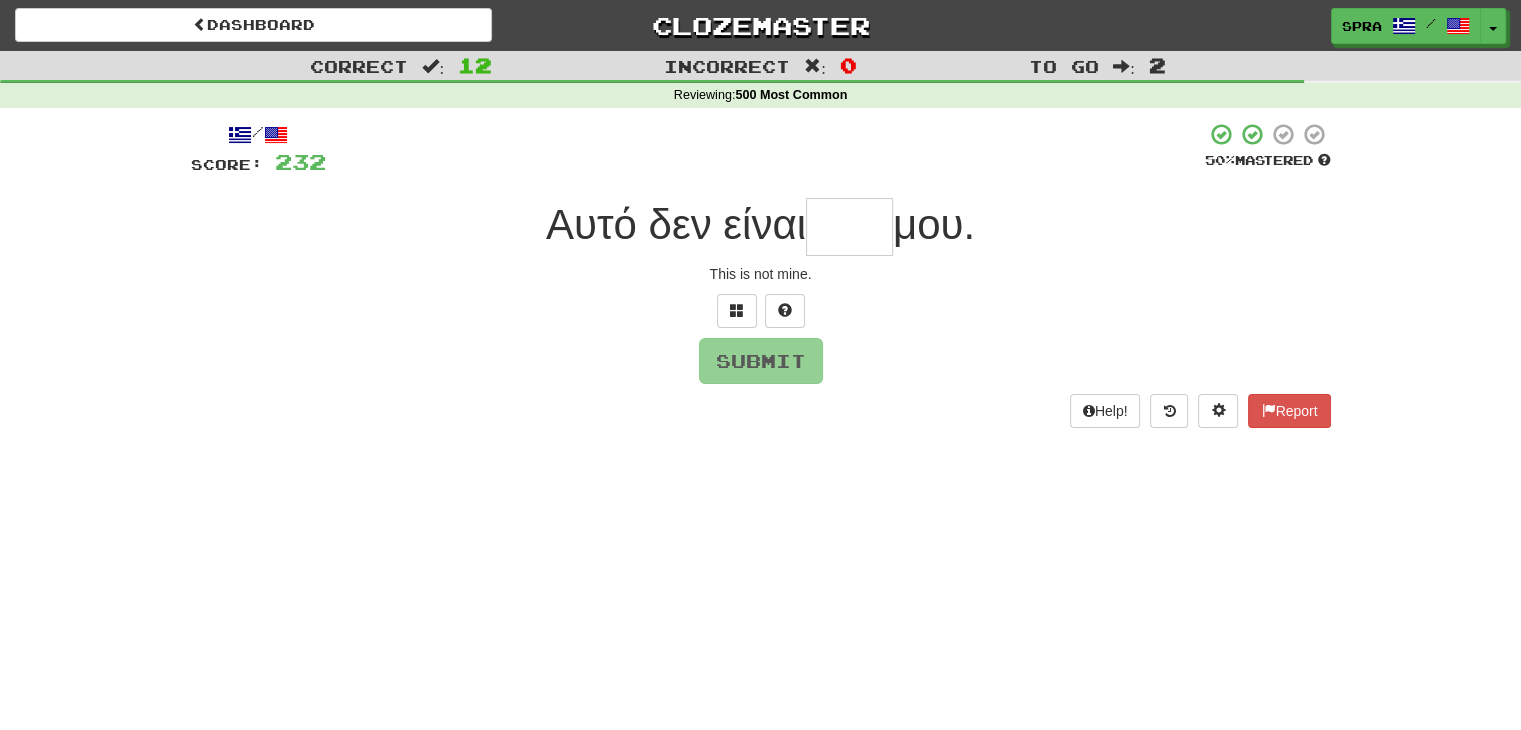 type on "*" 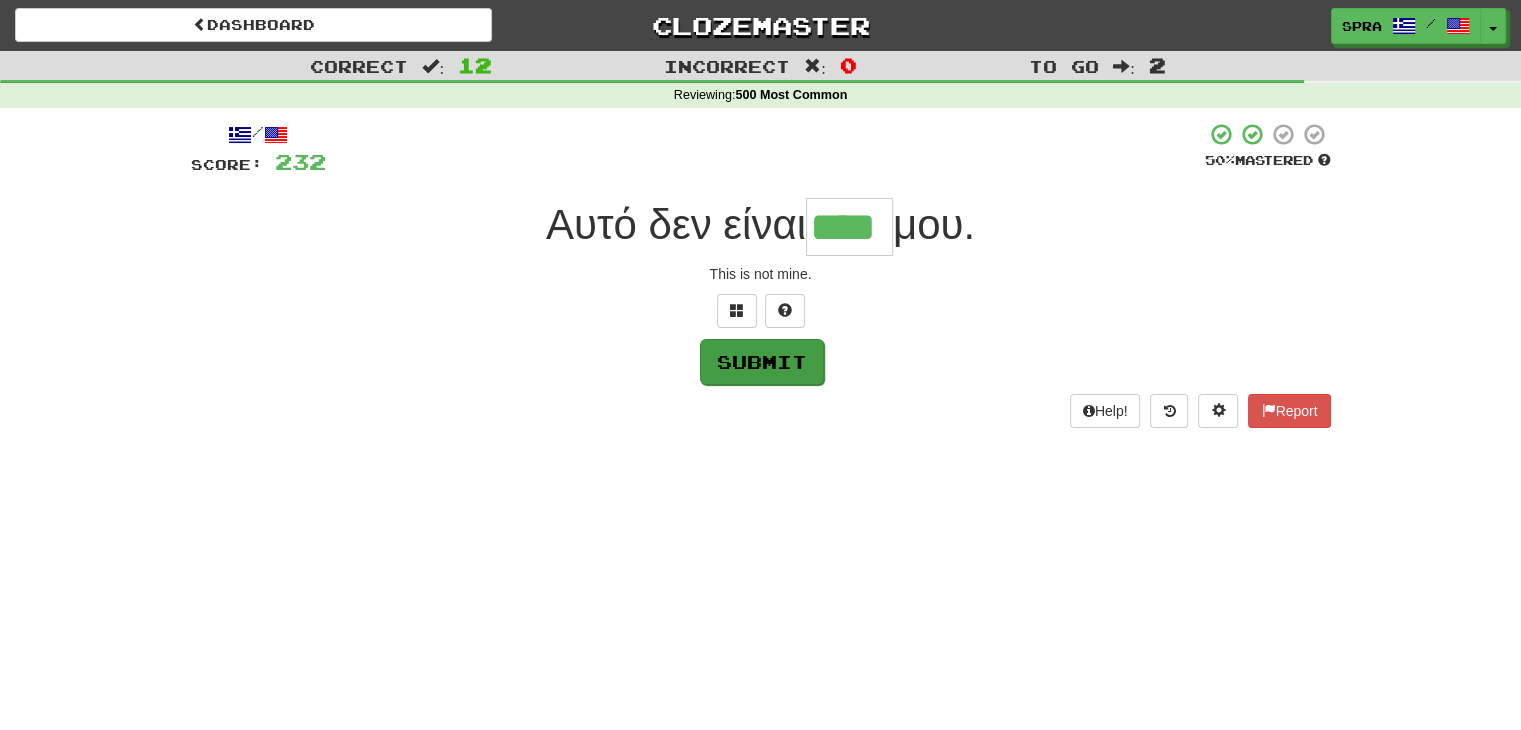 type on "****" 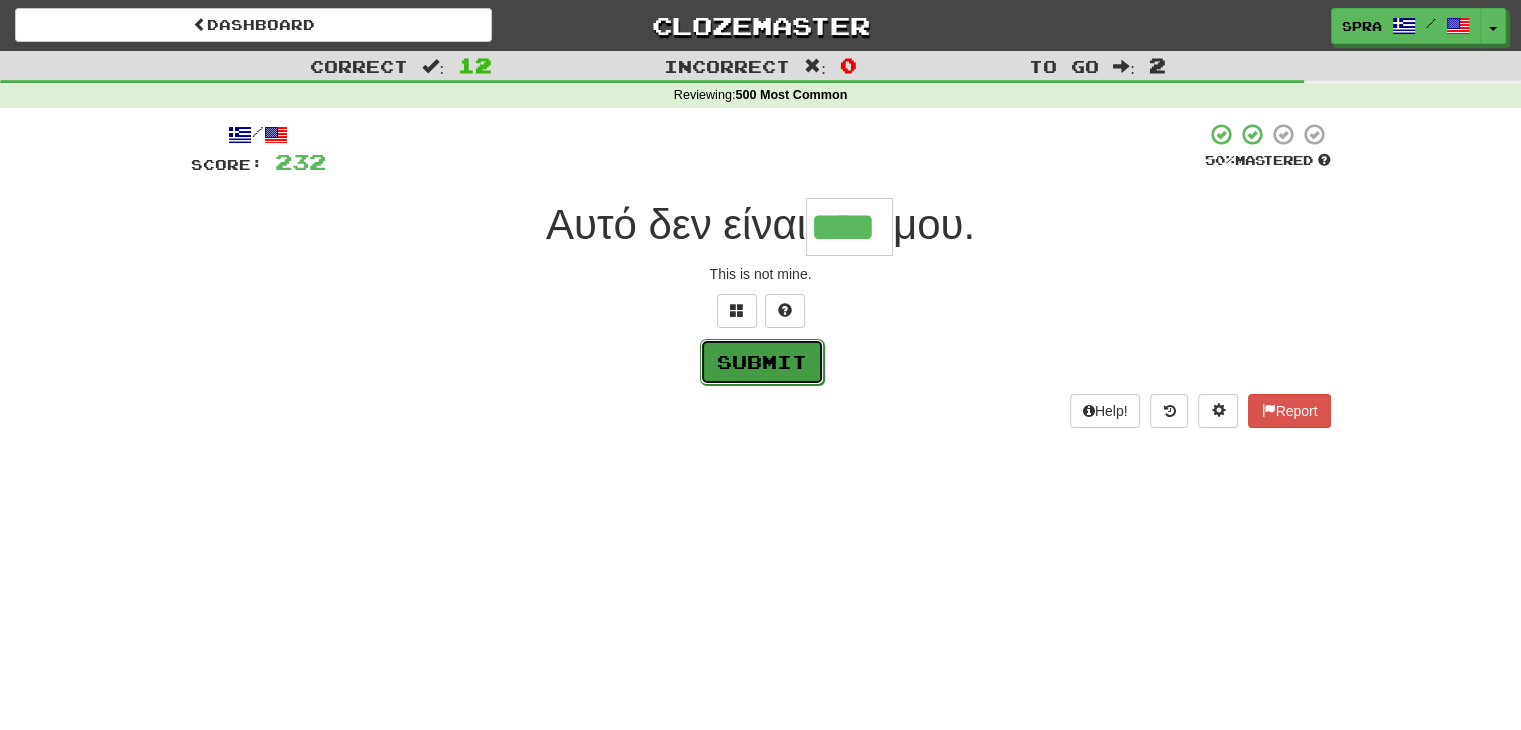click on "Submit" at bounding box center (762, 362) 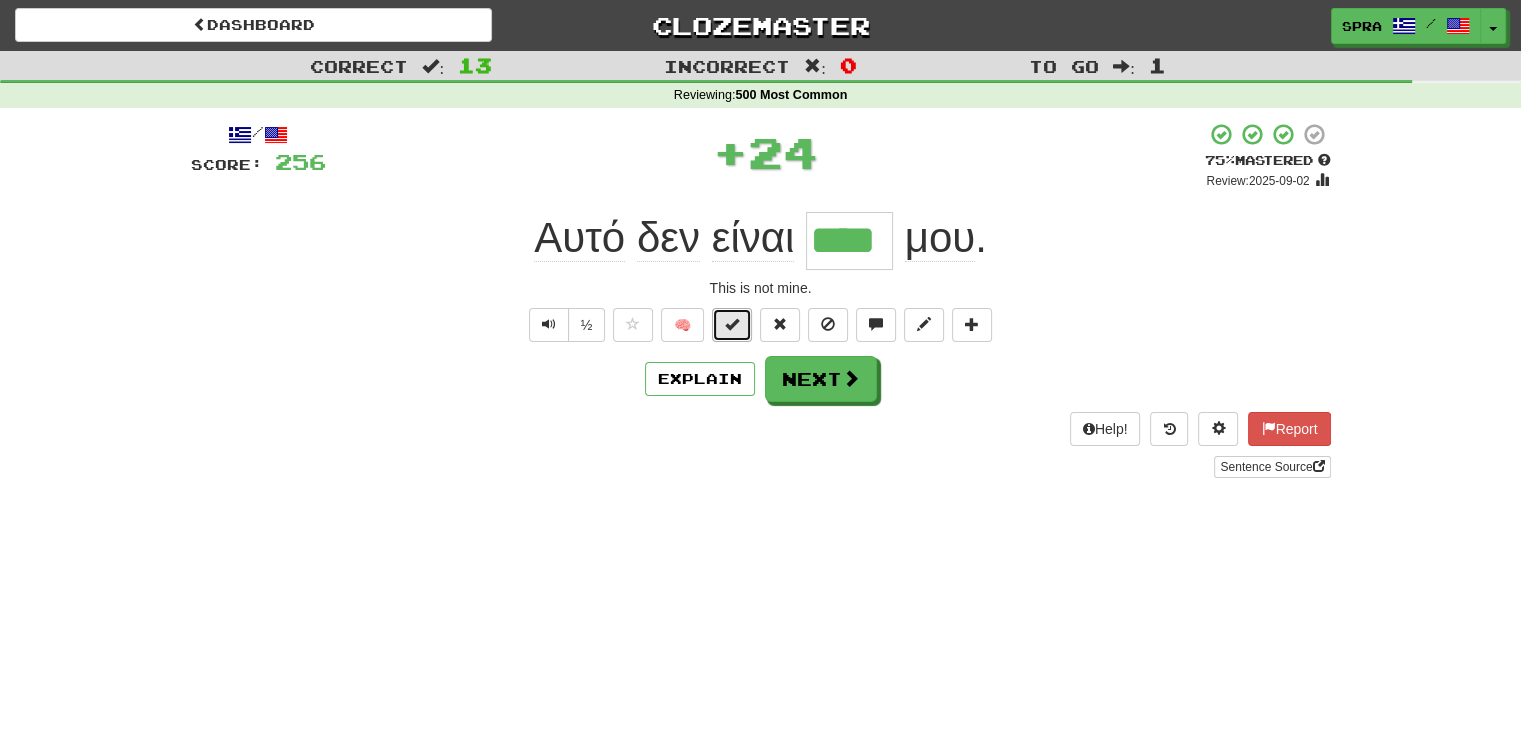 click at bounding box center (732, 324) 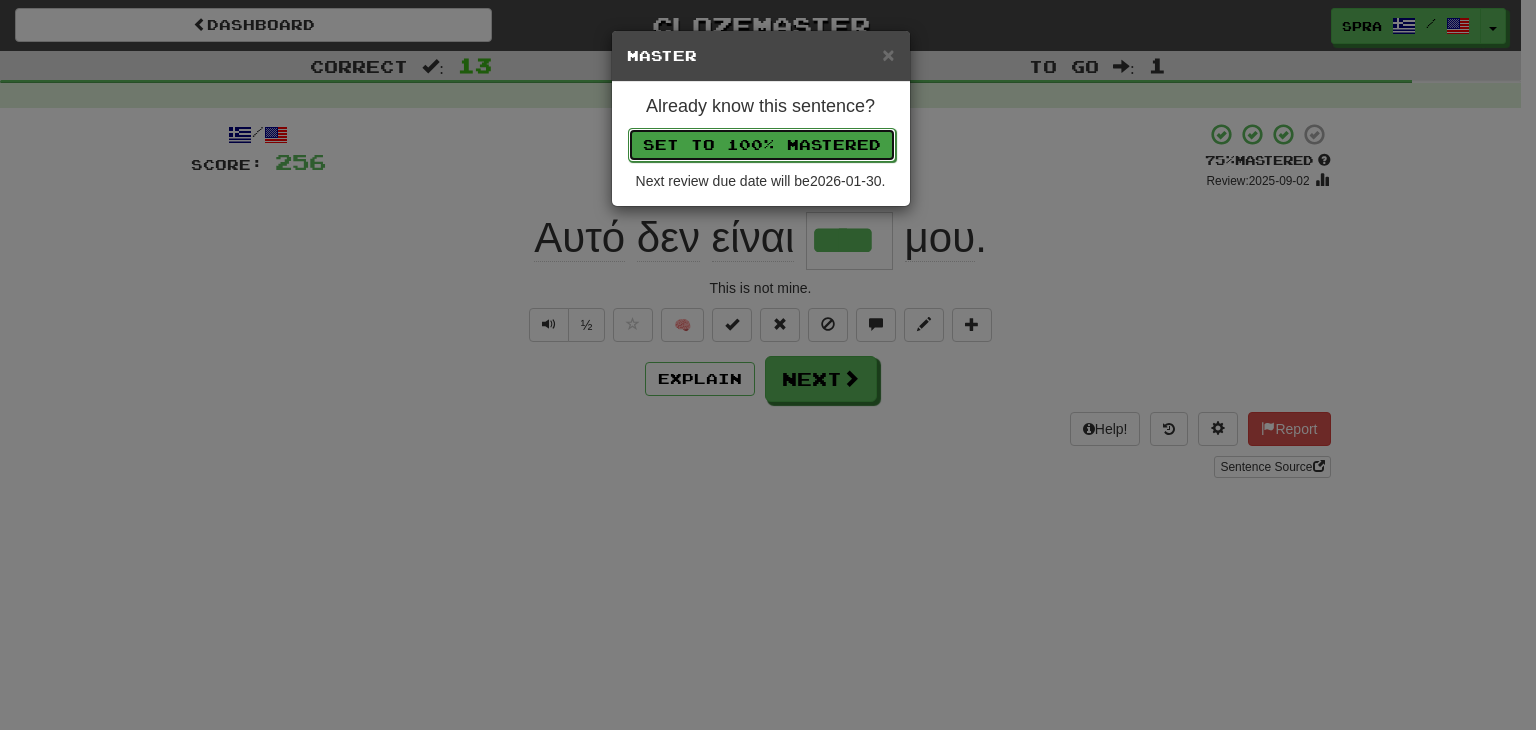 click on "Set to 100% Mastered" at bounding box center [762, 145] 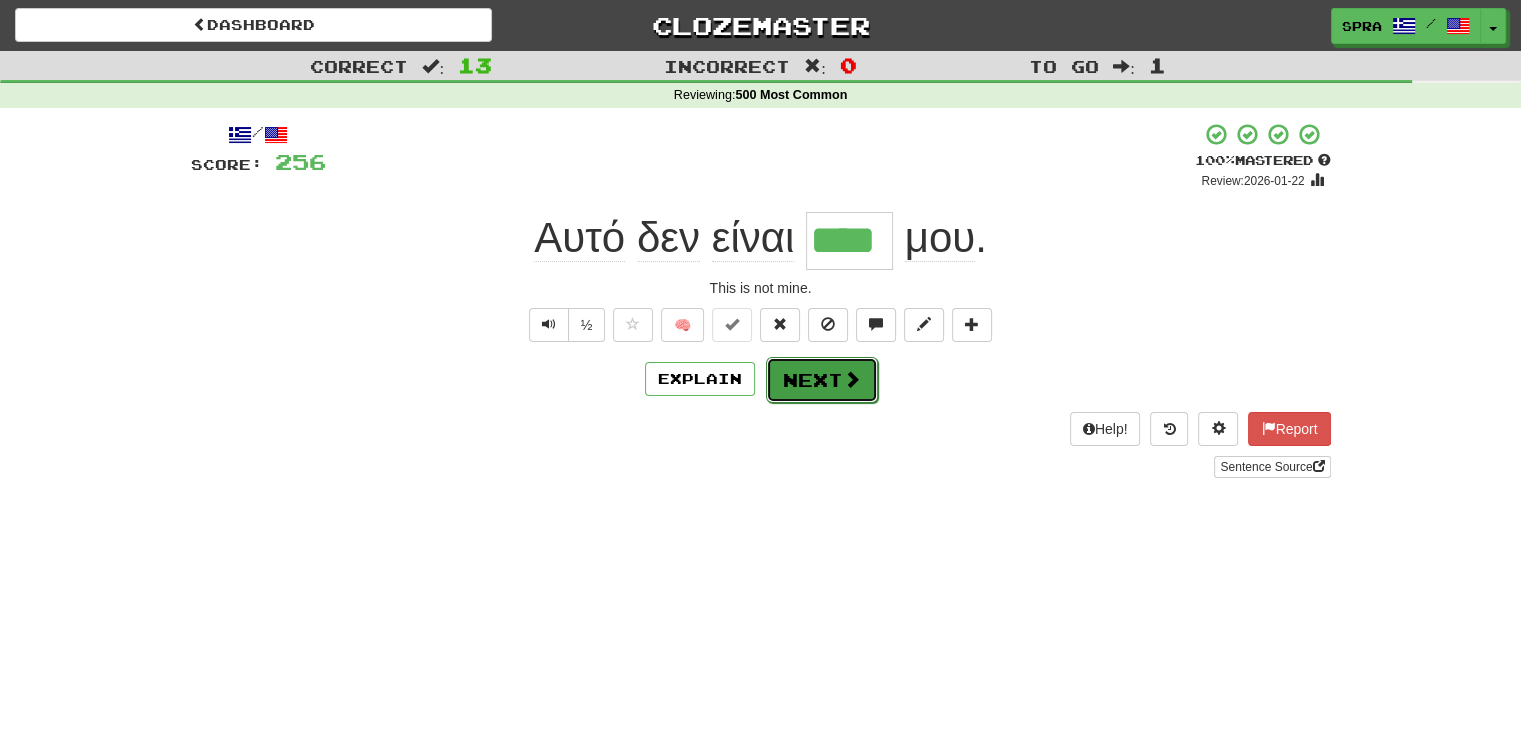 click on "Next" at bounding box center [822, 380] 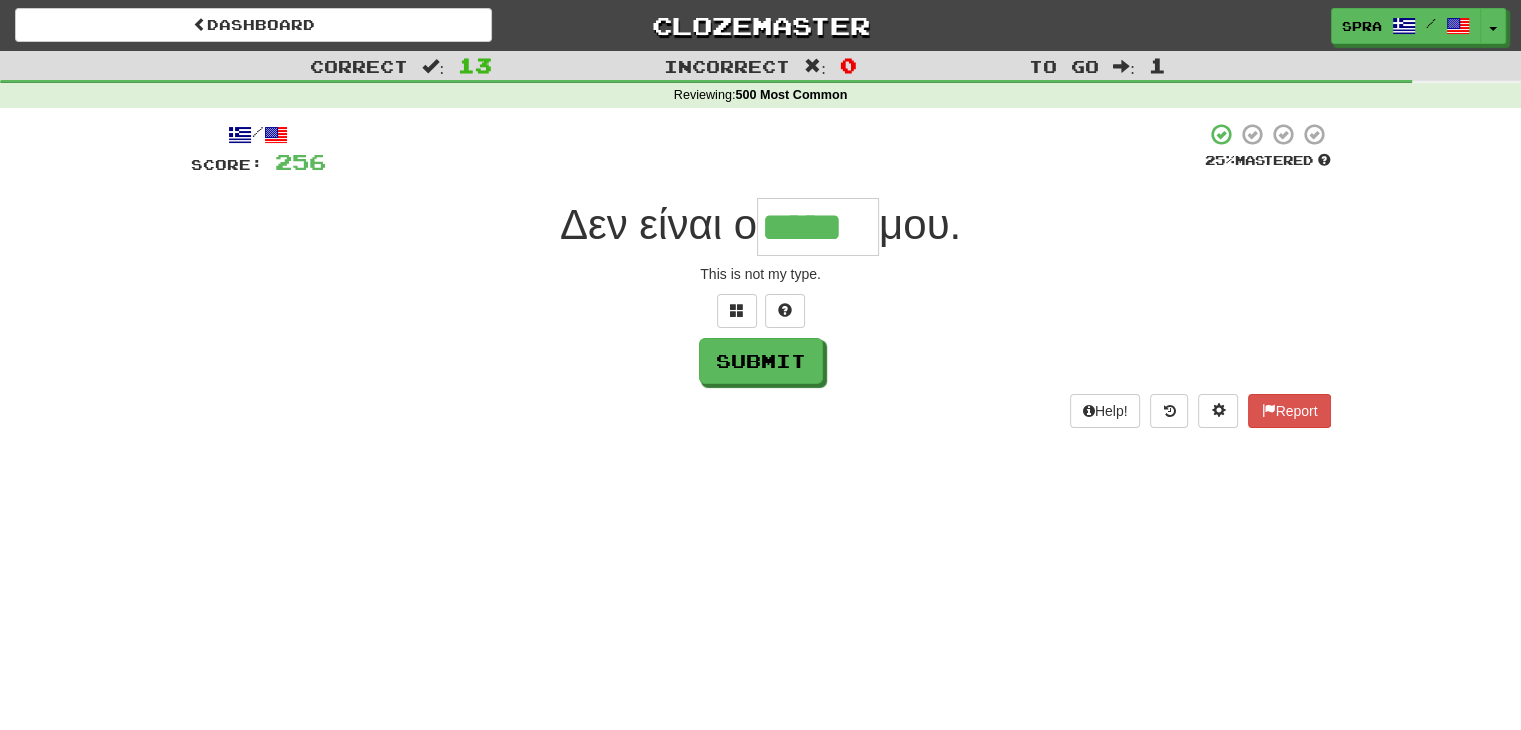 type on "*****" 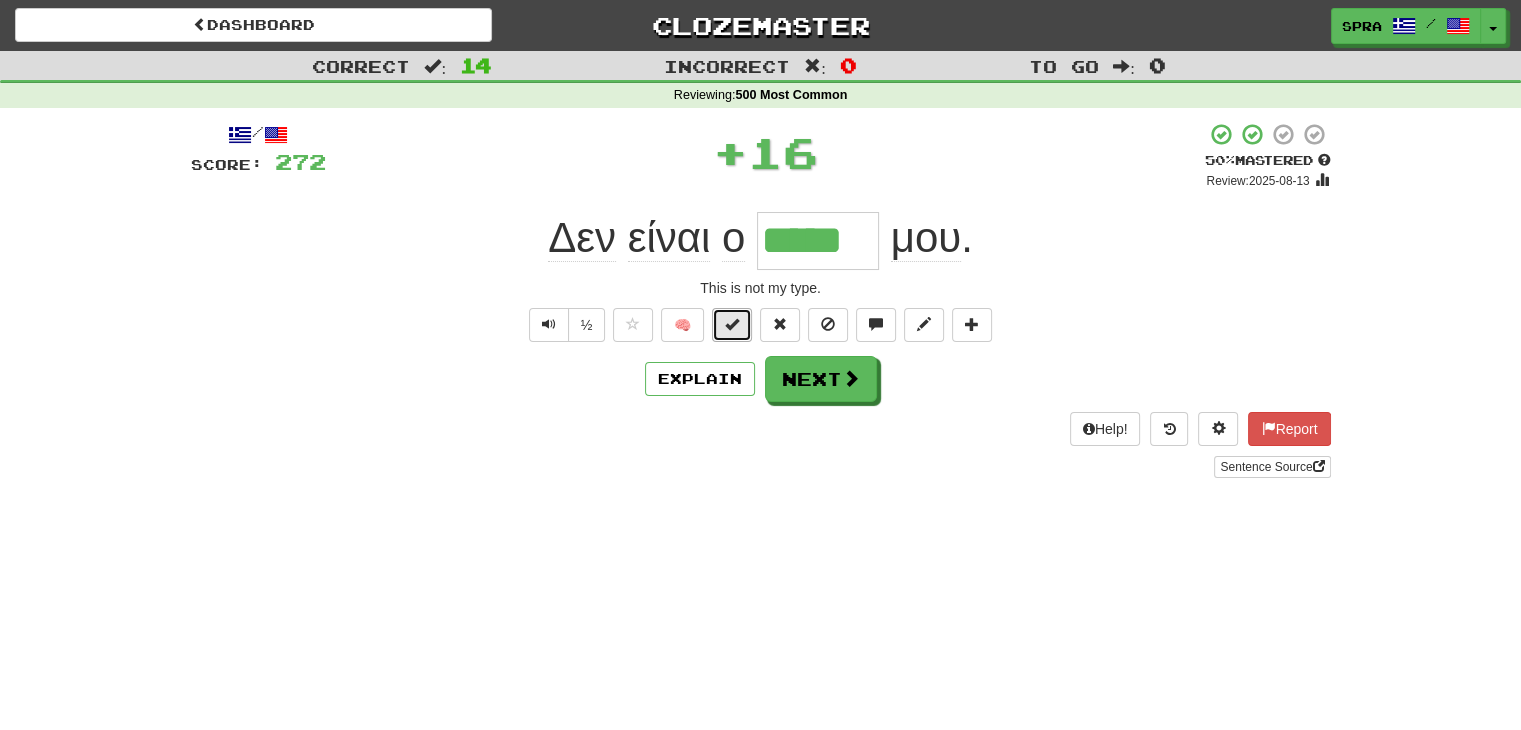 click at bounding box center [732, 324] 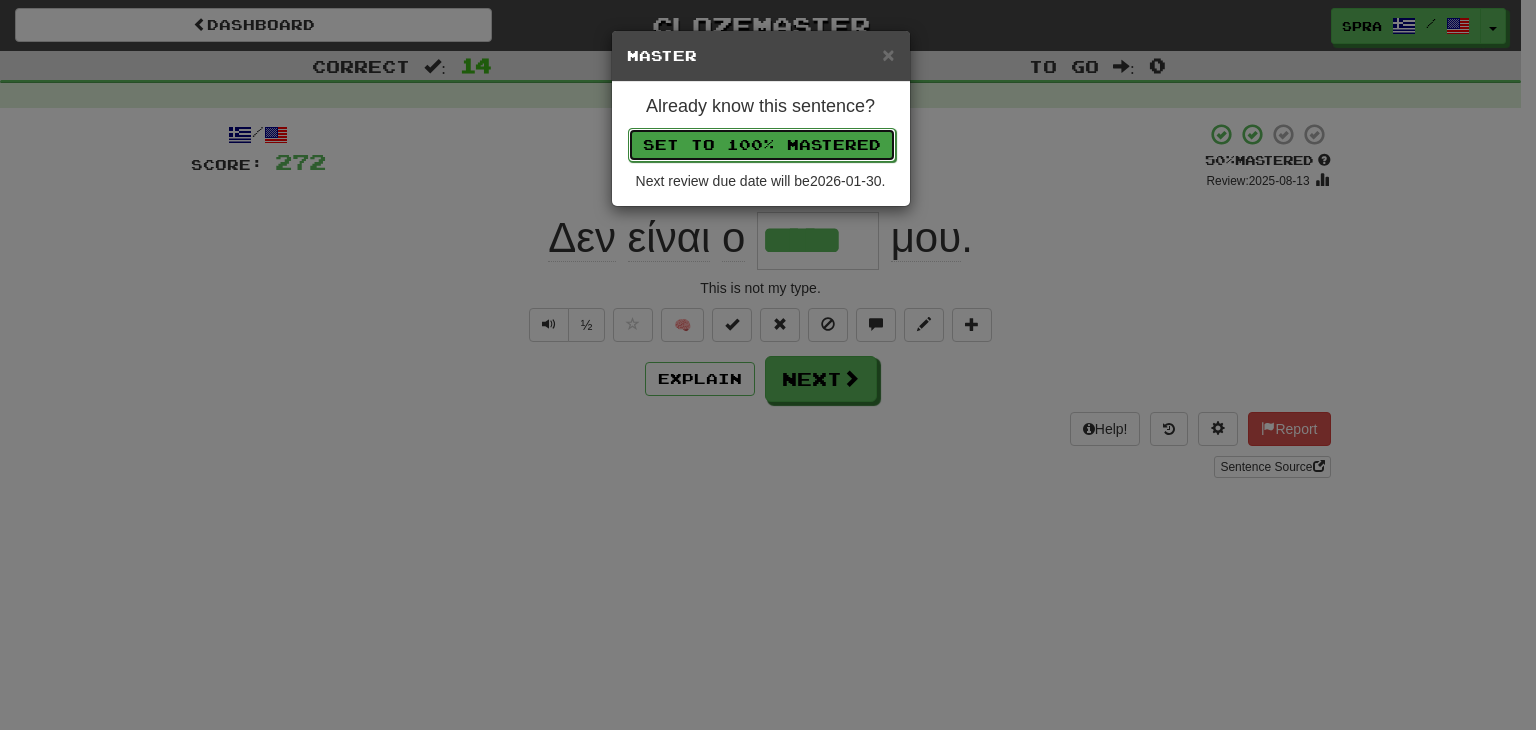 click on "Set to 100% Mastered" at bounding box center (762, 145) 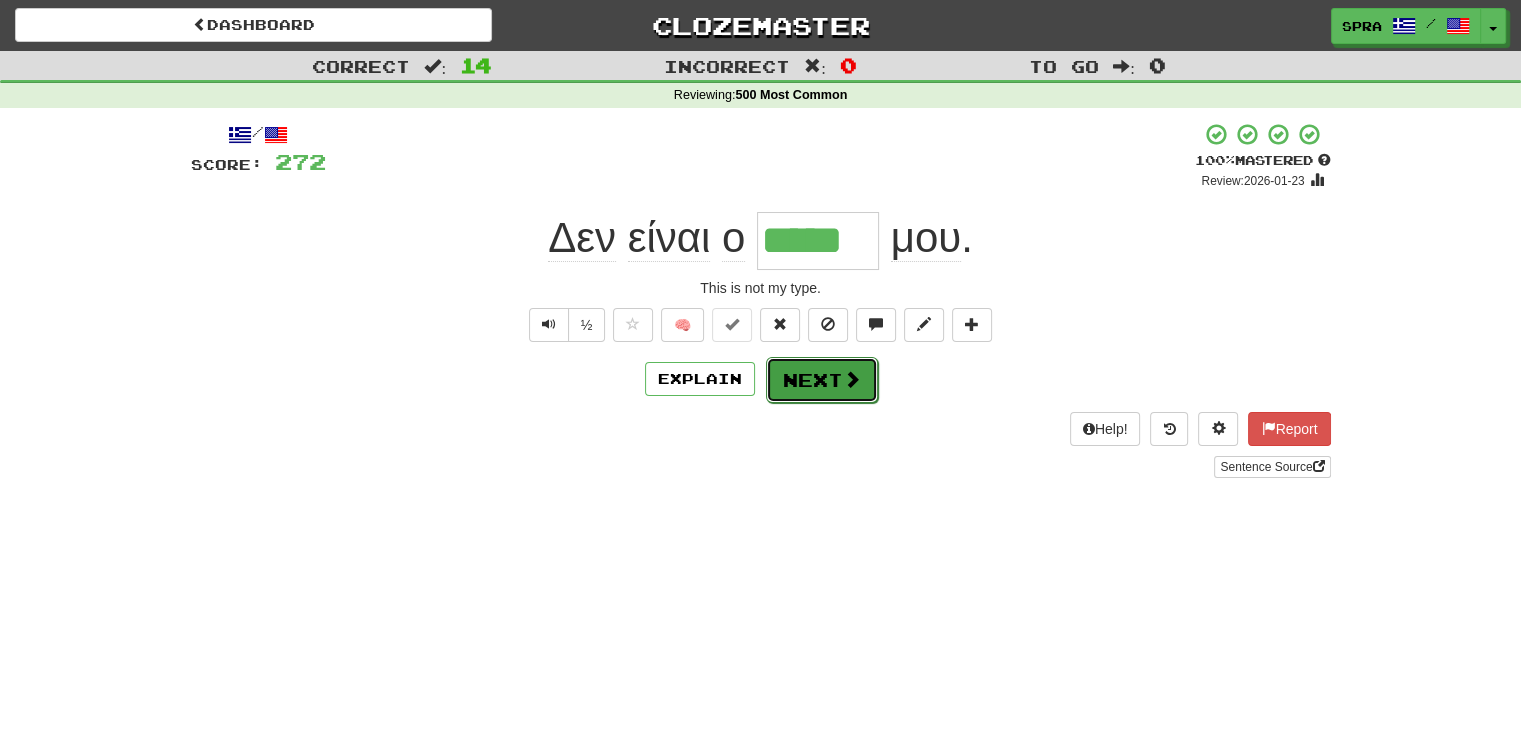 click on "Next" at bounding box center [822, 380] 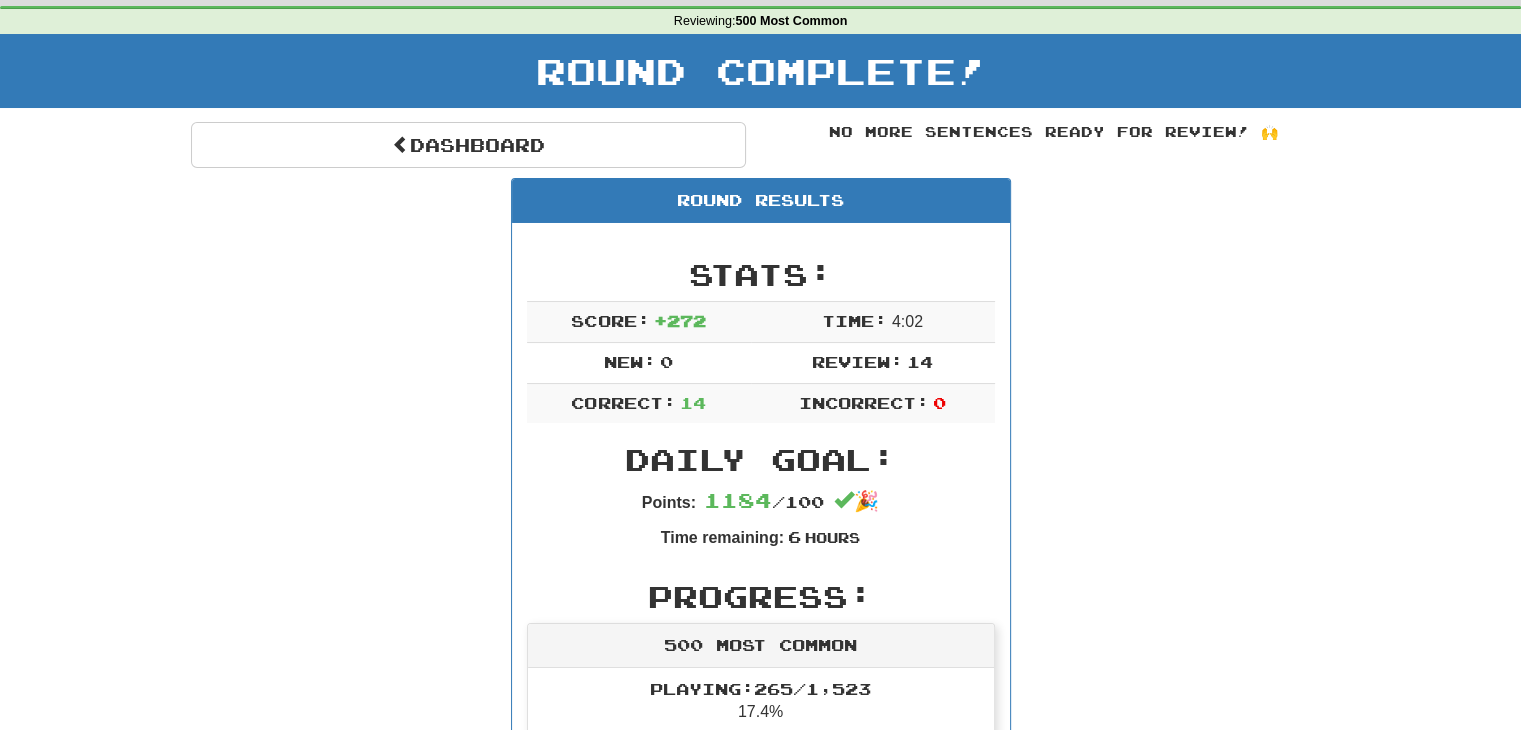 scroll, scrollTop: 0, scrollLeft: 0, axis: both 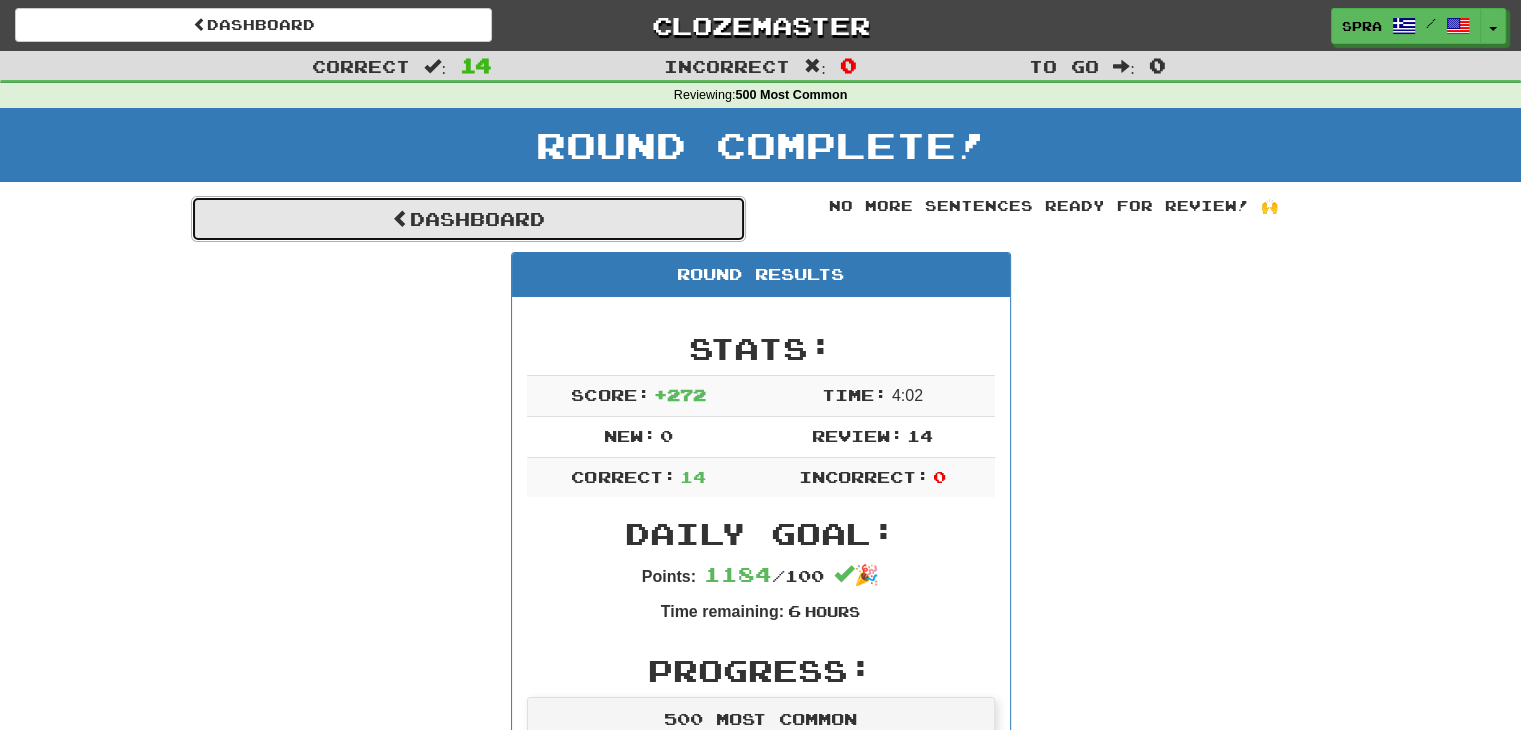 click on "Dashboard" at bounding box center (468, 219) 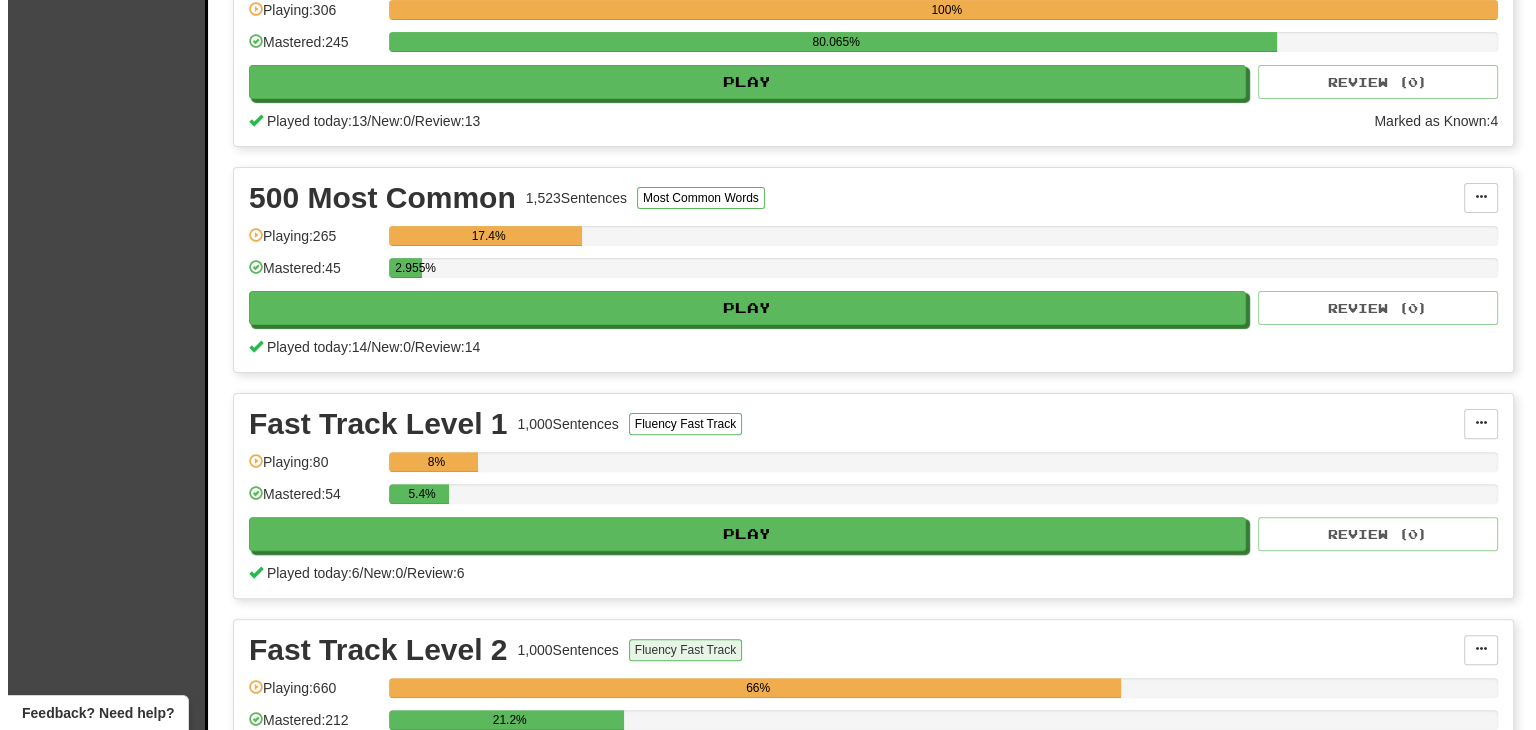 scroll, scrollTop: 500, scrollLeft: 0, axis: vertical 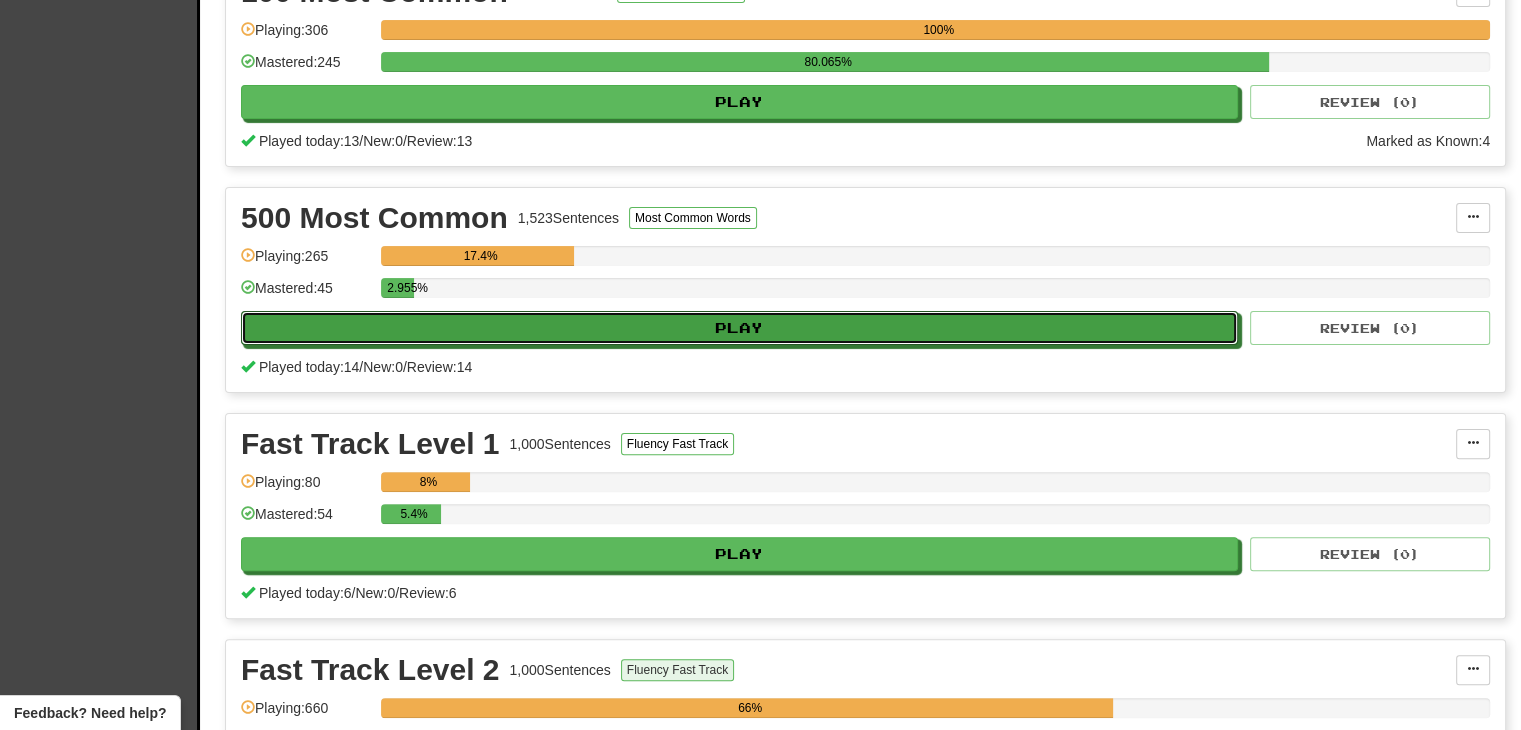 click on "Play" at bounding box center (739, 328) 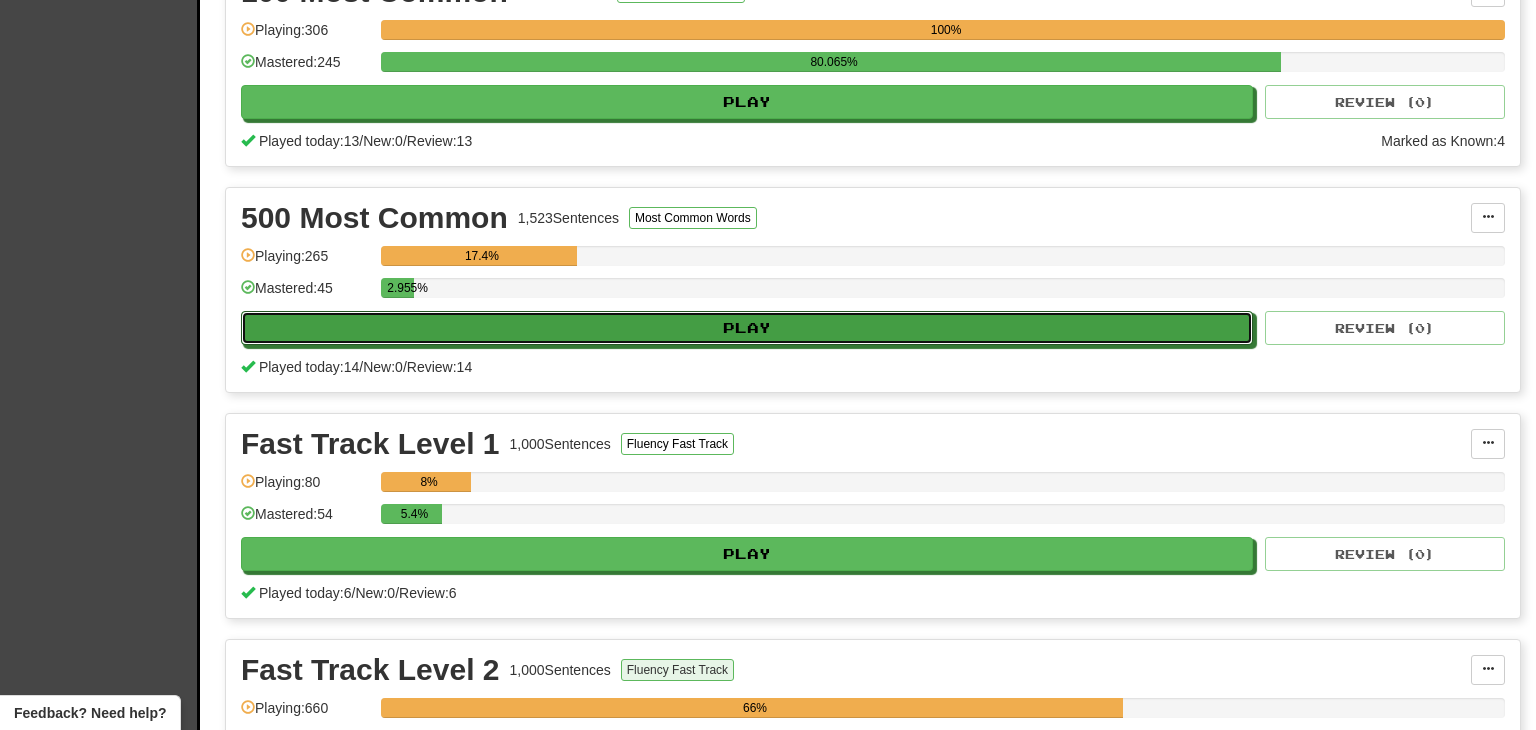 select on "**" 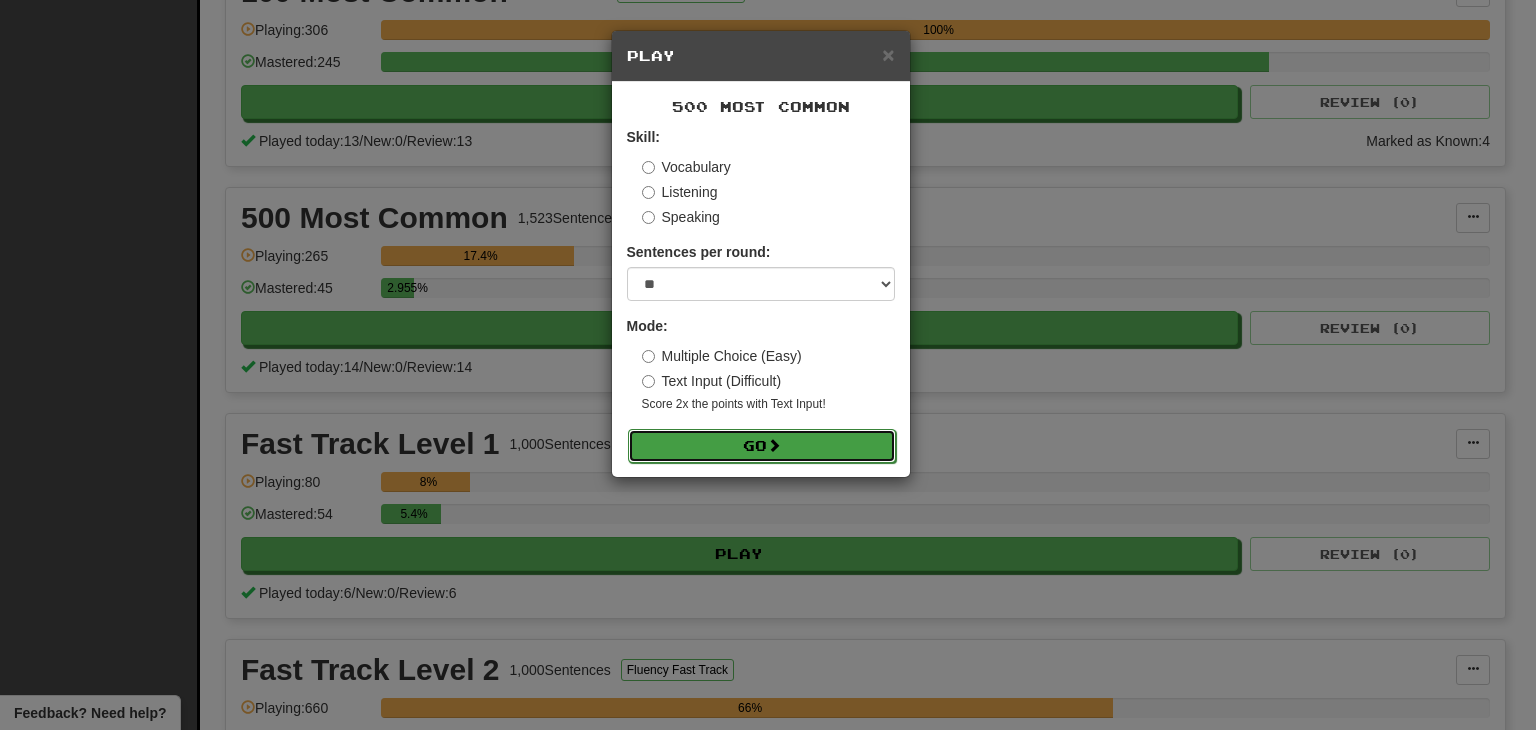 click on "Go" at bounding box center (762, 446) 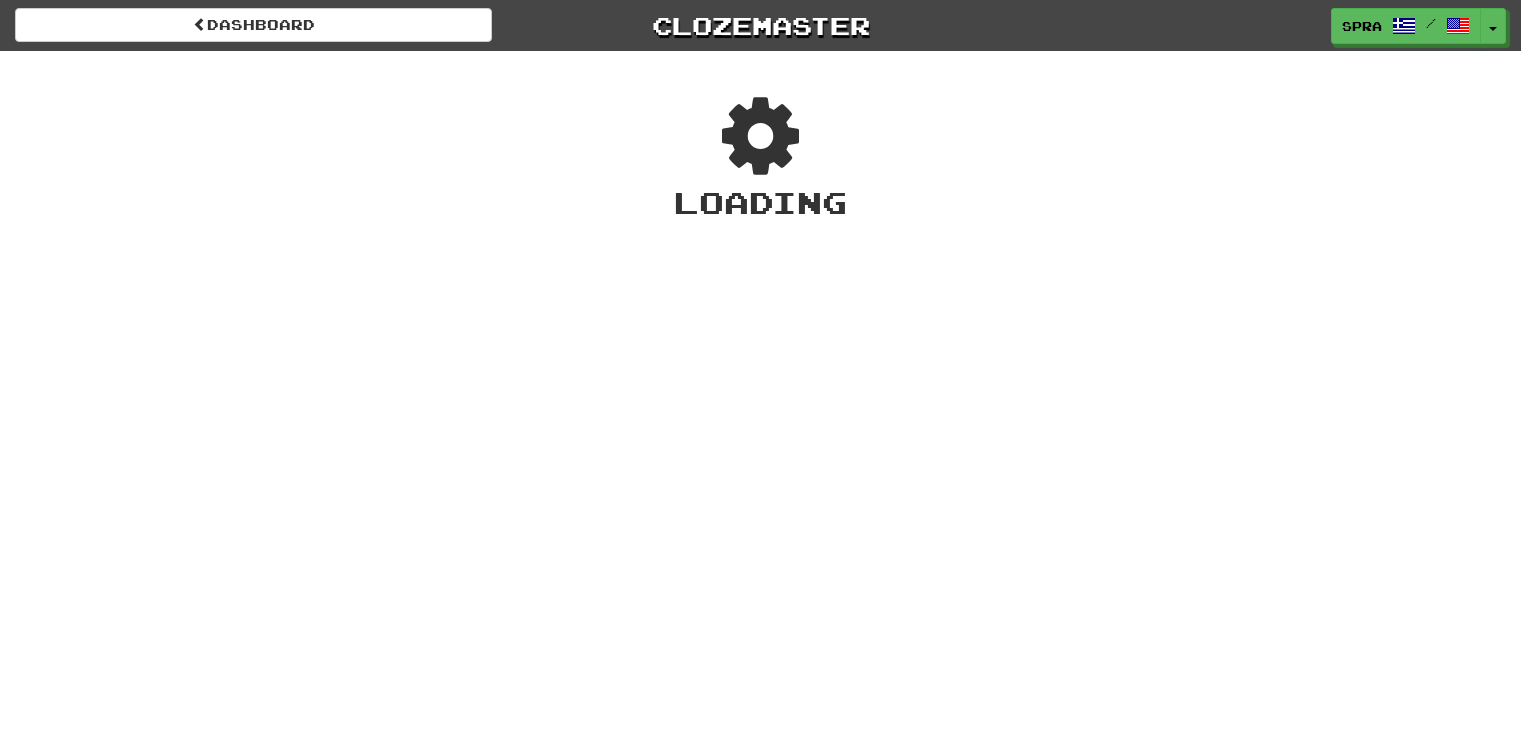 scroll, scrollTop: 0, scrollLeft: 0, axis: both 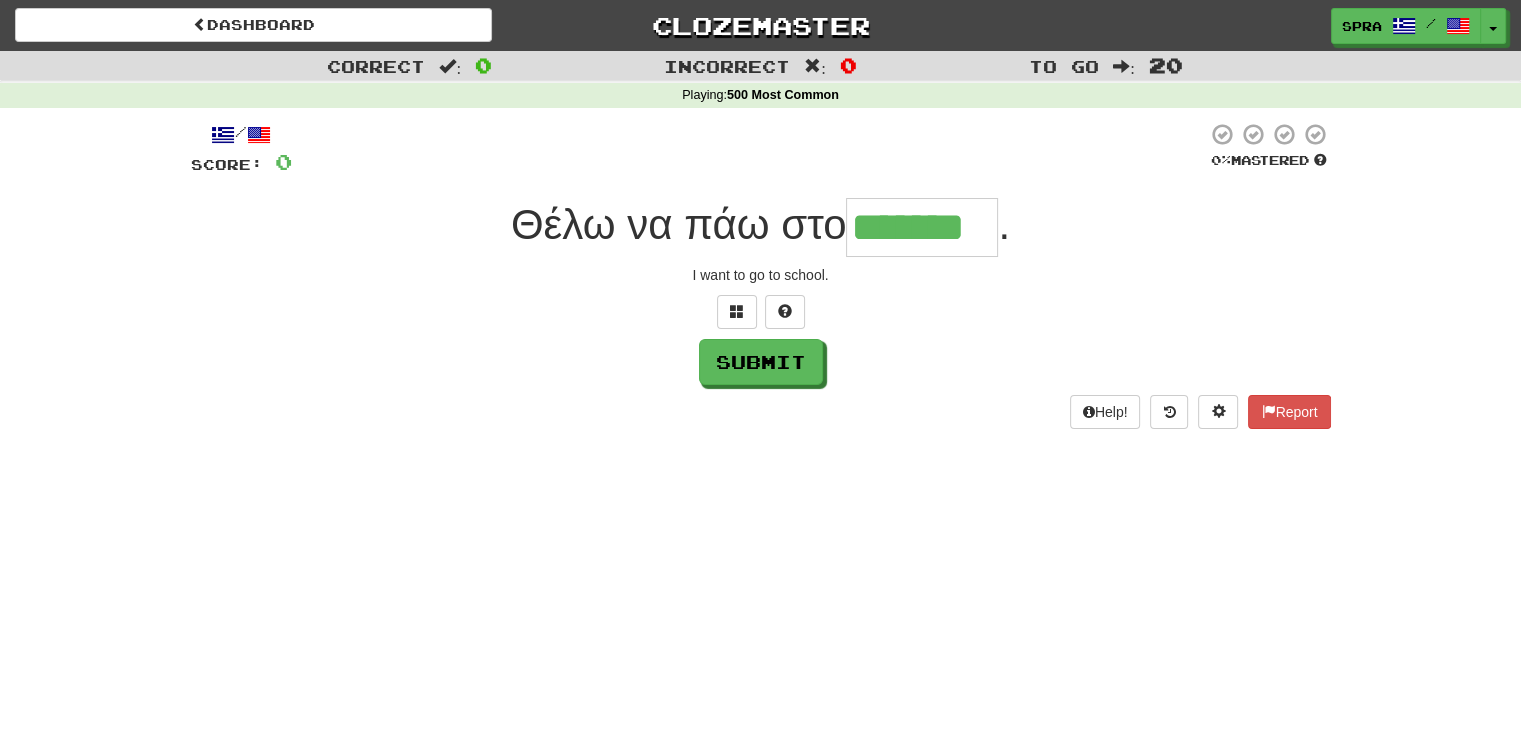 type on "*******" 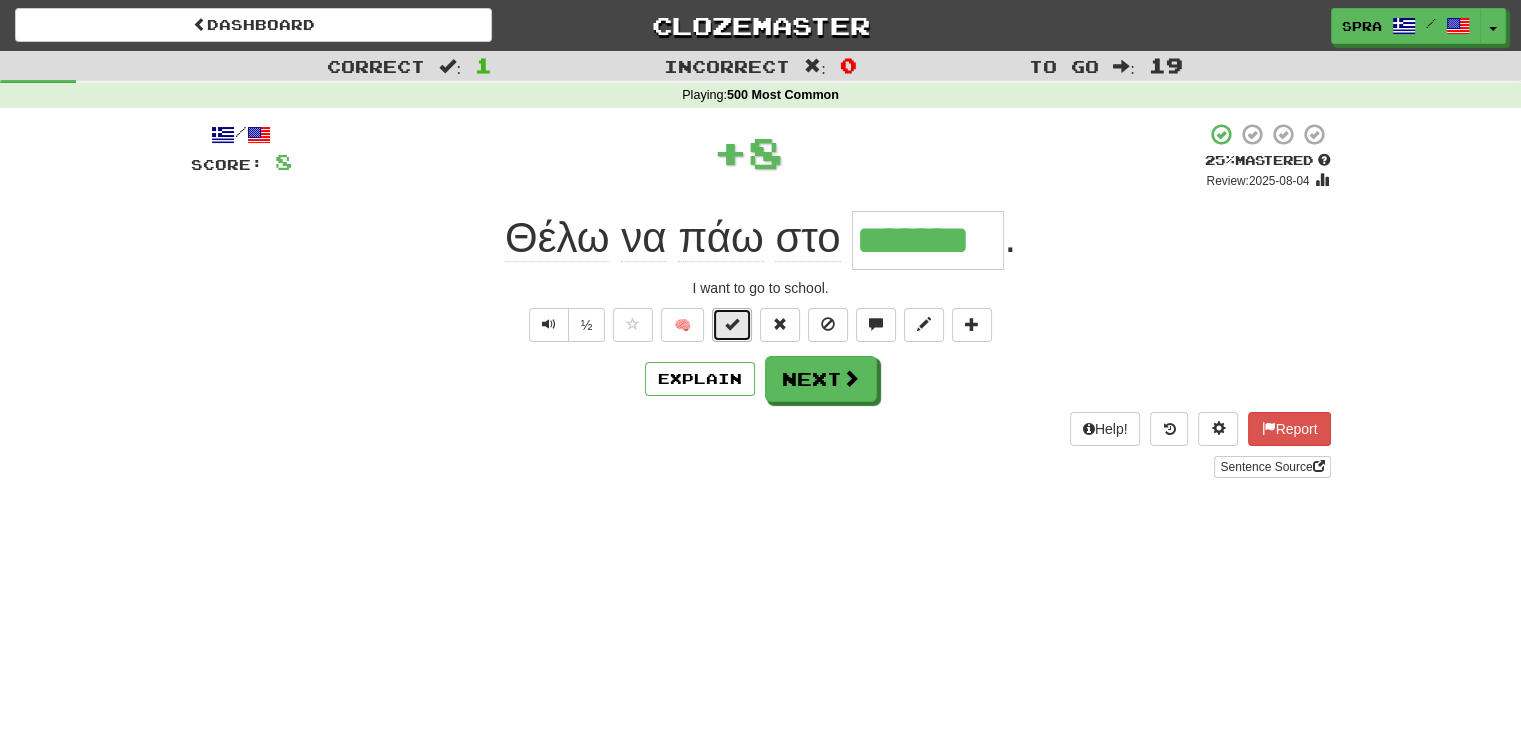 click at bounding box center (732, 324) 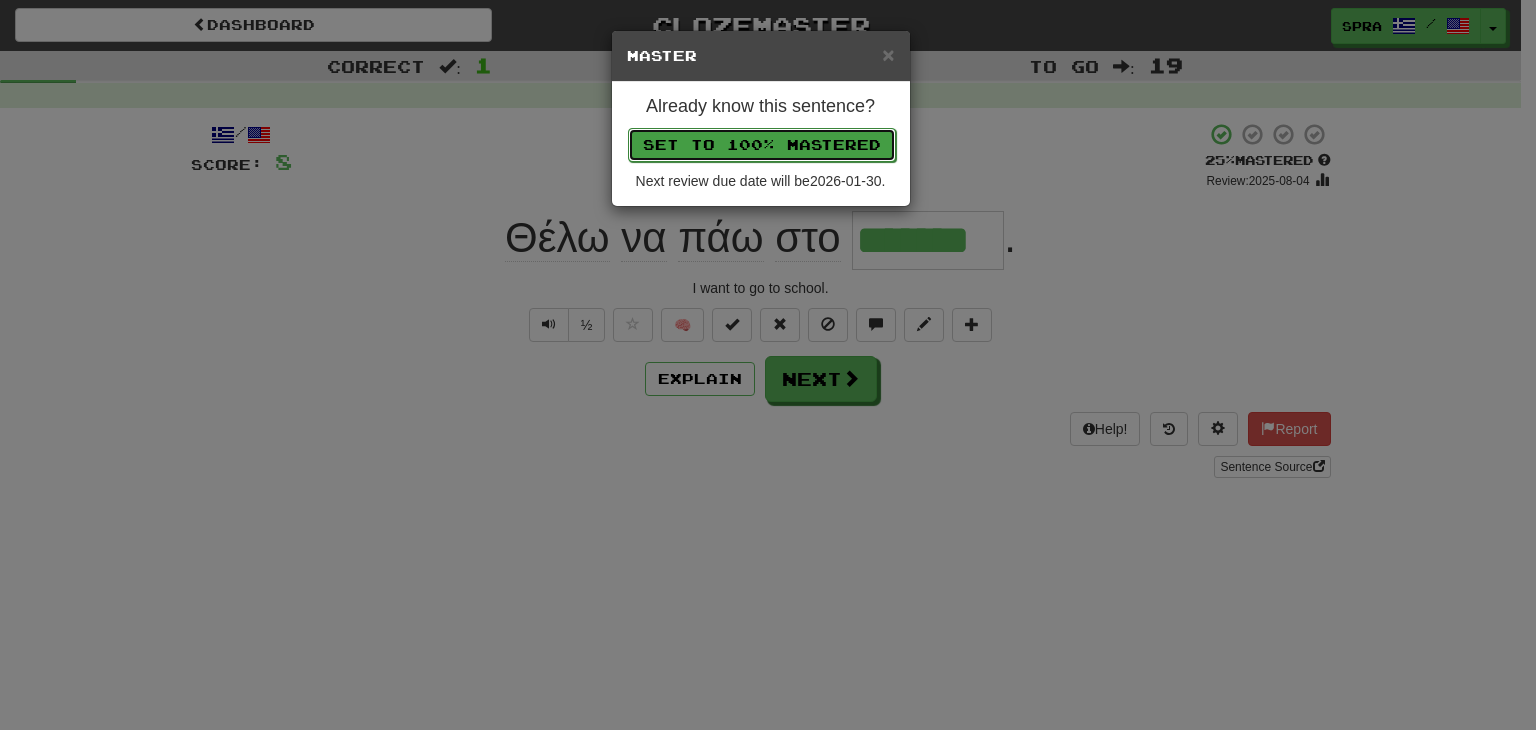 click on "Set to 100% Mastered" at bounding box center [762, 145] 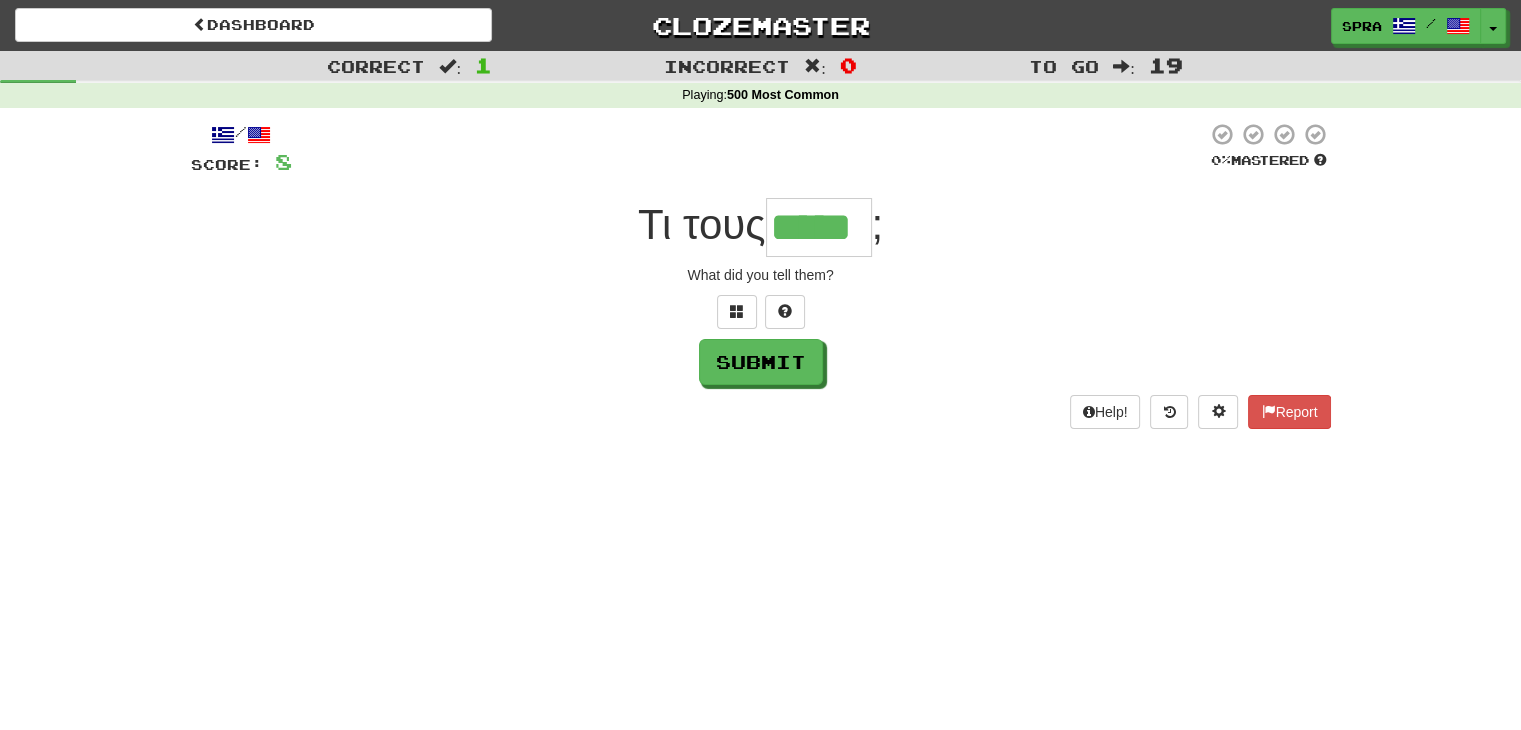 type on "*****" 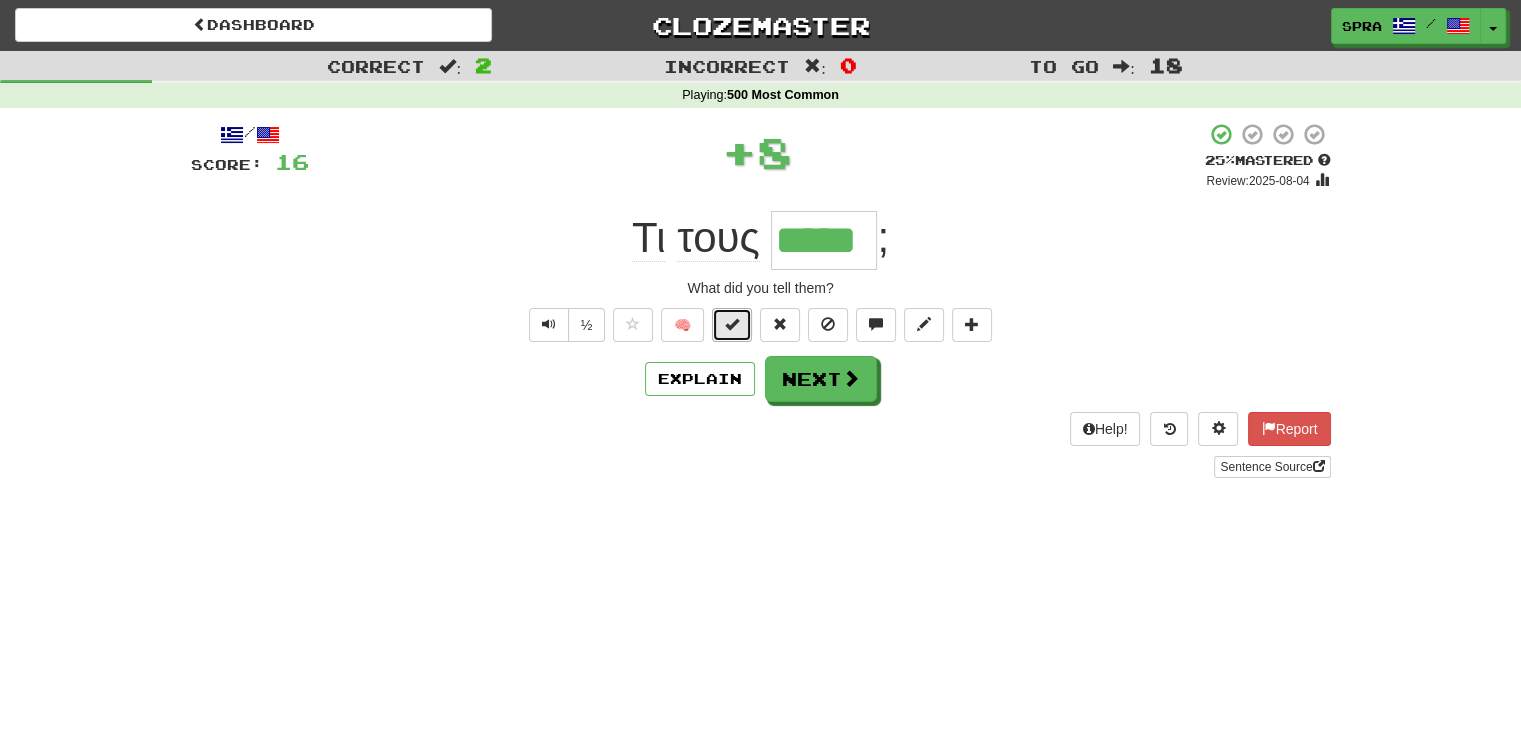 click at bounding box center (732, 324) 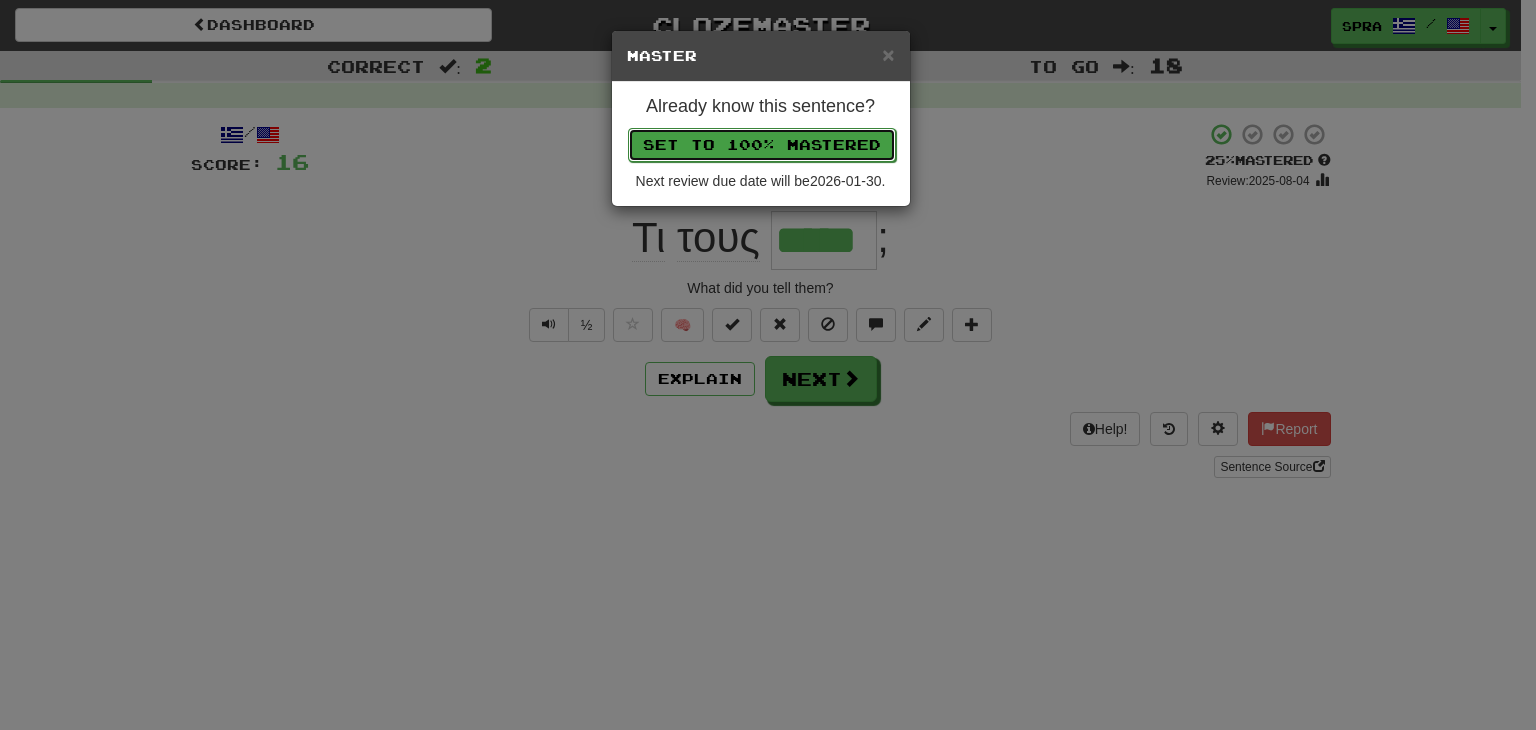 click on "Set to 100% Mastered" at bounding box center [762, 145] 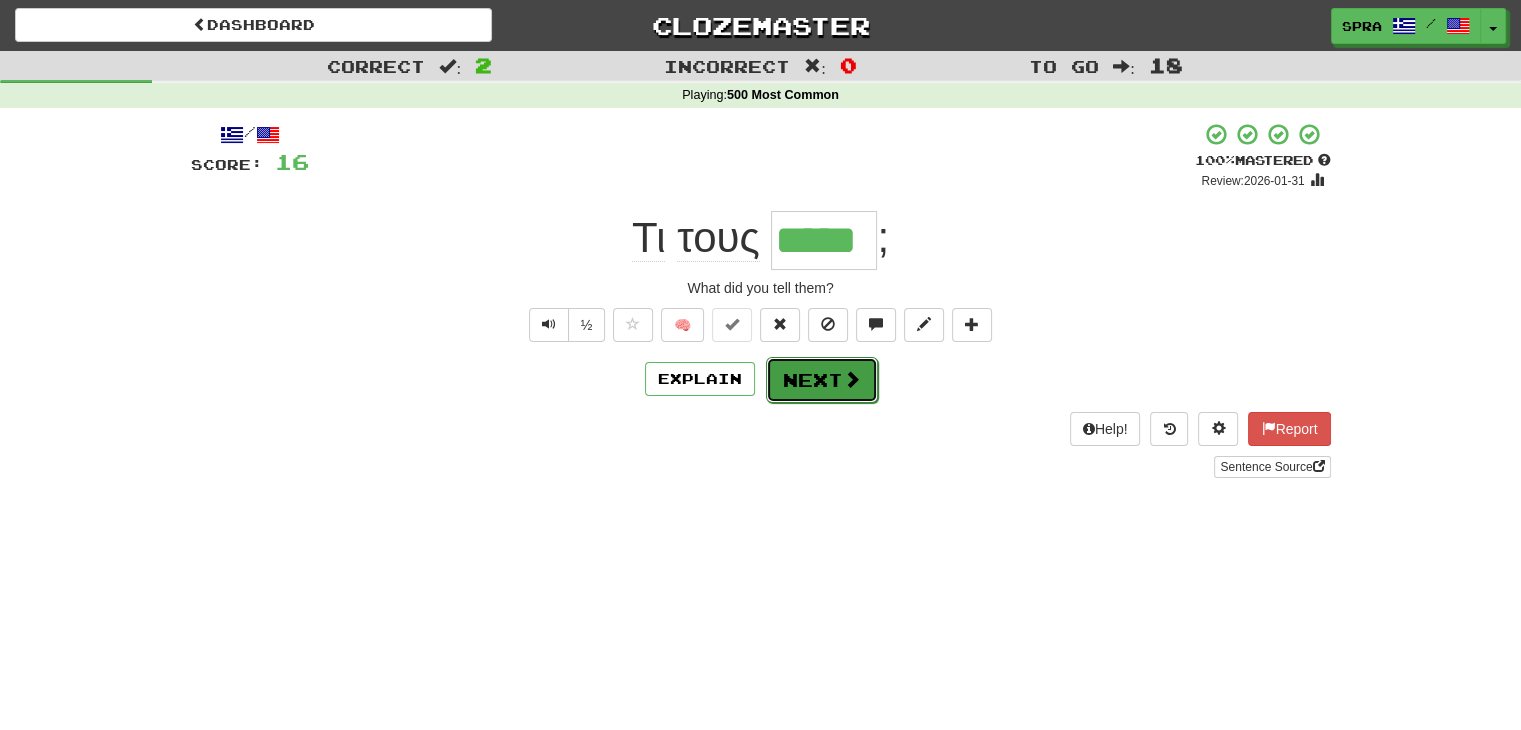 click on "Next" at bounding box center [822, 380] 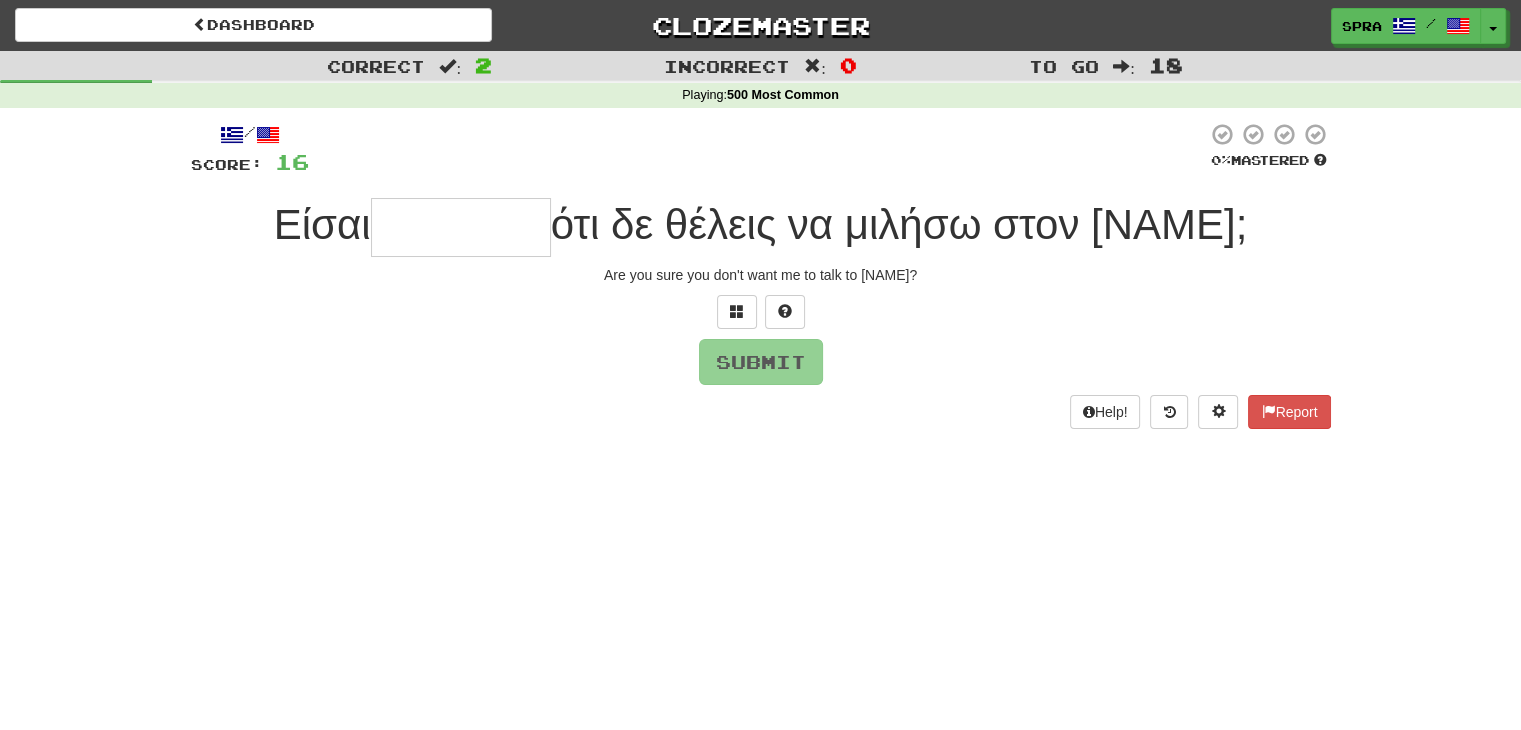click at bounding box center [461, 227] 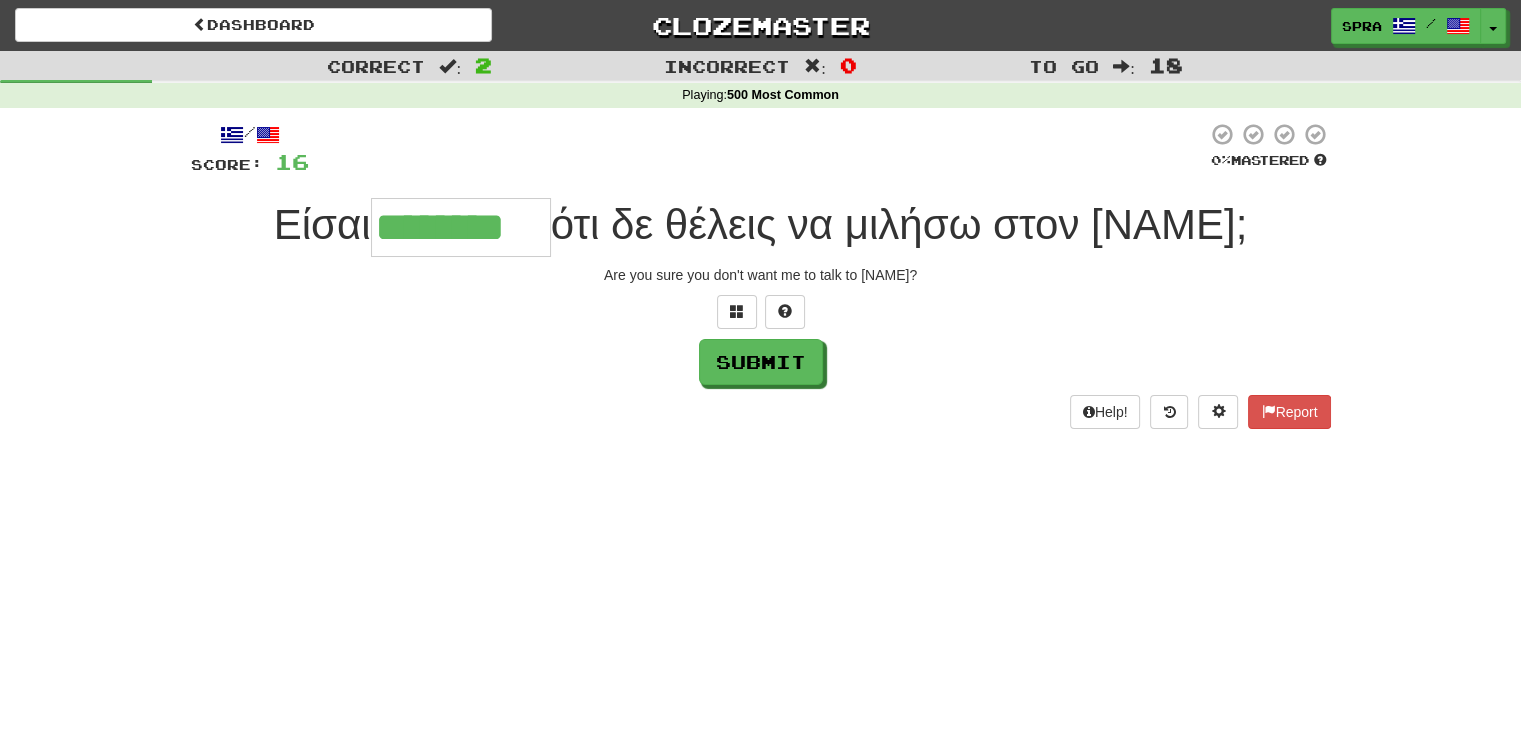 type on "********" 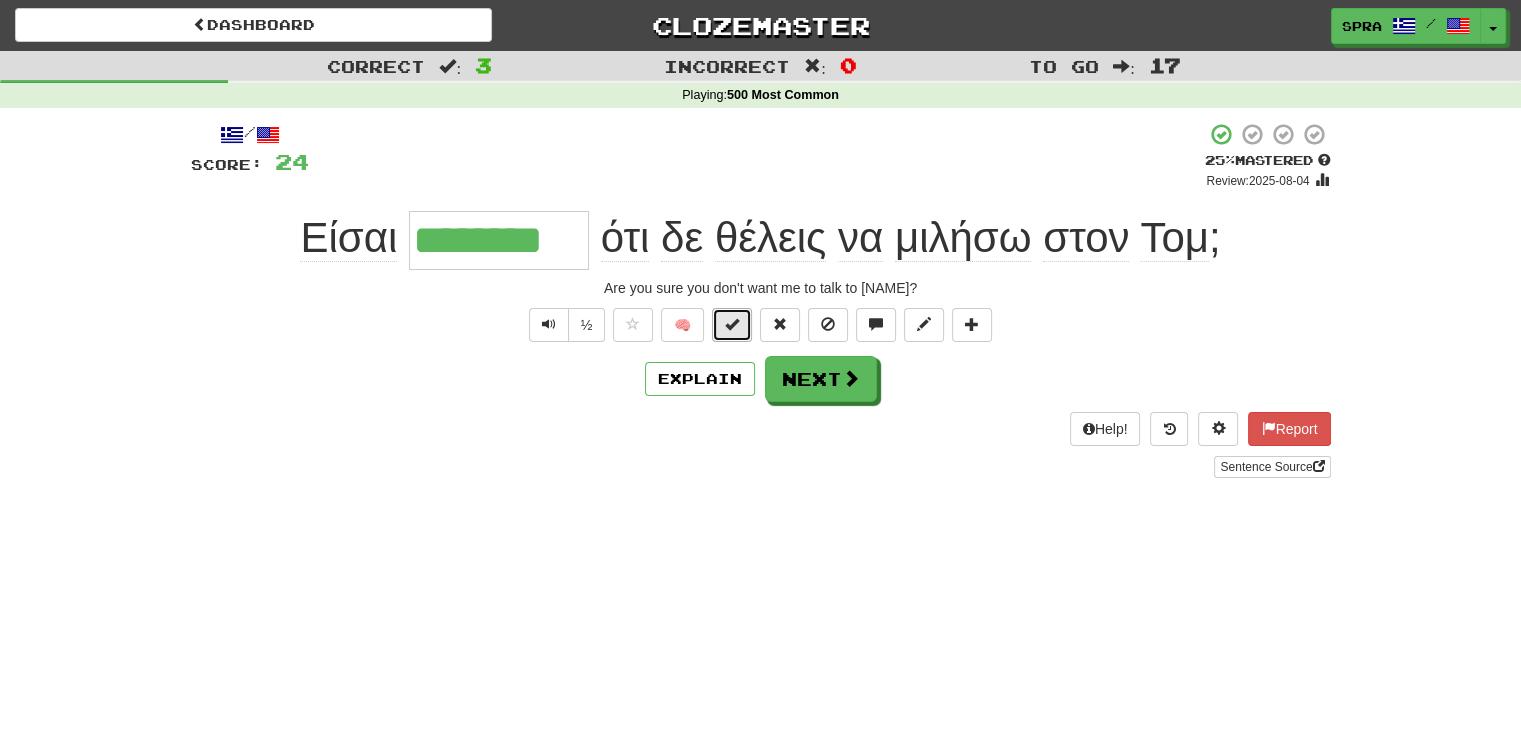 click at bounding box center (732, 325) 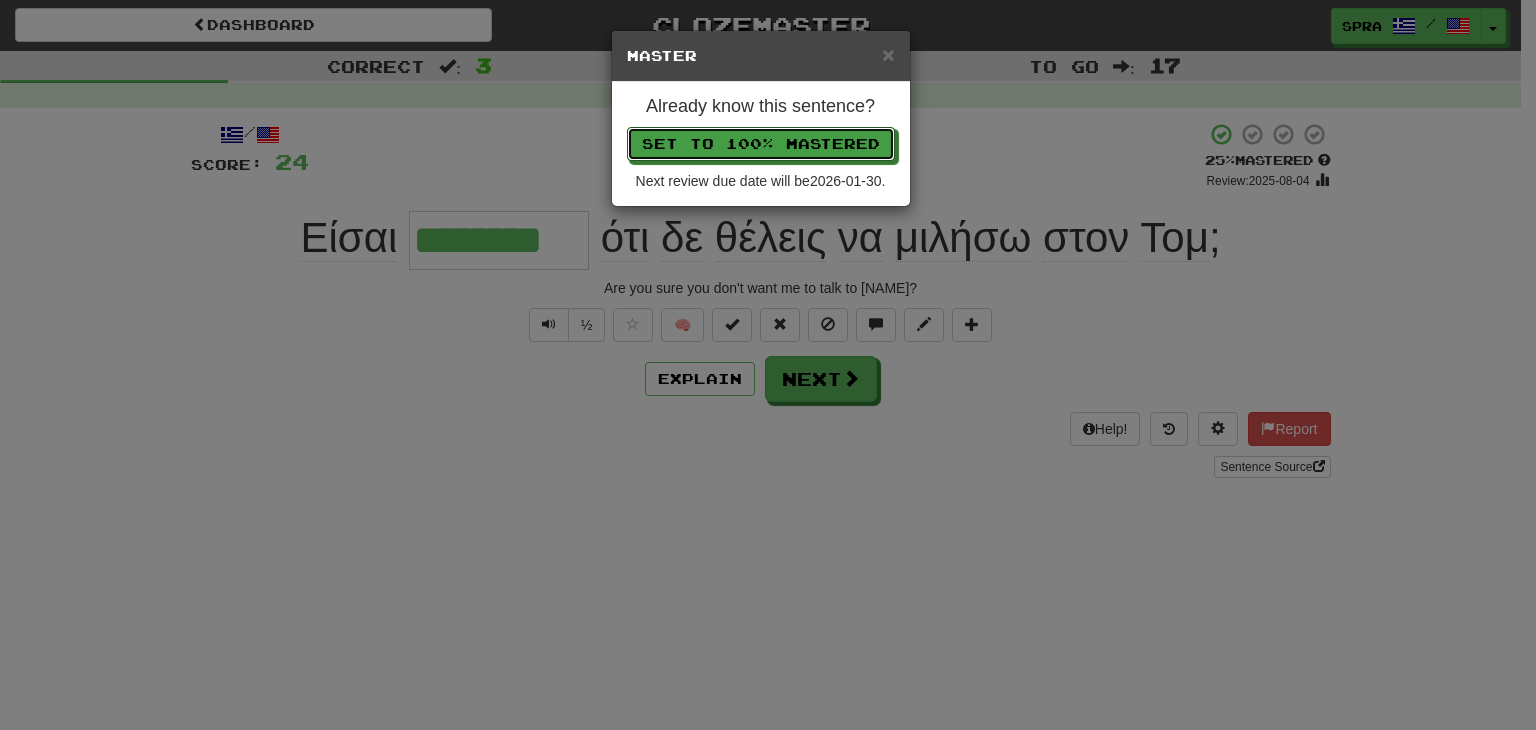 type 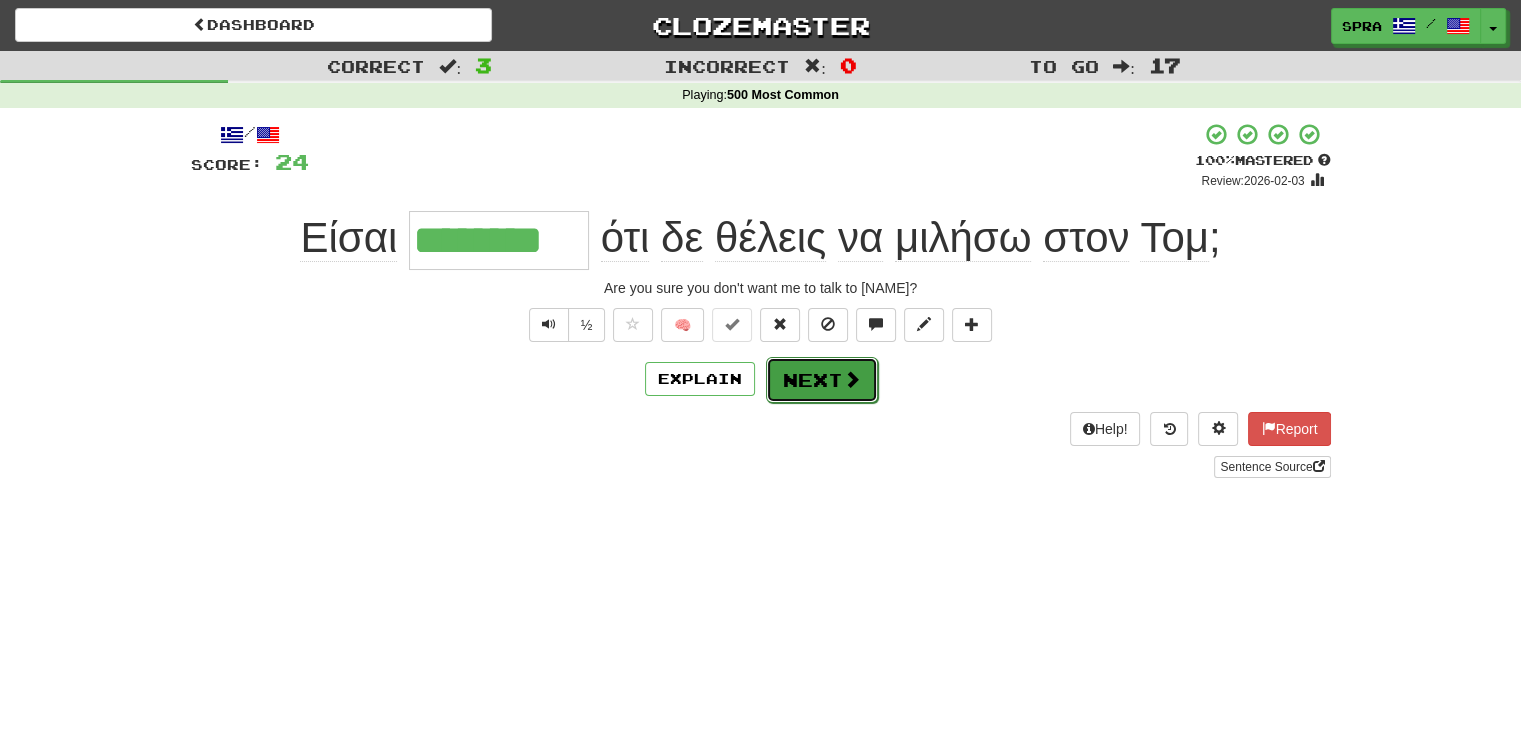 click on "Next" at bounding box center [822, 380] 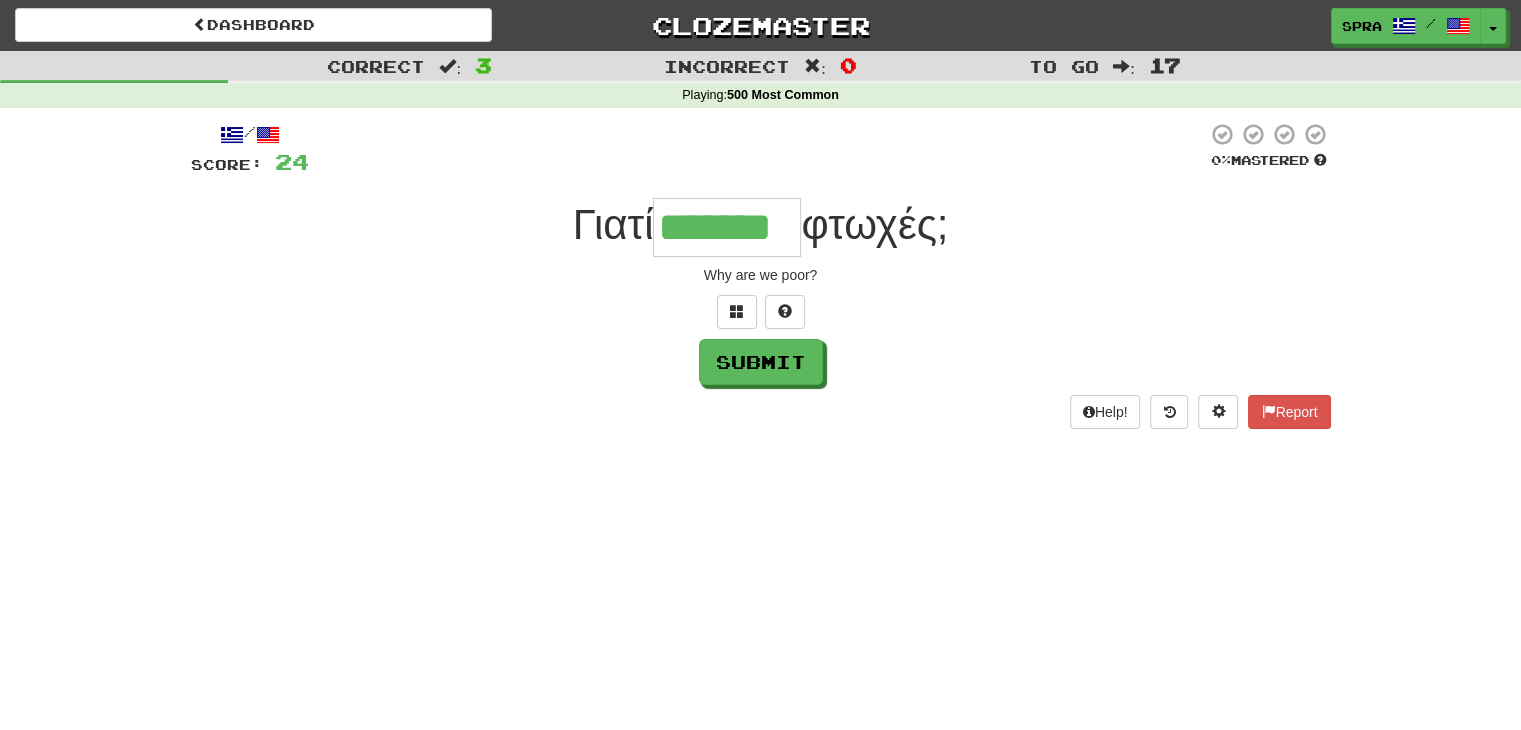type on "*******" 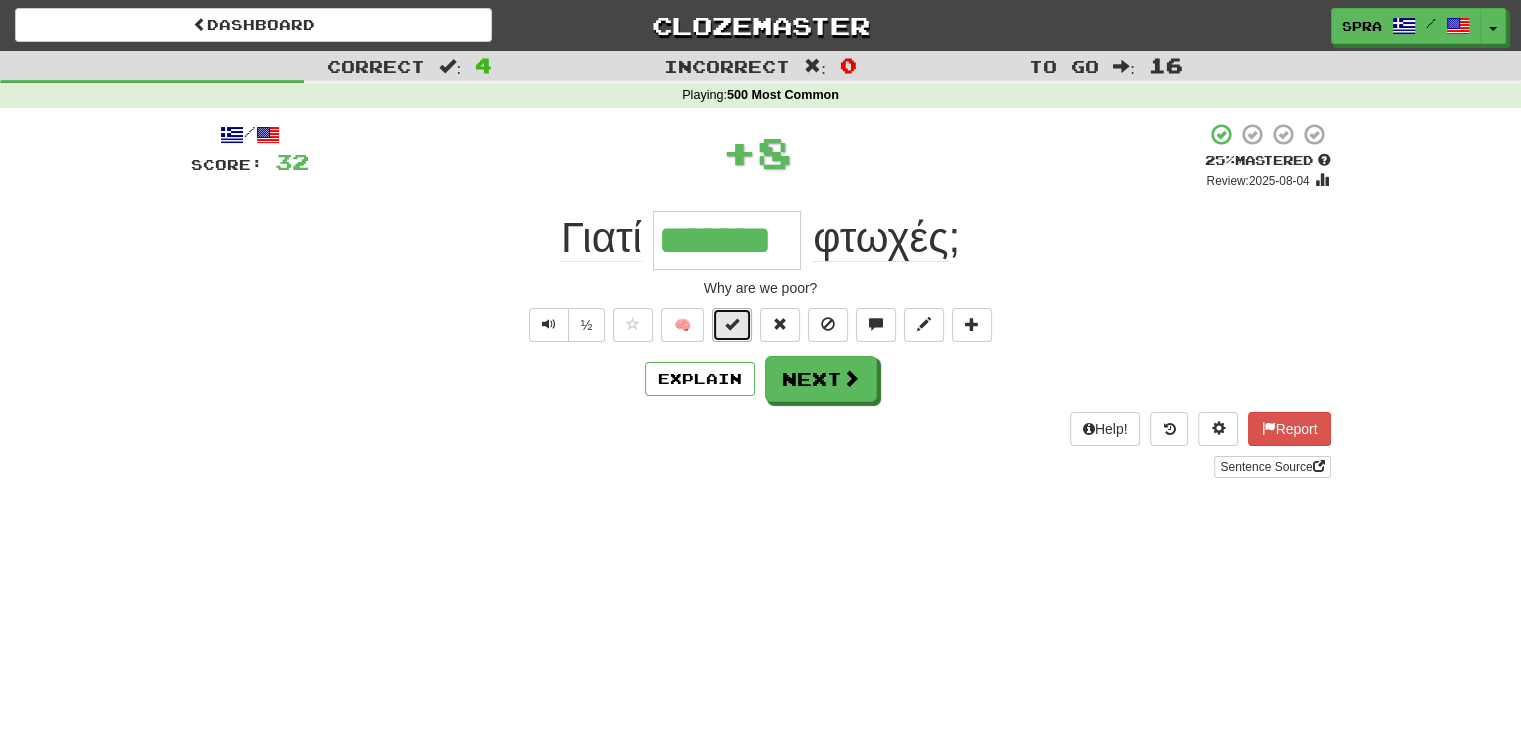 click at bounding box center (732, 324) 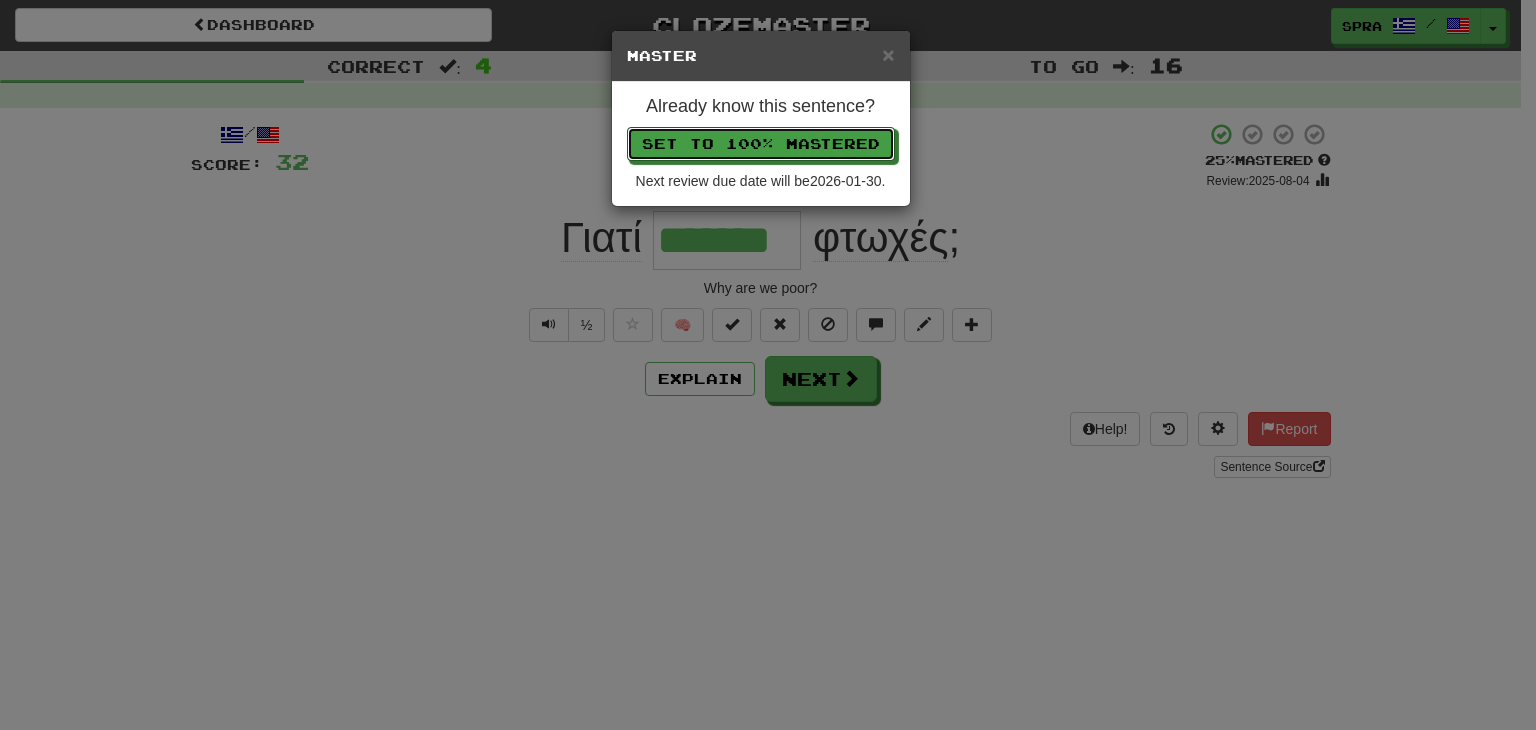click on "Set to 100% Mastered" at bounding box center (761, 144) 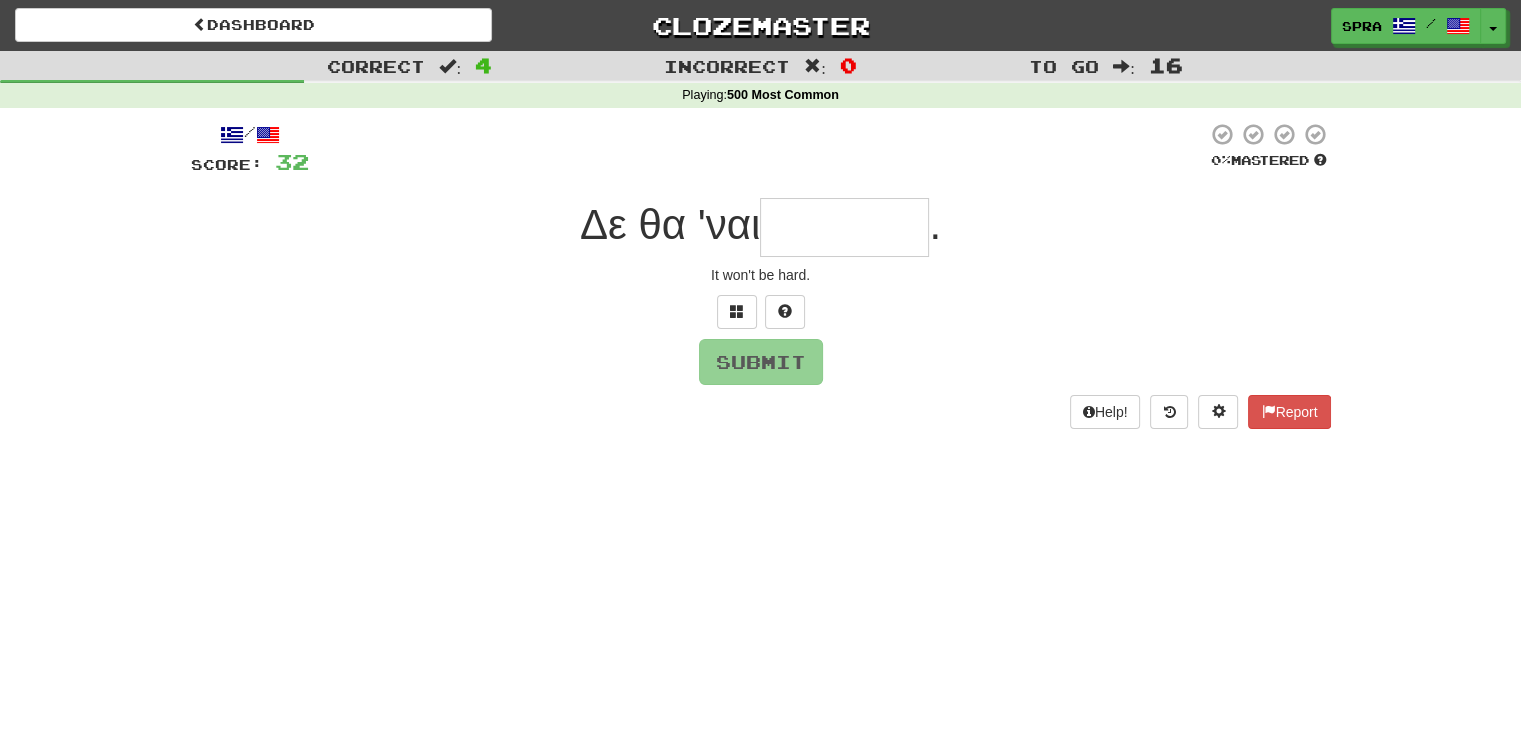 type on "*" 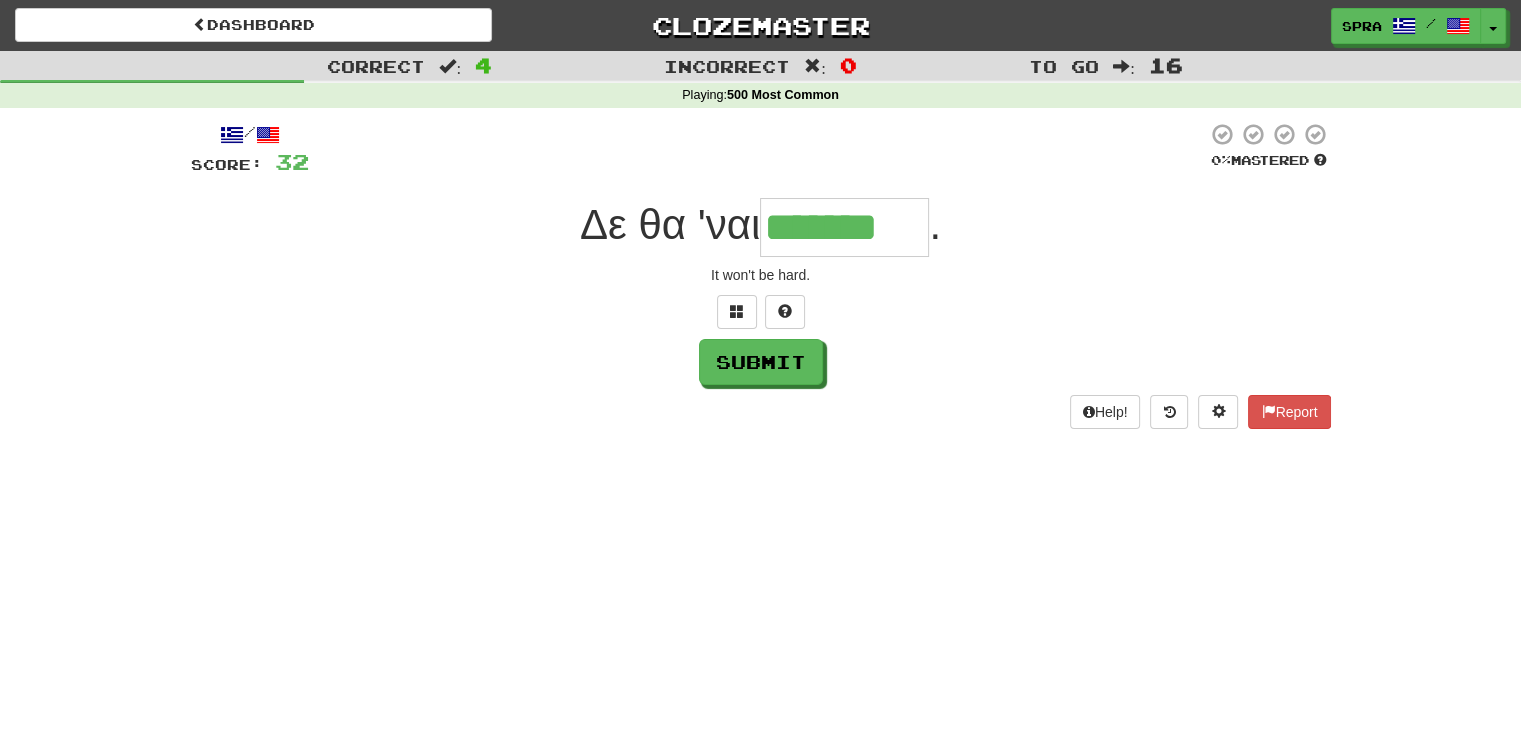 type on "*******" 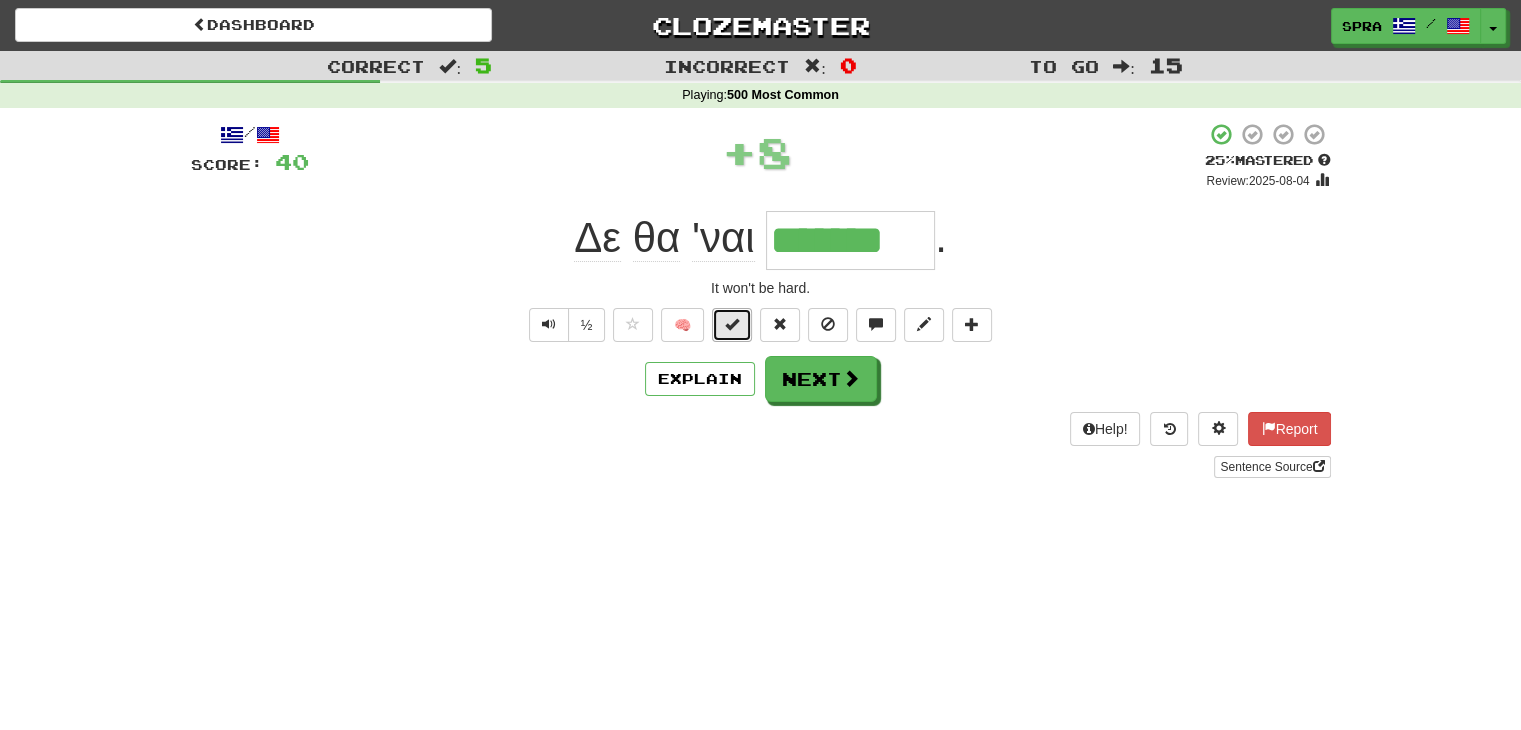 click at bounding box center (732, 324) 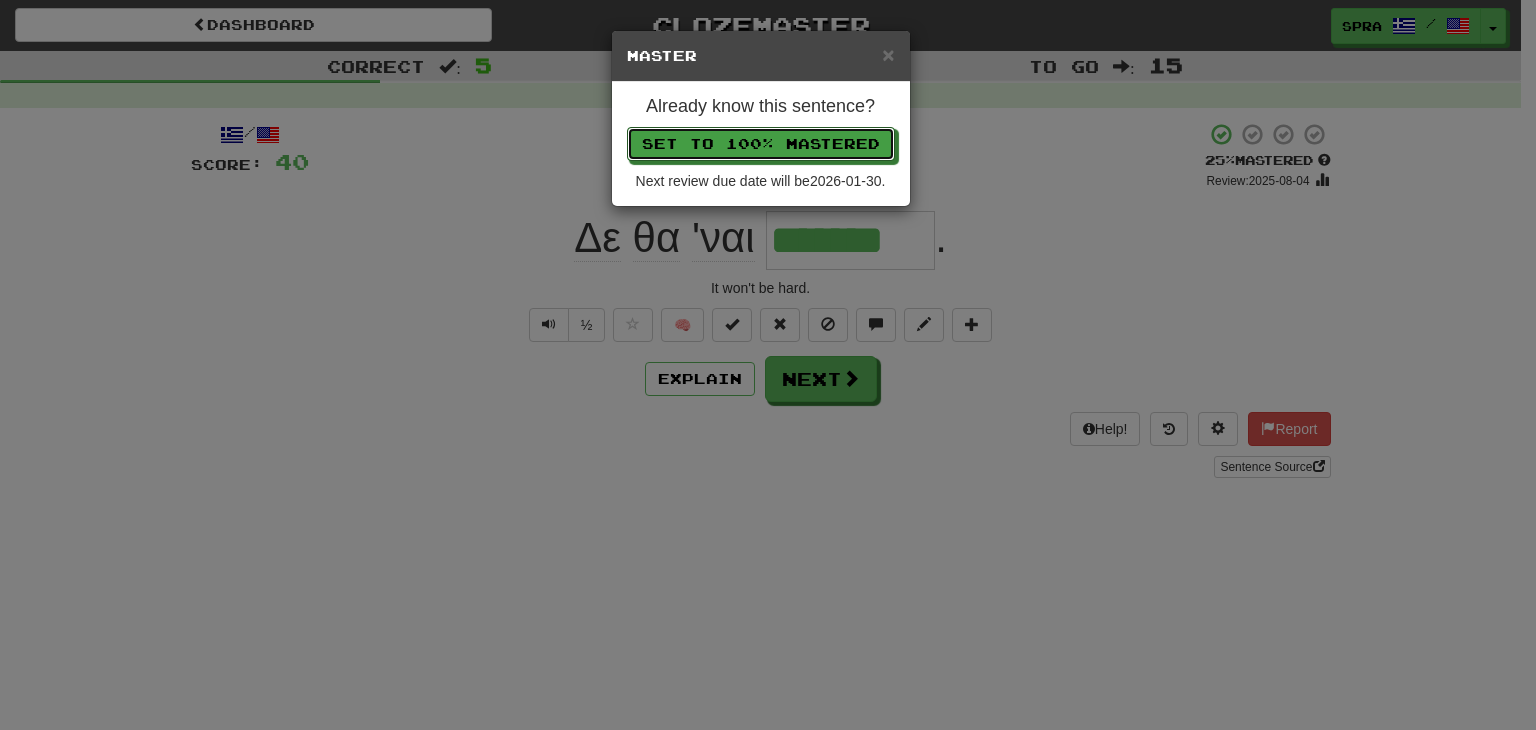click on "Set to 100% Mastered" at bounding box center [761, 144] 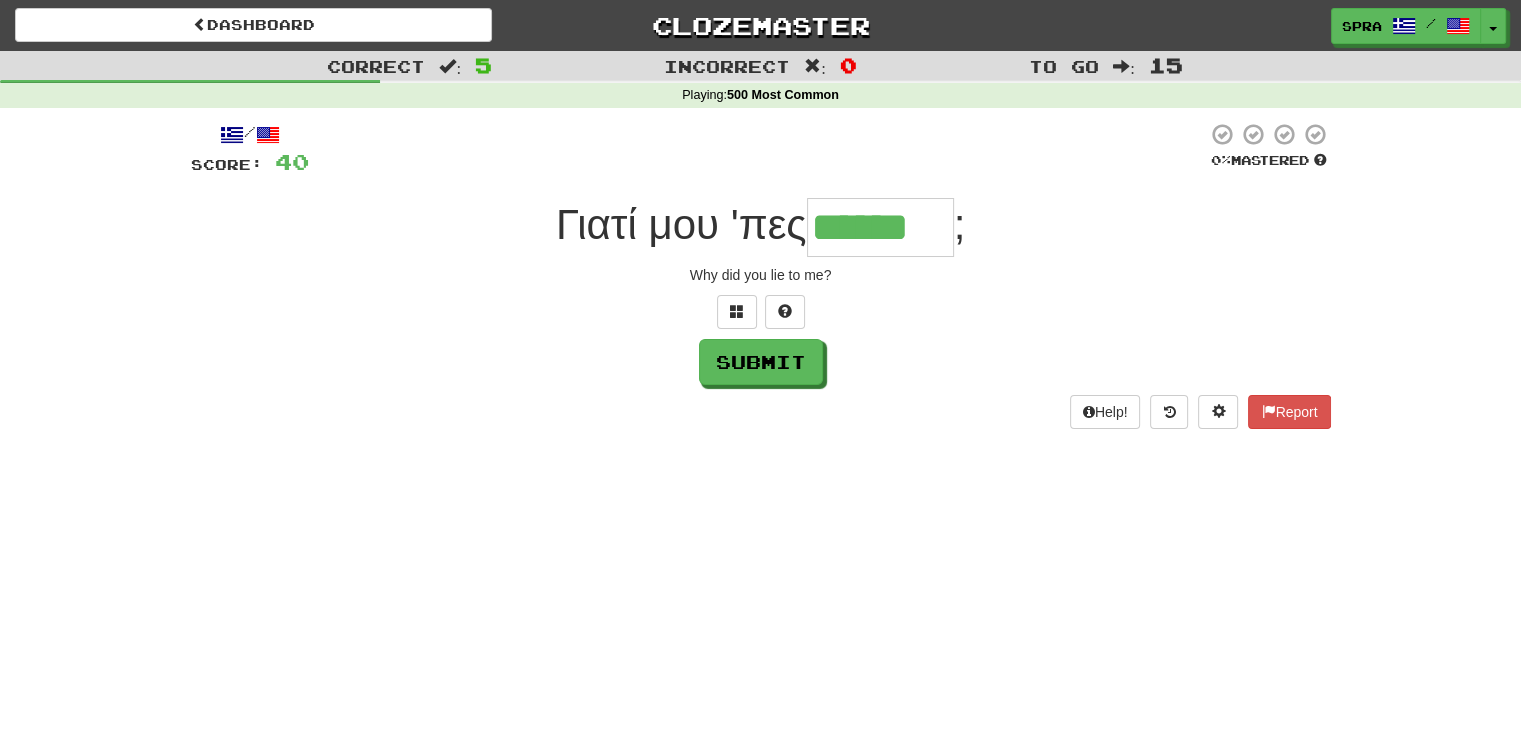 type on "******" 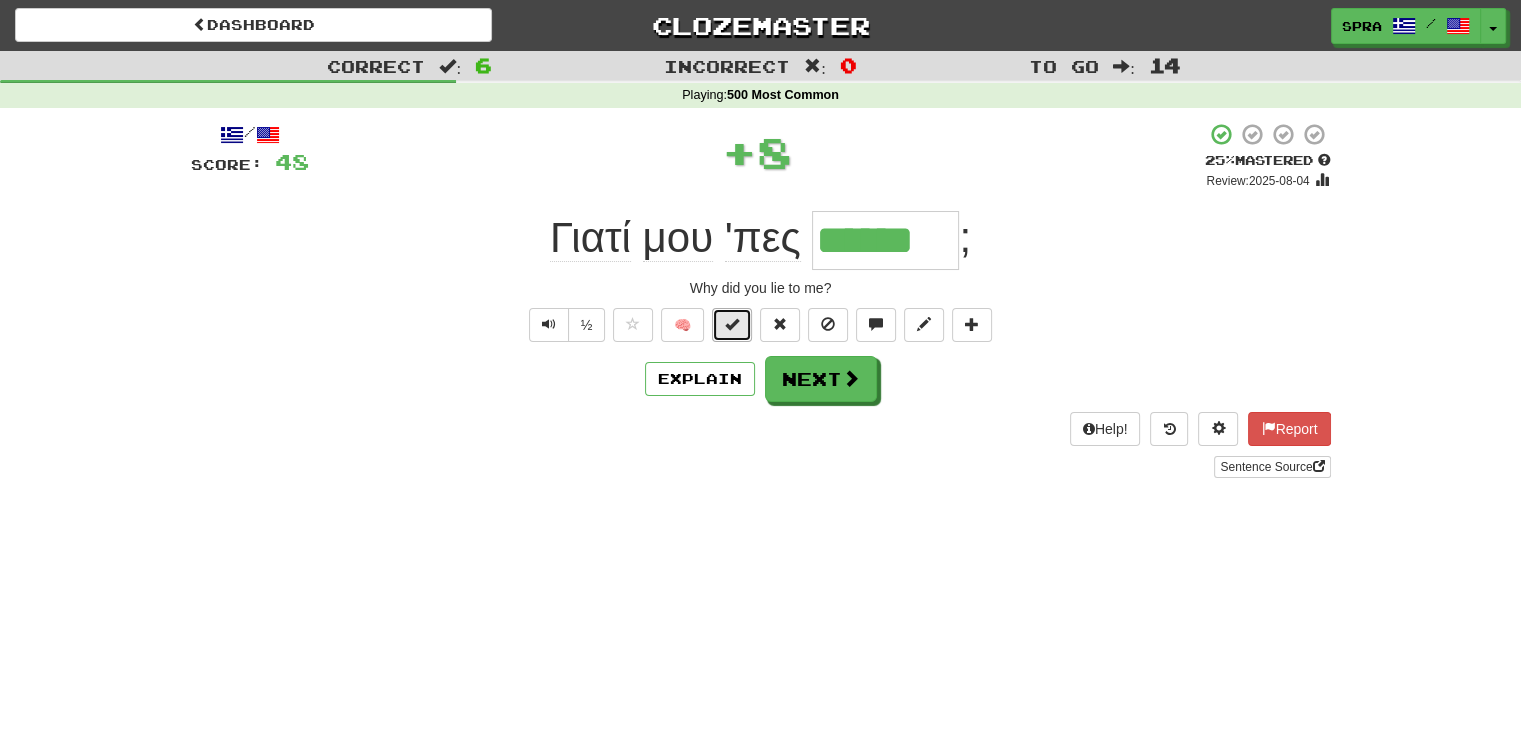 click at bounding box center [732, 324] 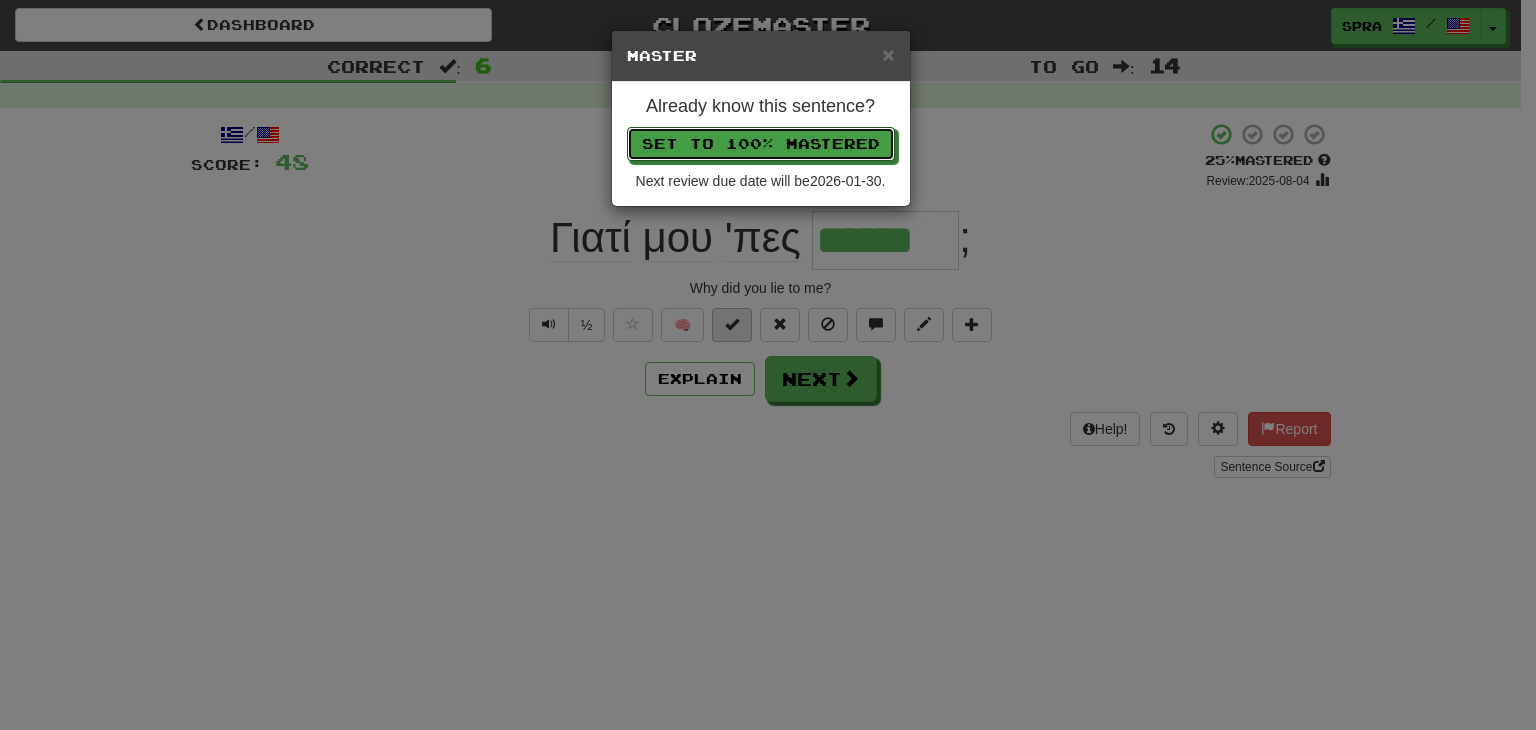 click on "Set to 100% Mastered" at bounding box center [761, 144] 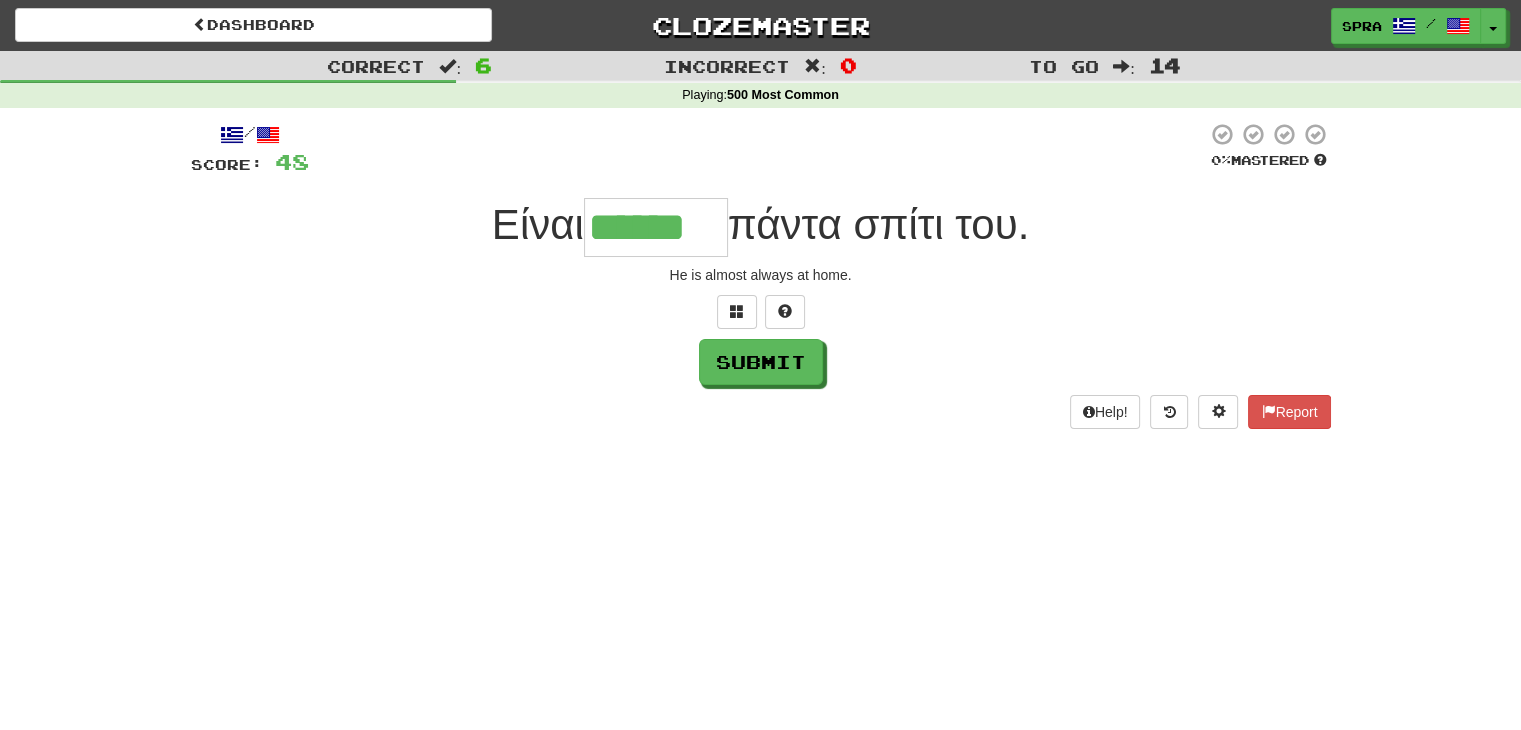 type on "******" 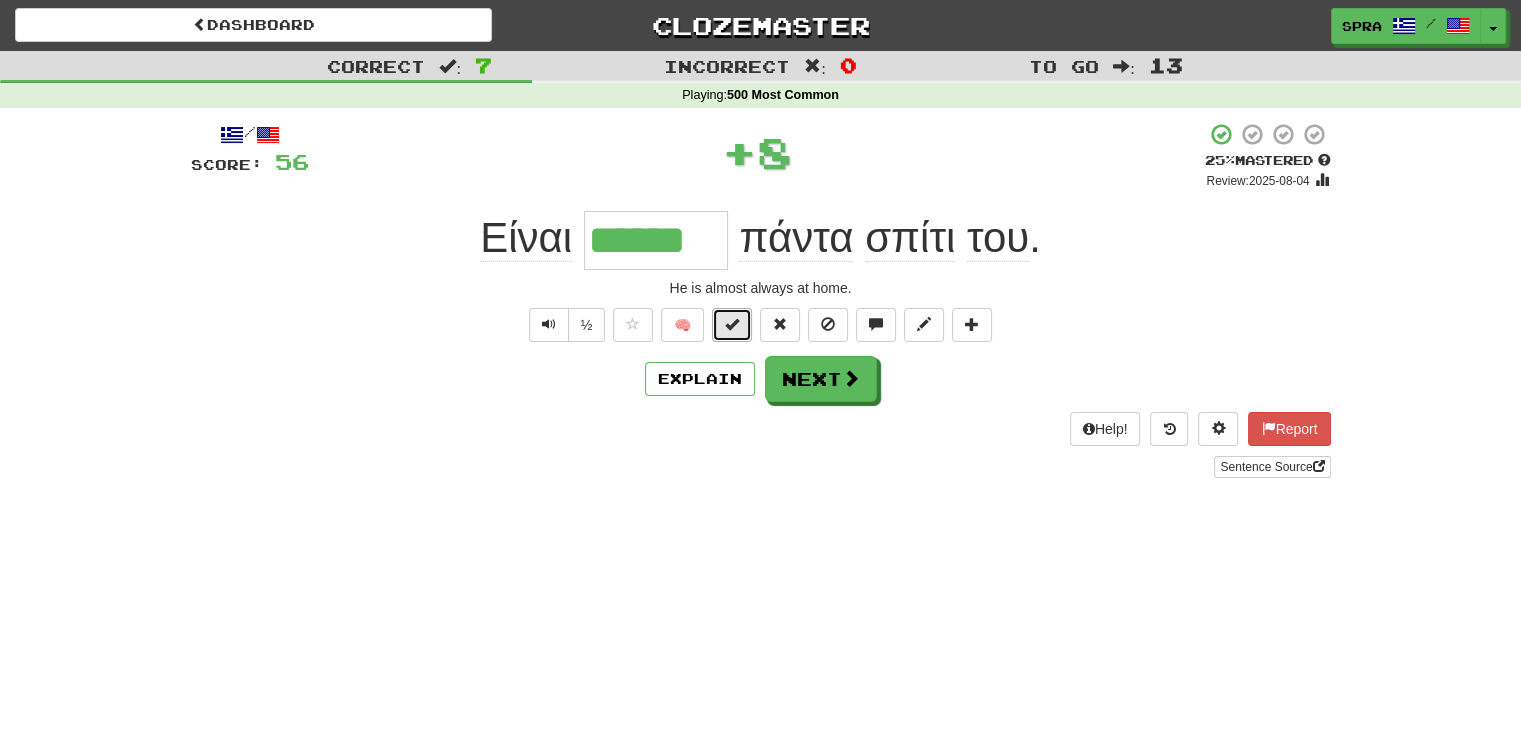 click at bounding box center (732, 324) 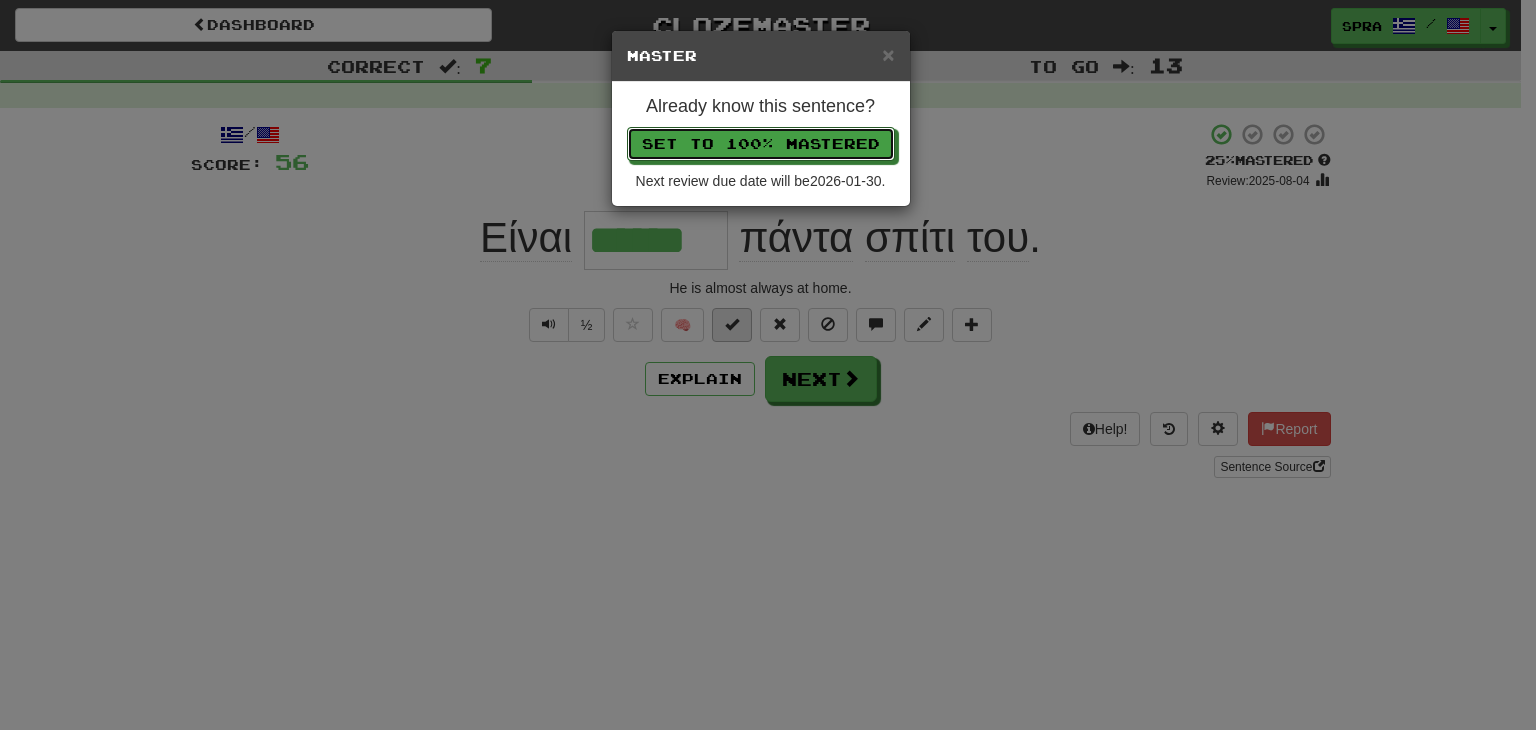 click on "Set to 100% Mastered" at bounding box center [761, 144] 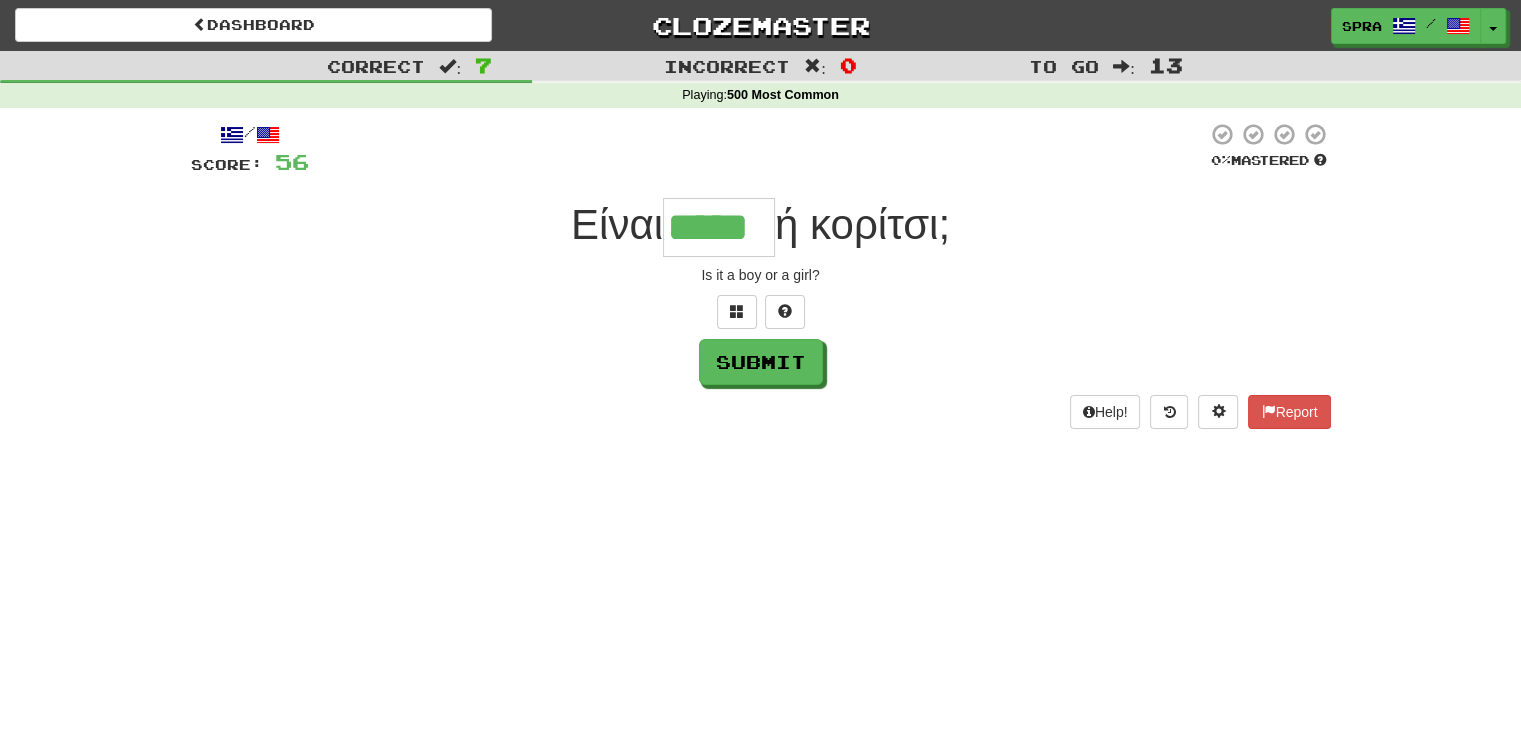 type on "*****" 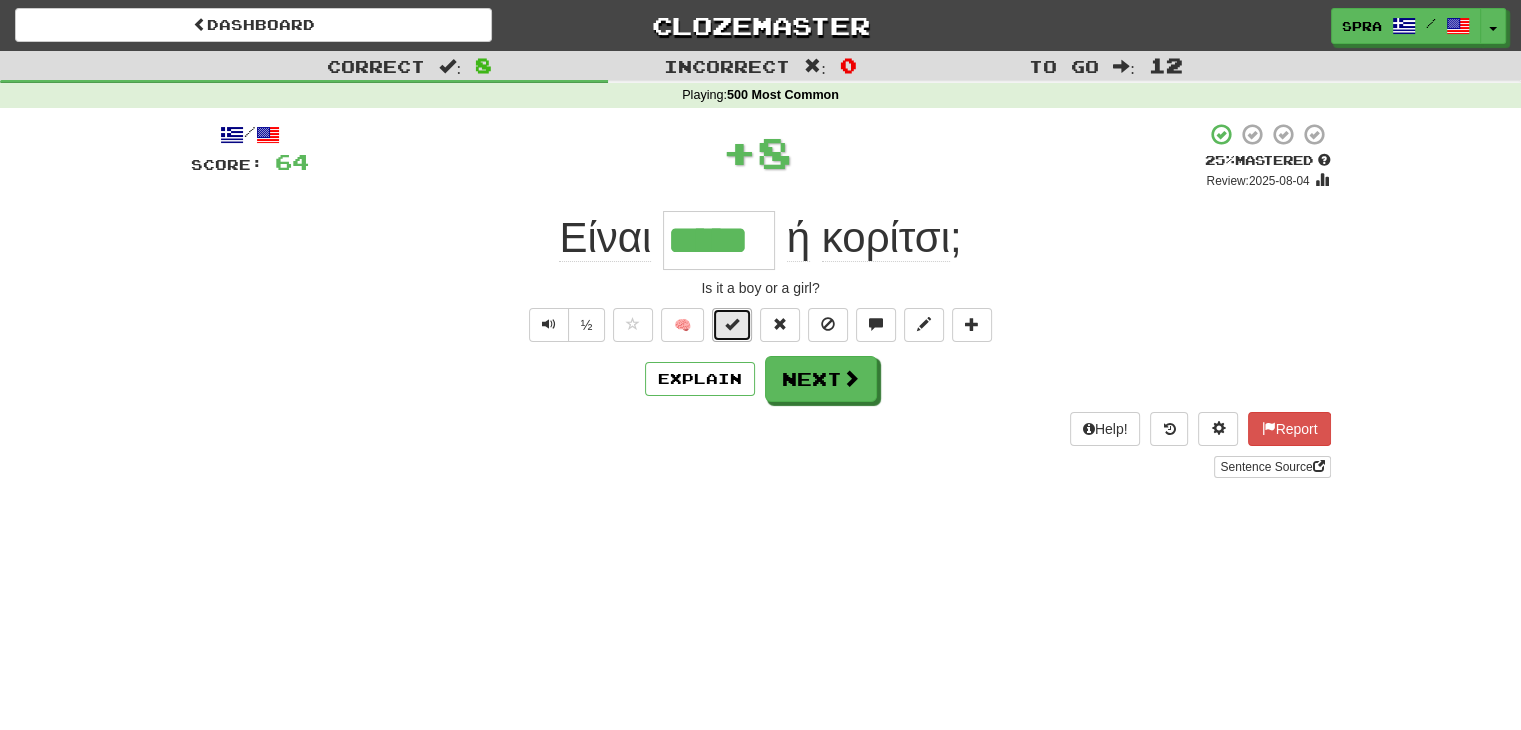 click at bounding box center (732, 324) 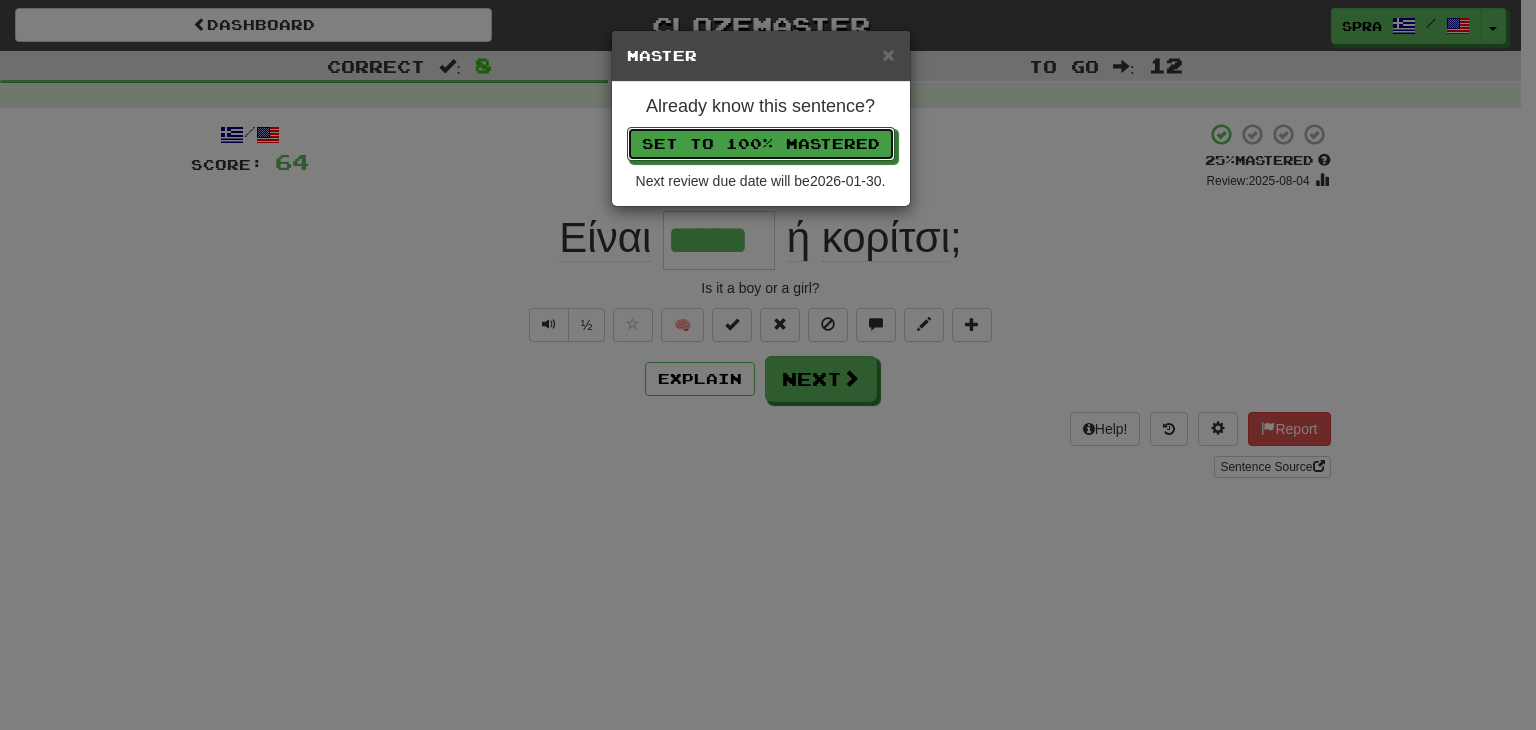 click on "Set to 100% Mastered" at bounding box center (761, 144) 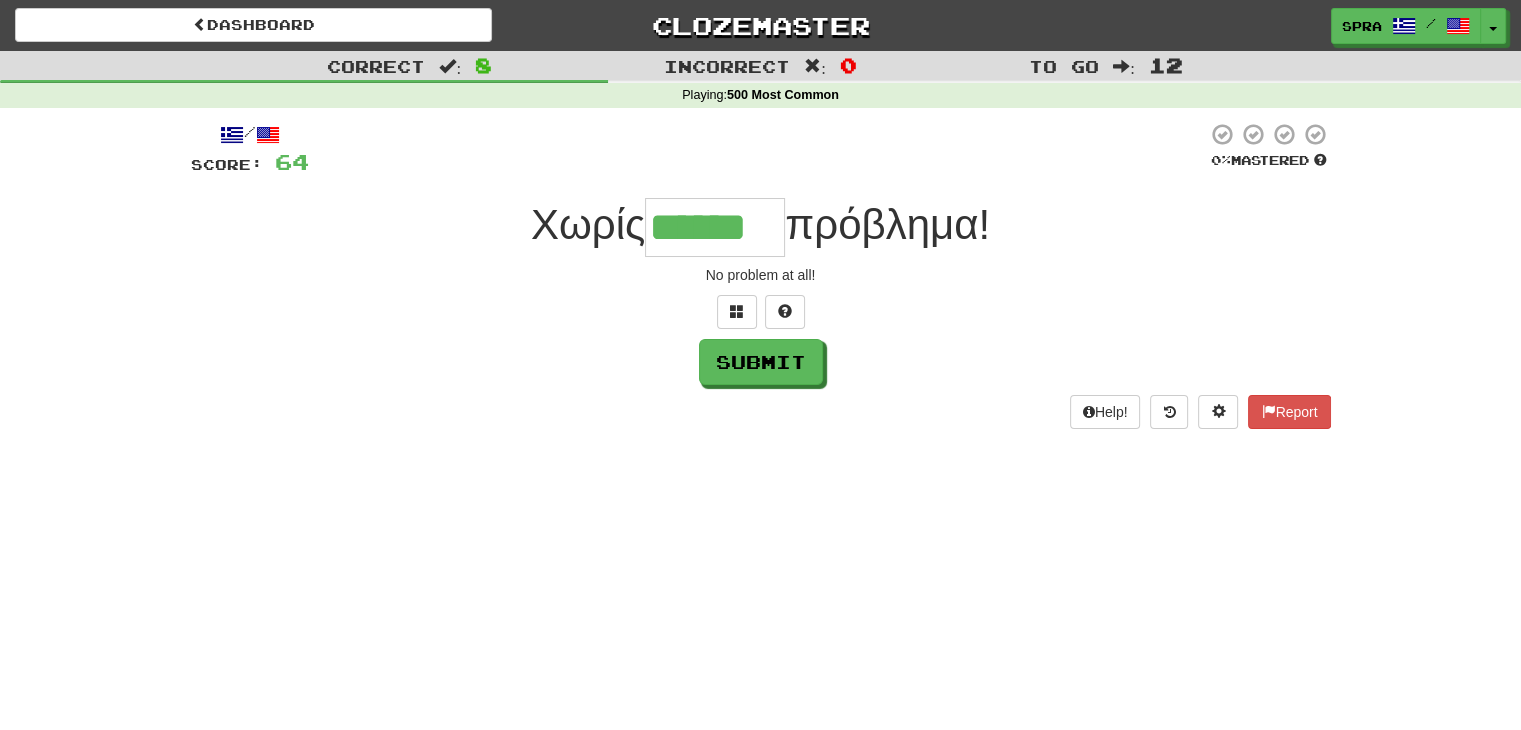 type on "******" 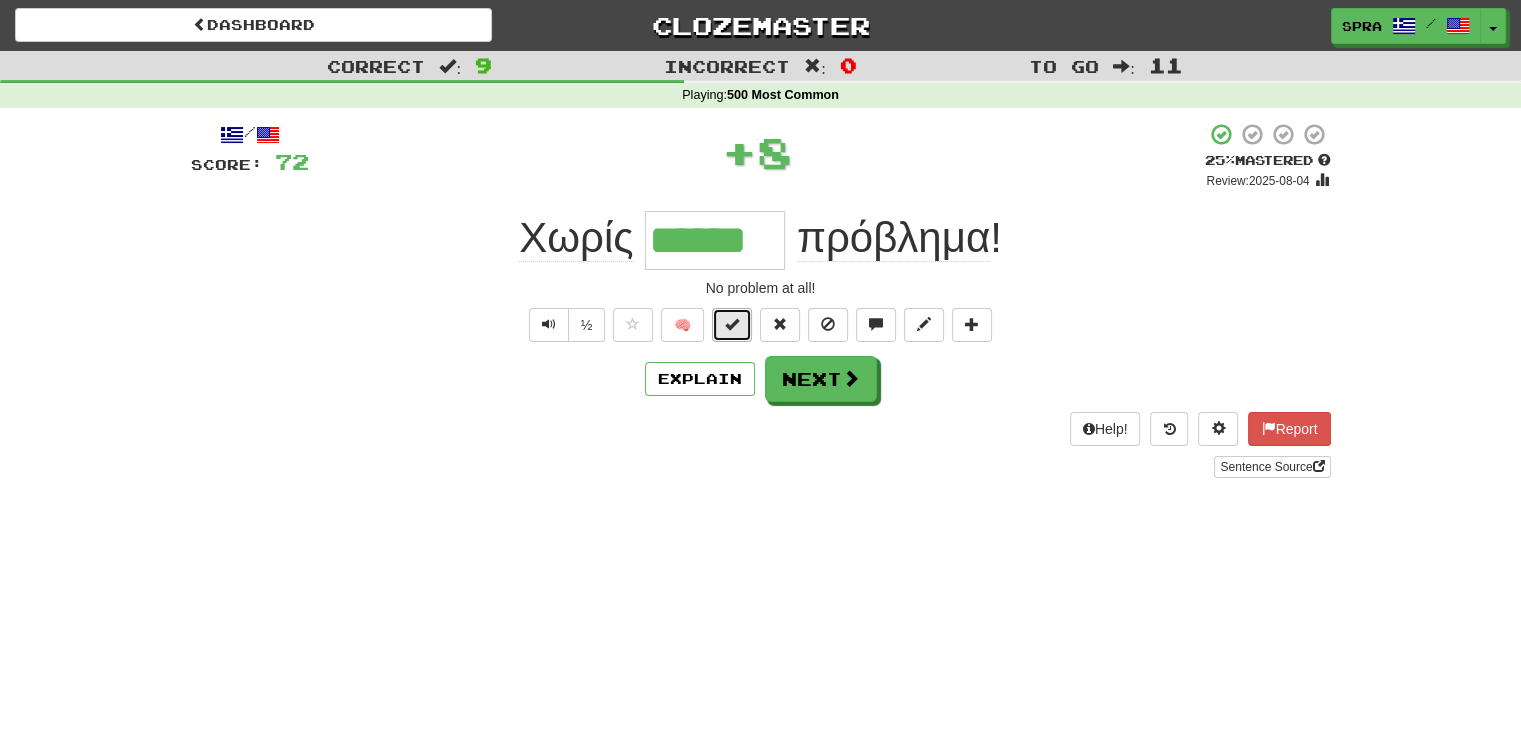 click at bounding box center [732, 324] 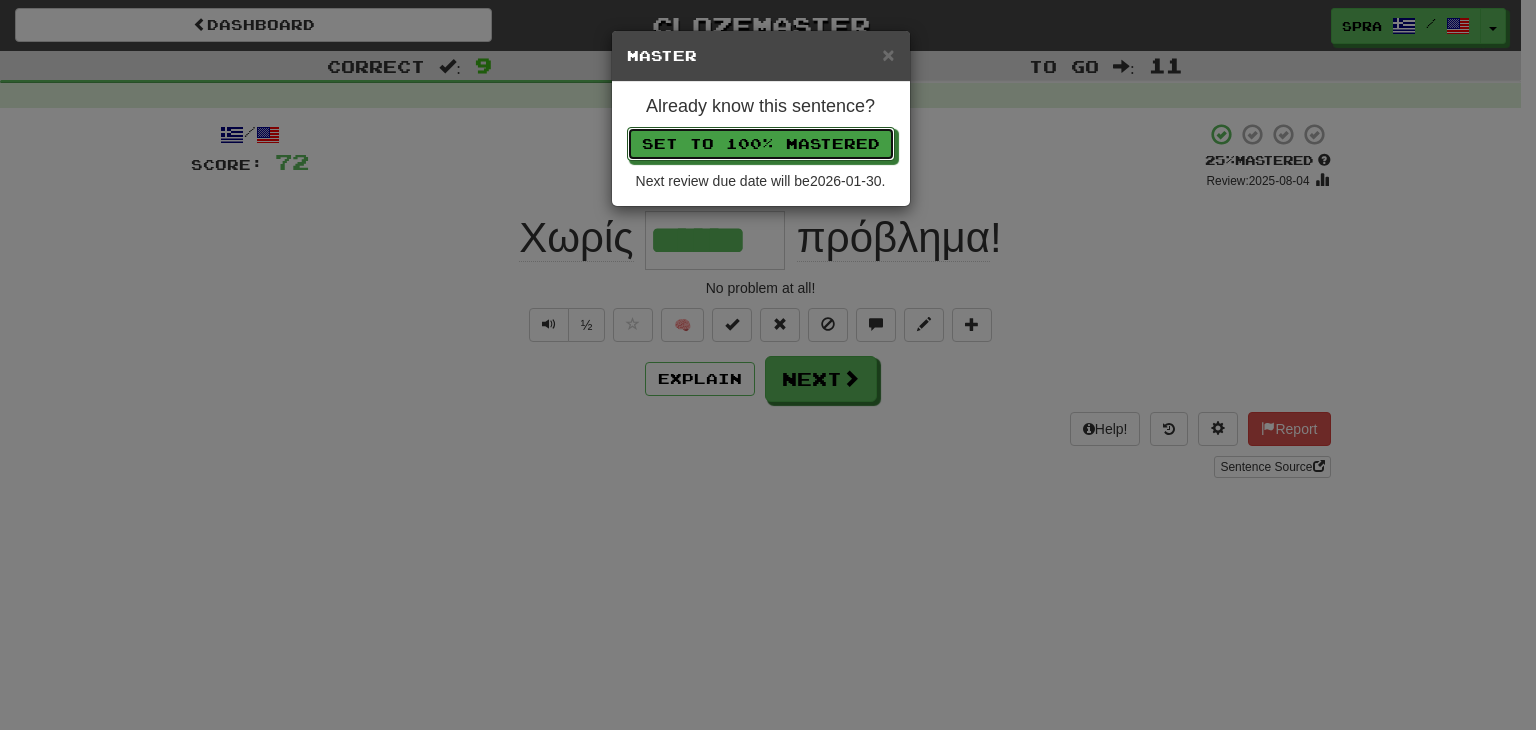 click on "Set to 100% Mastered" at bounding box center [761, 144] 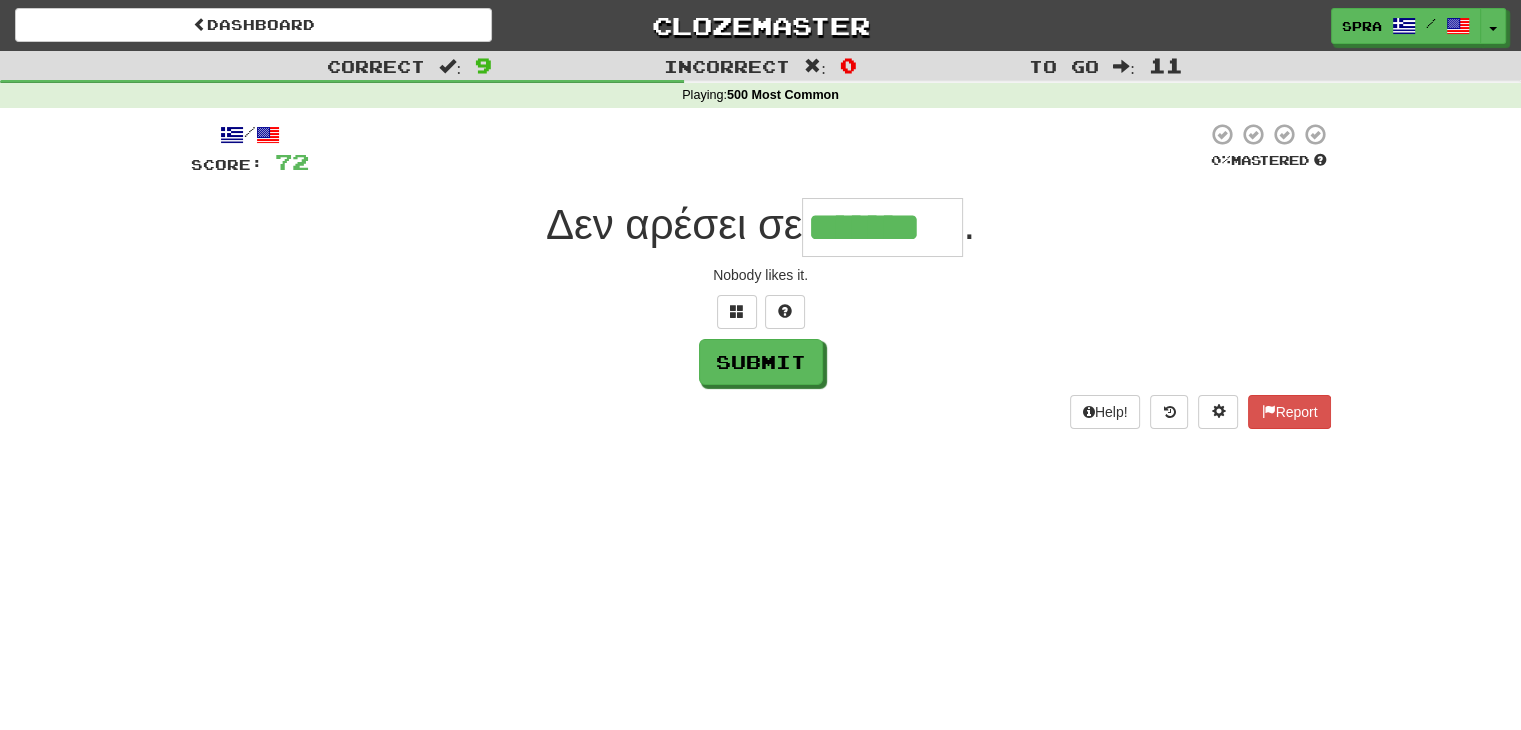 type on "*******" 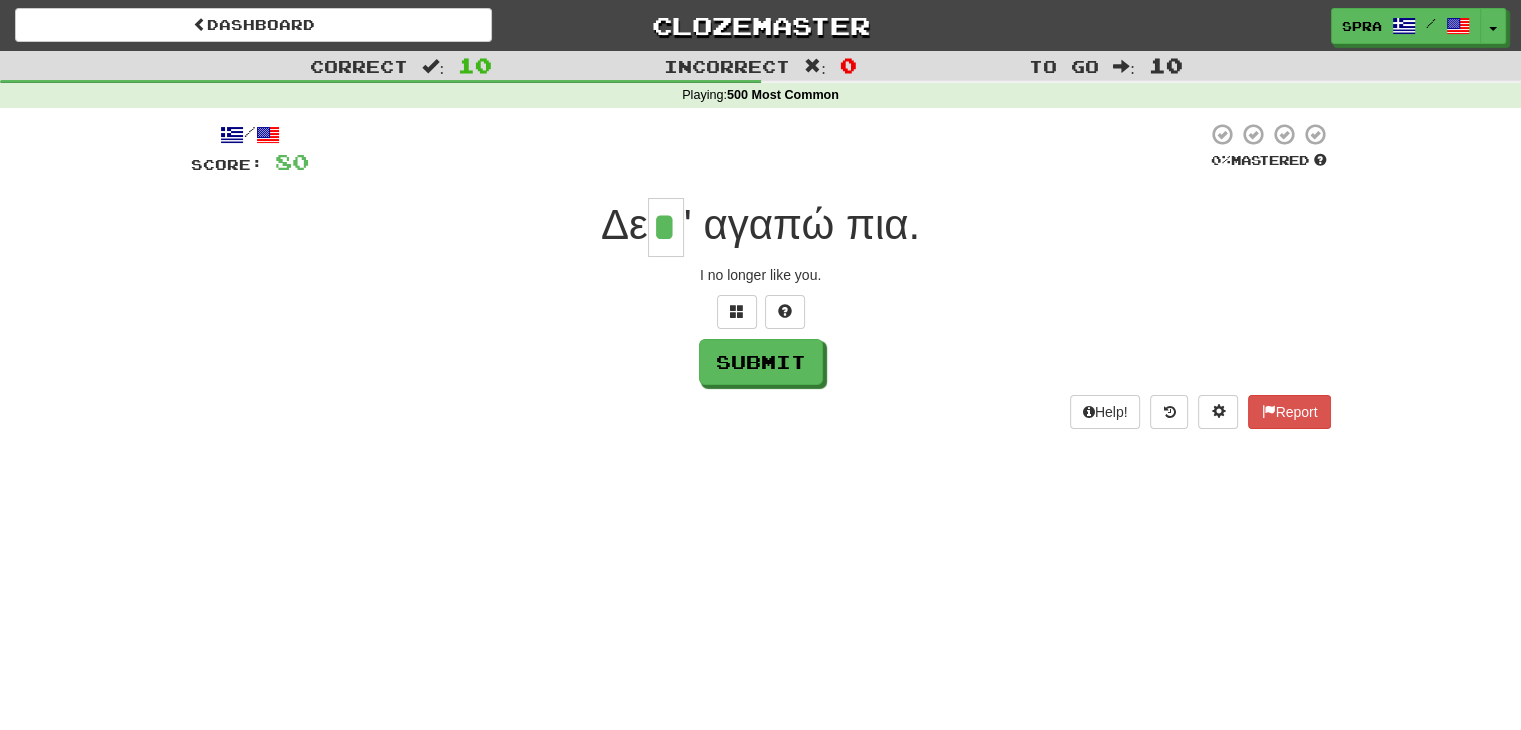 type on "*" 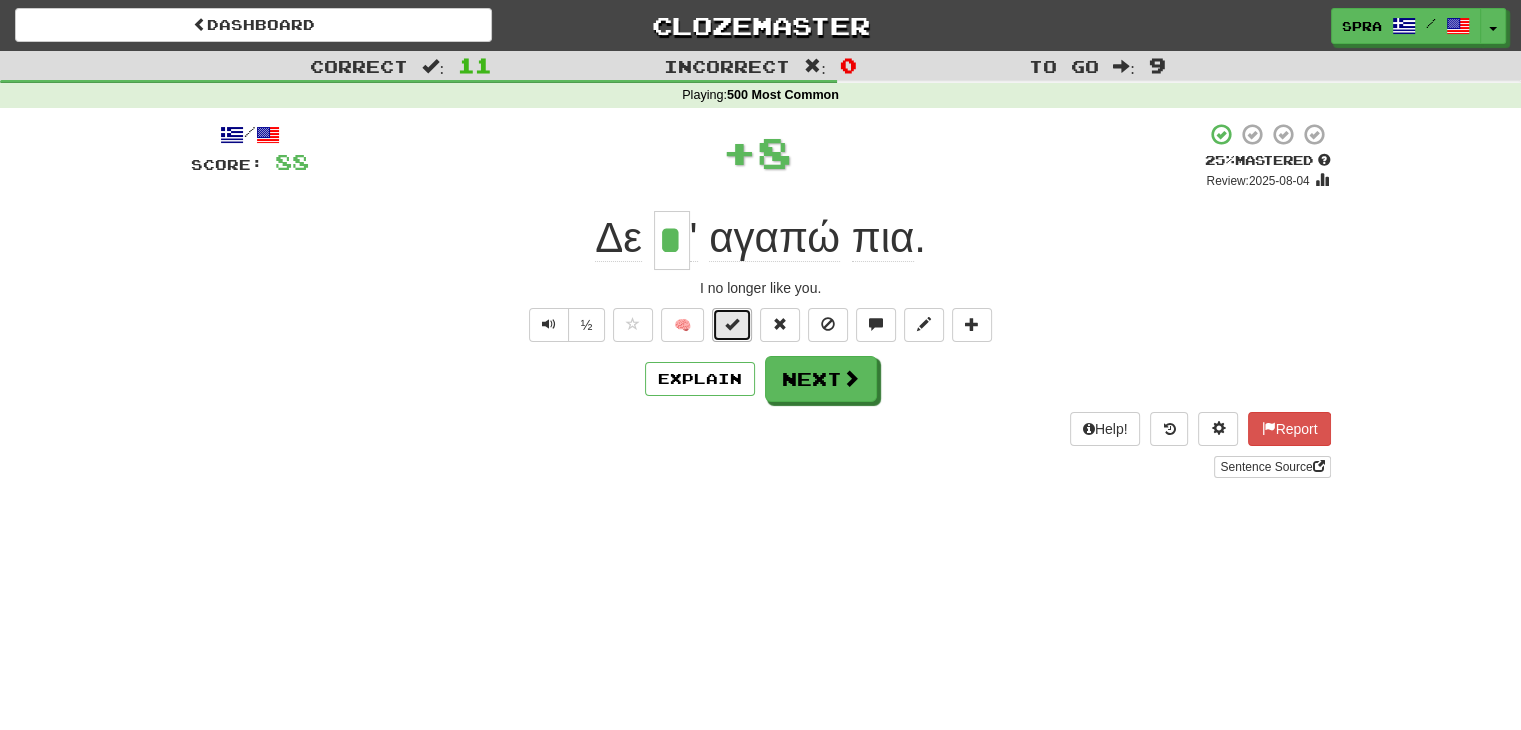 click at bounding box center [732, 325] 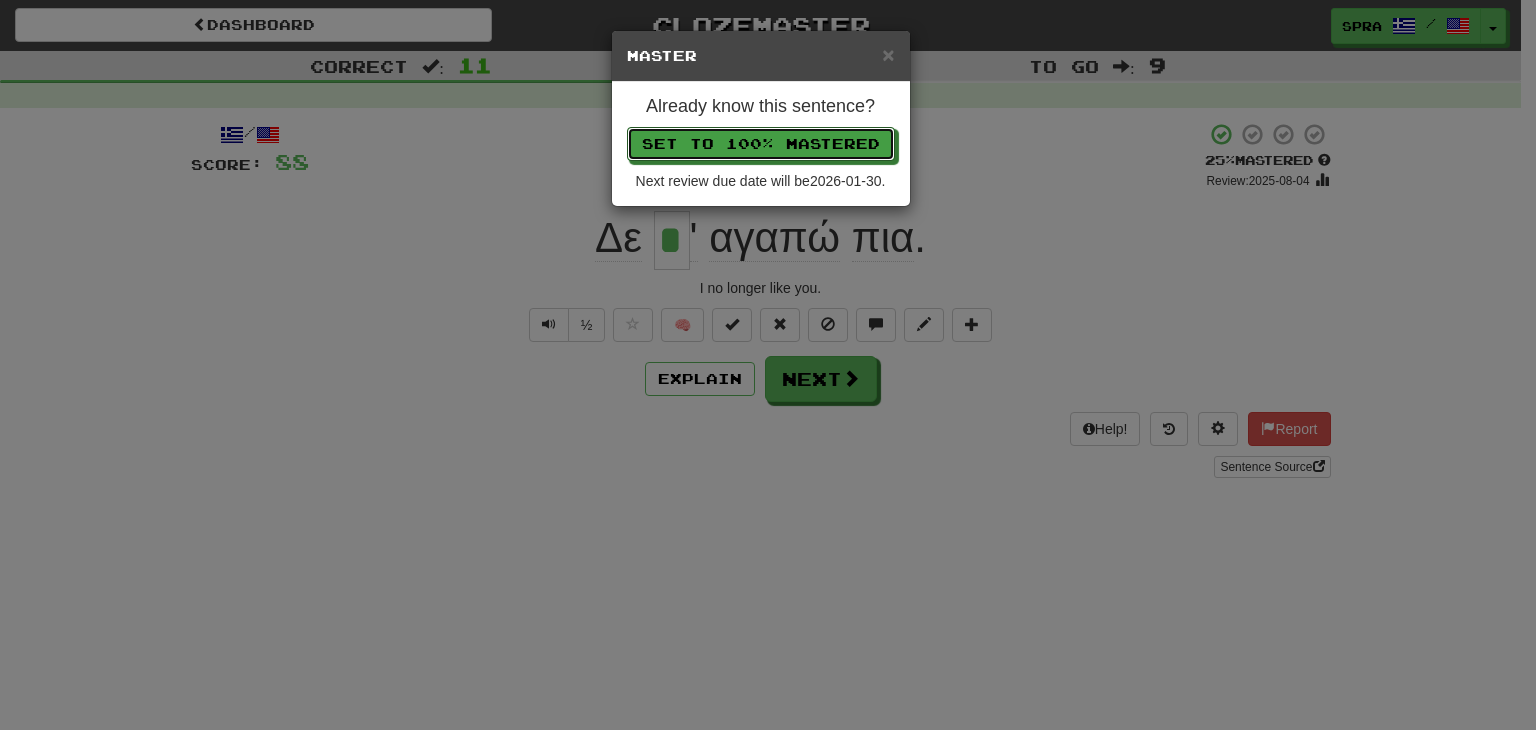 click on "Set to 100% Mastered" at bounding box center (761, 144) 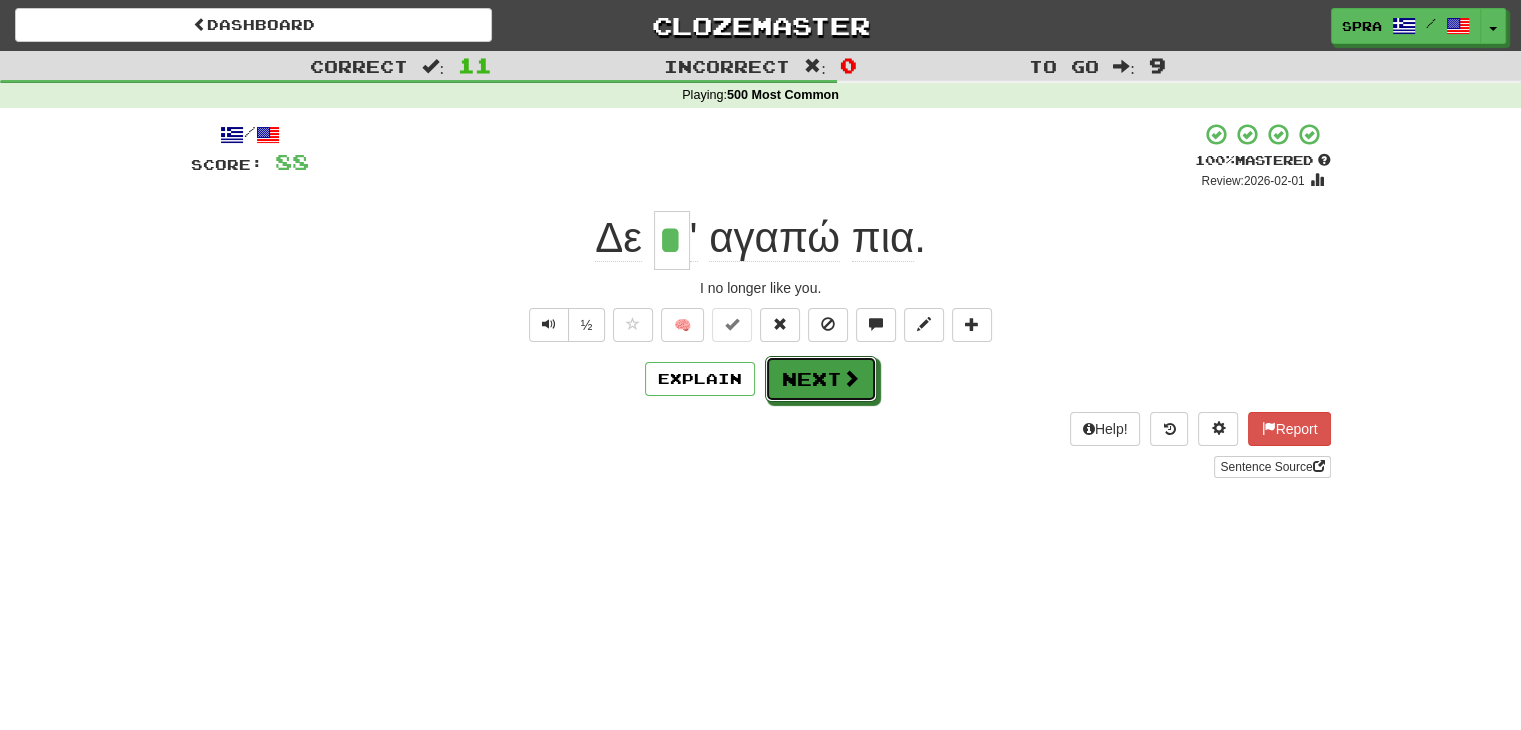 click at bounding box center [851, 378] 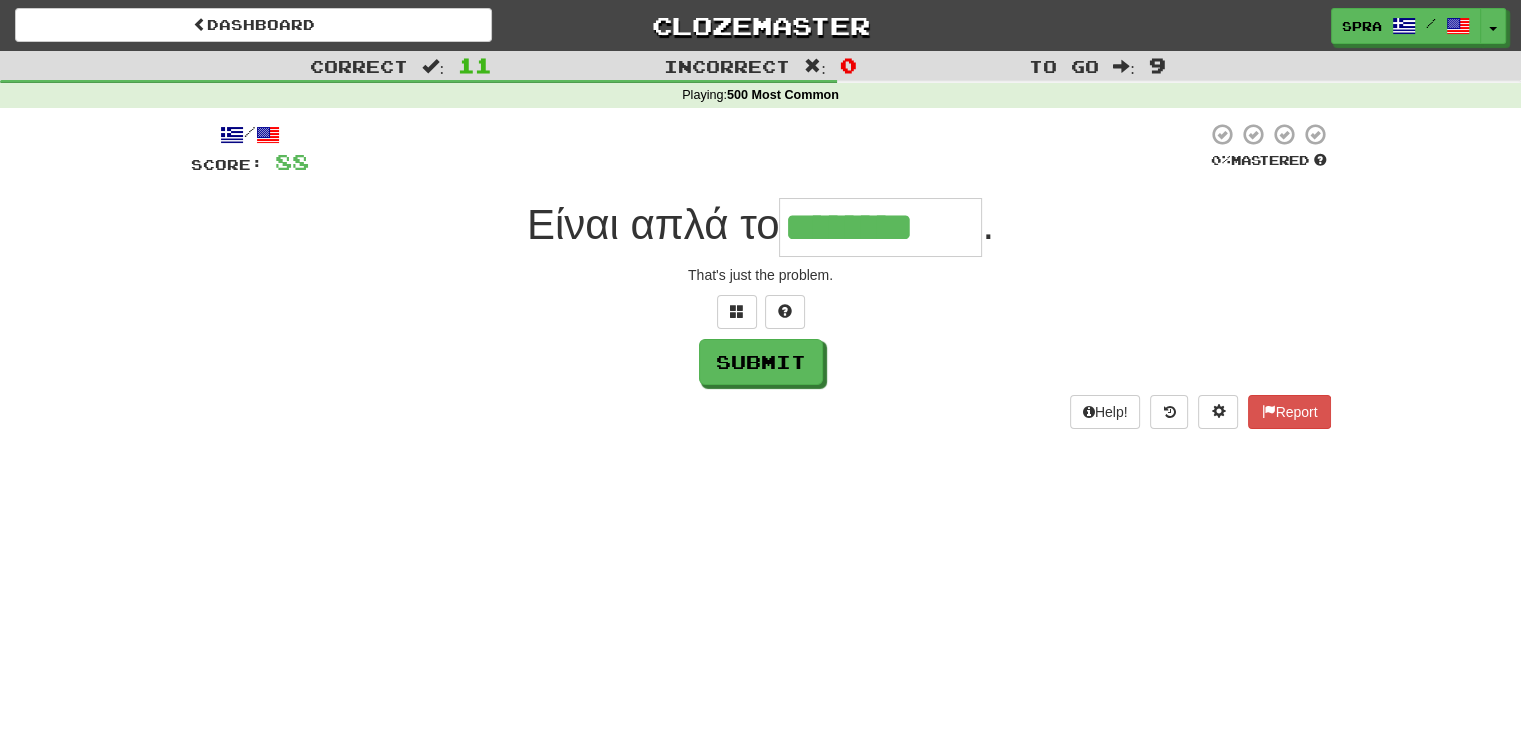 type on "********" 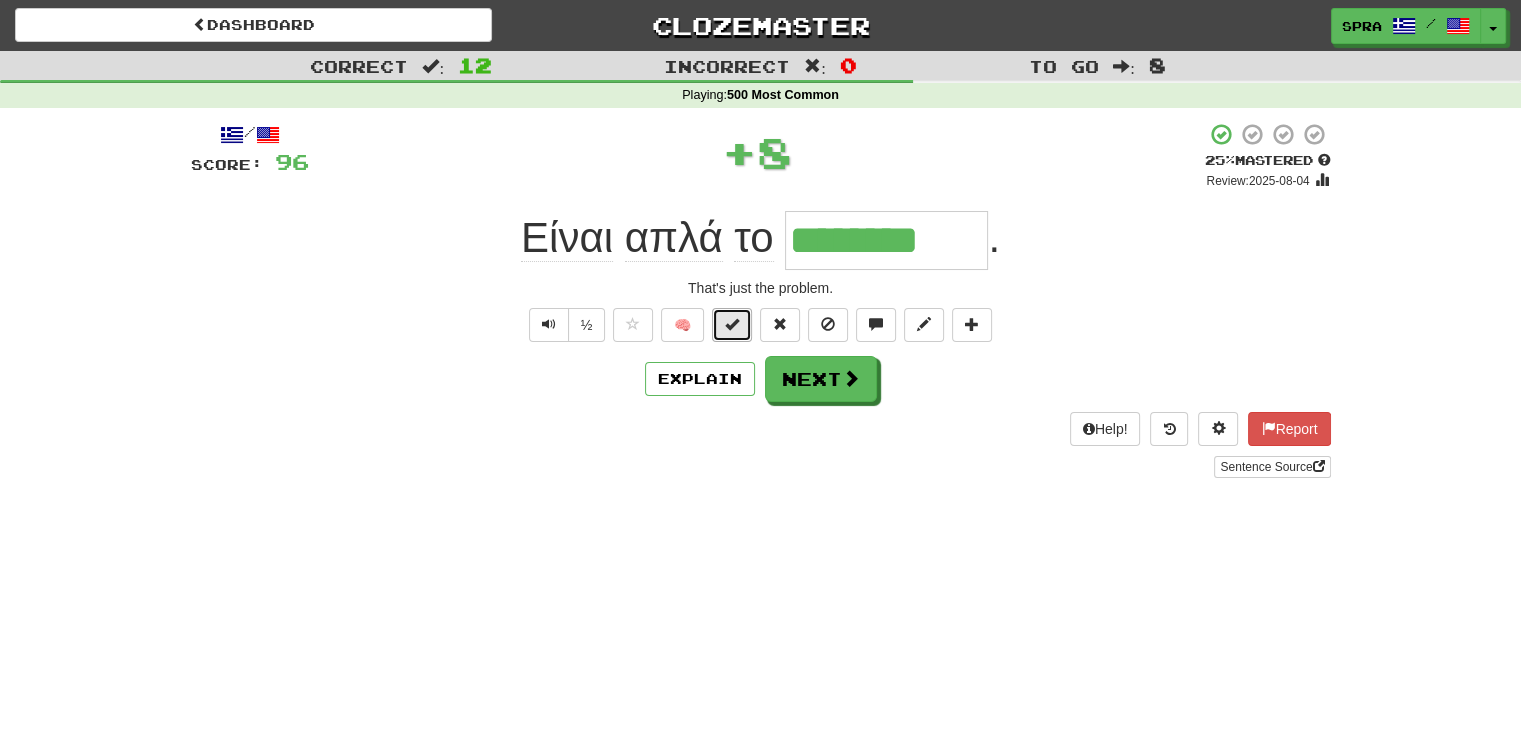 click at bounding box center [732, 324] 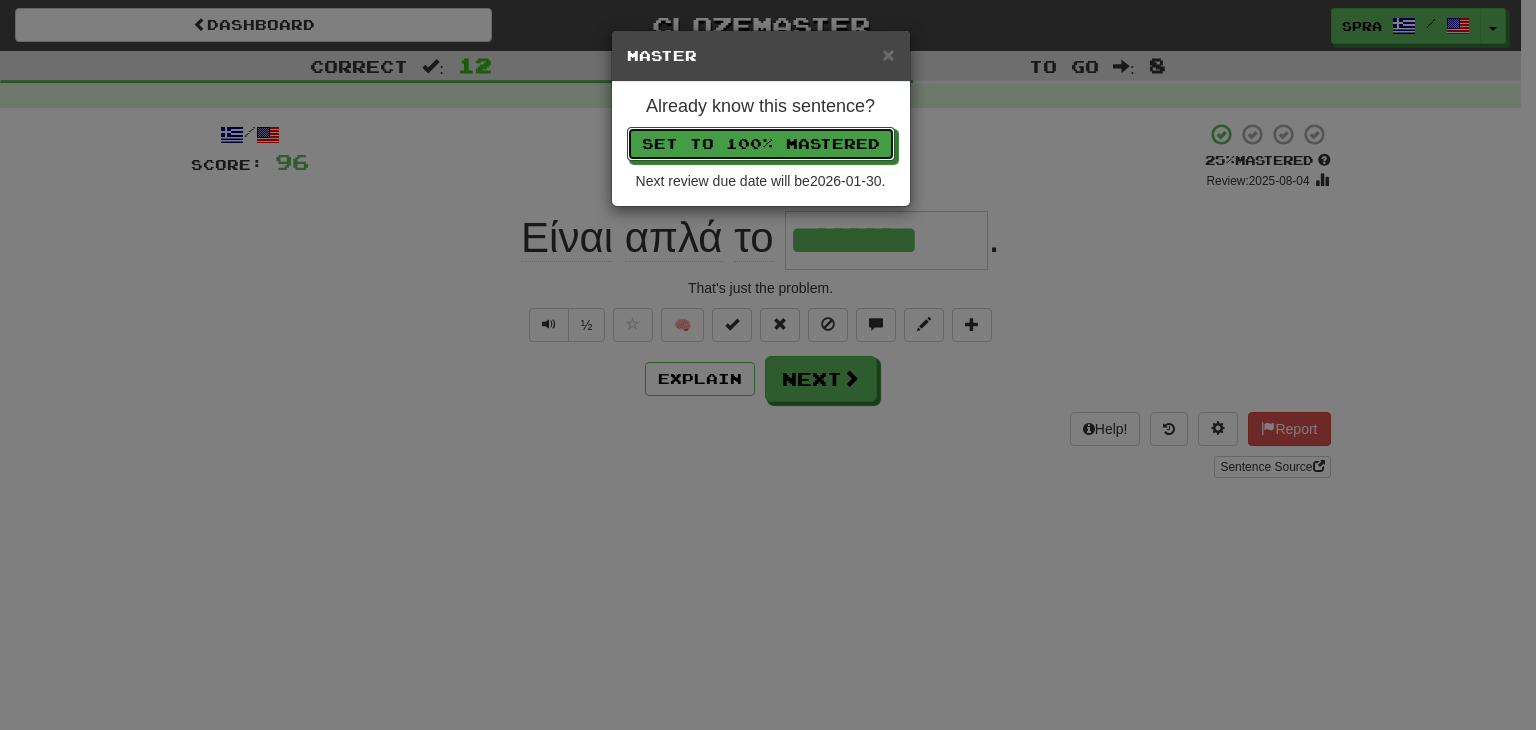 click on "Set to 100% Mastered" at bounding box center (761, 144) 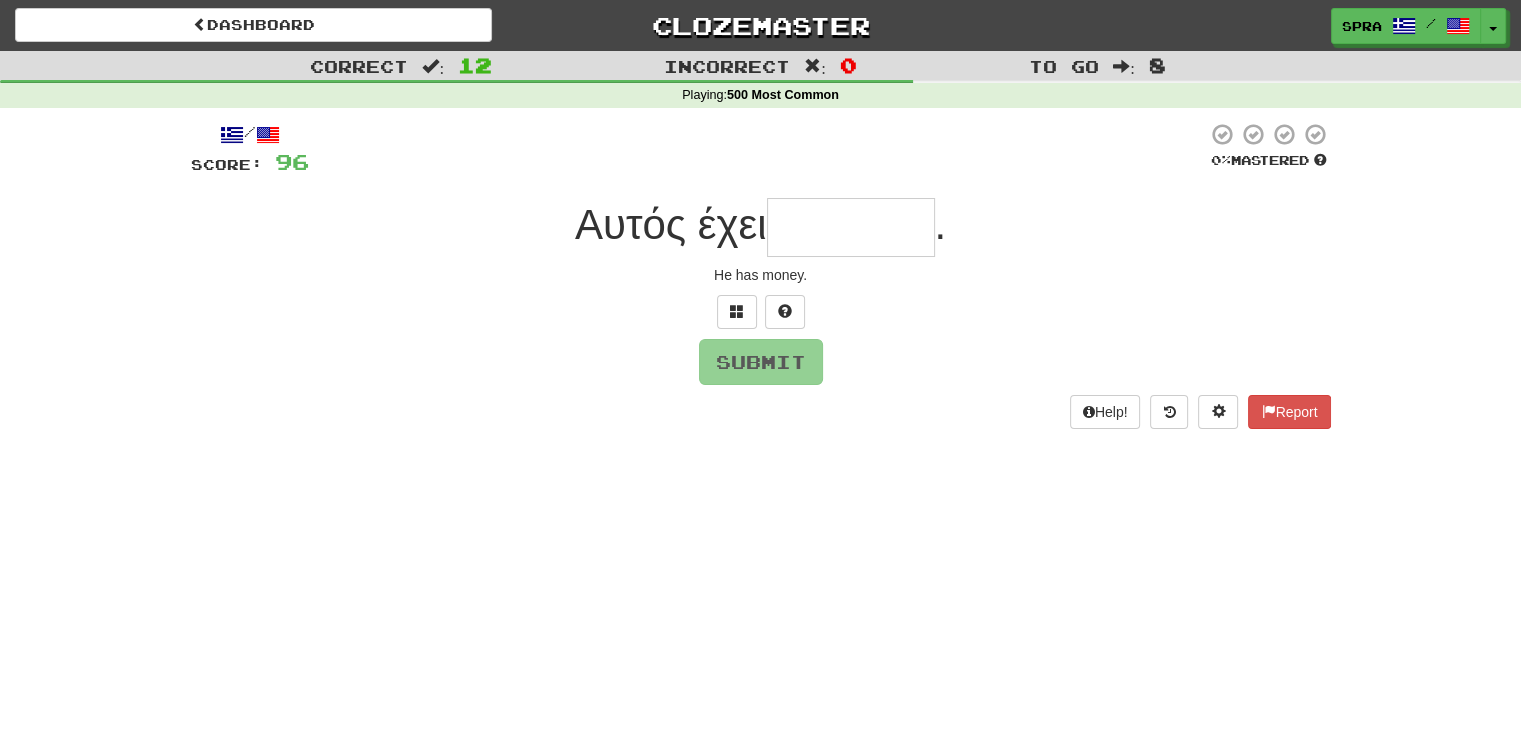 type on "*" 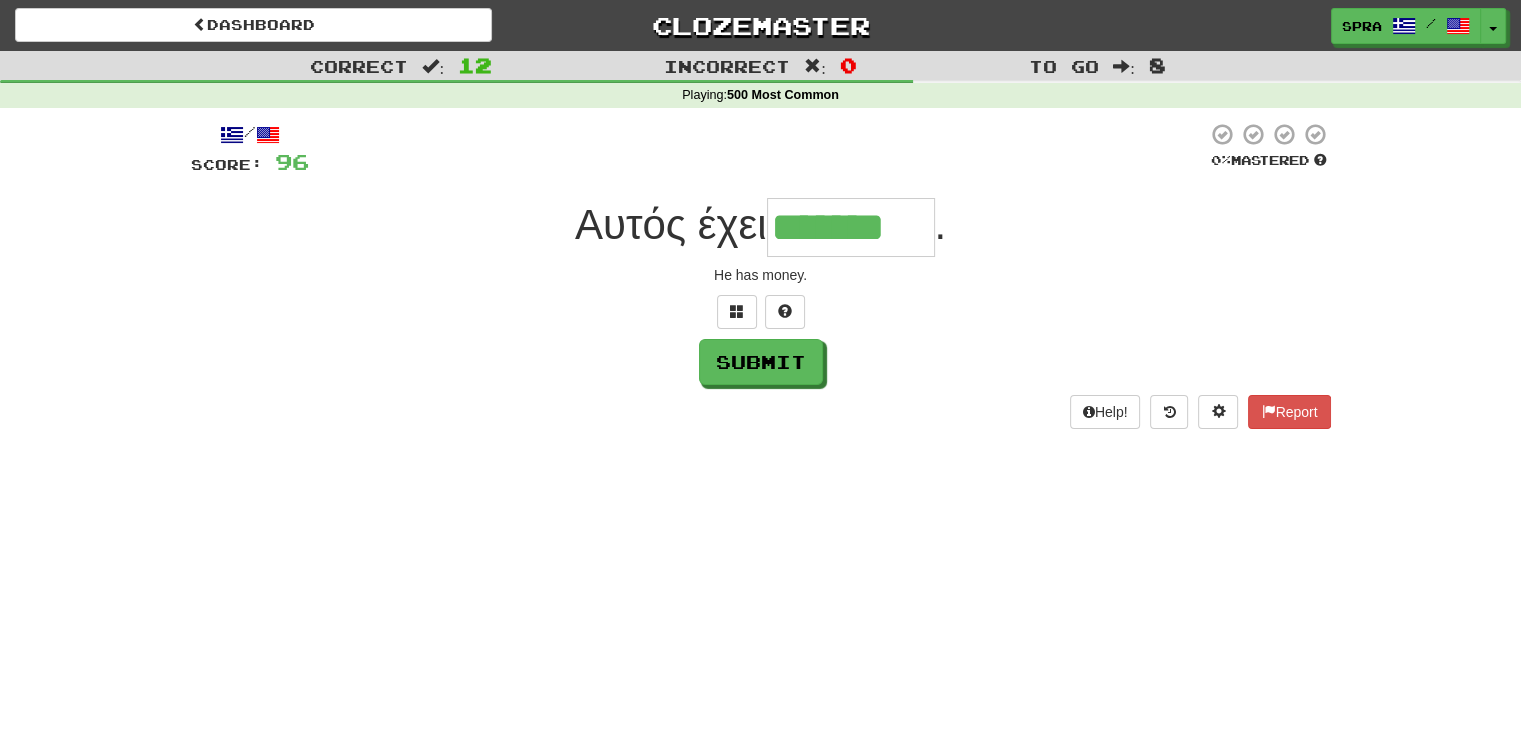 type on "*******" 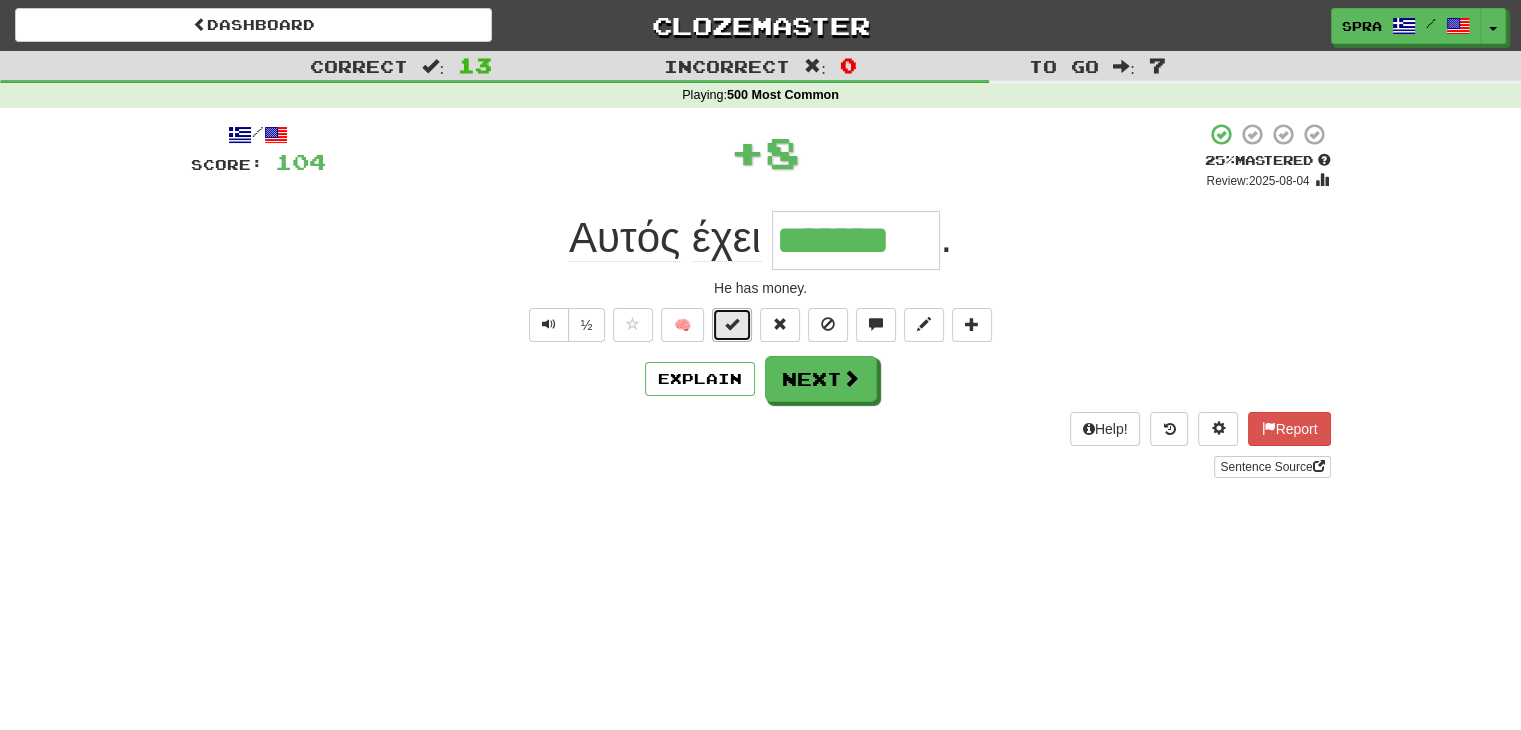 click at bounding box center (732, 325) 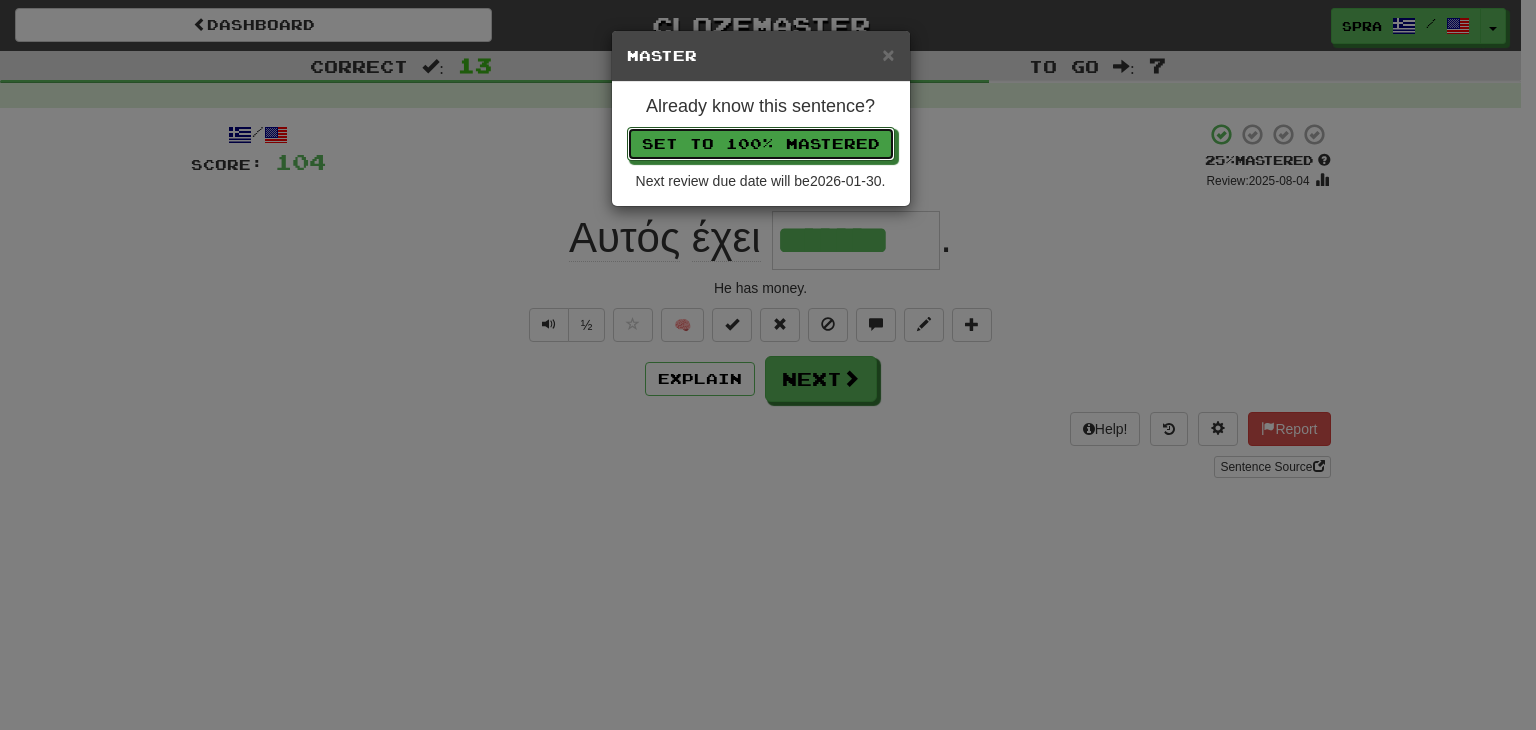 click on "Set to 100% Mastered" at bounding box center (761, 144) 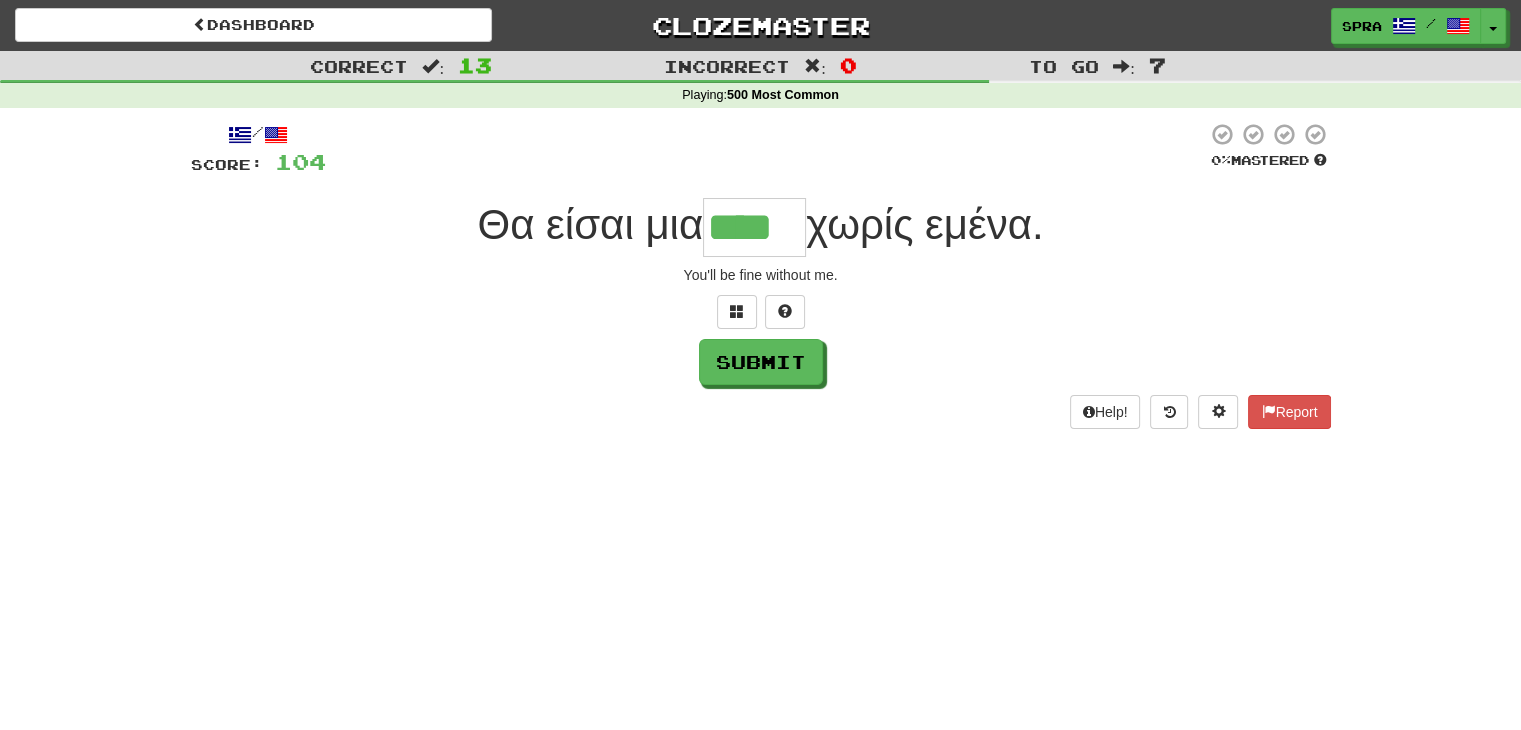 type on "****" 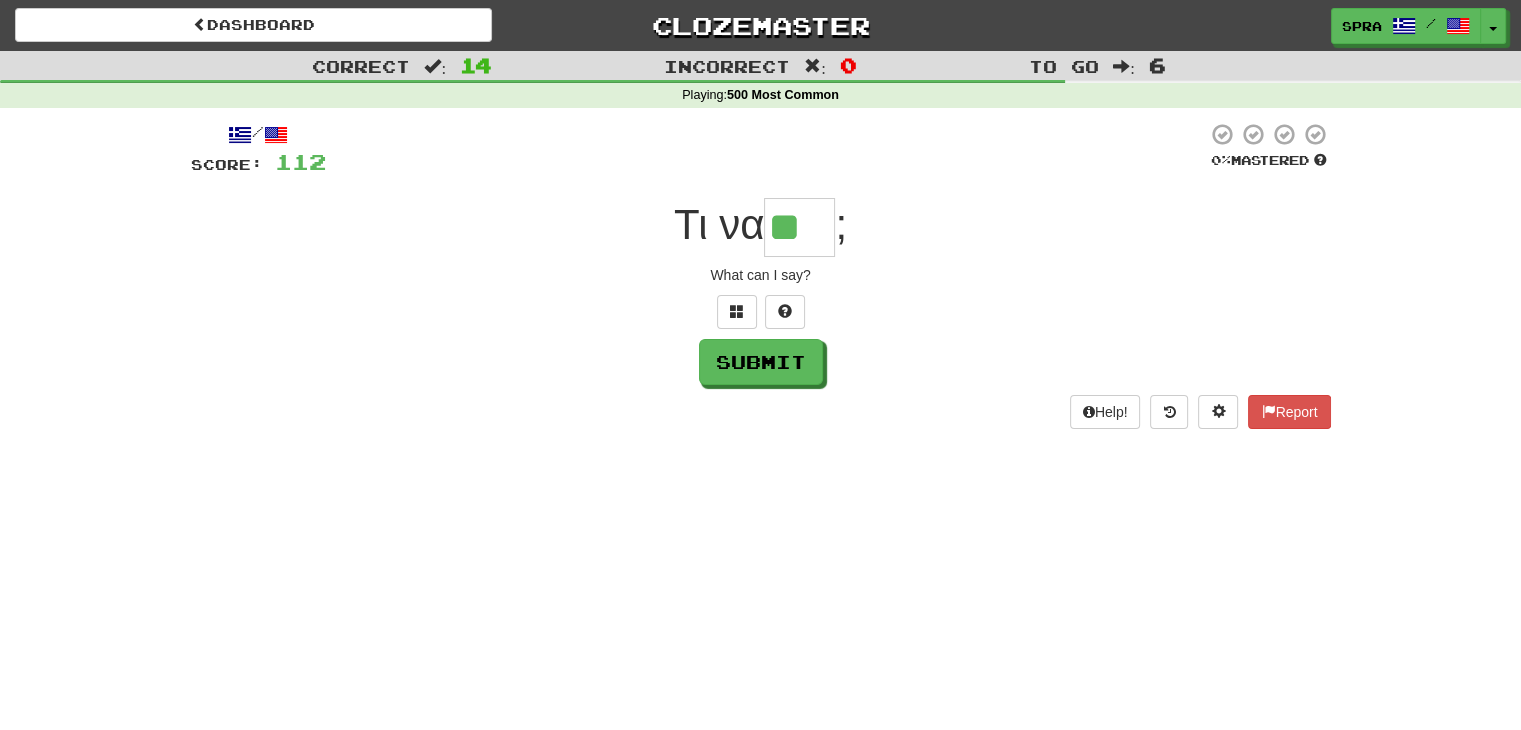 type on "**" 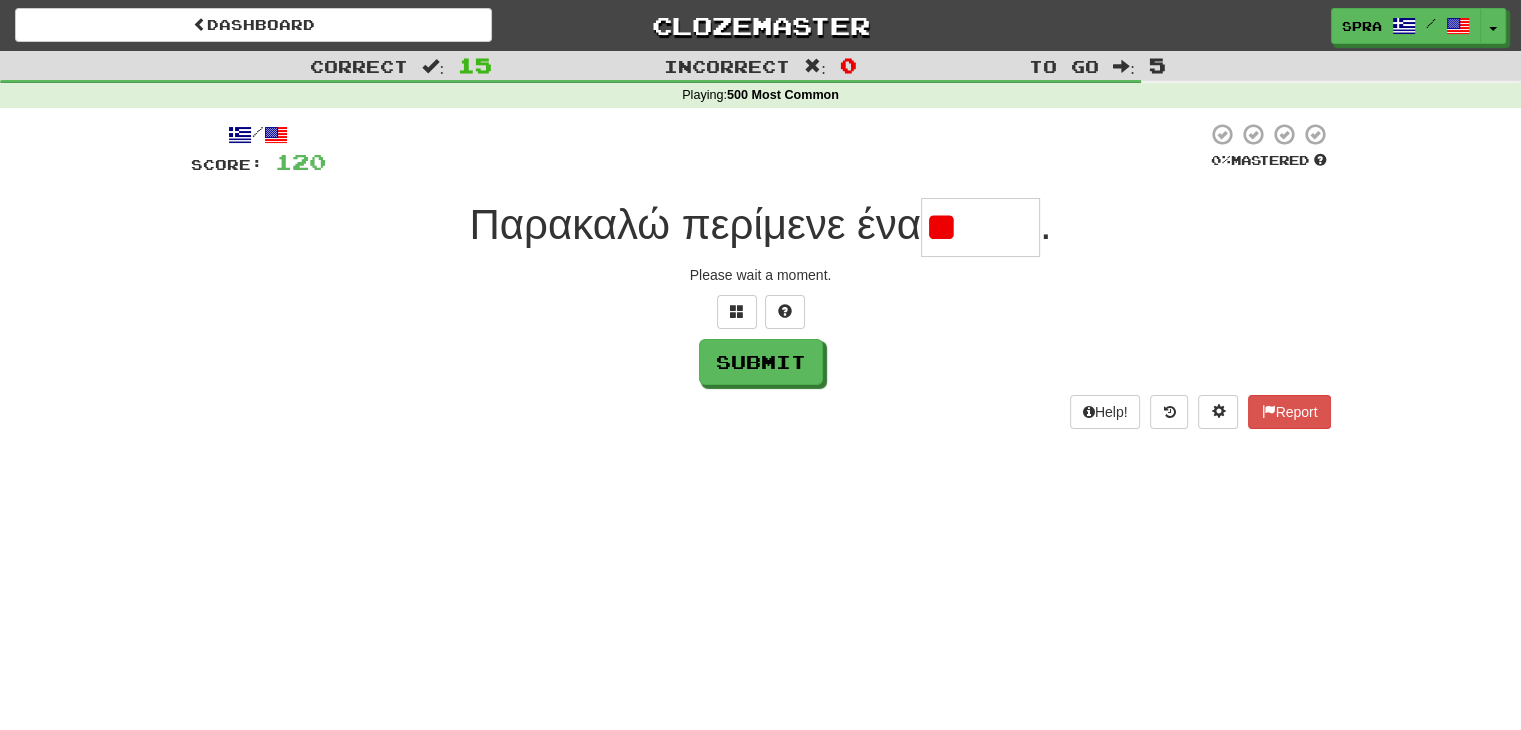 type on "*" 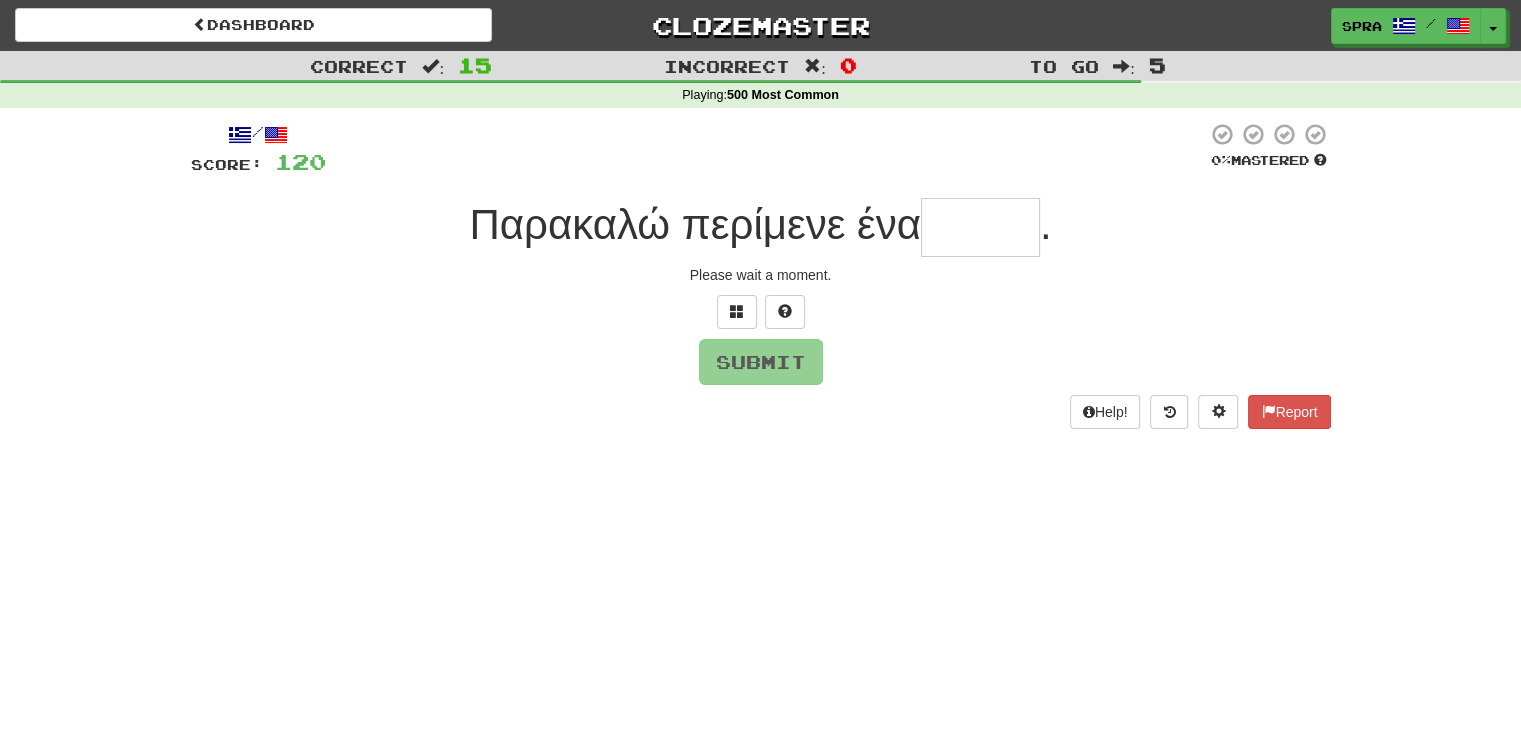 type on "*" 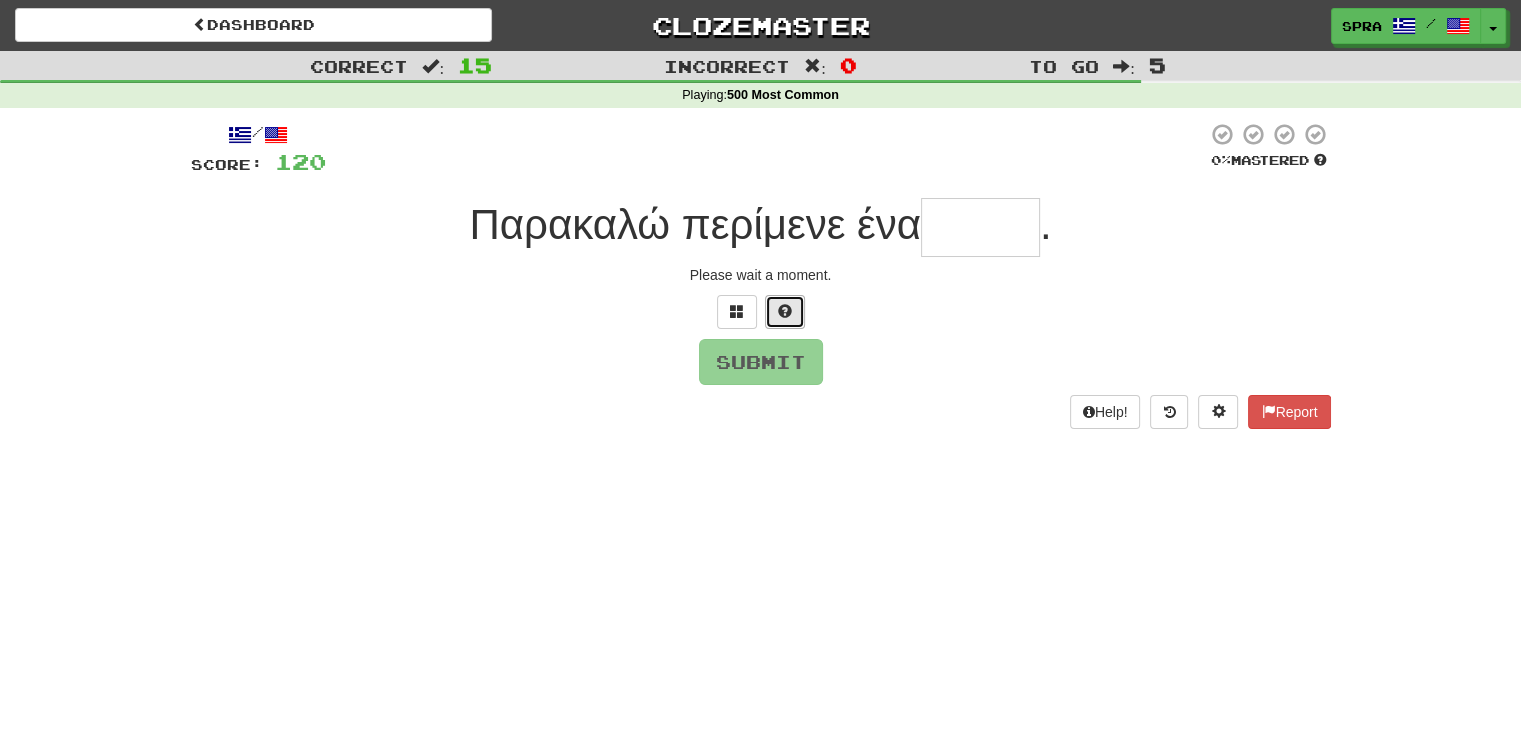 click at bounding box center (785, 311) 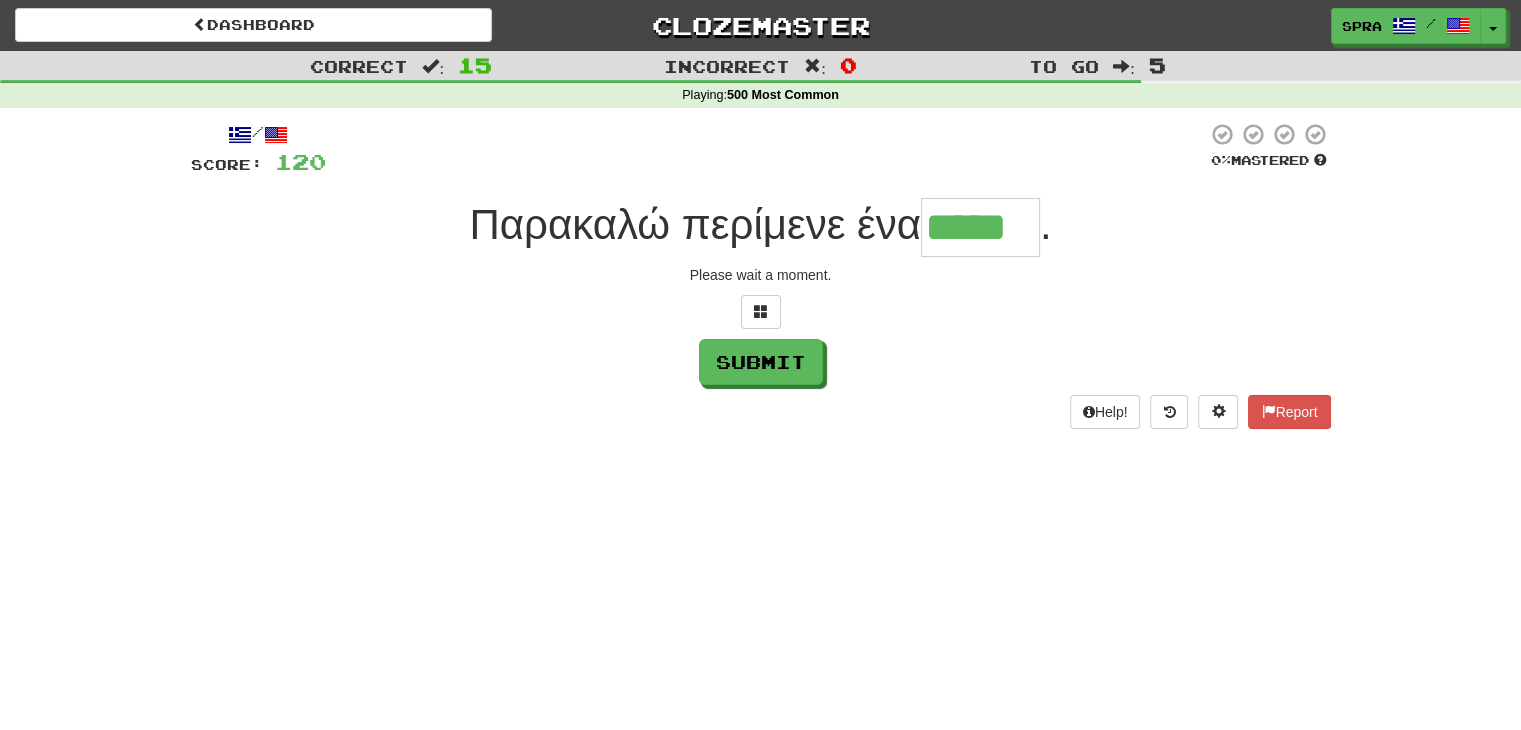 type on "*****" 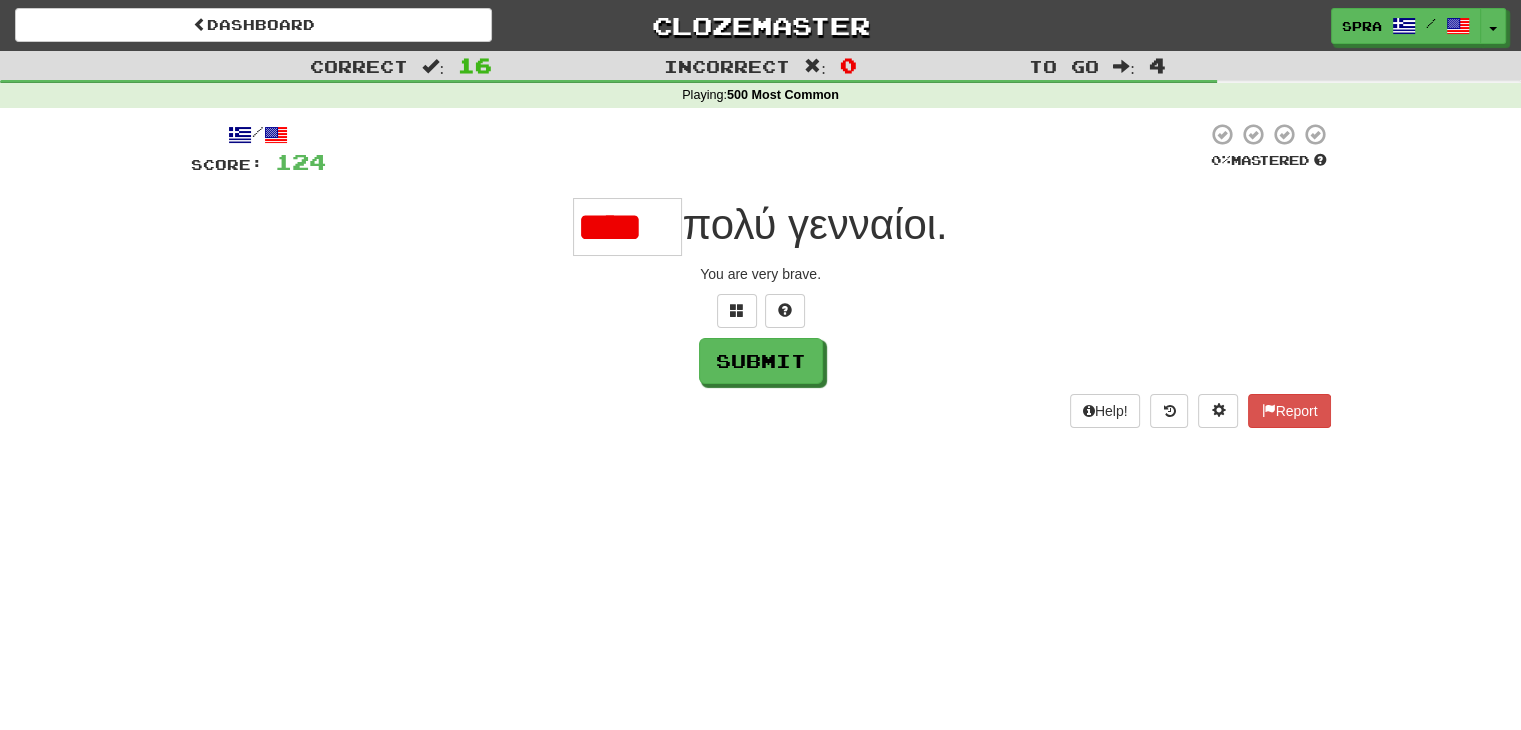 scroll, scrollTop: 0, scrollLeft: 0, axis: both 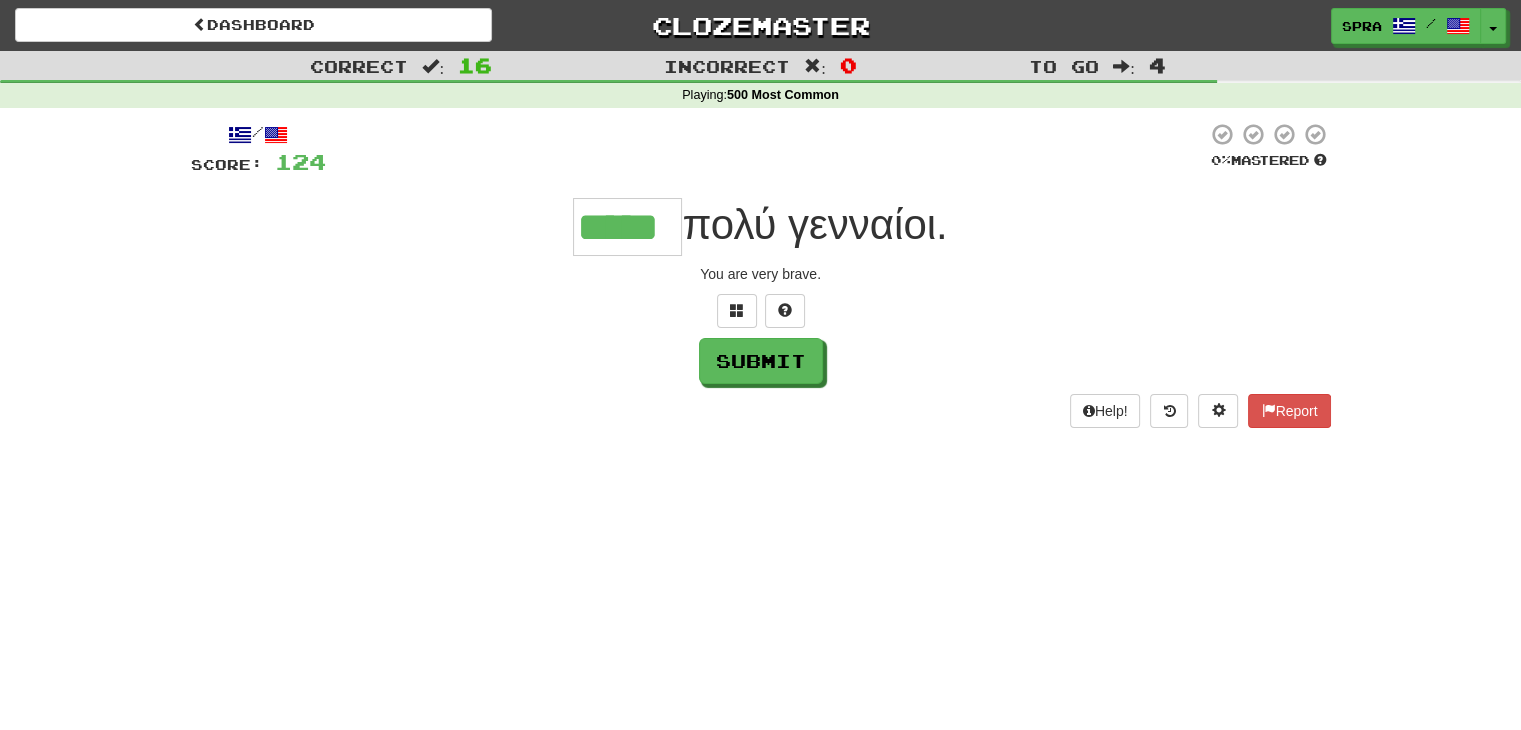 type on "*****" 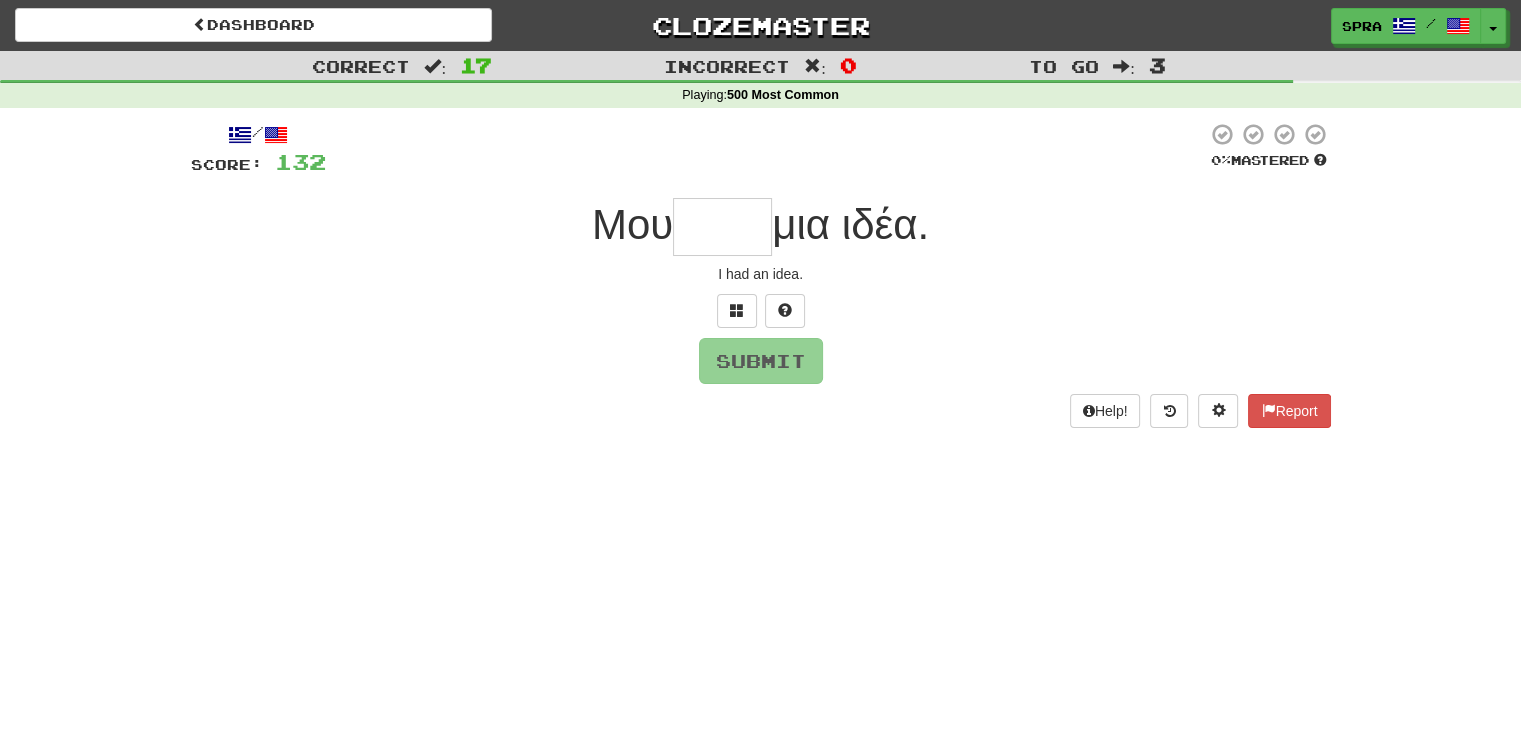 type on "*" 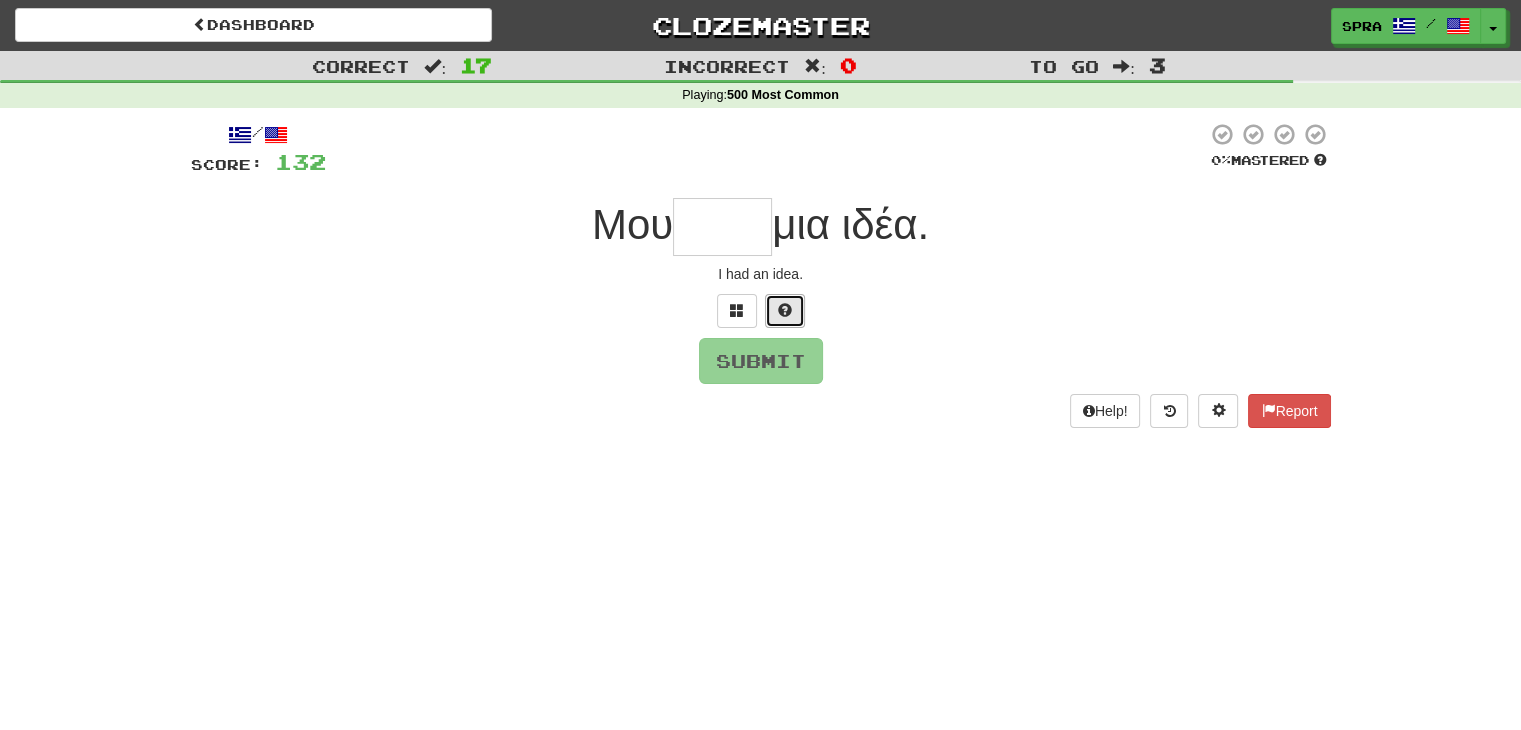 click at bounding box center [785, 310] 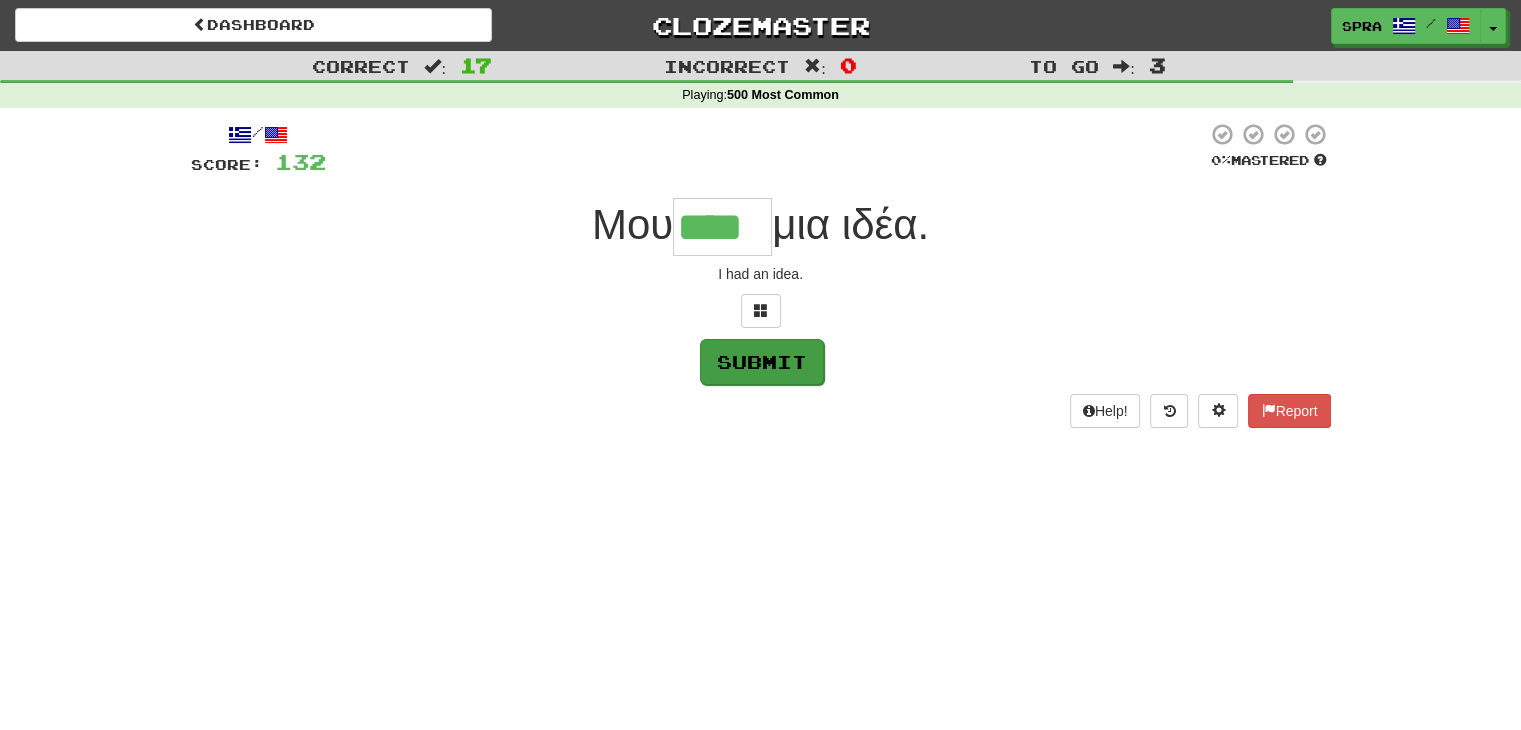 type on "****" 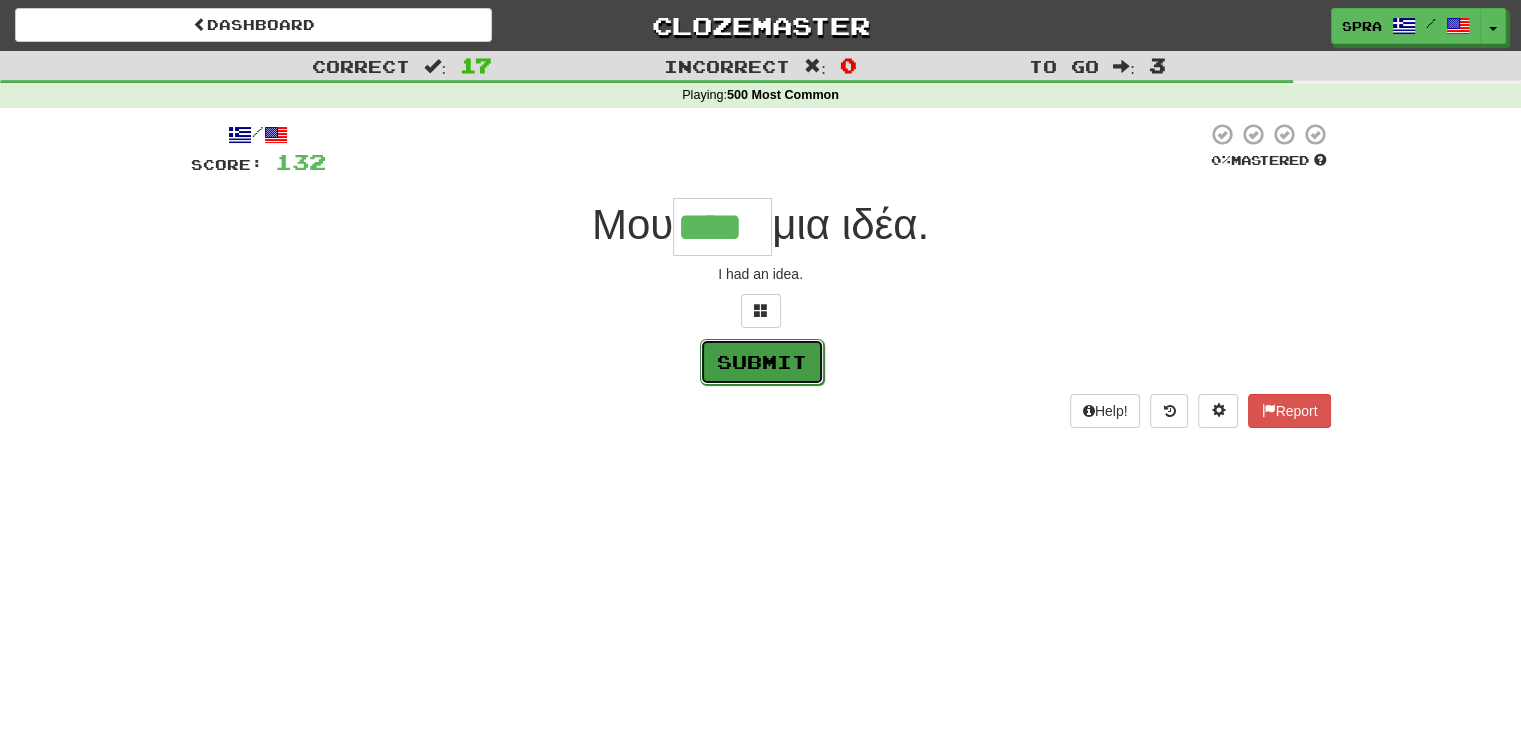 click on "Submit" at bounding box center [762, 362] 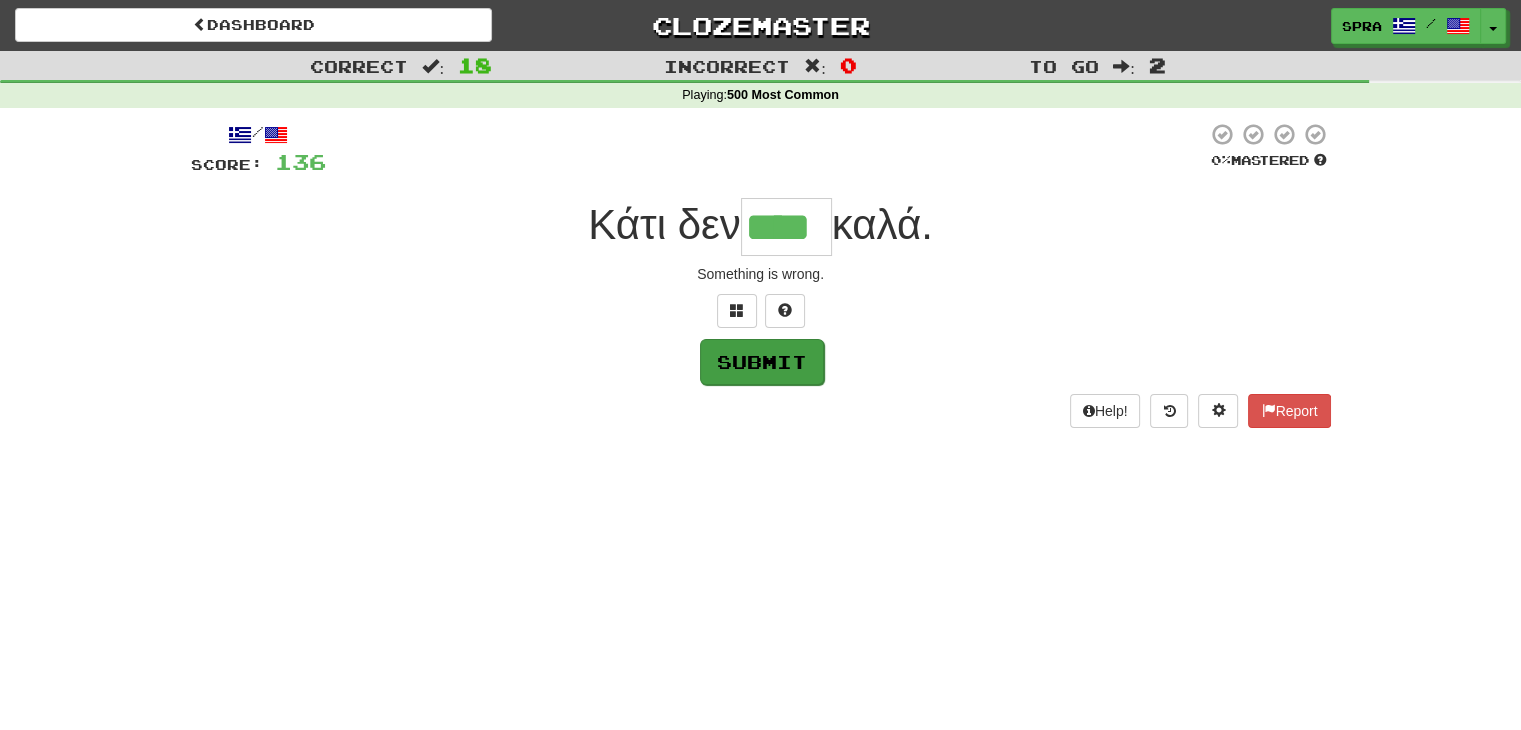 type on "****" 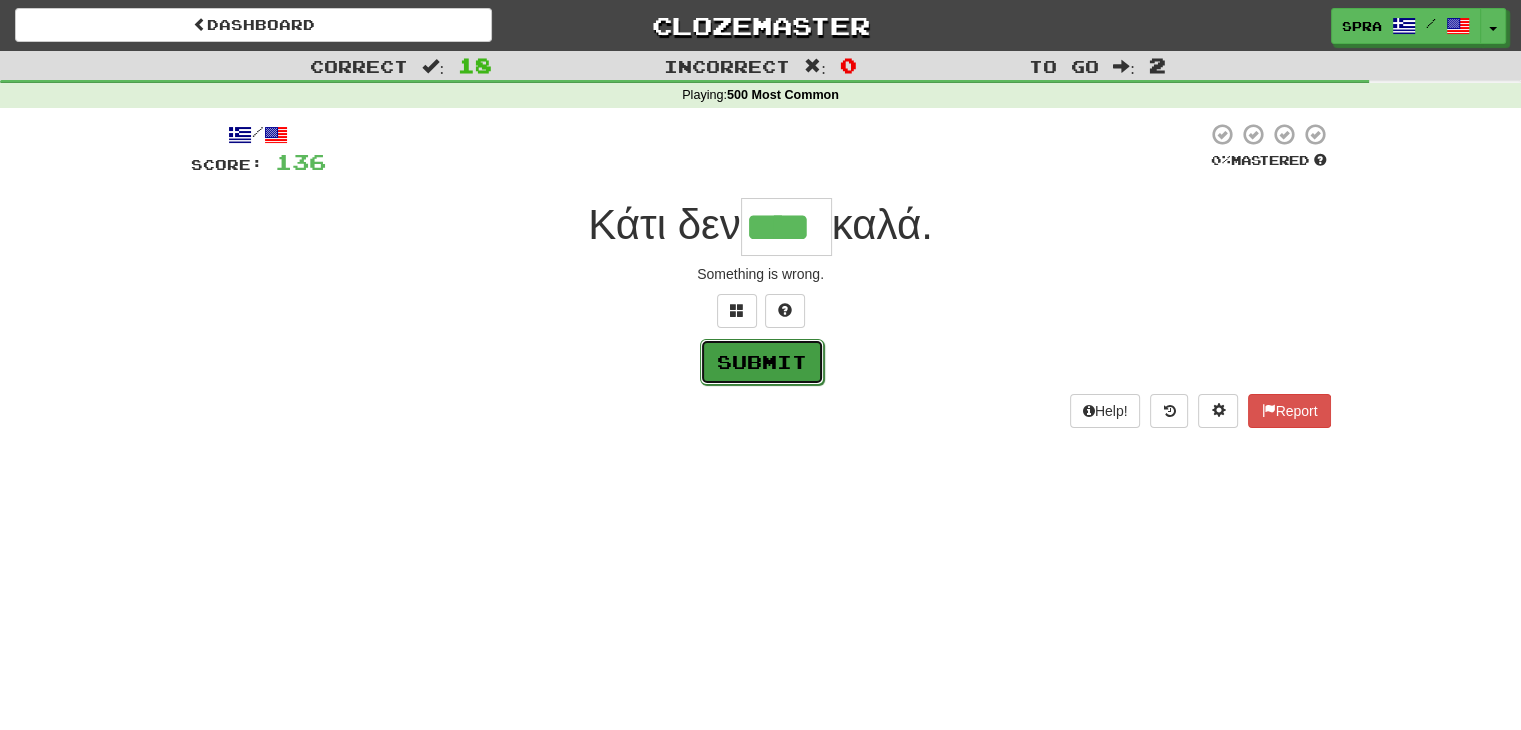 click on "Submit" at bounding box center [762, 362] 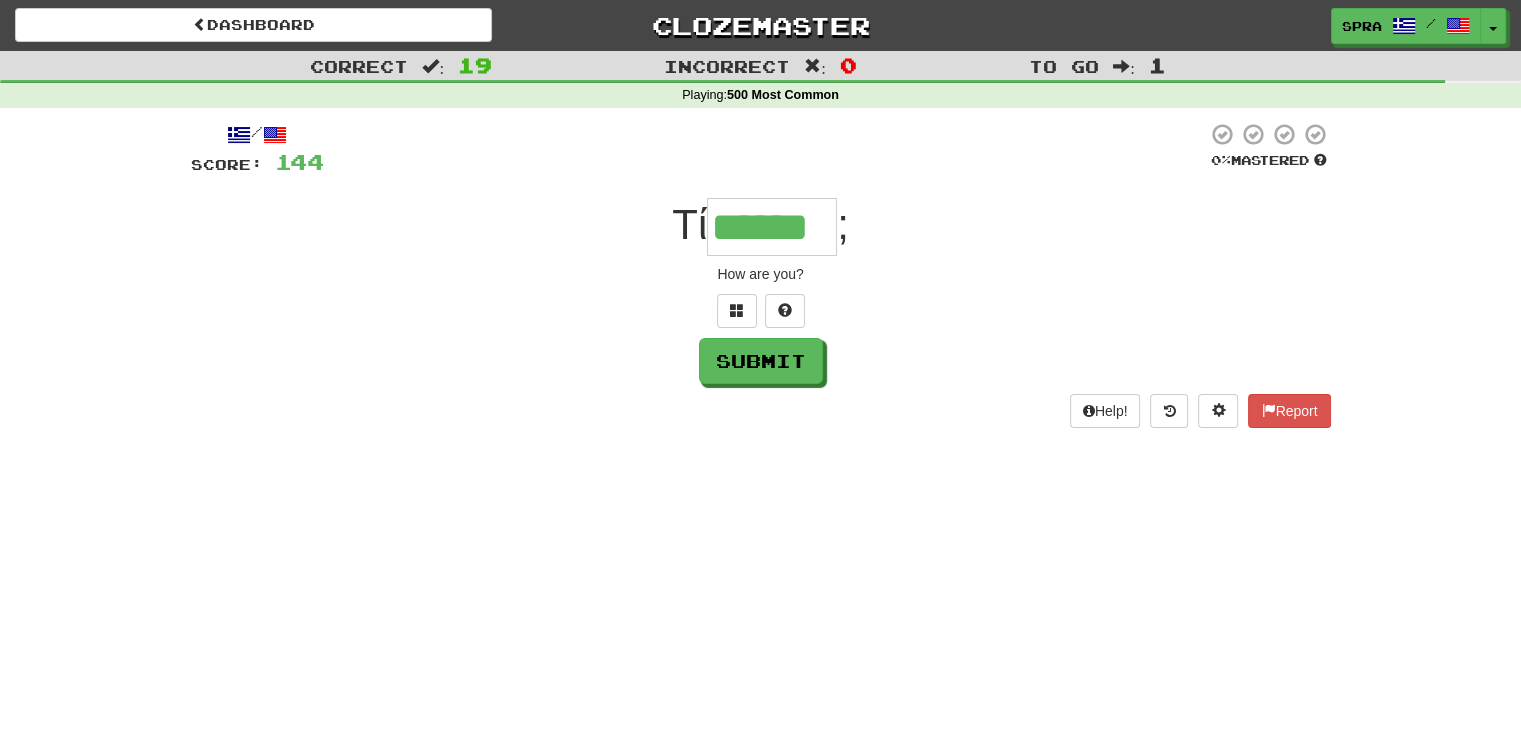 type on "******" 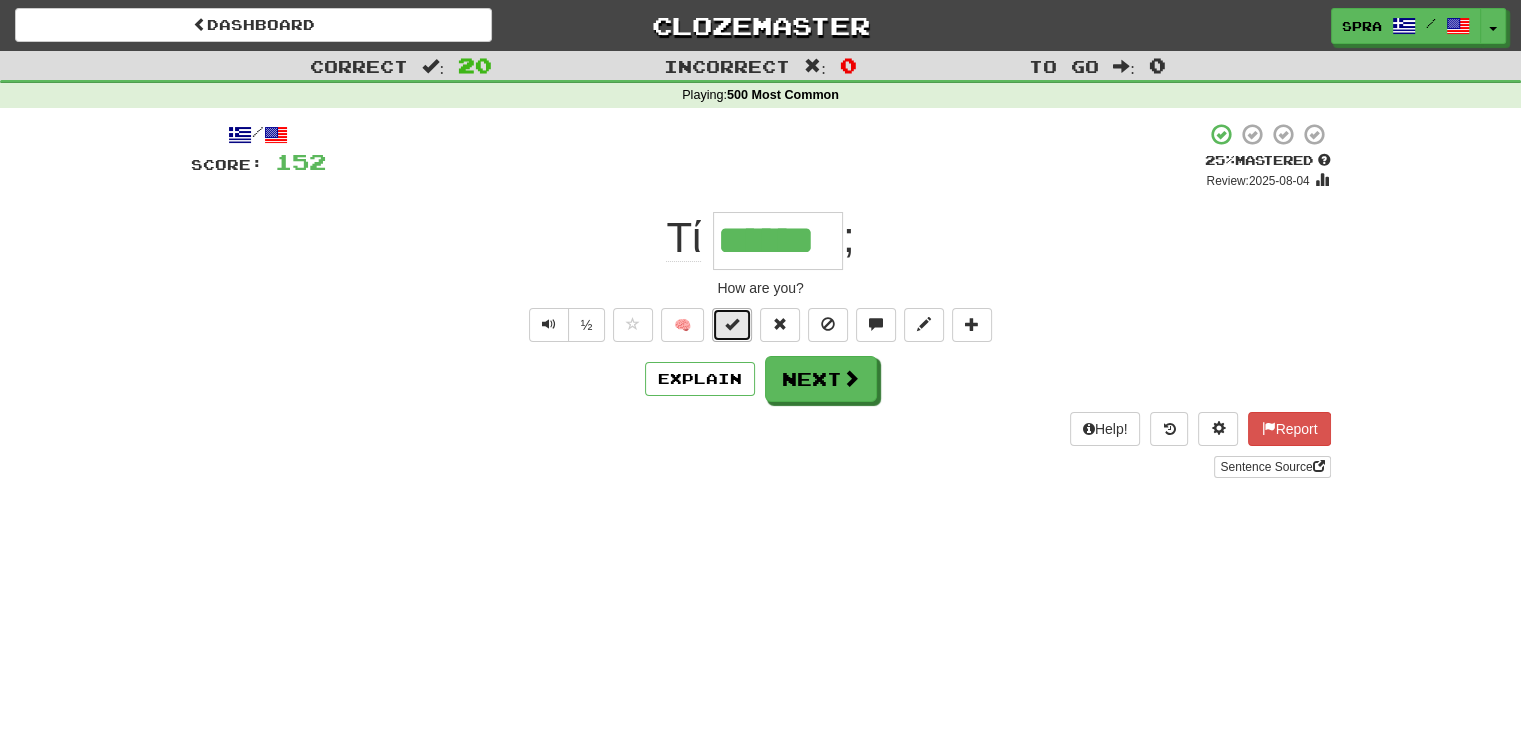 click at bounding box center [732, 324] 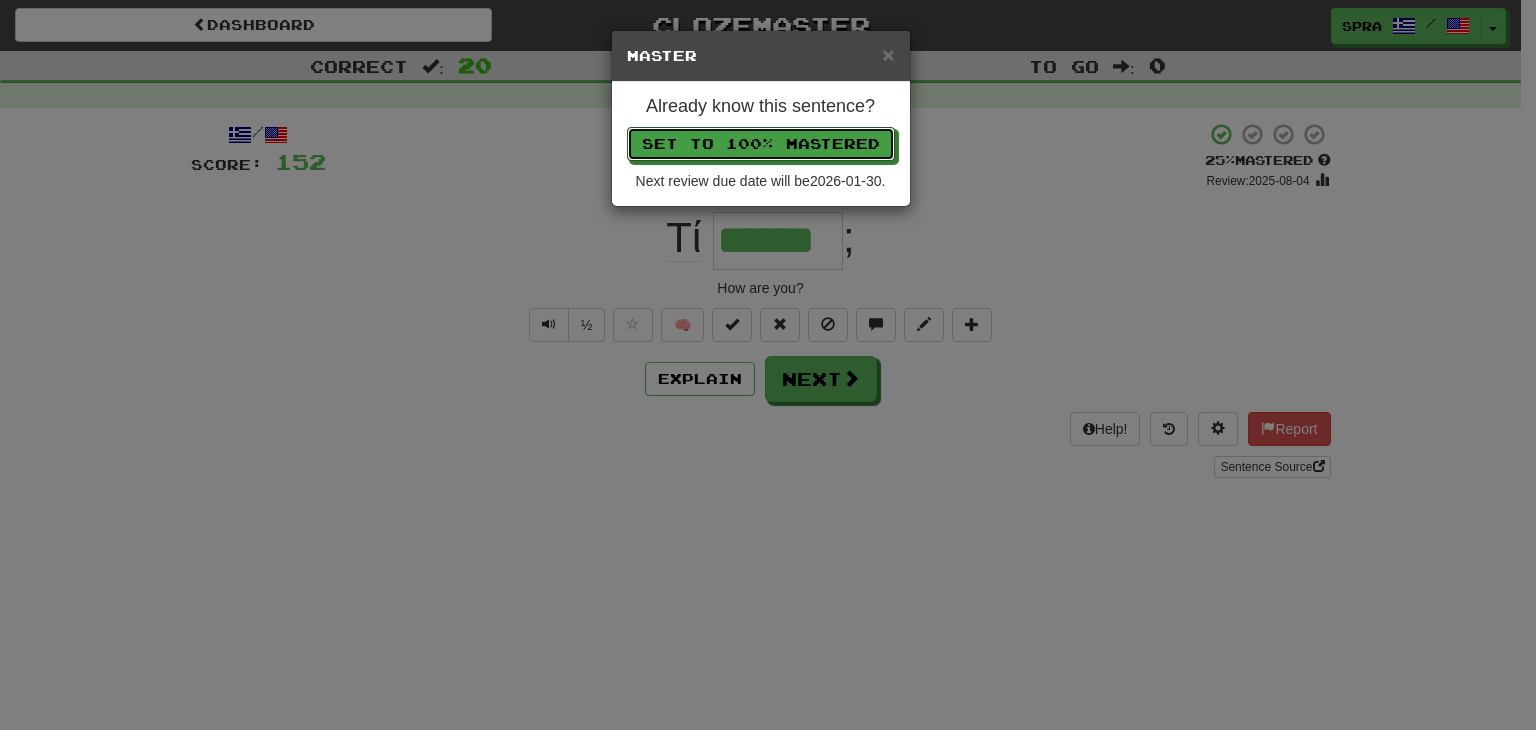 click on "Set to 100% Mastered" at bounding box center (761, 144) 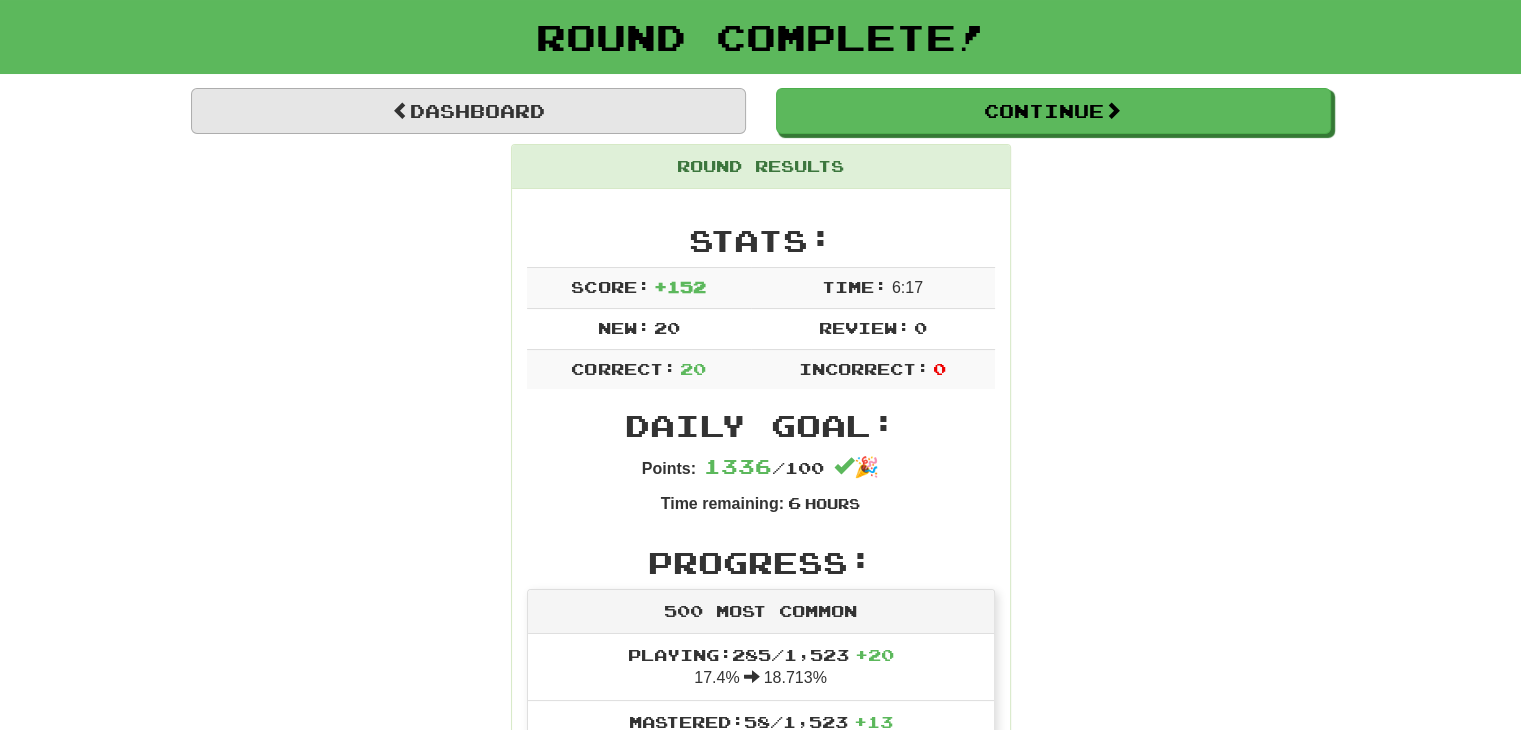 scroll, scrollTop: 100, scrollLeft: 0, axis: vertical 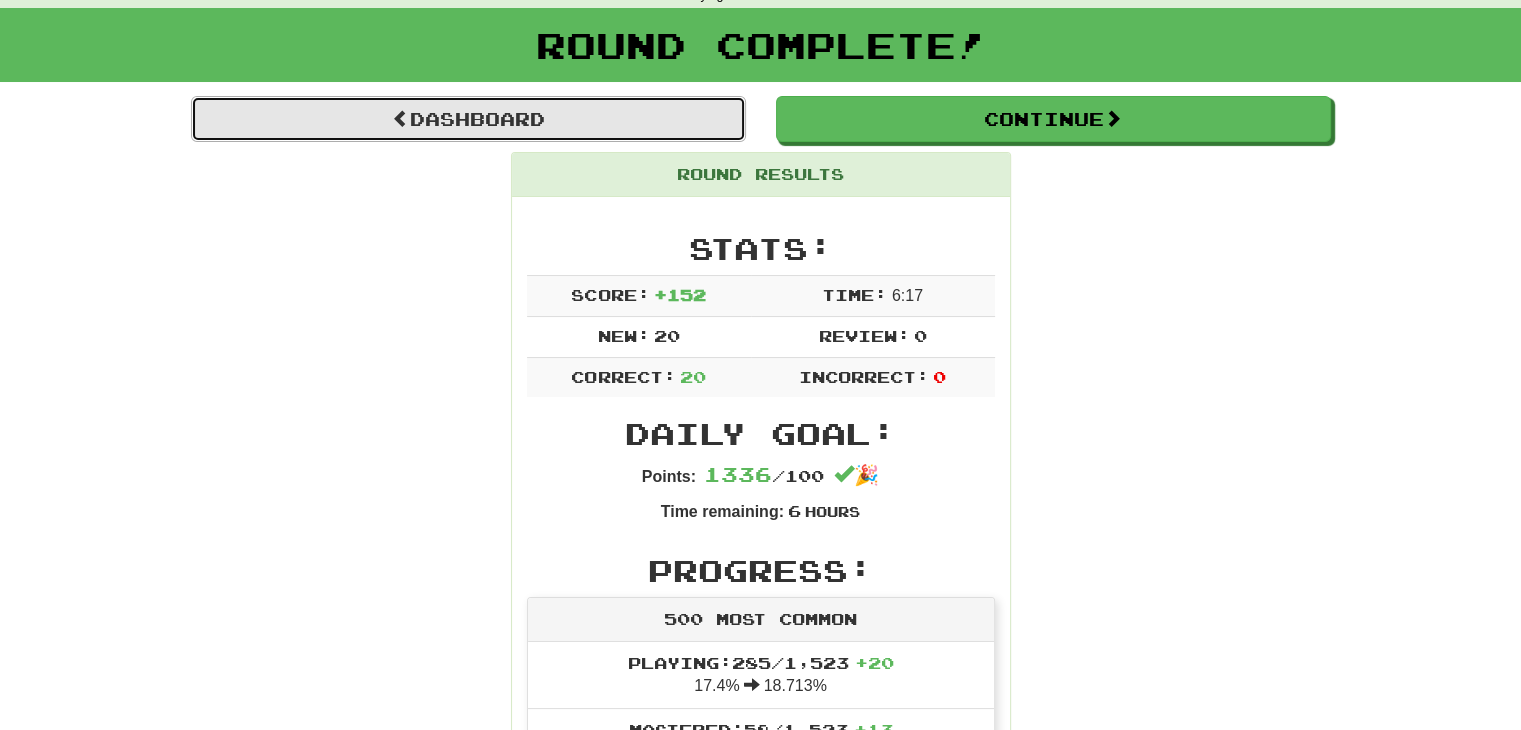 click on "Dashboard" at bounding box center (468, 119) 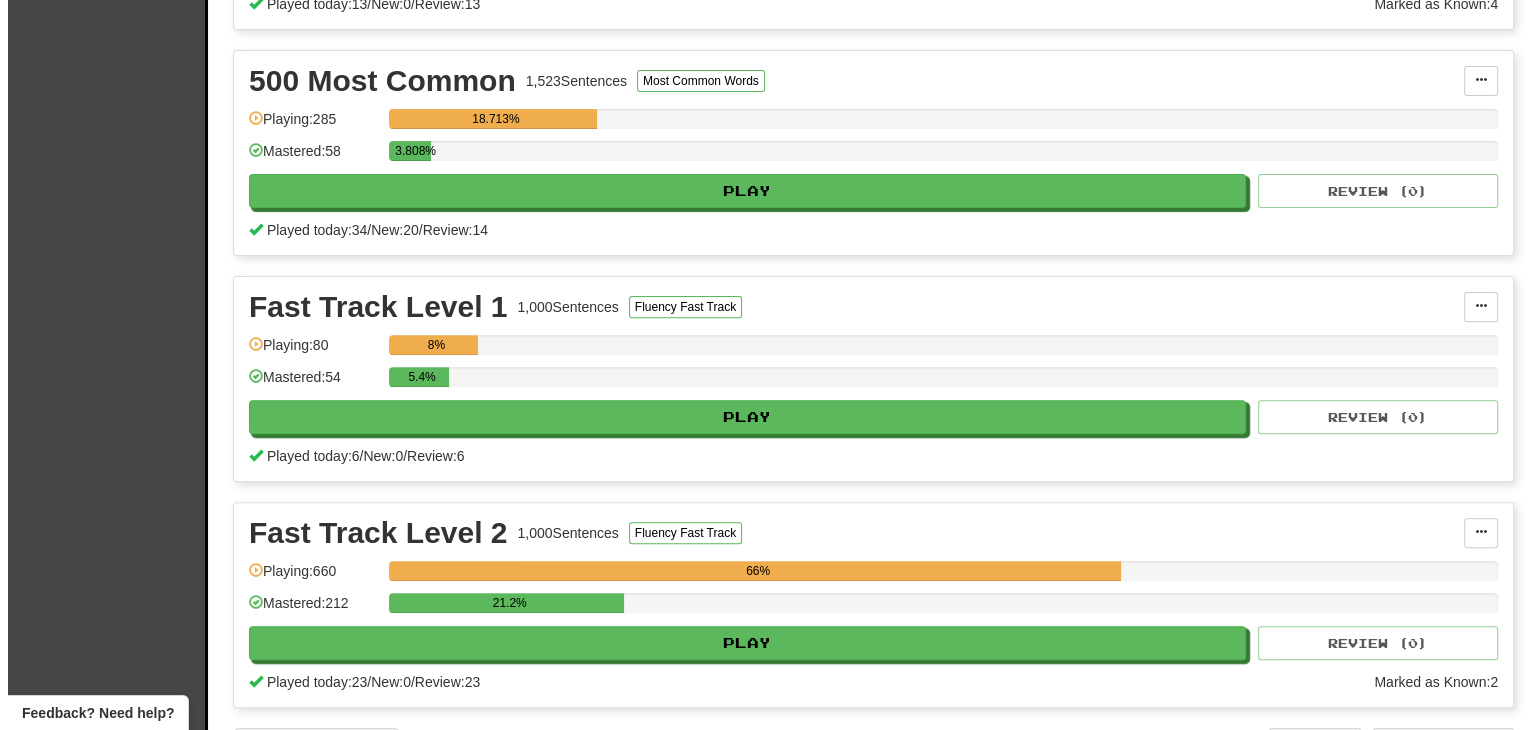 scroll, scrollTop: 700, scrollLeft: 0, axis: vertical 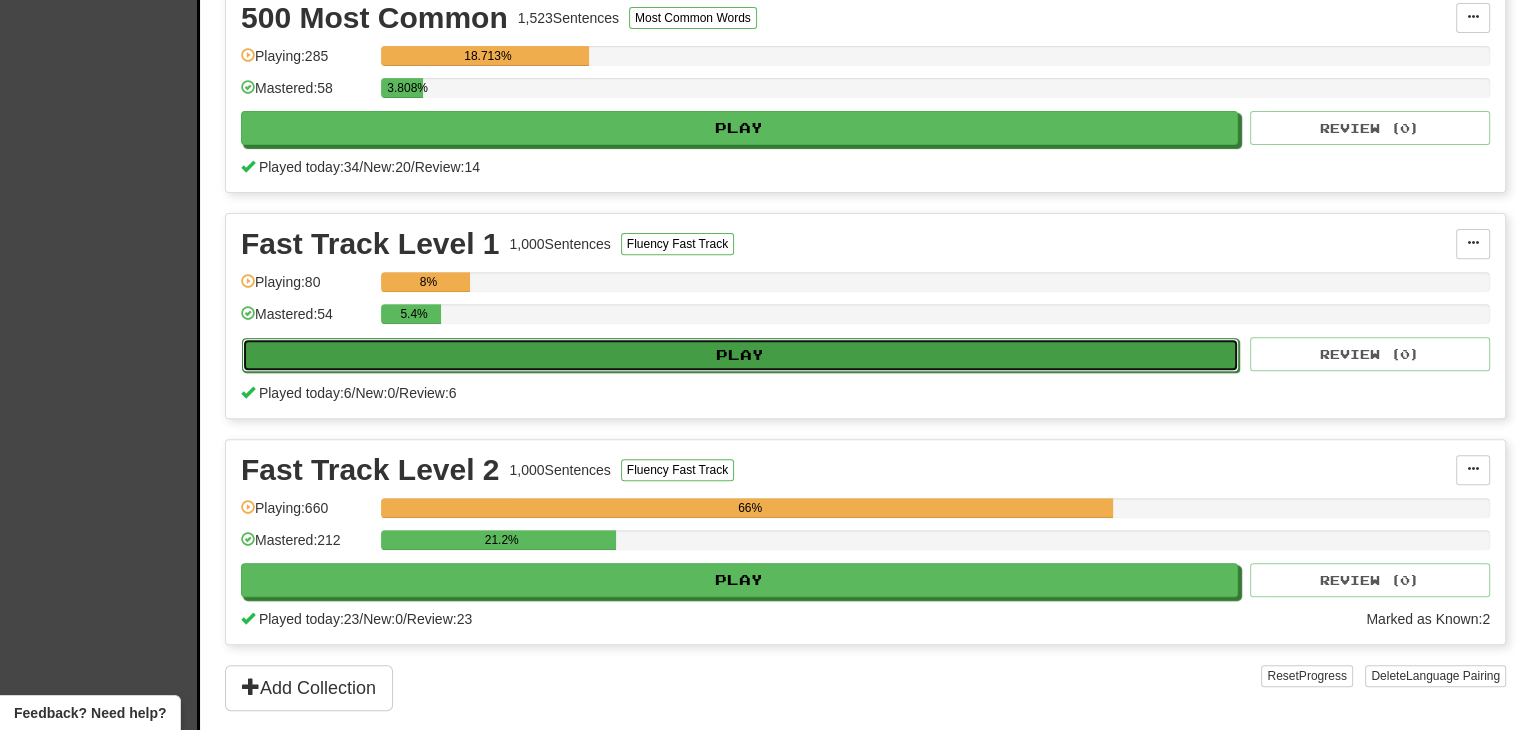 click on "Play" at bounding box center (740, 355) 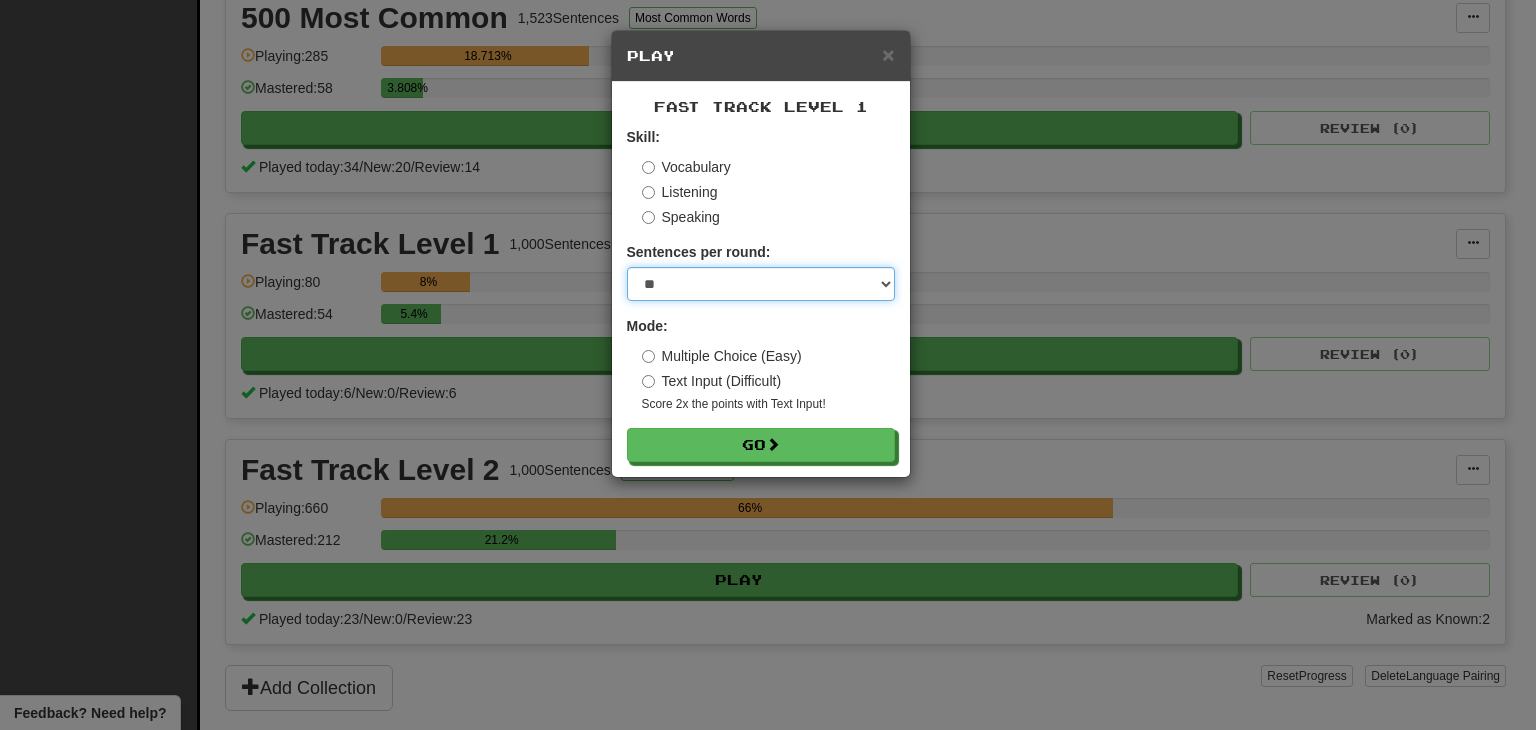 click on "* ** ** ** ** ** *** ********" at bounding box center [761, 284] 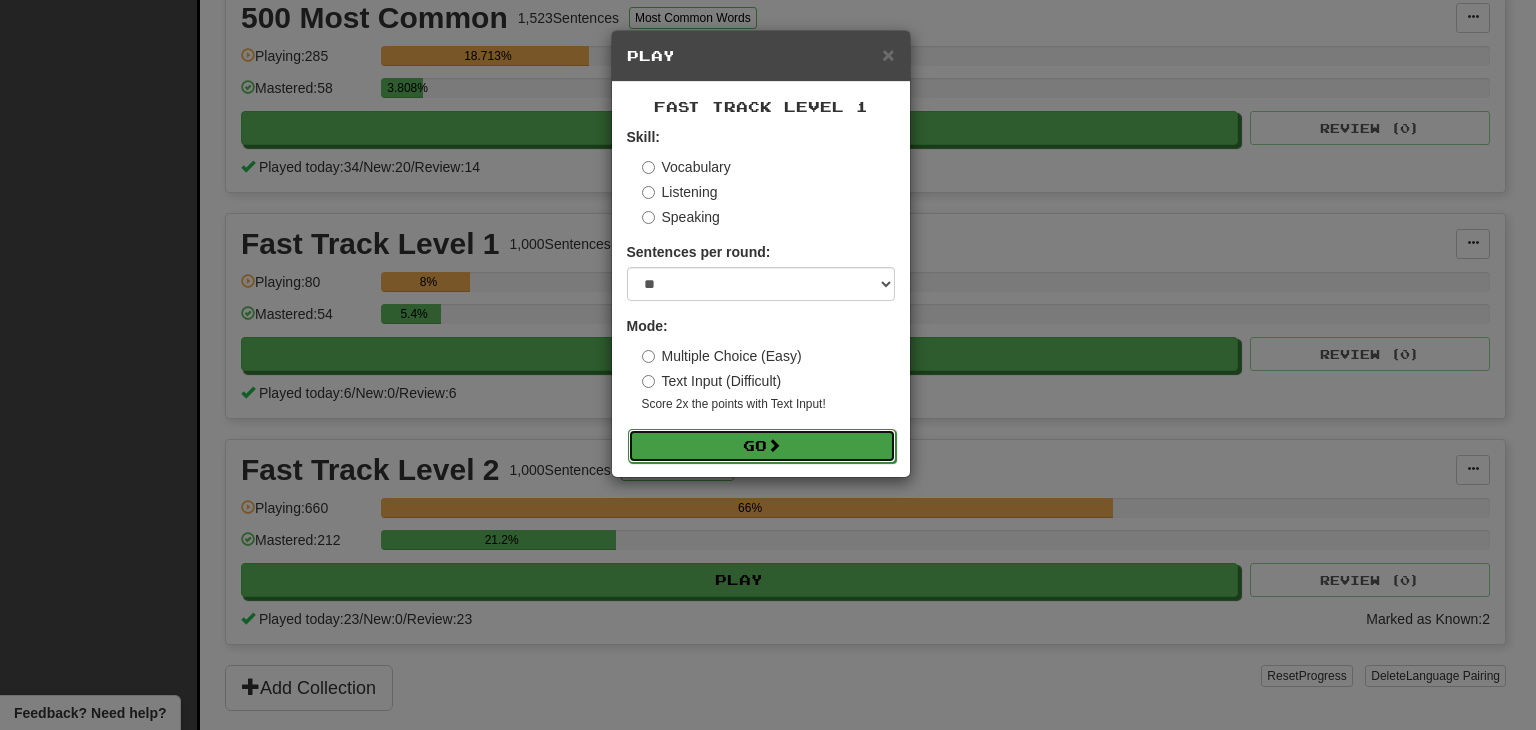 click on "Go" at bounding box center [762, 446] 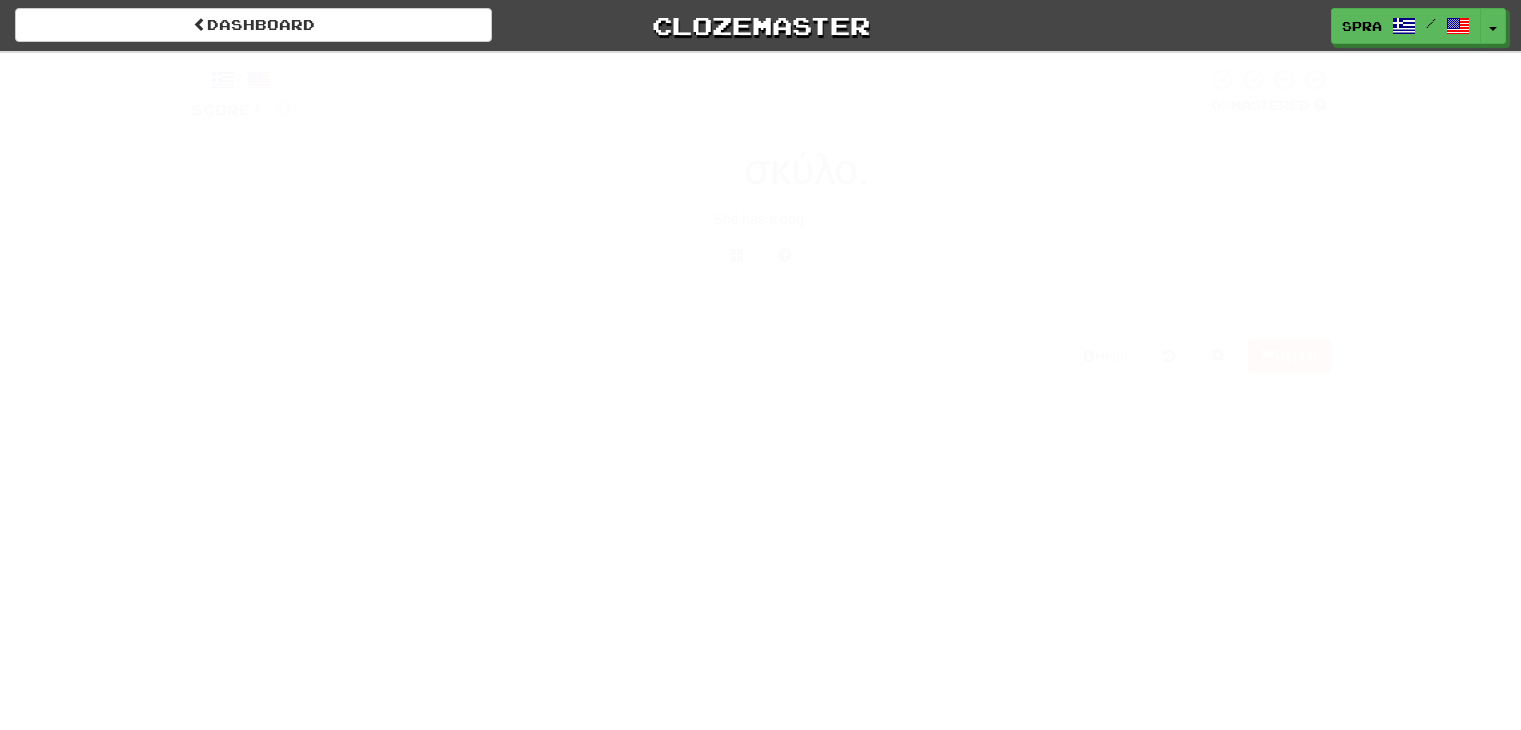 scroll, scrollTop: 0, scrollLeft: 0, axis: both 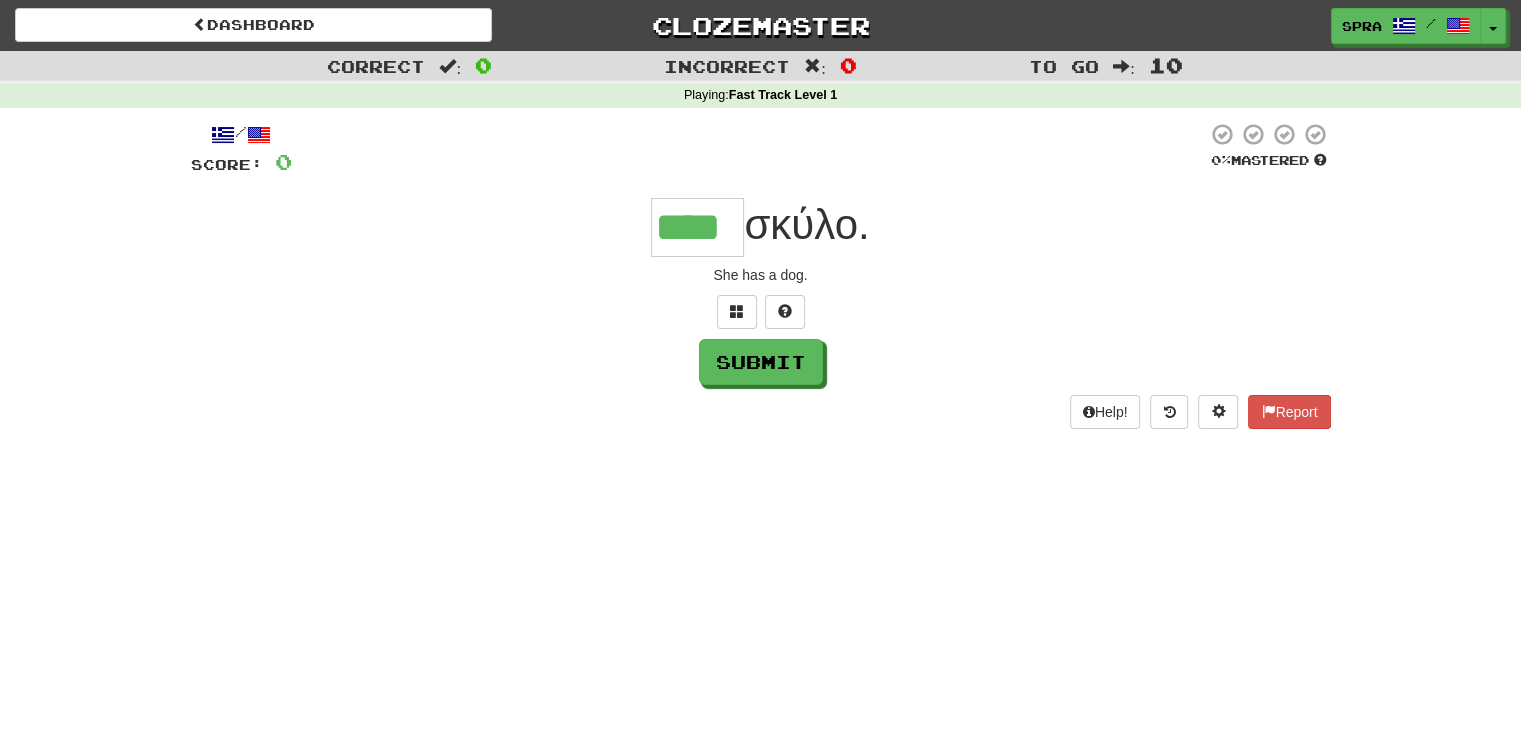 type on "****" 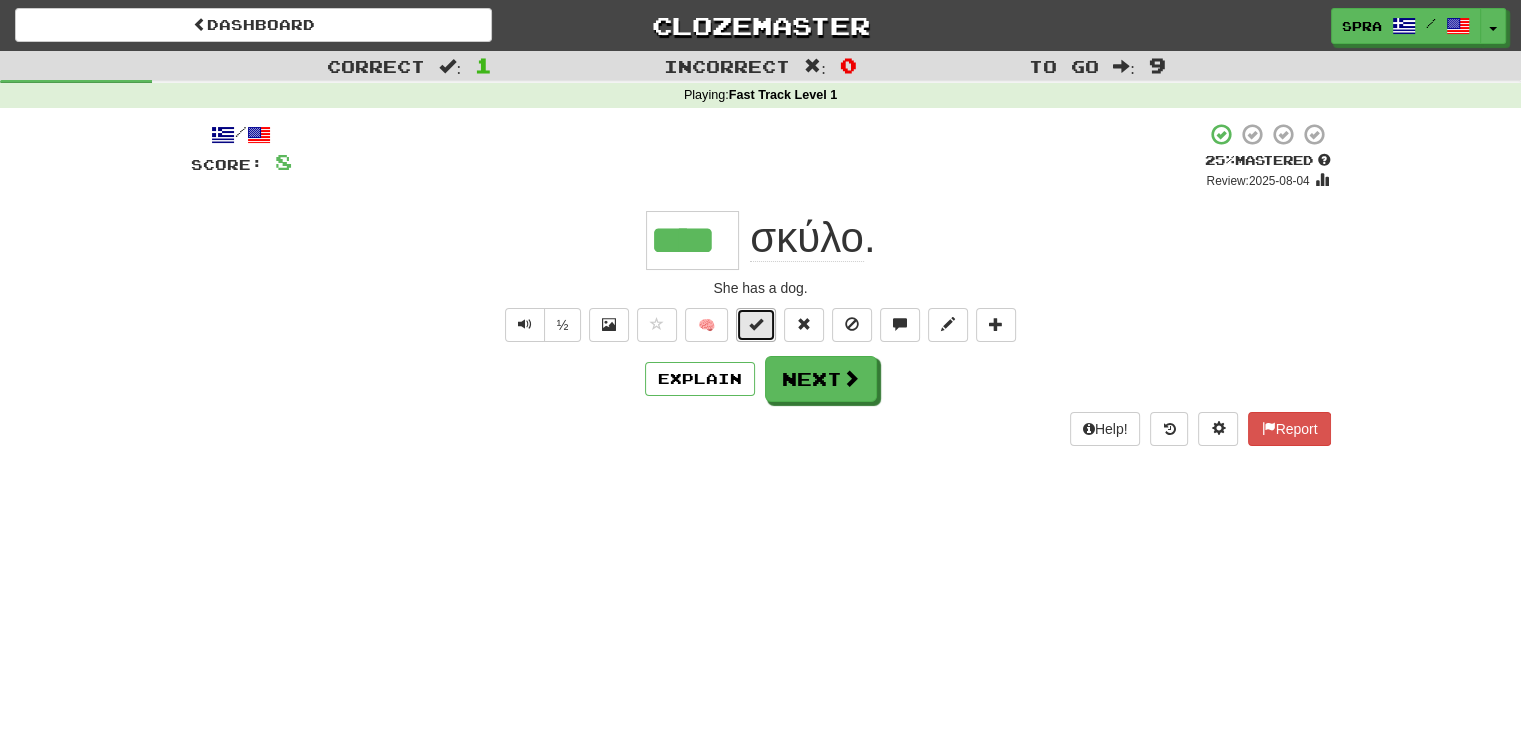 click at bounding box center (756, 324) 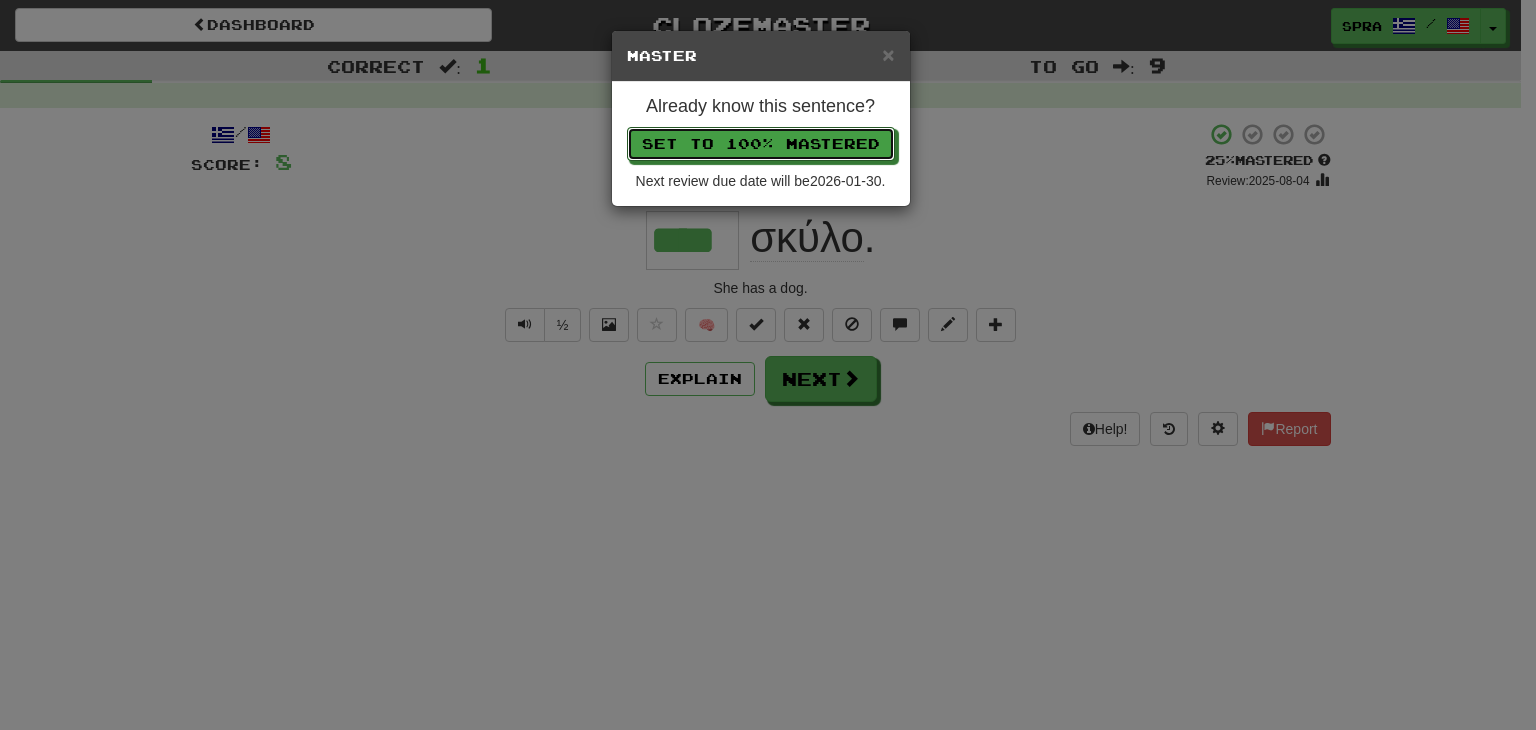 type 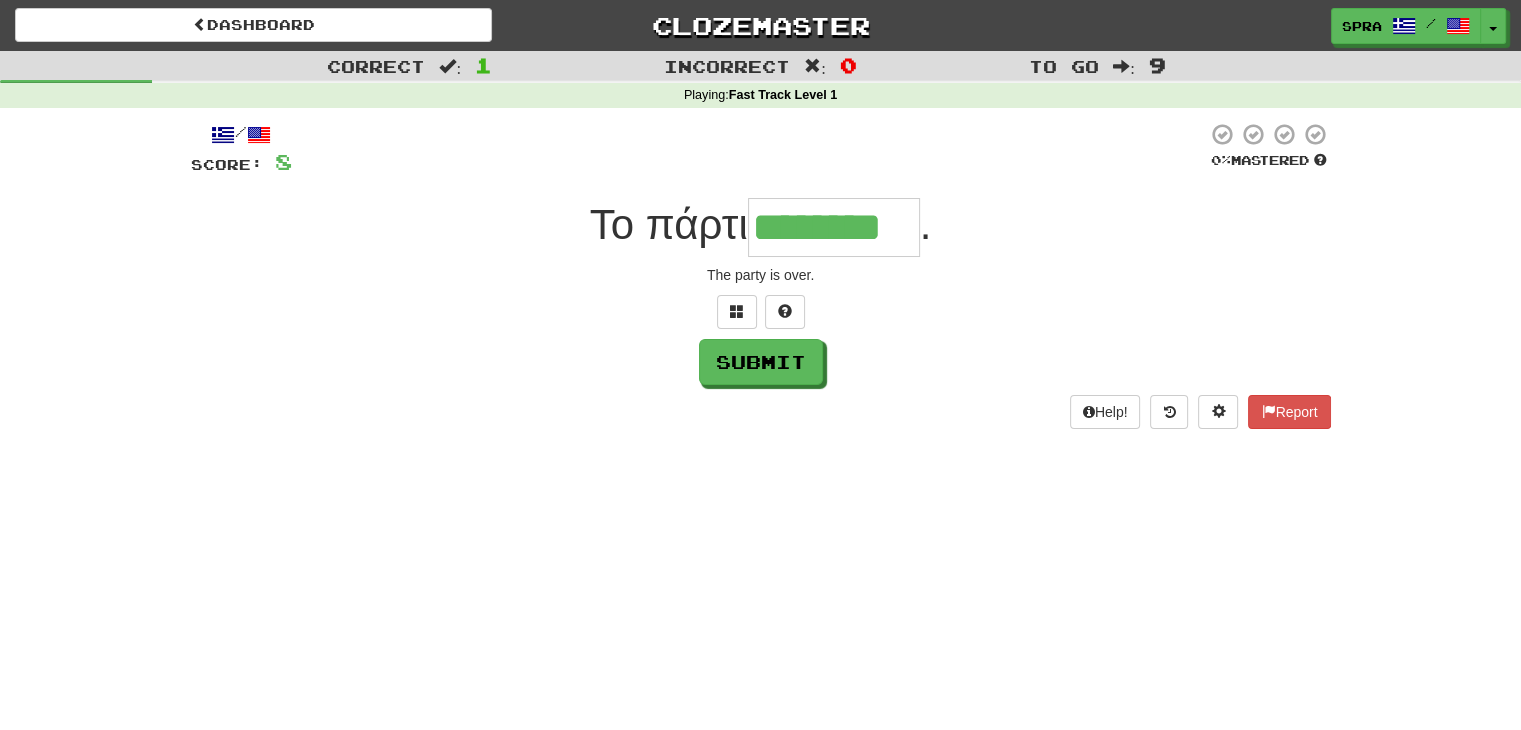 type on "********" 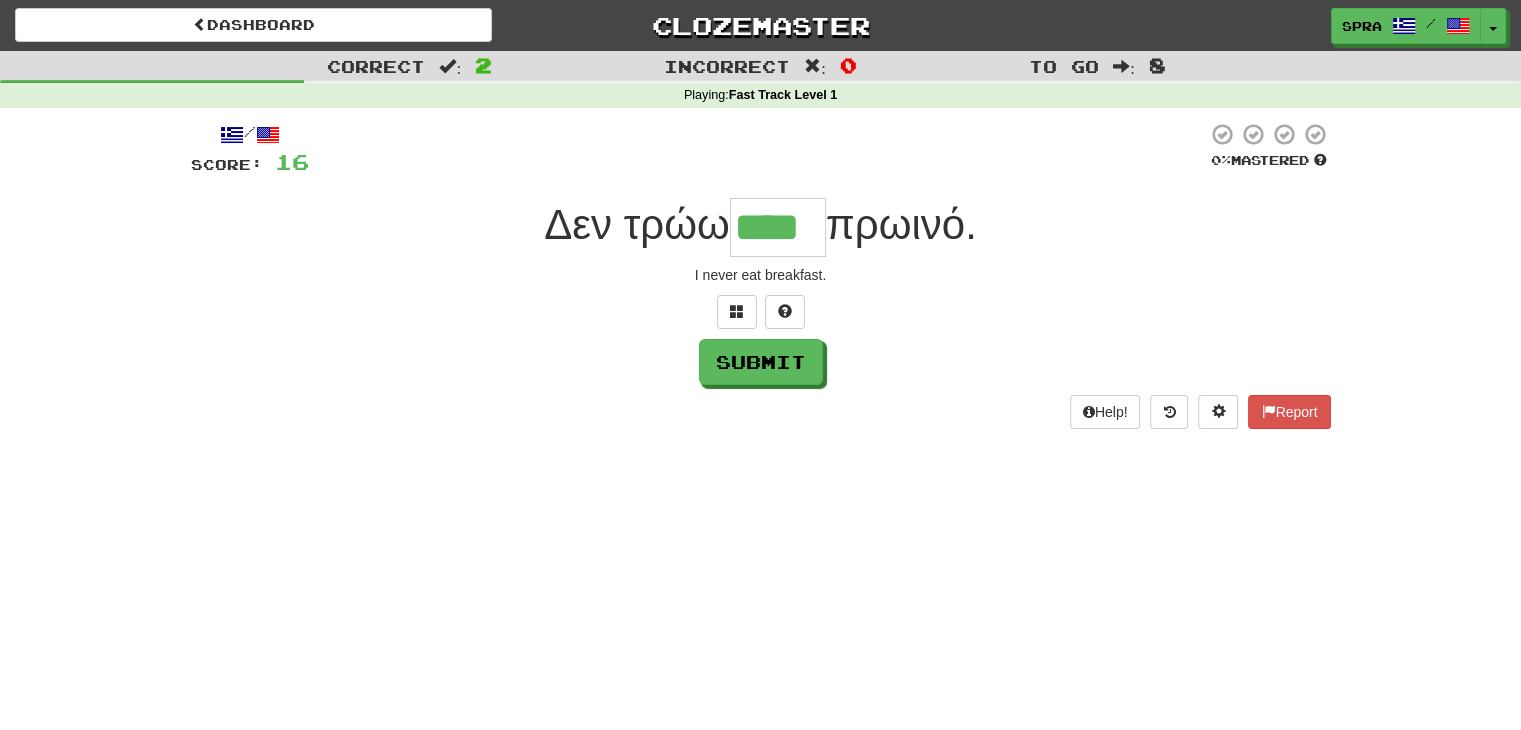 type on "****" 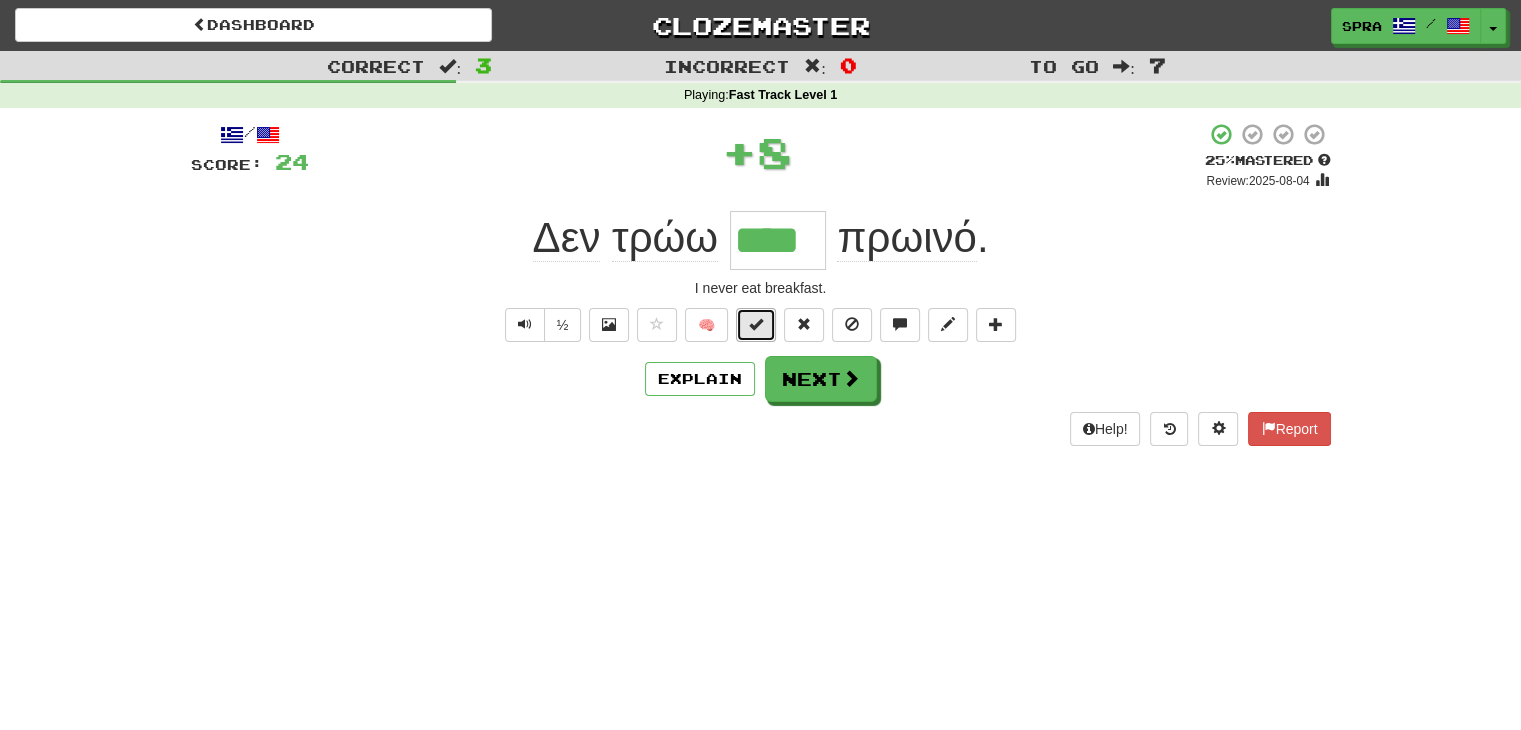 click at bounding box center [756, 324] 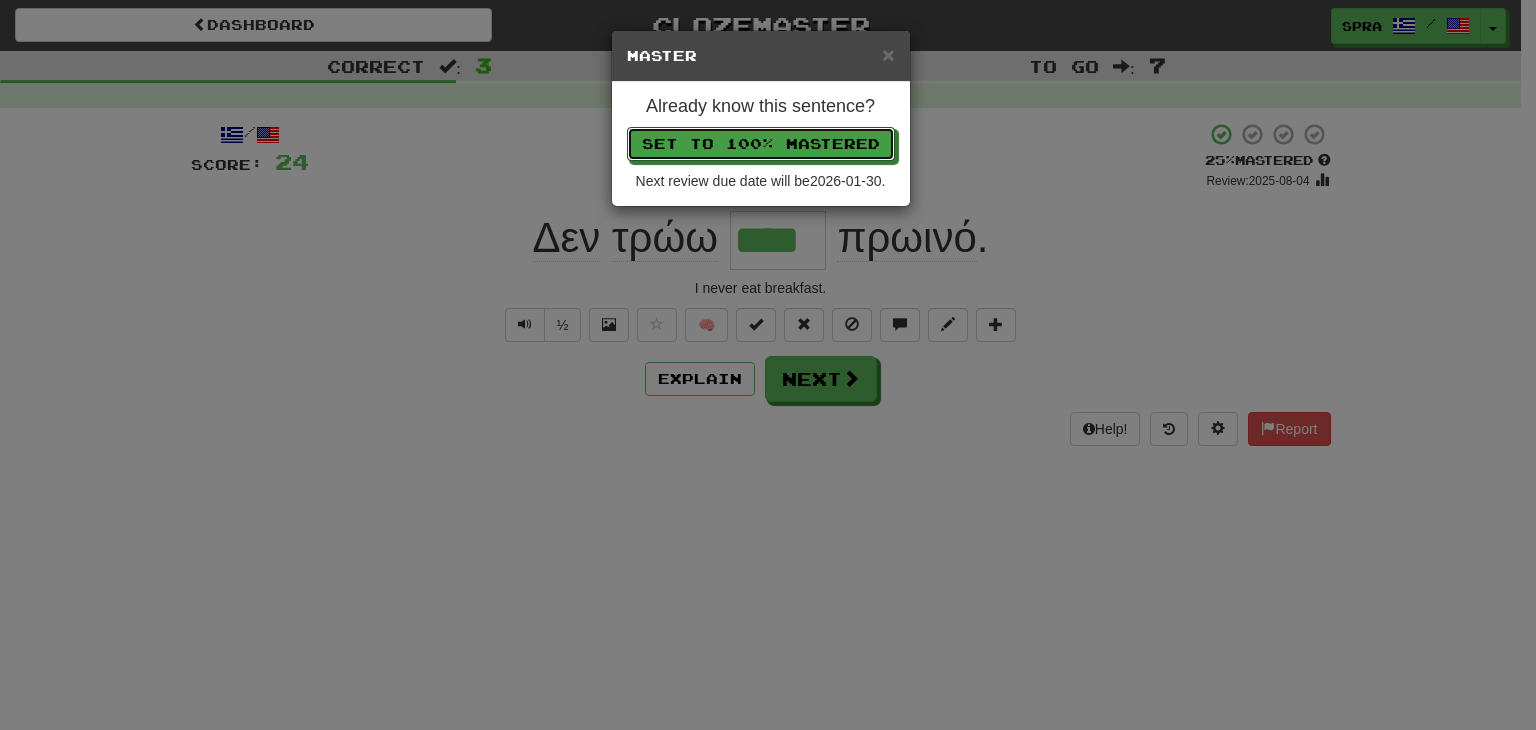 click on "Set to 100% Mastered" at bounding box center (761, 144) 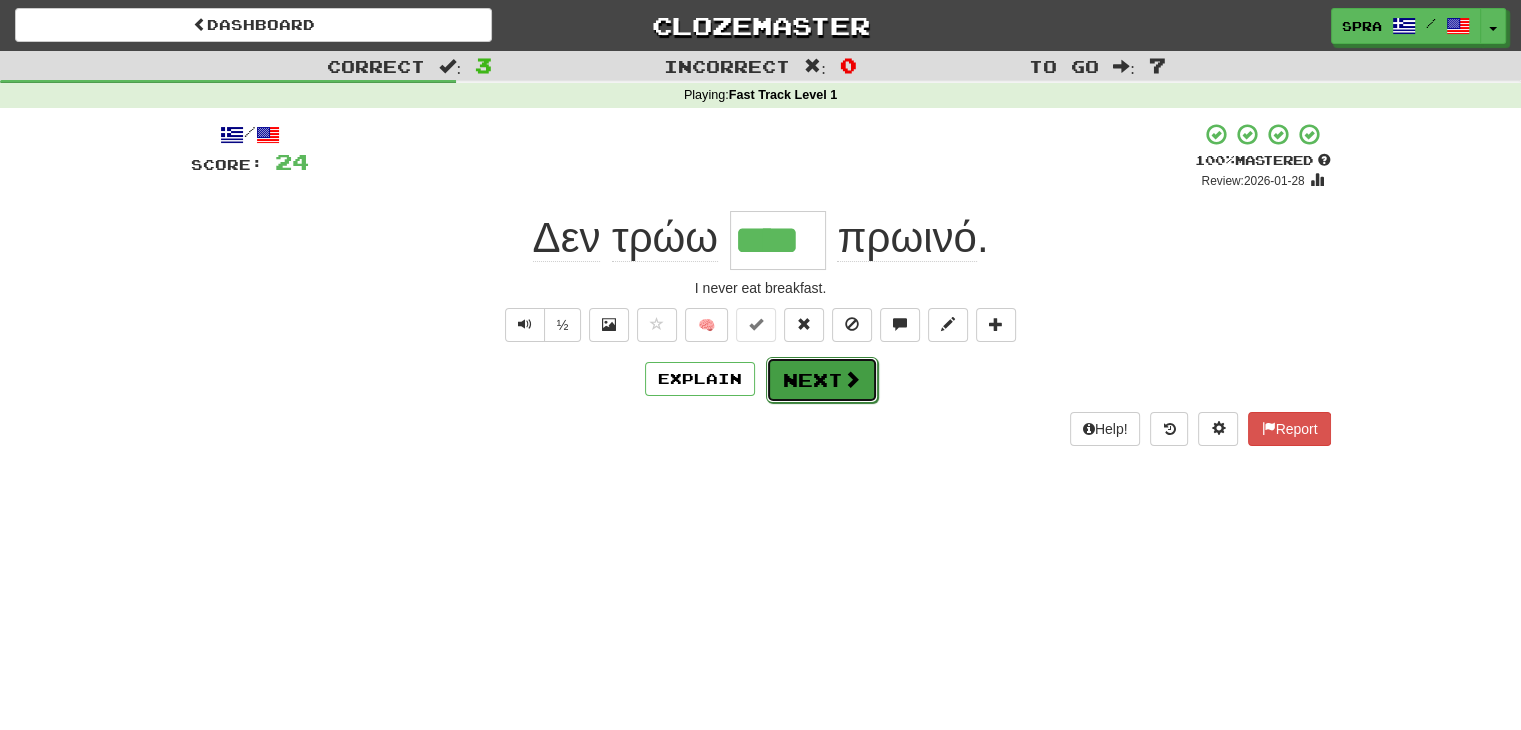 click on "Next" at bounding box center (822, 380) 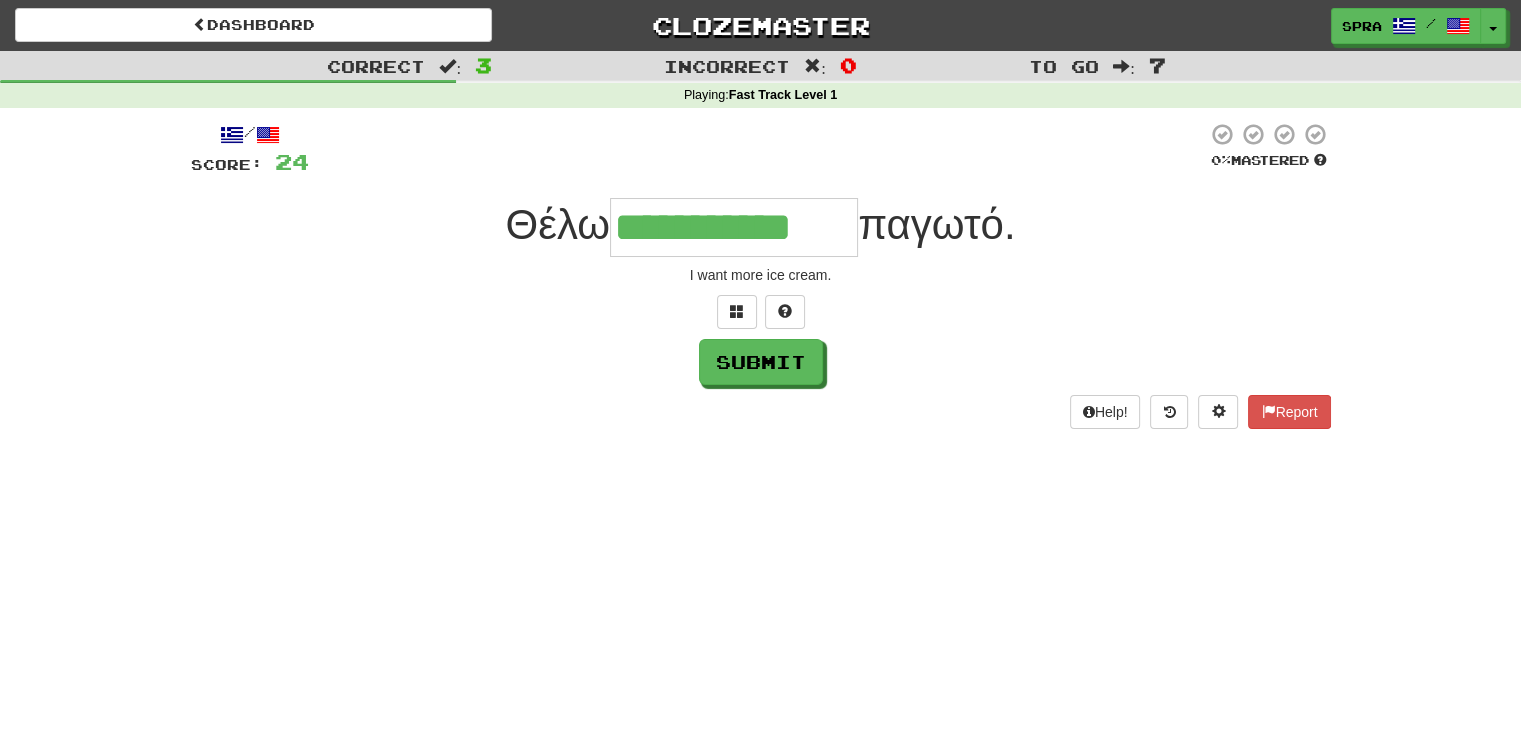 type on "**********" 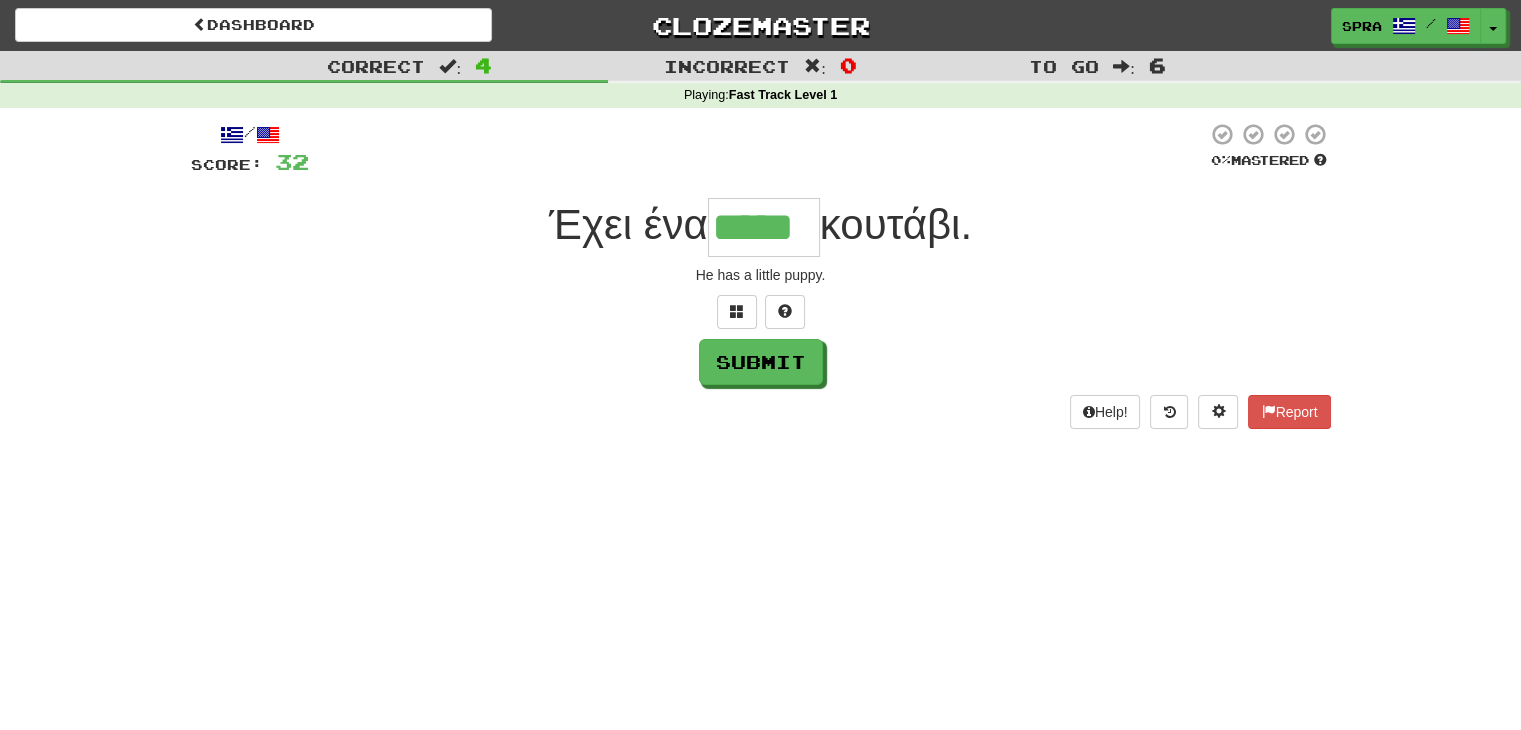 type on "*****" 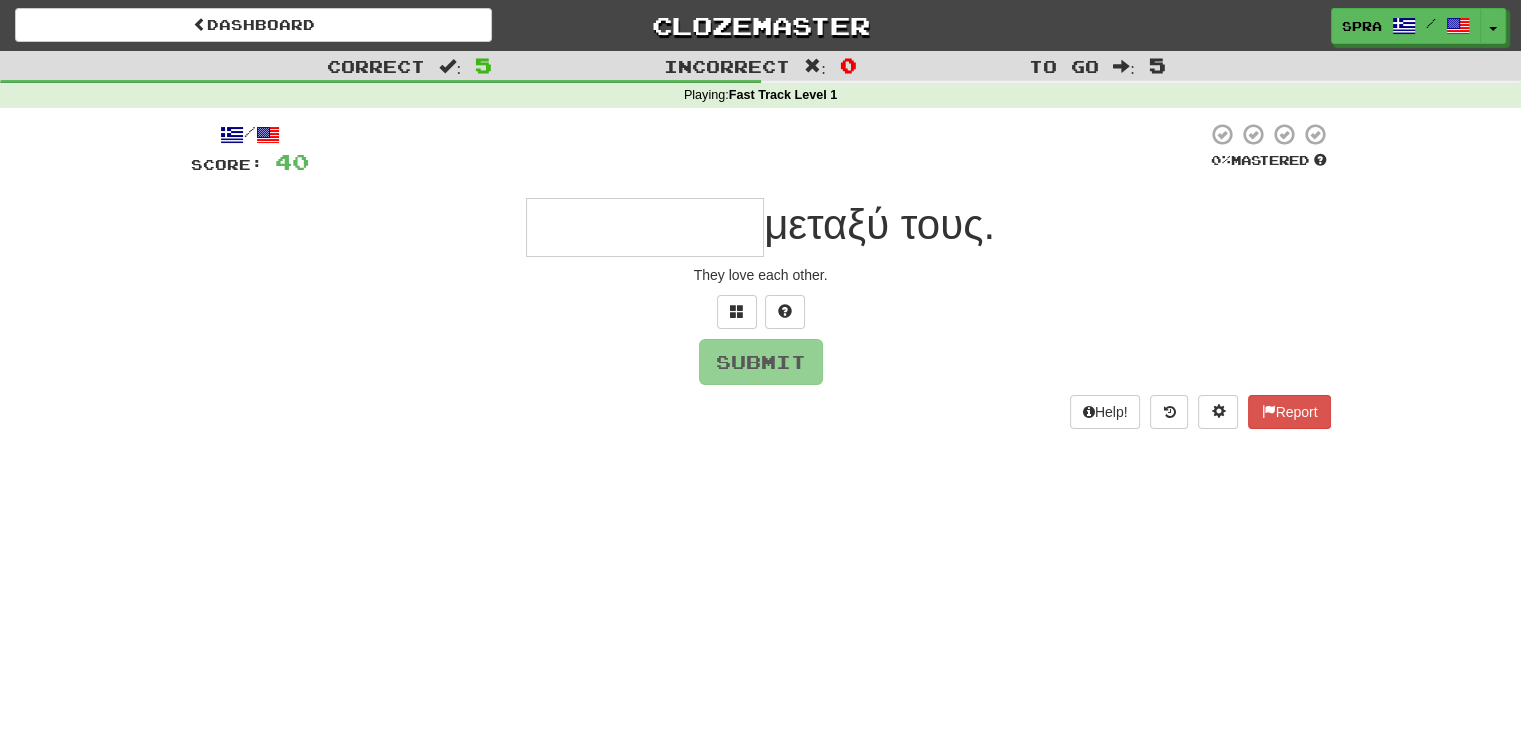 type on "*" 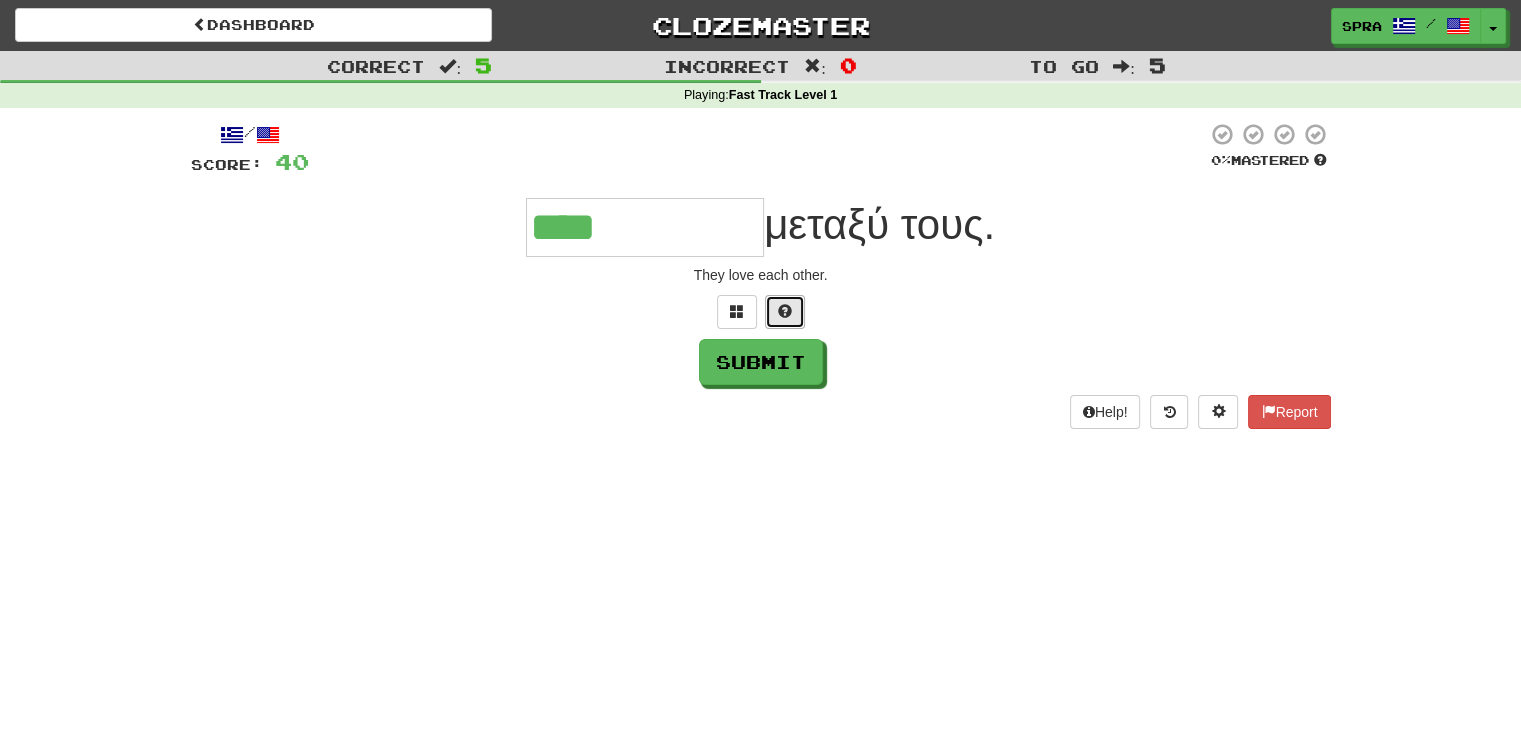 click at bounding box center [785, 312] 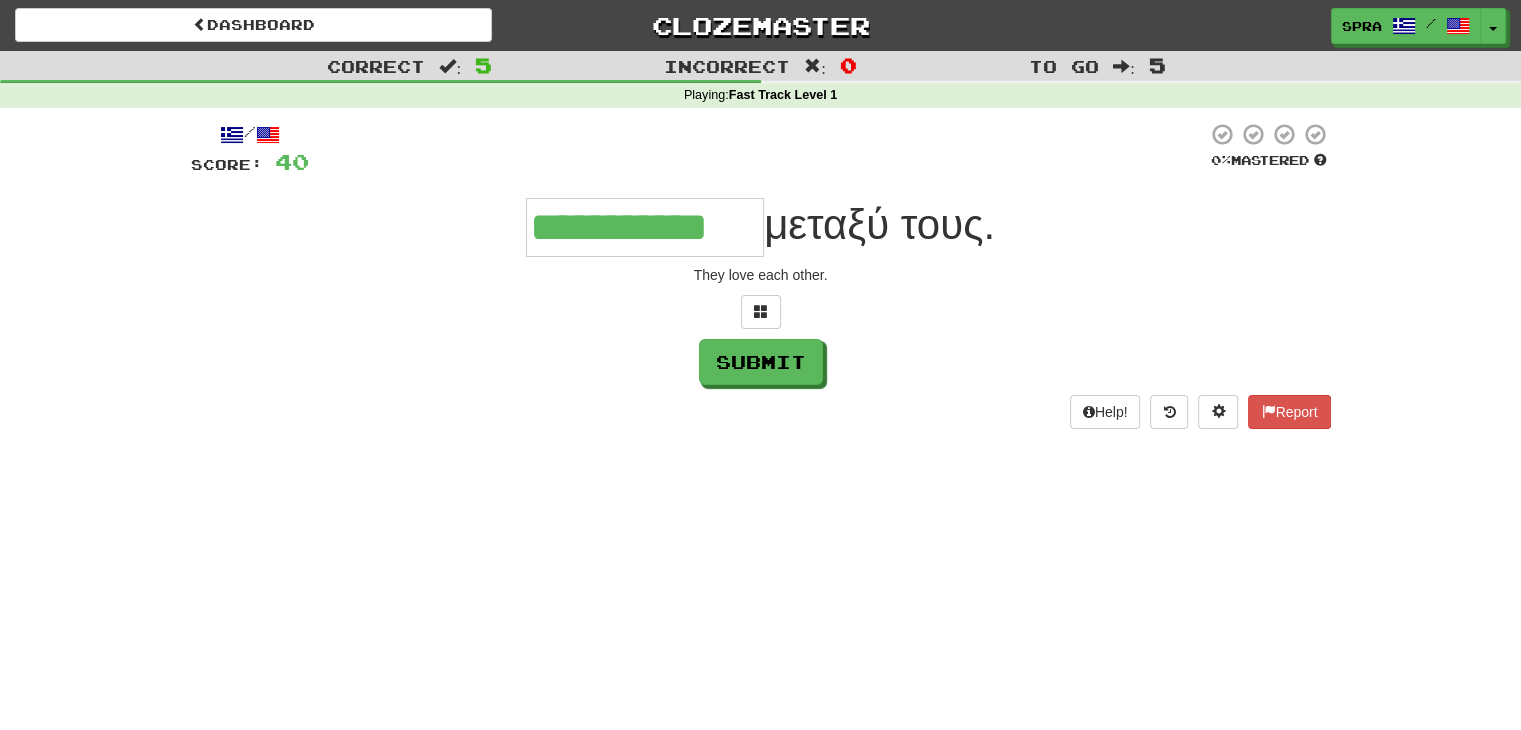 type on "**********" 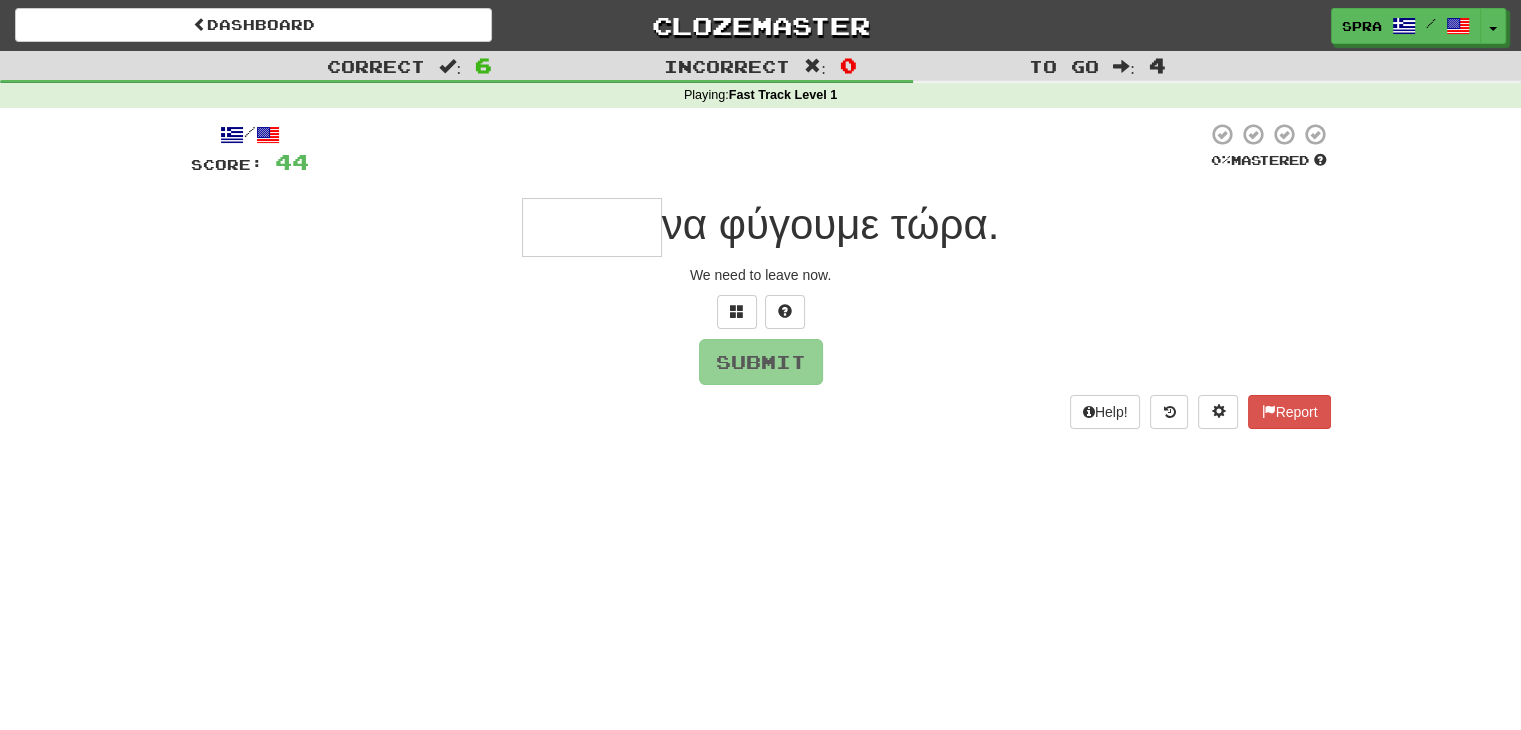 type on "*" 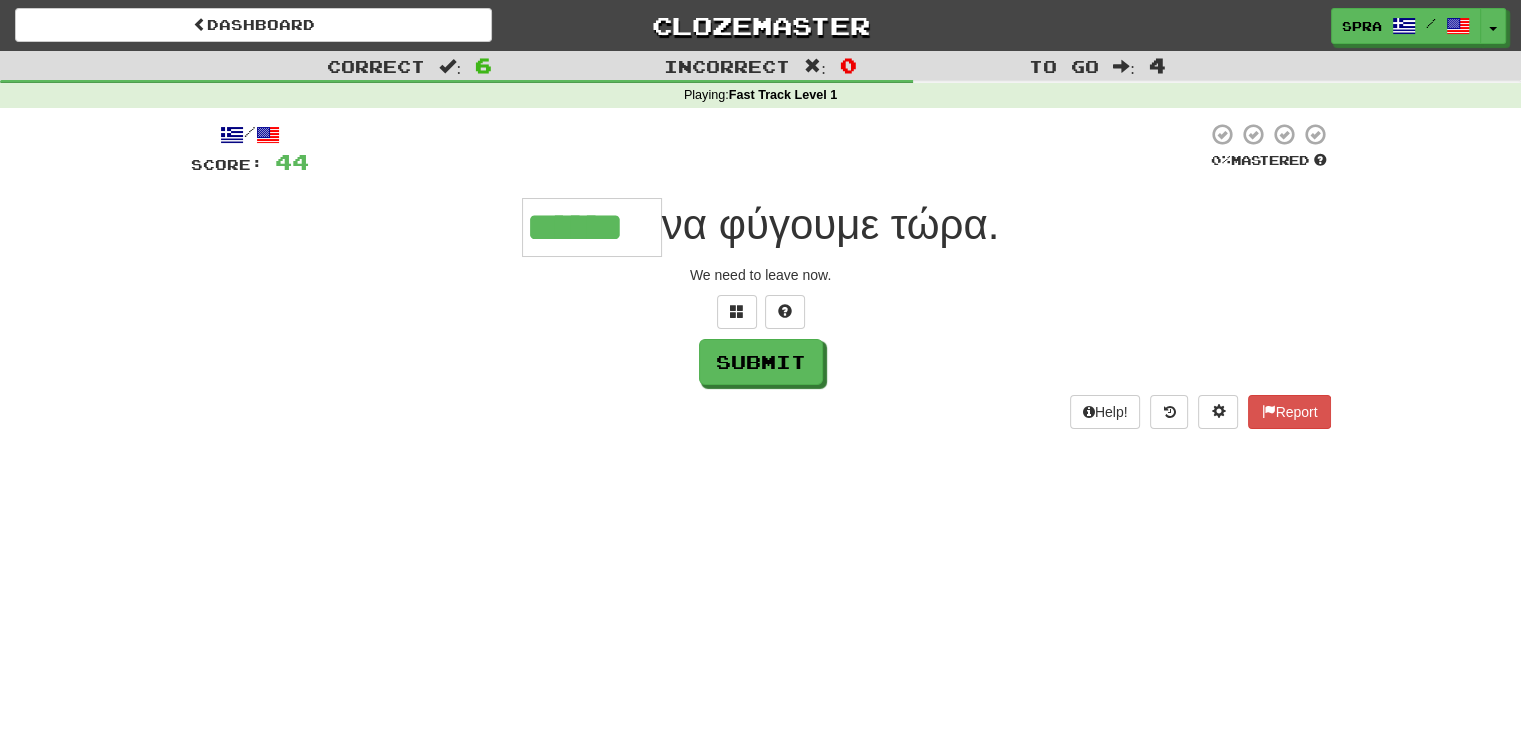 type on "******" 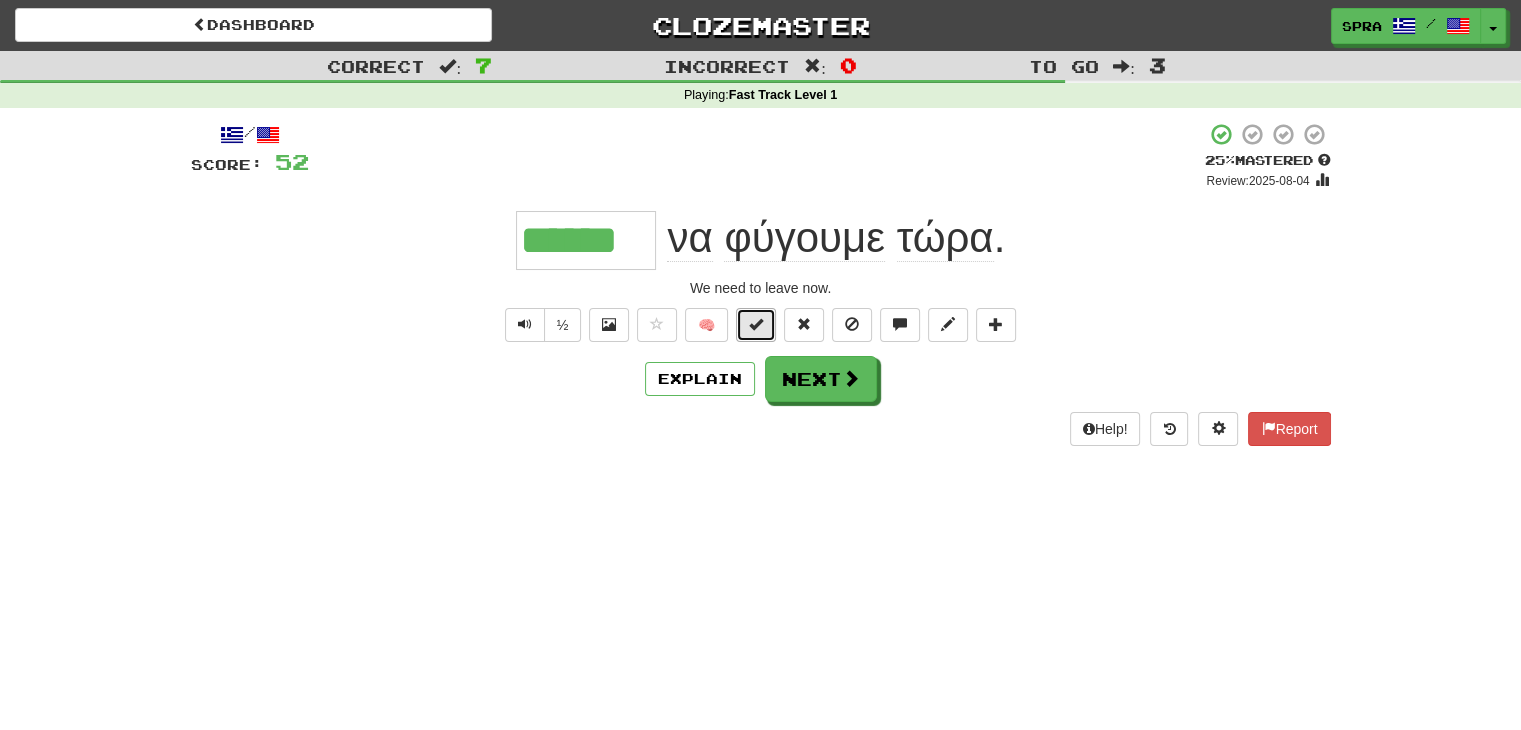 click at bounding box center [756, 324] 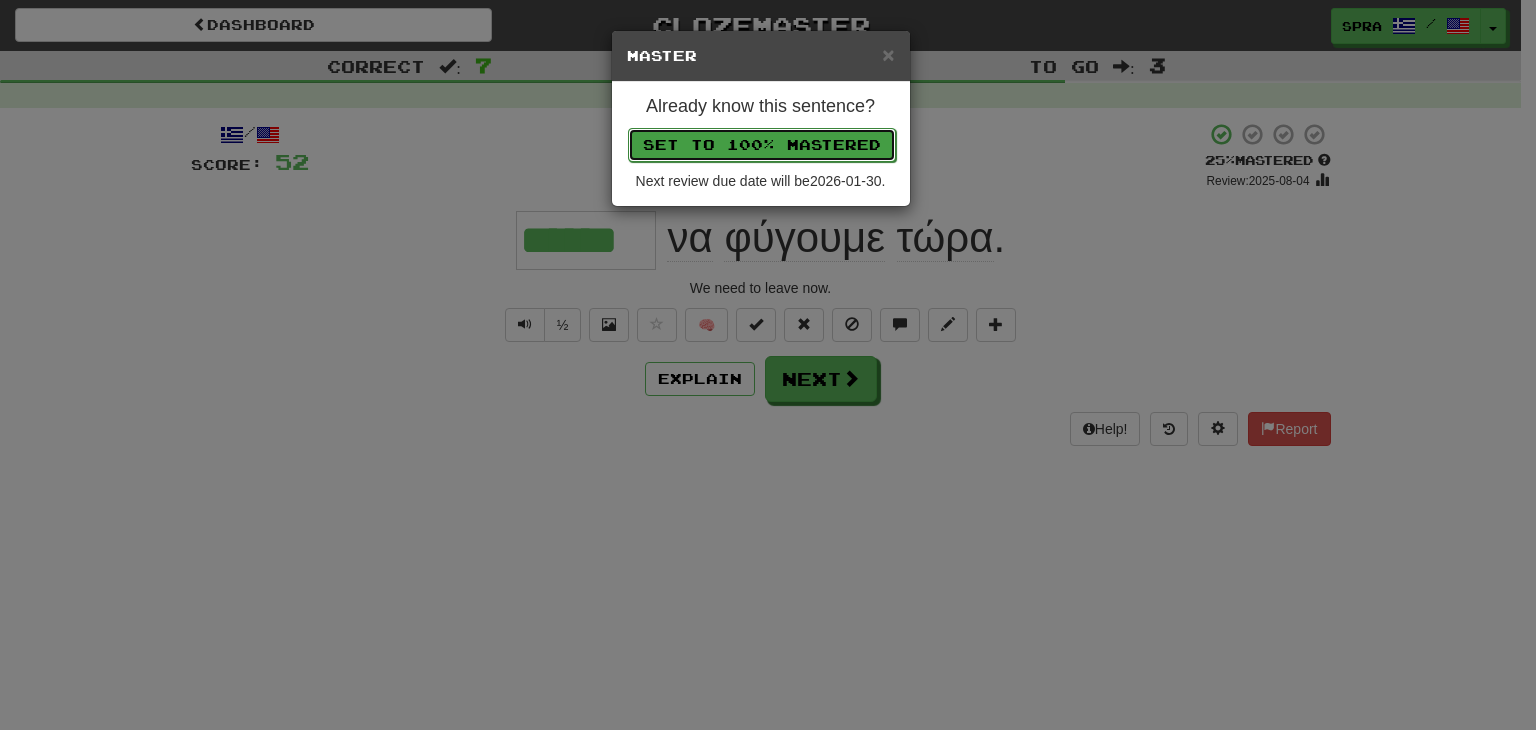 click on "Set to 100% Mastered" at bounding box center (762, 145) 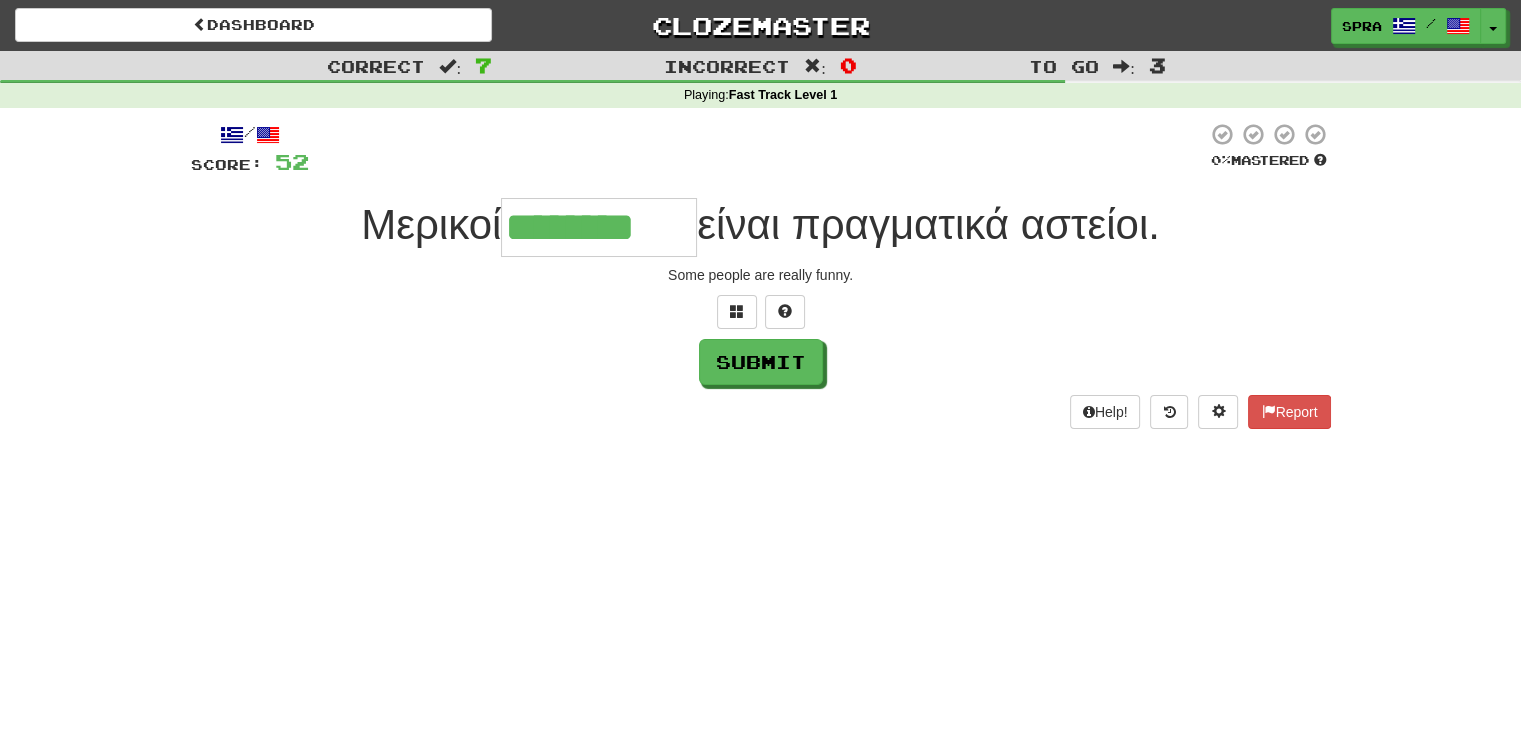 type on "********" 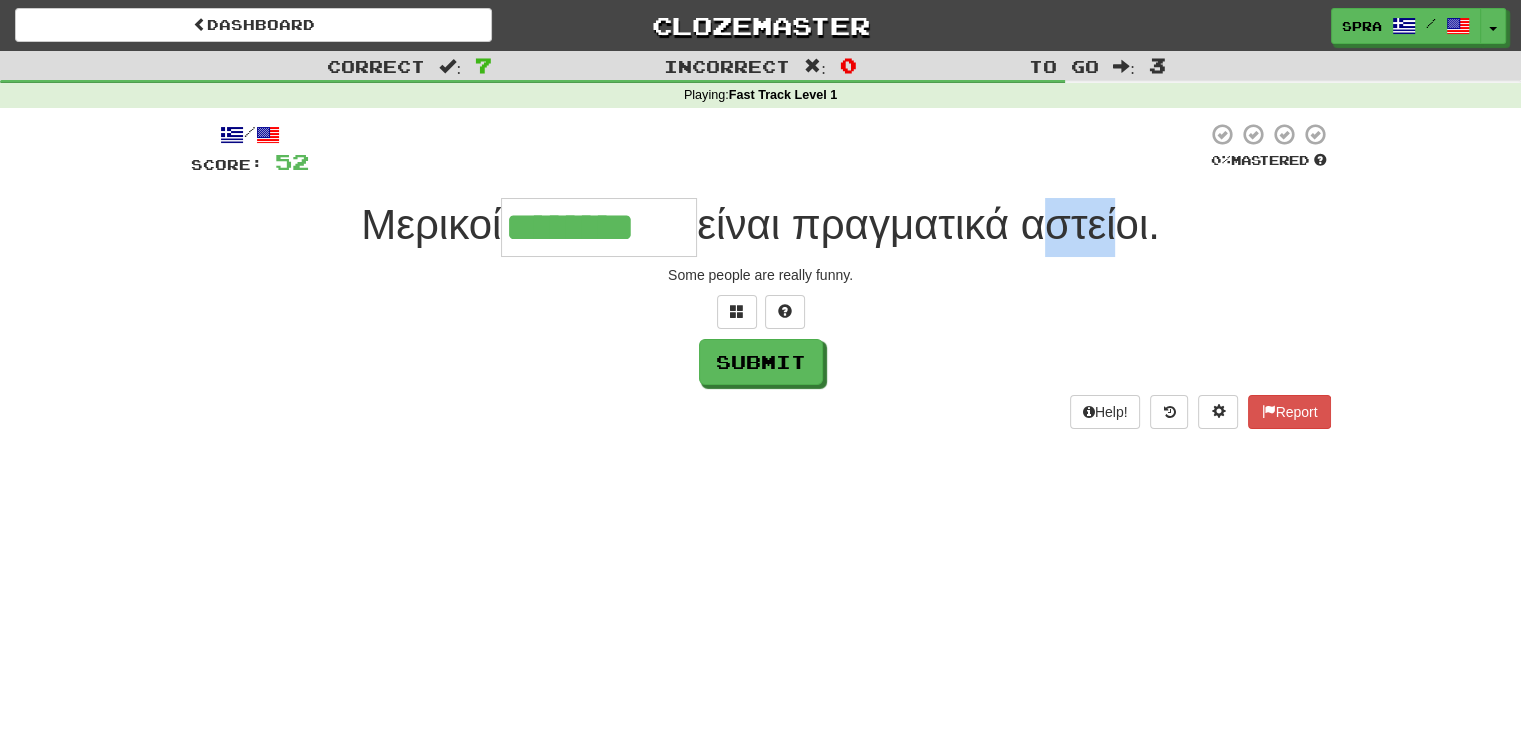 drag, startPoint x: 1038, startPoint y: 229, endPoint x: 1112, endPoint y: 231, distance: 74.02702 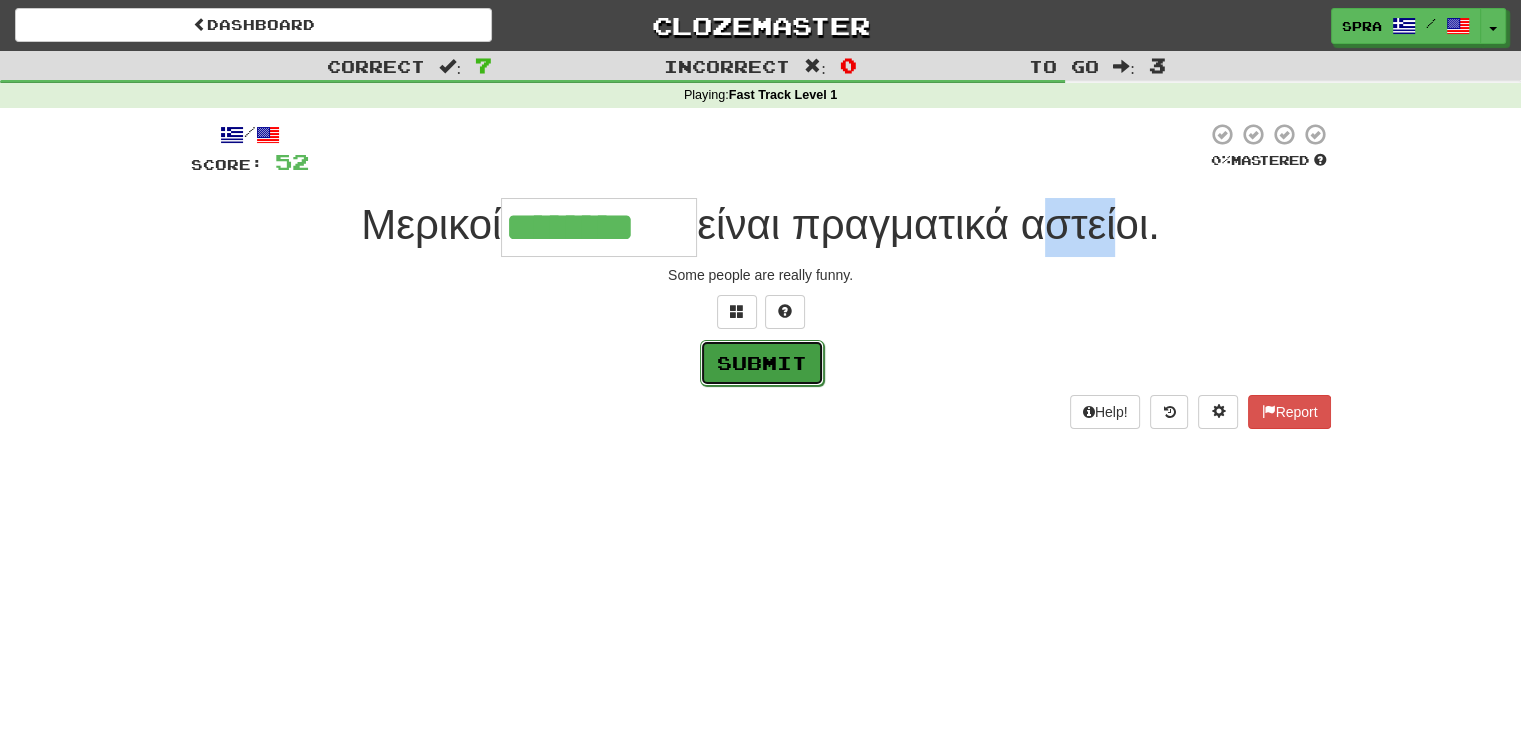click on "Submit" at bounding box center [762, 363] 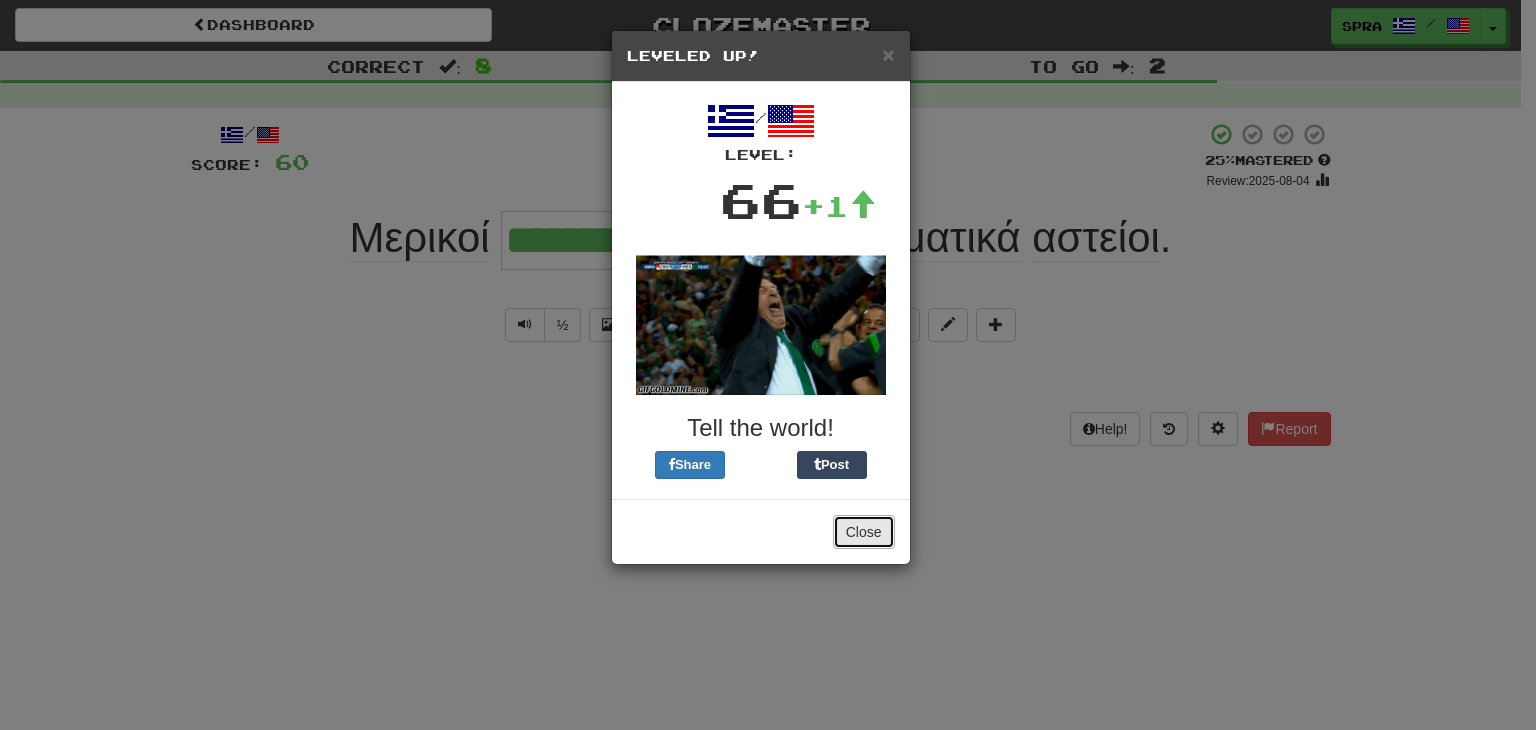 click on "Close" at bounding box center (864, 532) 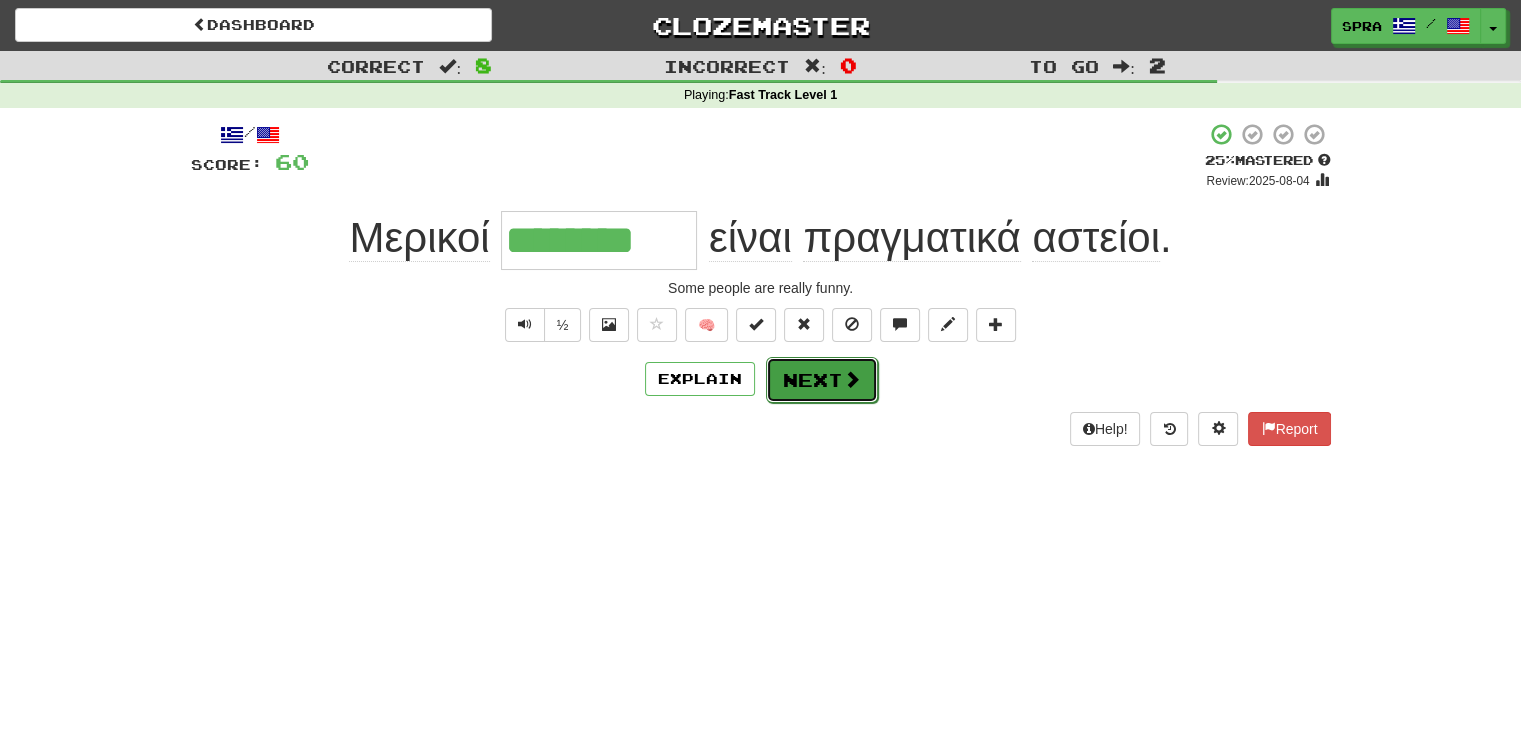 click on "Next" at bounding box center (822, 380) 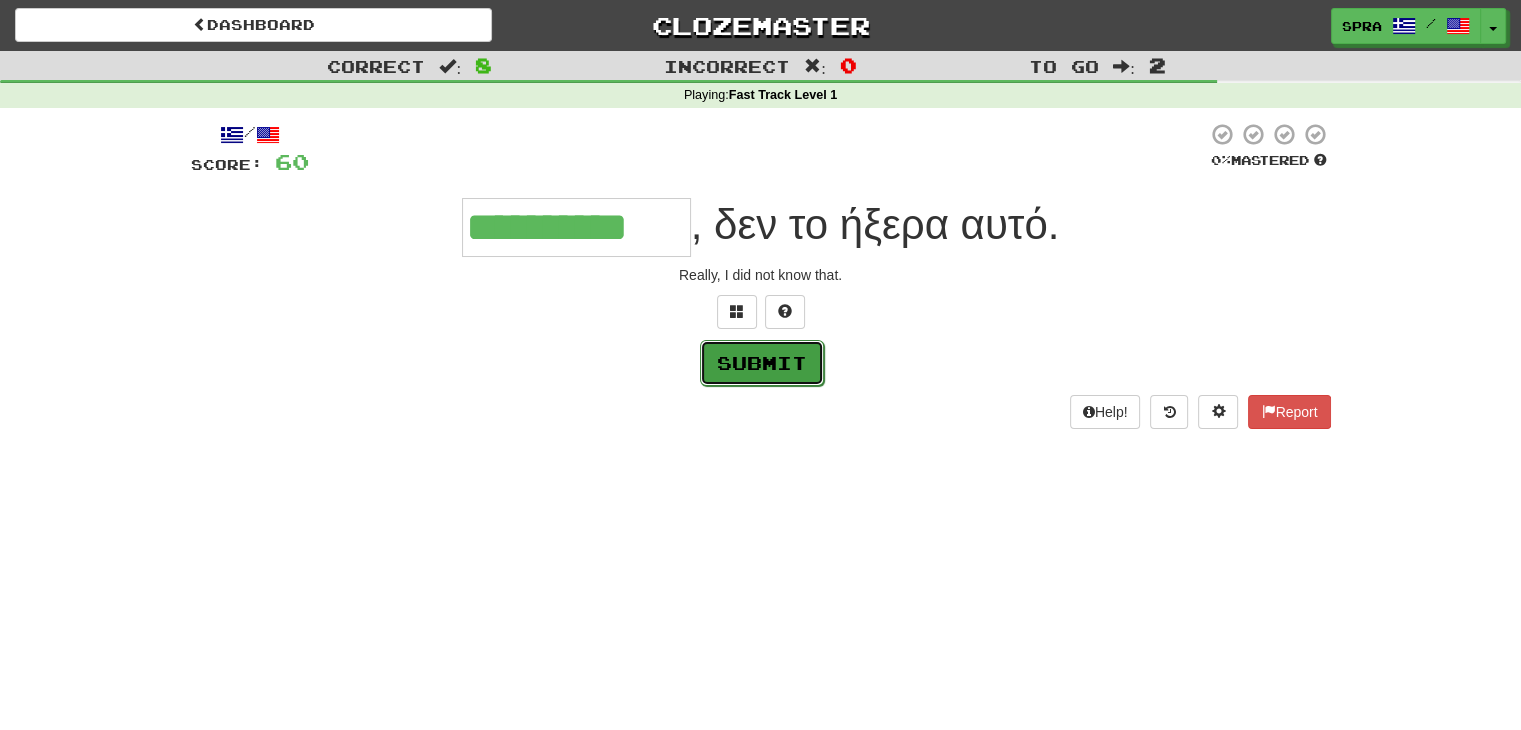 click on "Submit" at bounding box center (762, 363) 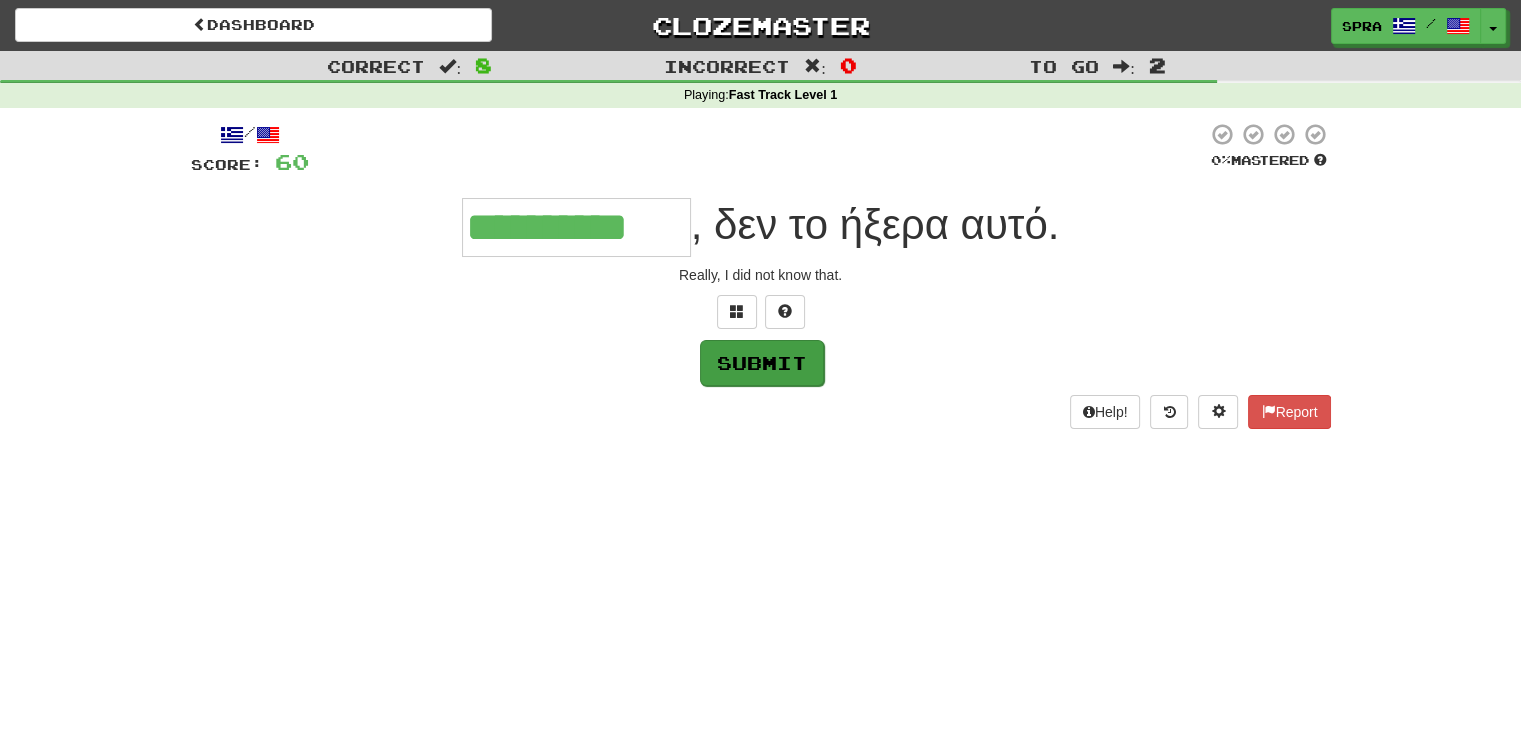 type on "**********" 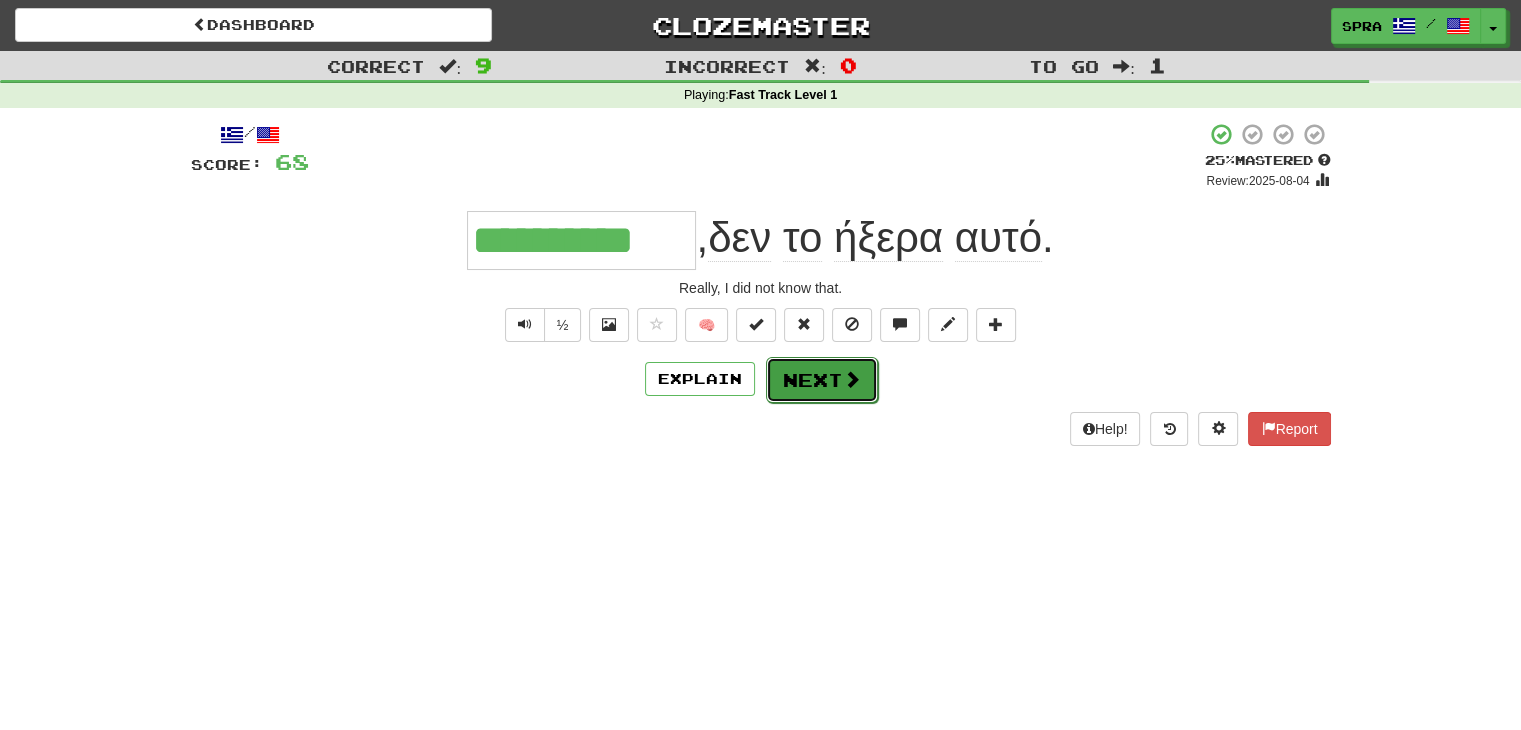 click at bounding box center [852, 379] 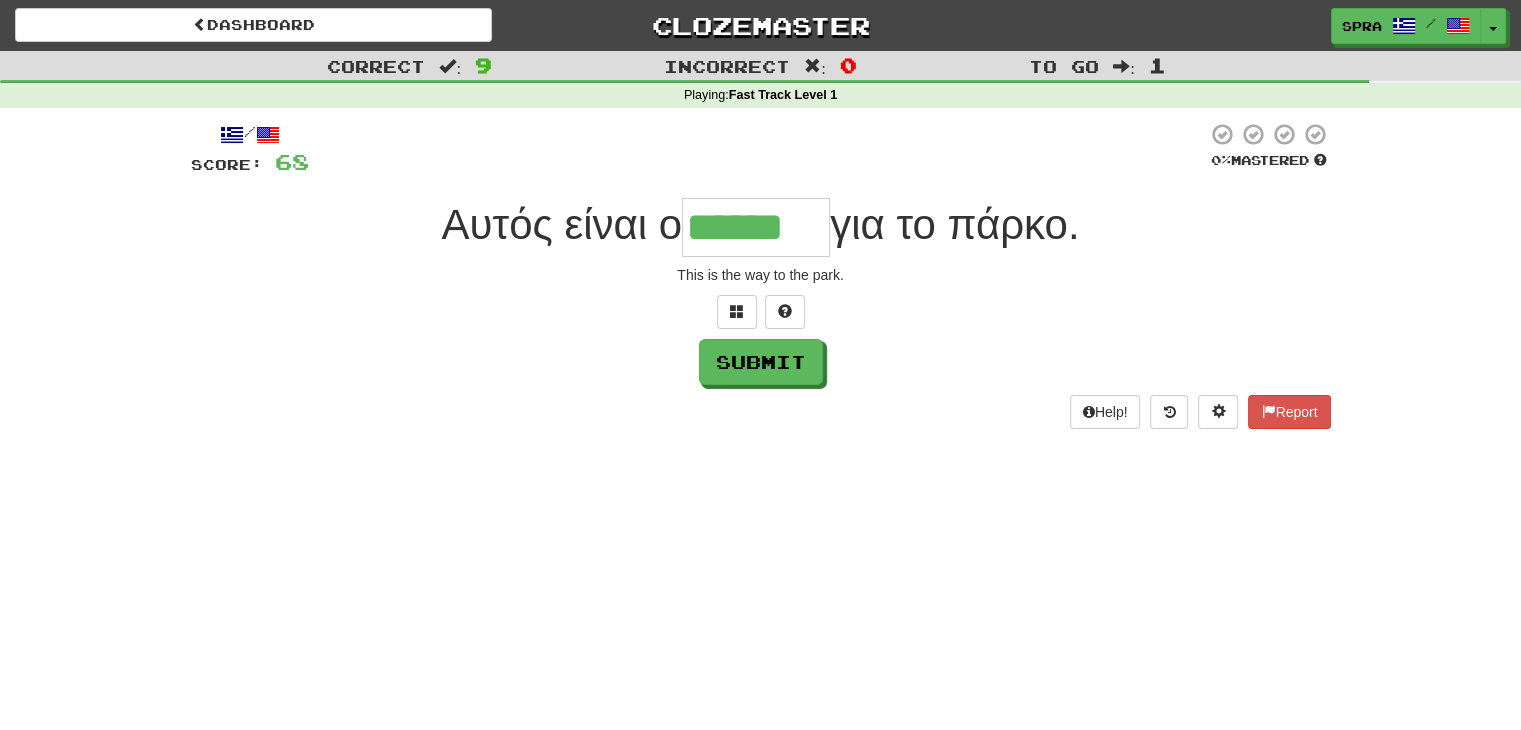 type on "******" 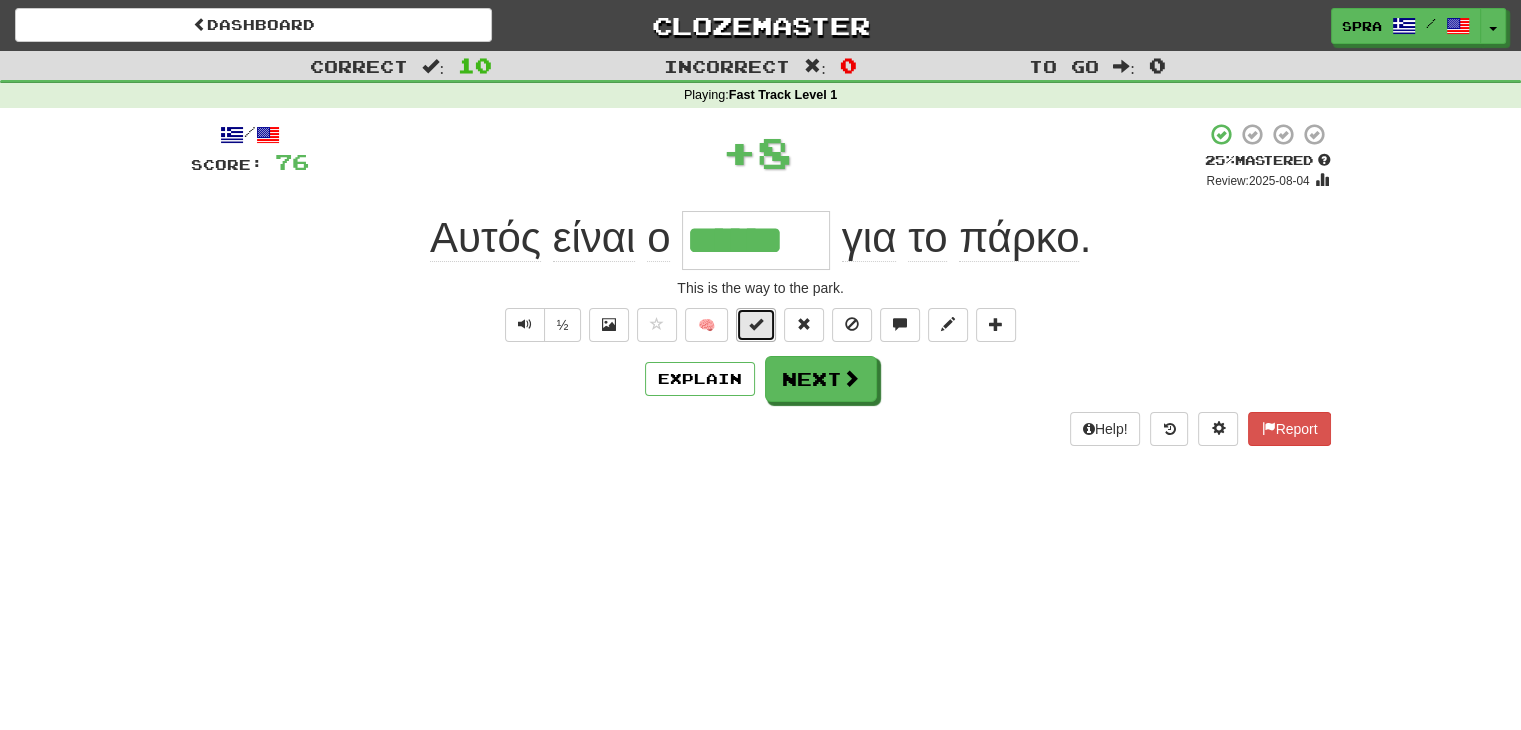 click at bounding box center [756, 324] 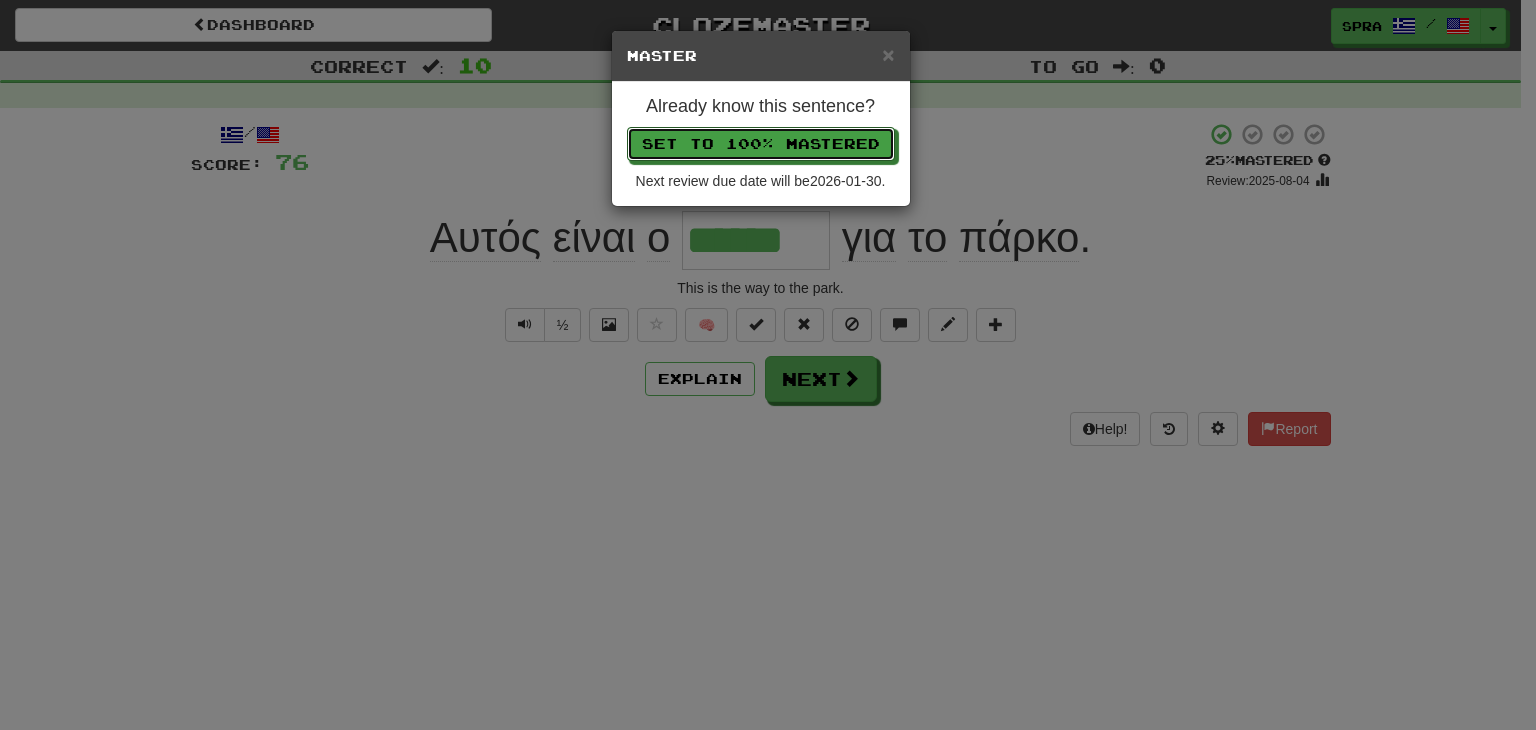 click on "Set to 100% Mastered" at bounding box center [761, 144] 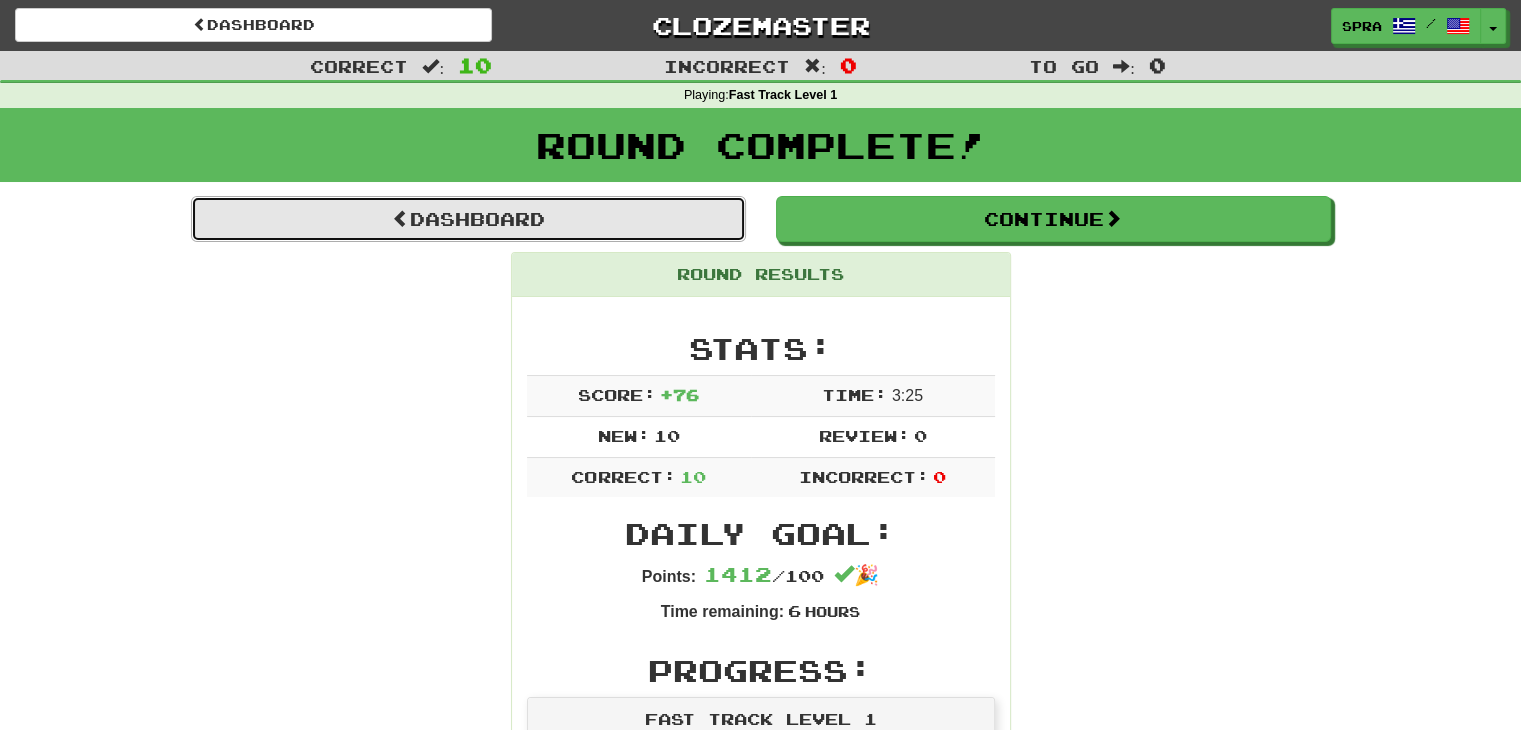 click on "Dashboard" at bounding box center (468, 219) 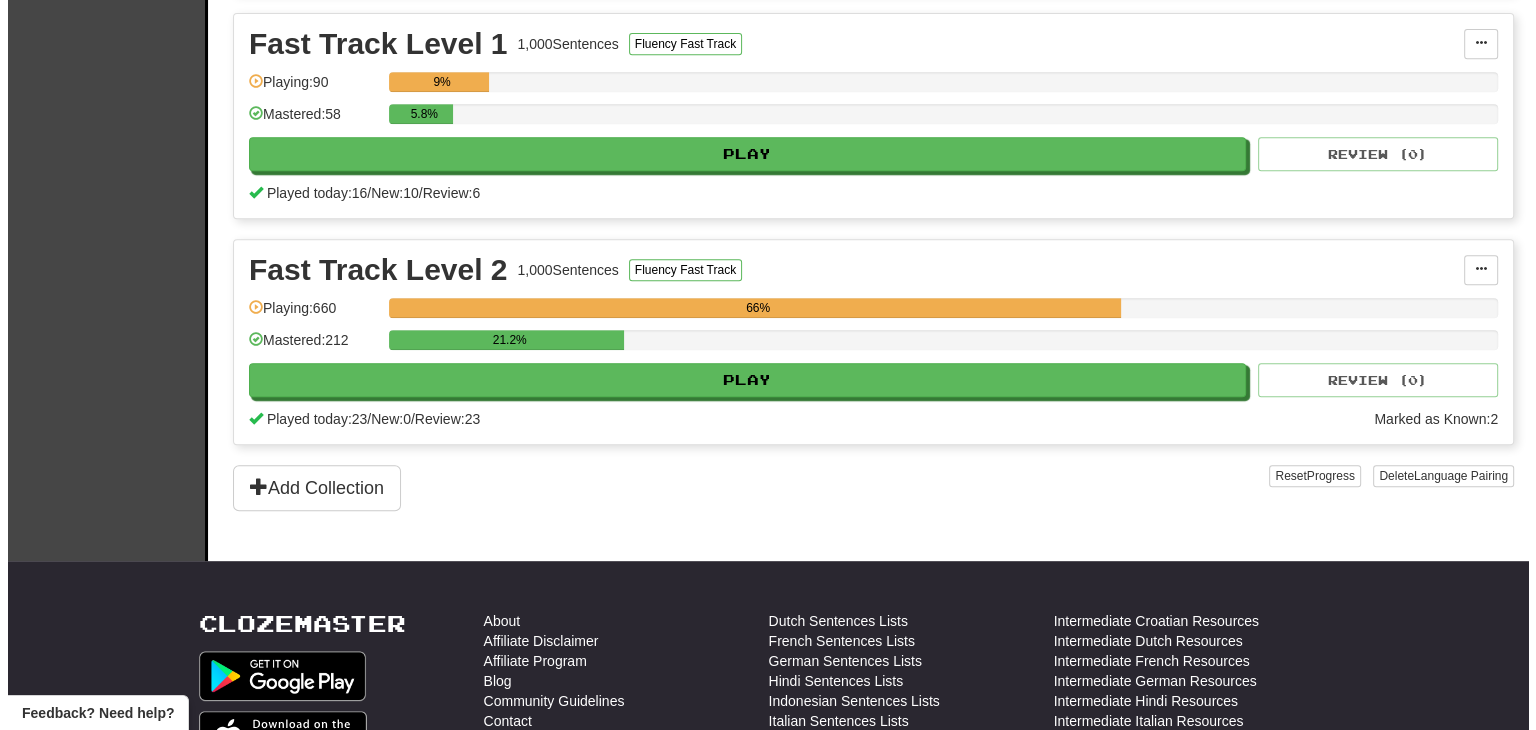 scroll, scrollTop: 1000, scrollLeft: 0, axis: vertical 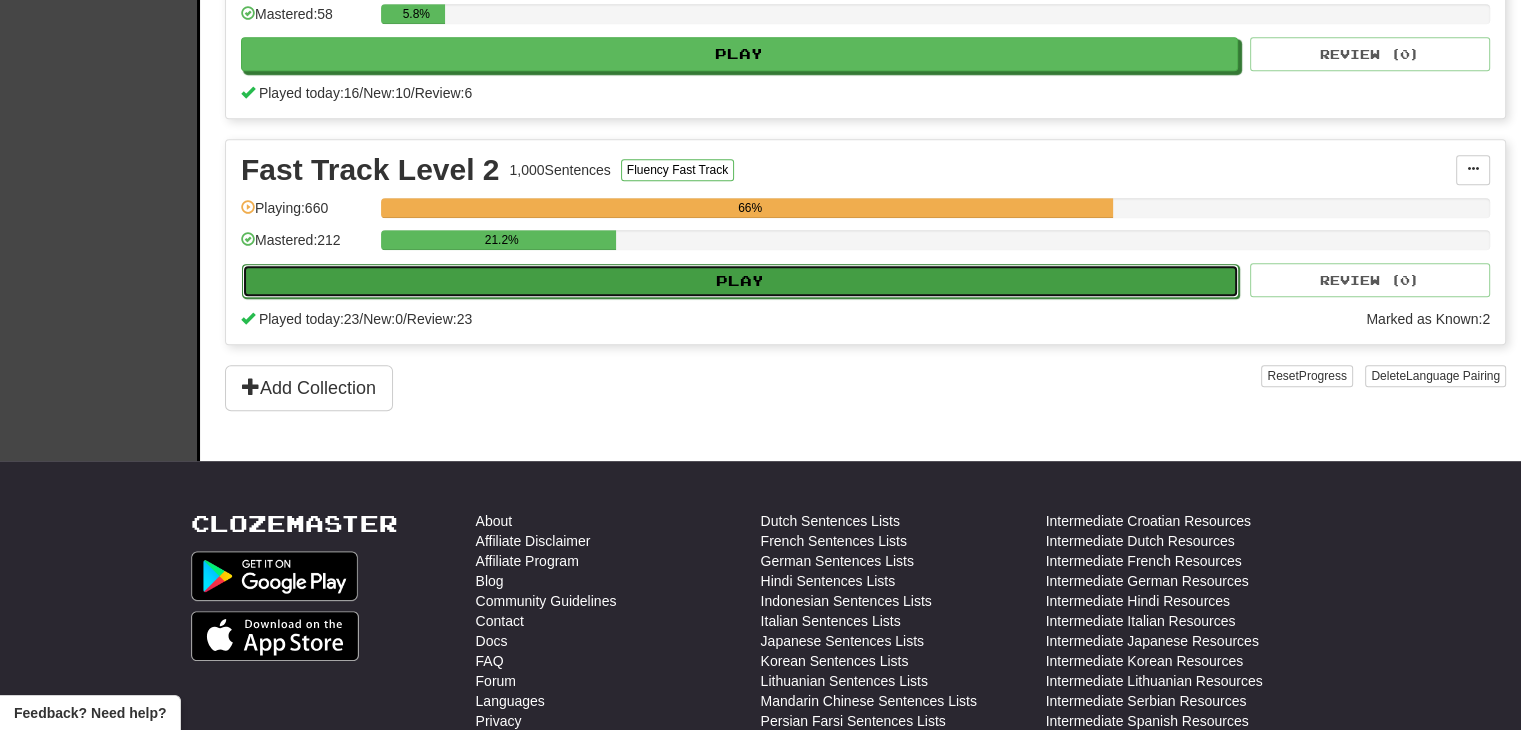 click on "Play" at bounding box center [740, 281] 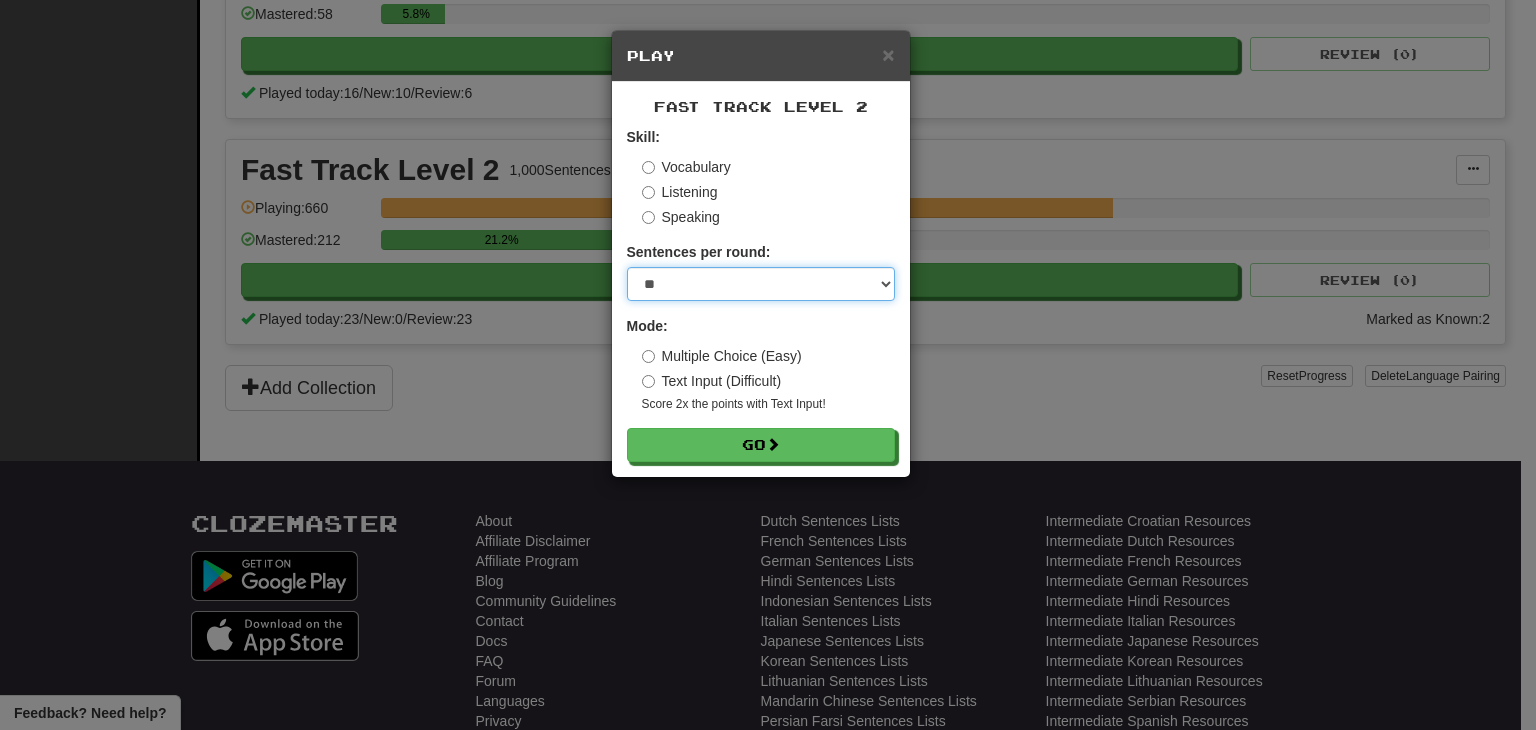 click on "* ** ** ** ** ** *** ********" at bounding box center [761, 284] 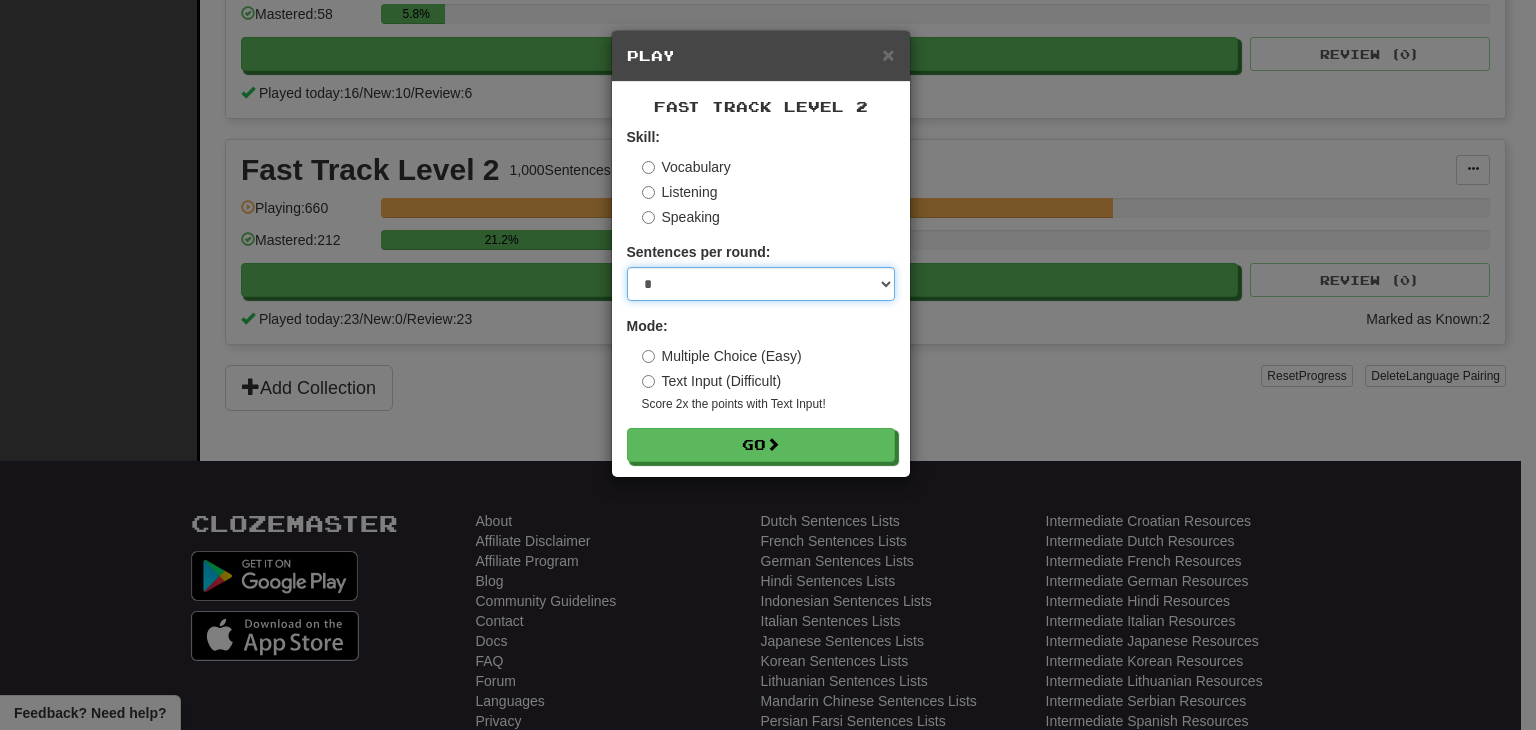 click on "* ** ** ** ** ** *** ********" at bounding box center [761, 284] 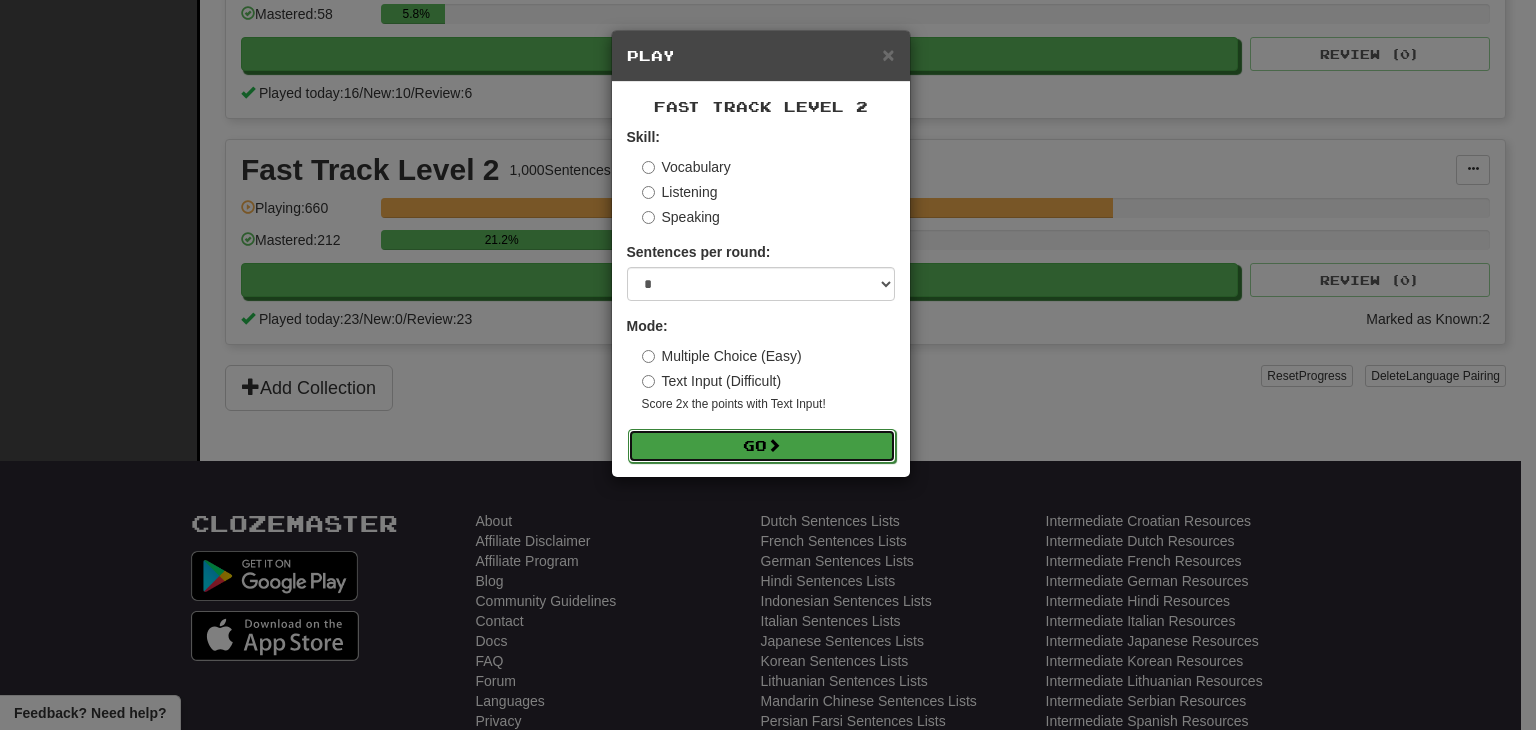click on "Go" at bounding box center (762, 446) 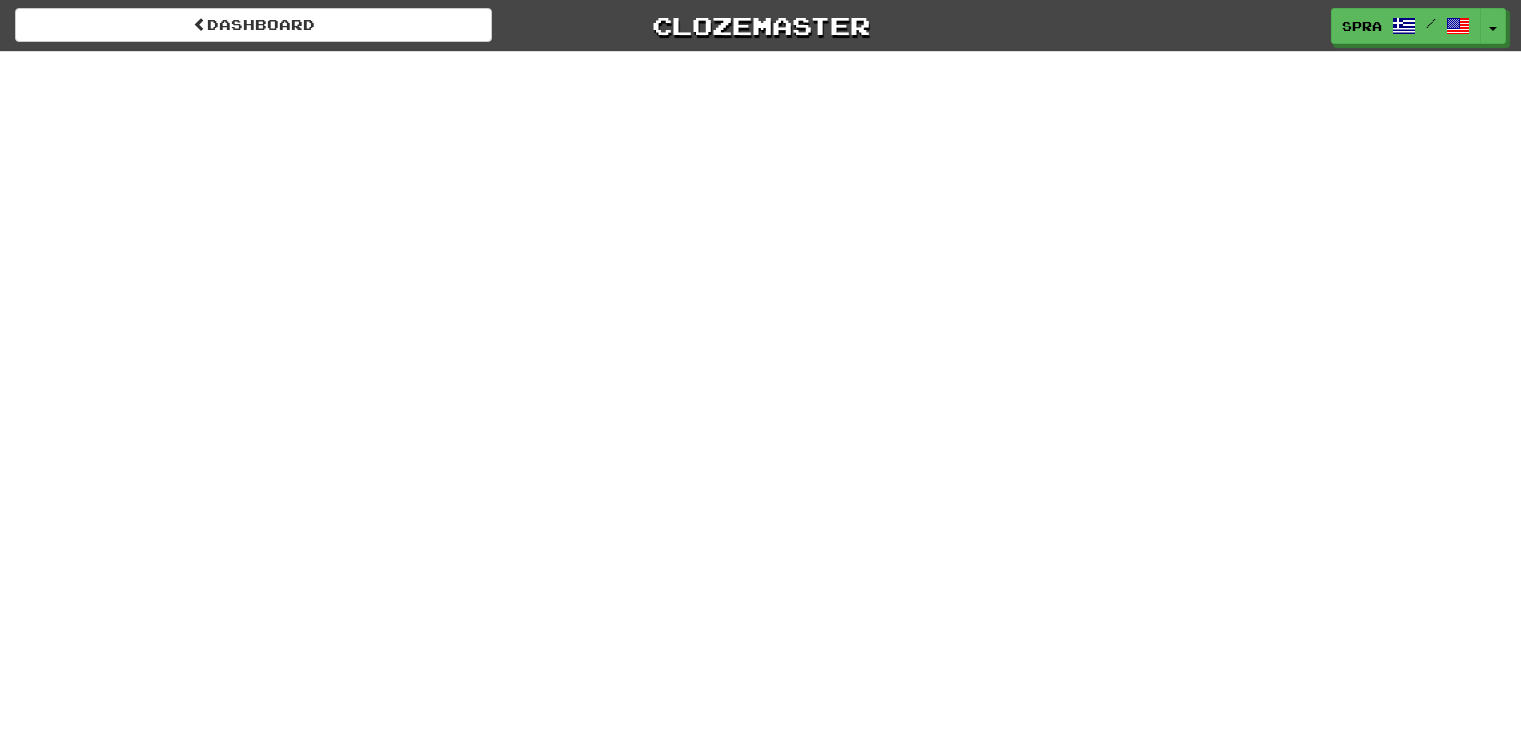 scroll, scrollTop: 0, scrollLeft: 0, axis: both 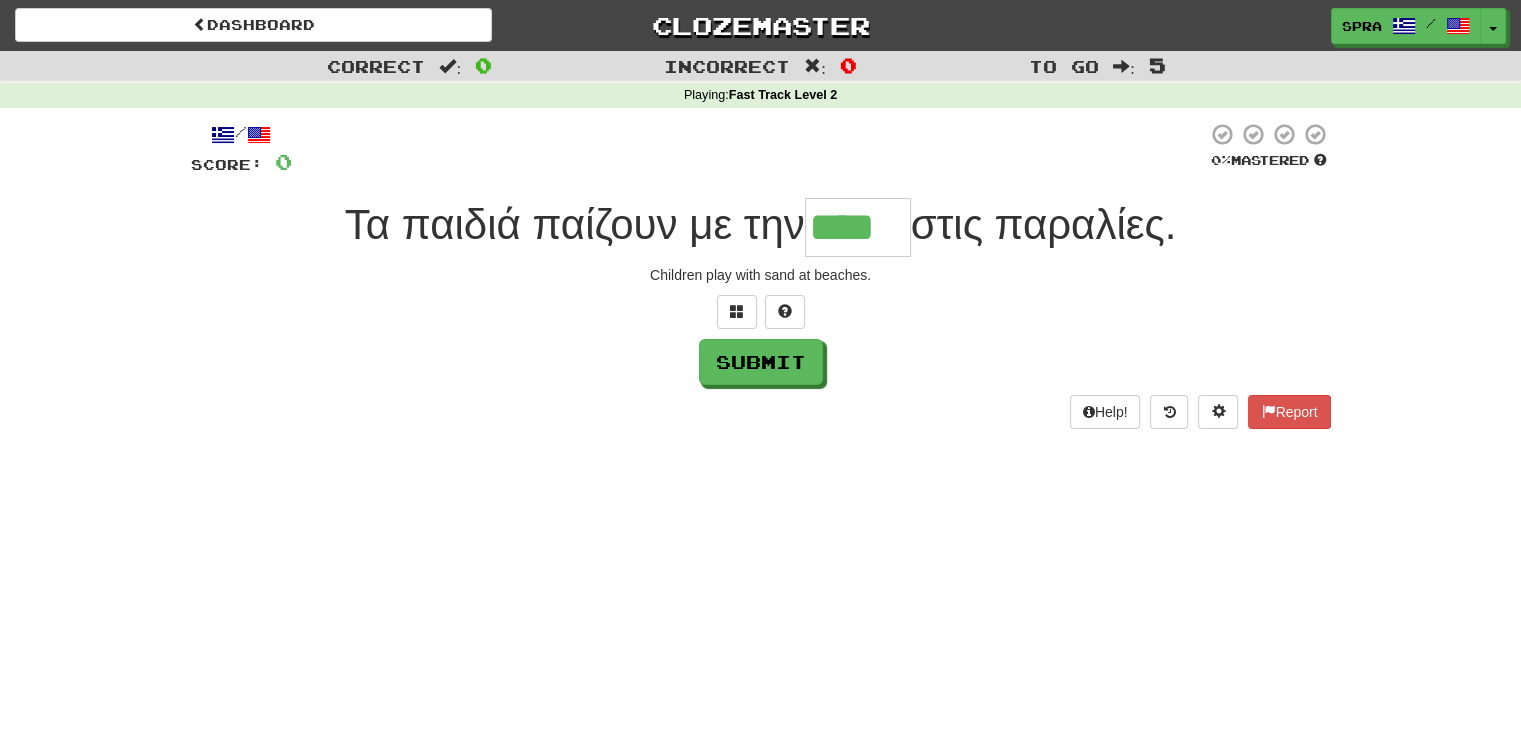 type on "****" 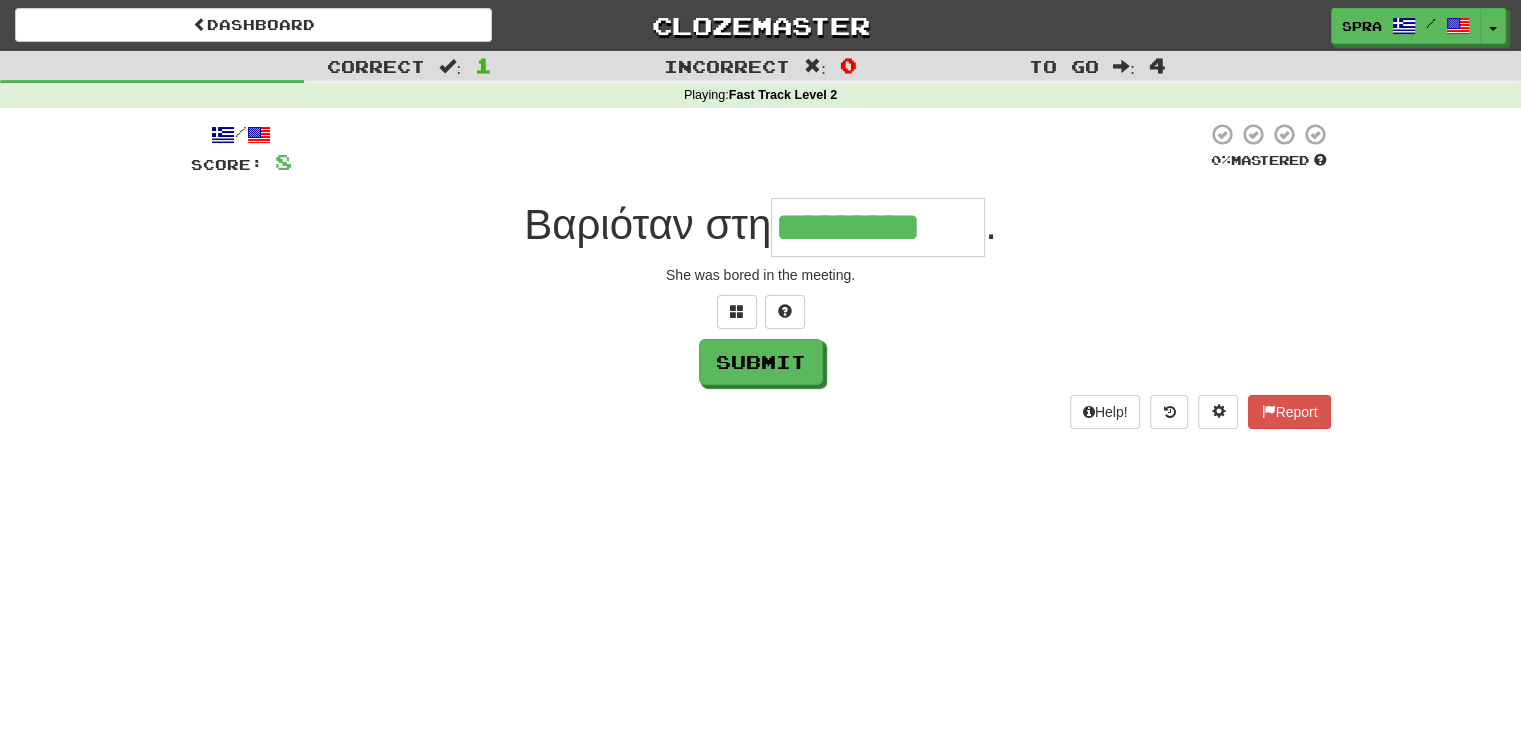 type on "*" 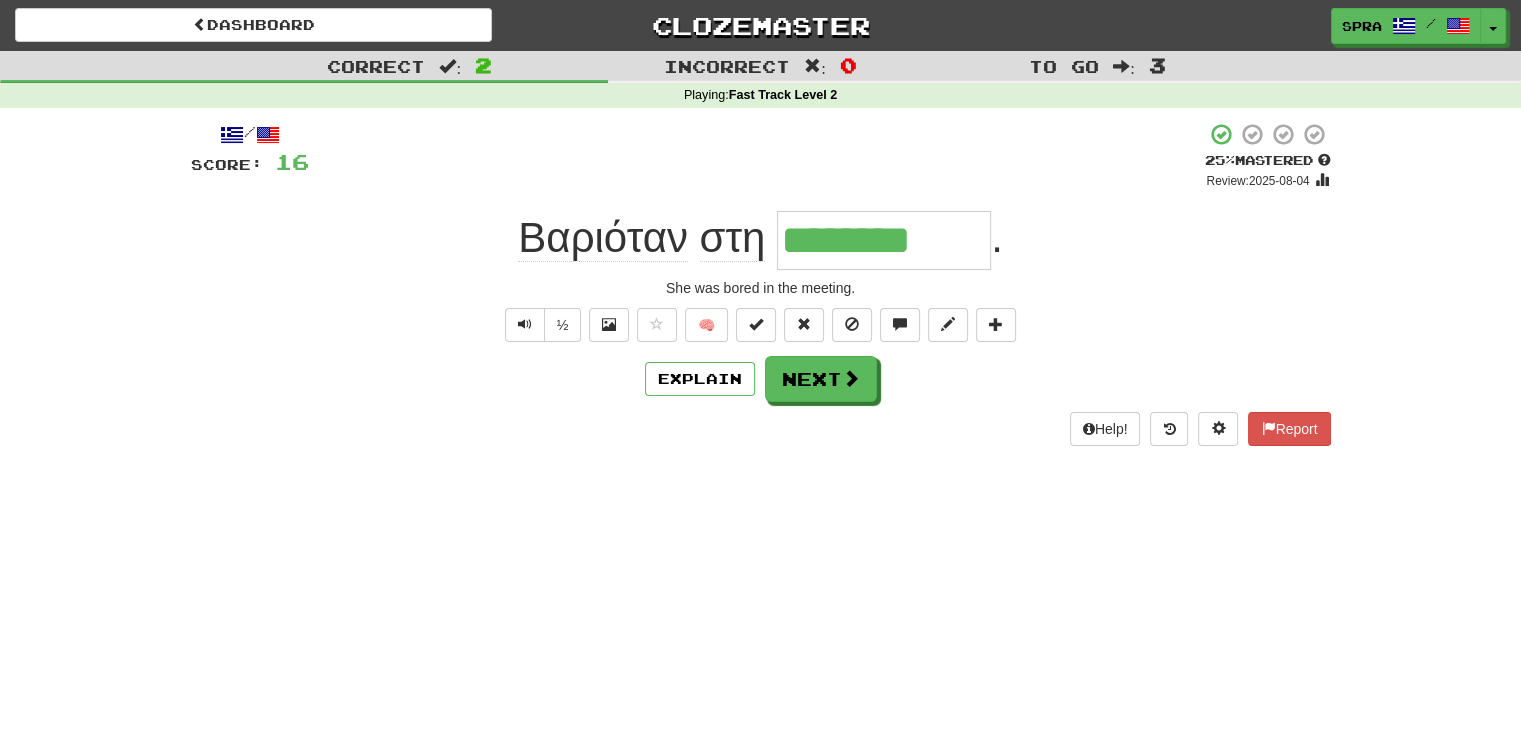 type on "*********" 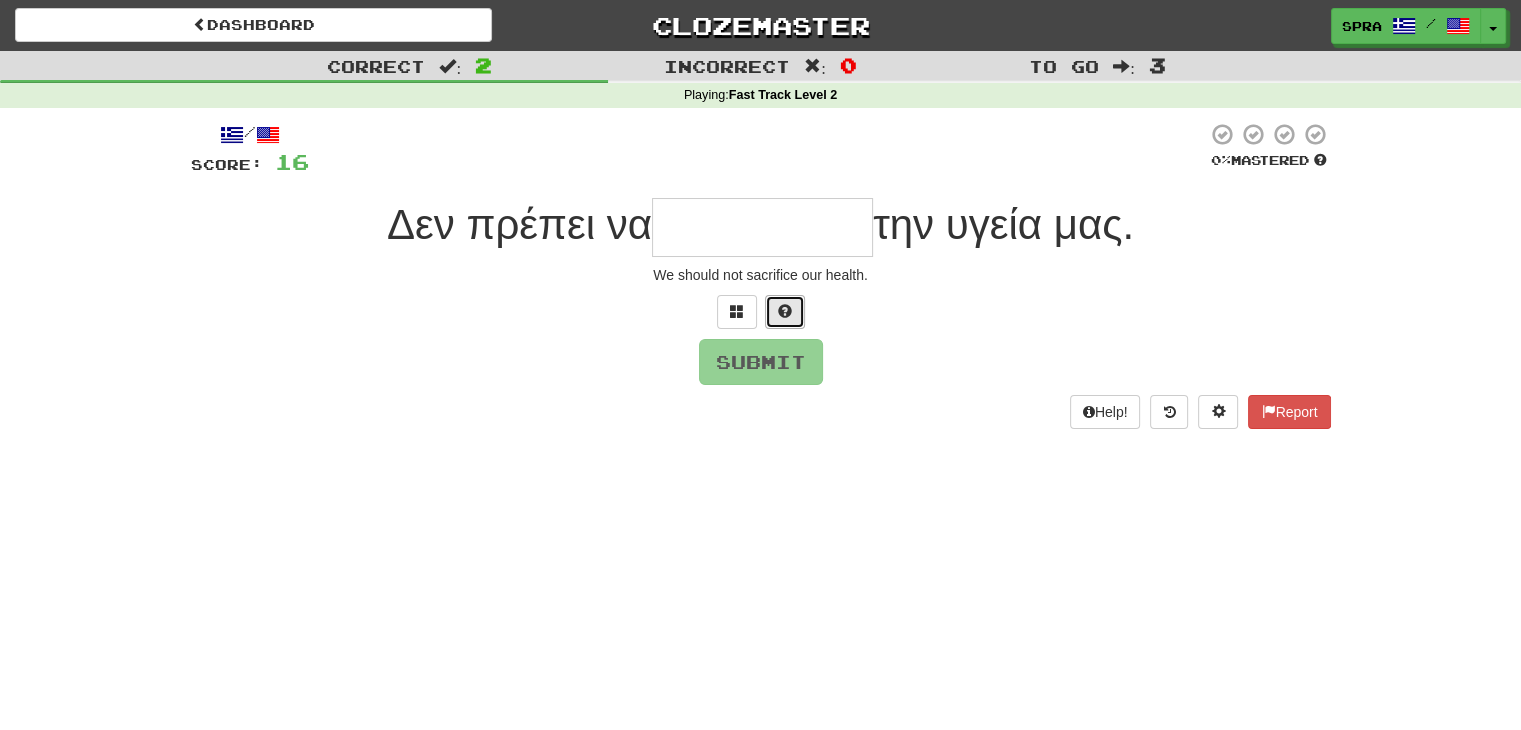 click at bounding box center [785, 311] 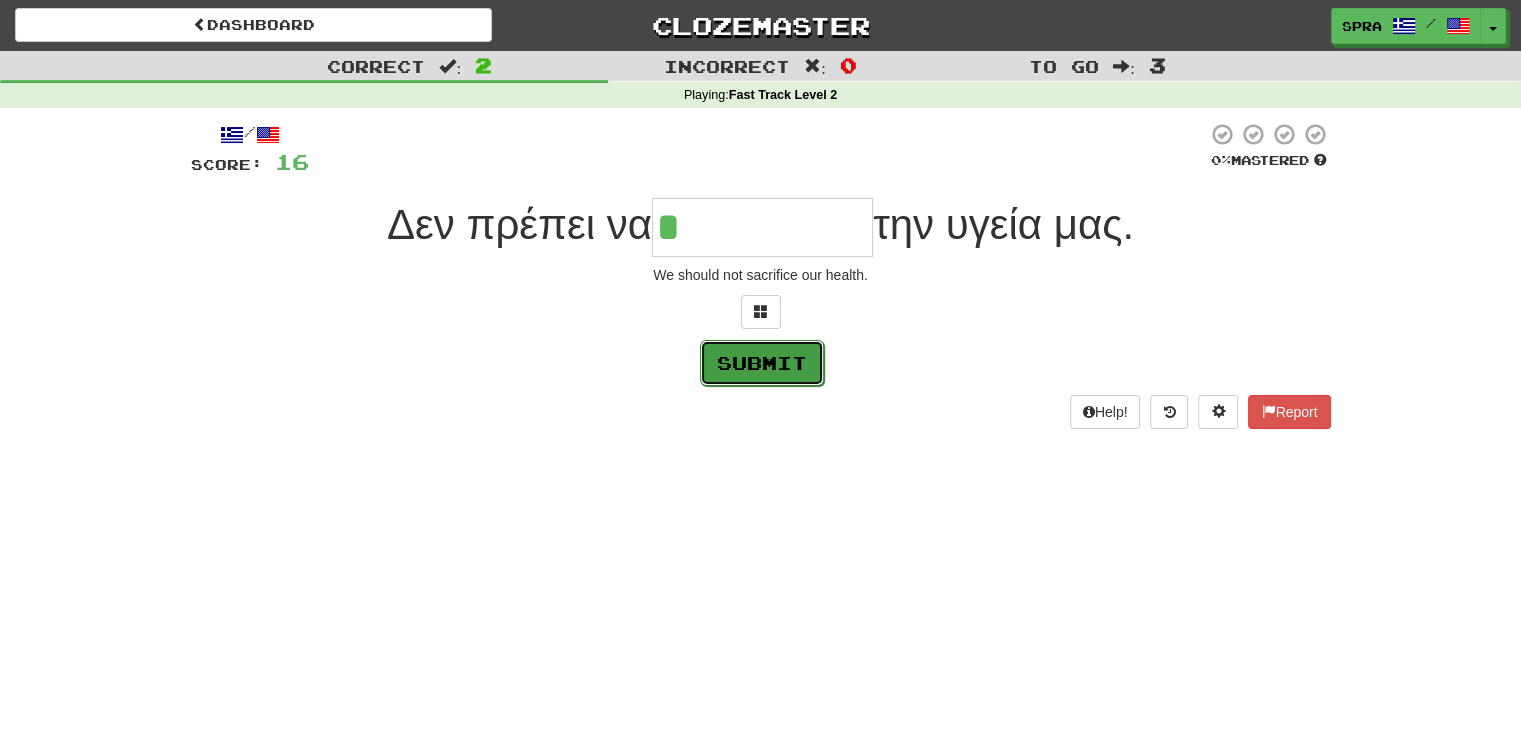 click on "Submit" at bounding box center [762, 363] 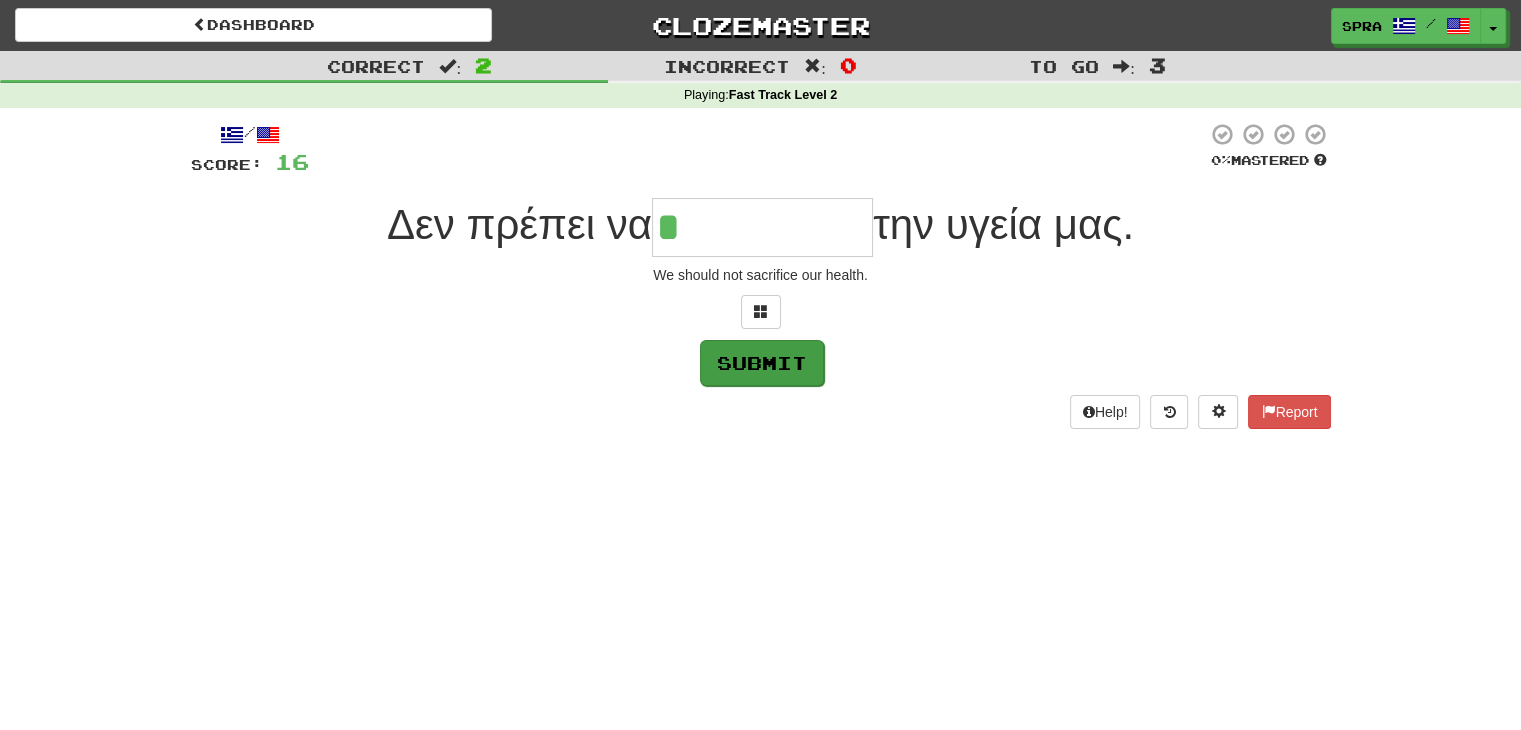 type on "**********" 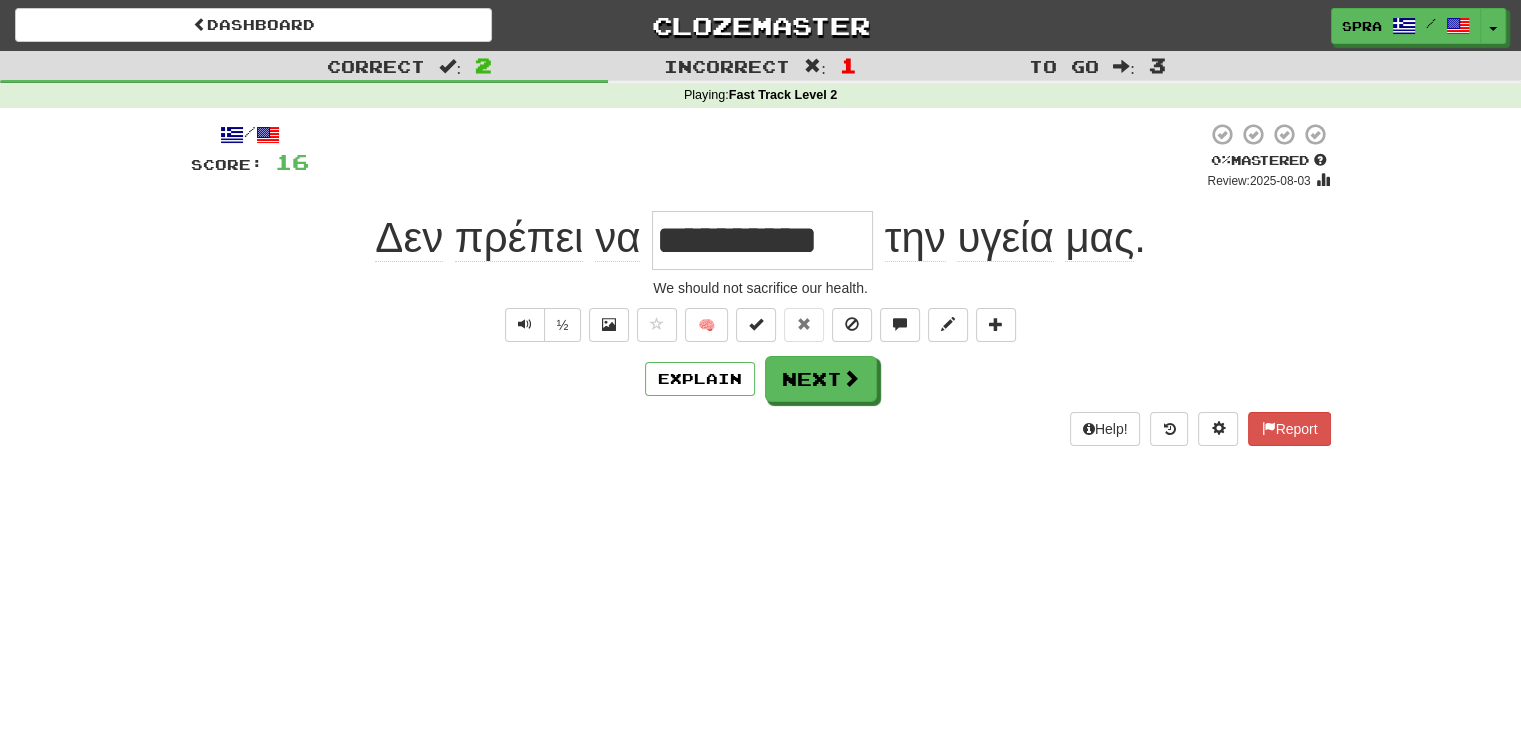 drag, startPoint x: 661, startPoint y: 237, endPoint x: 868, endPoint y: 251, distance: 207.47289 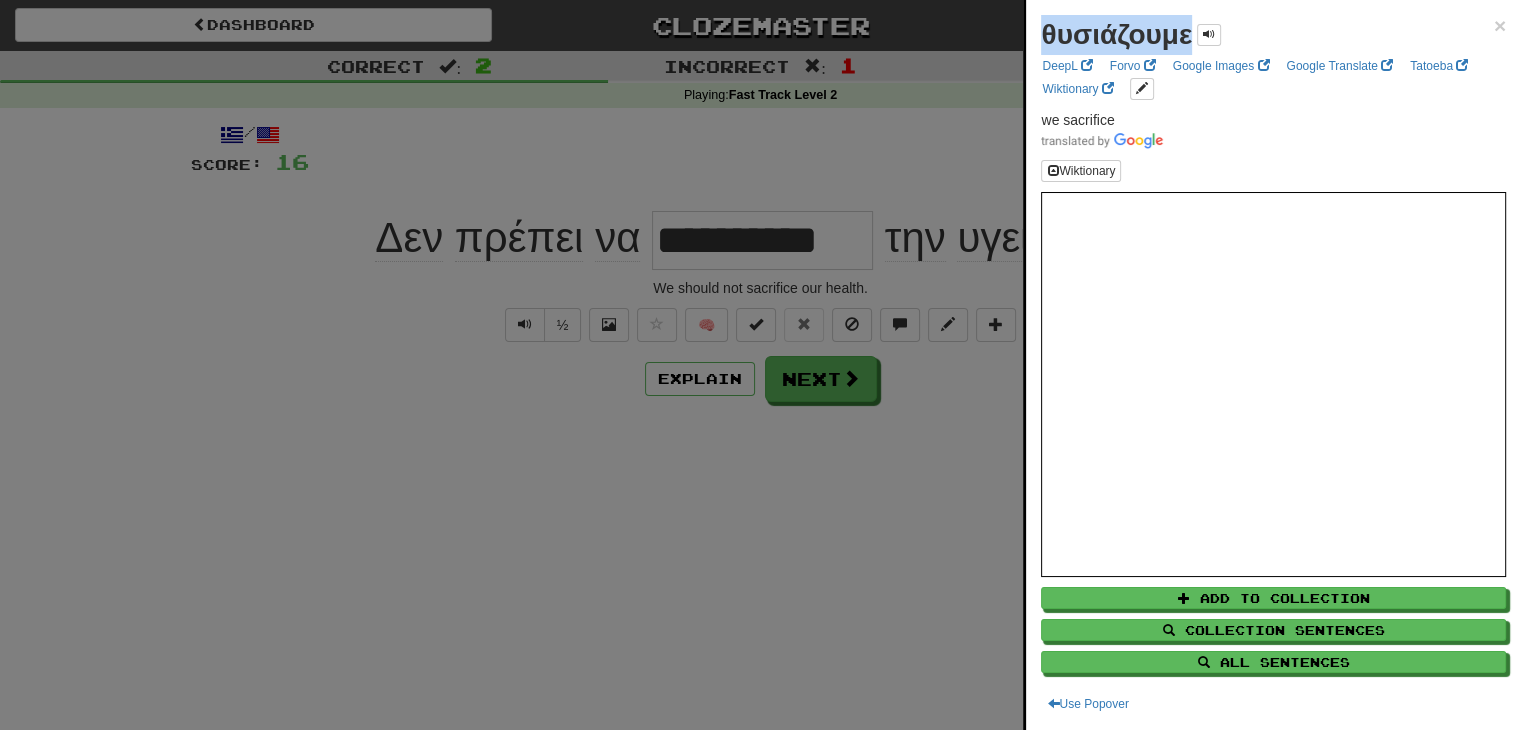 drag, startPoint x: 1048, startPoint y: 33, endPoint x: 1188, endPoint y: 26, distance: 140.1749 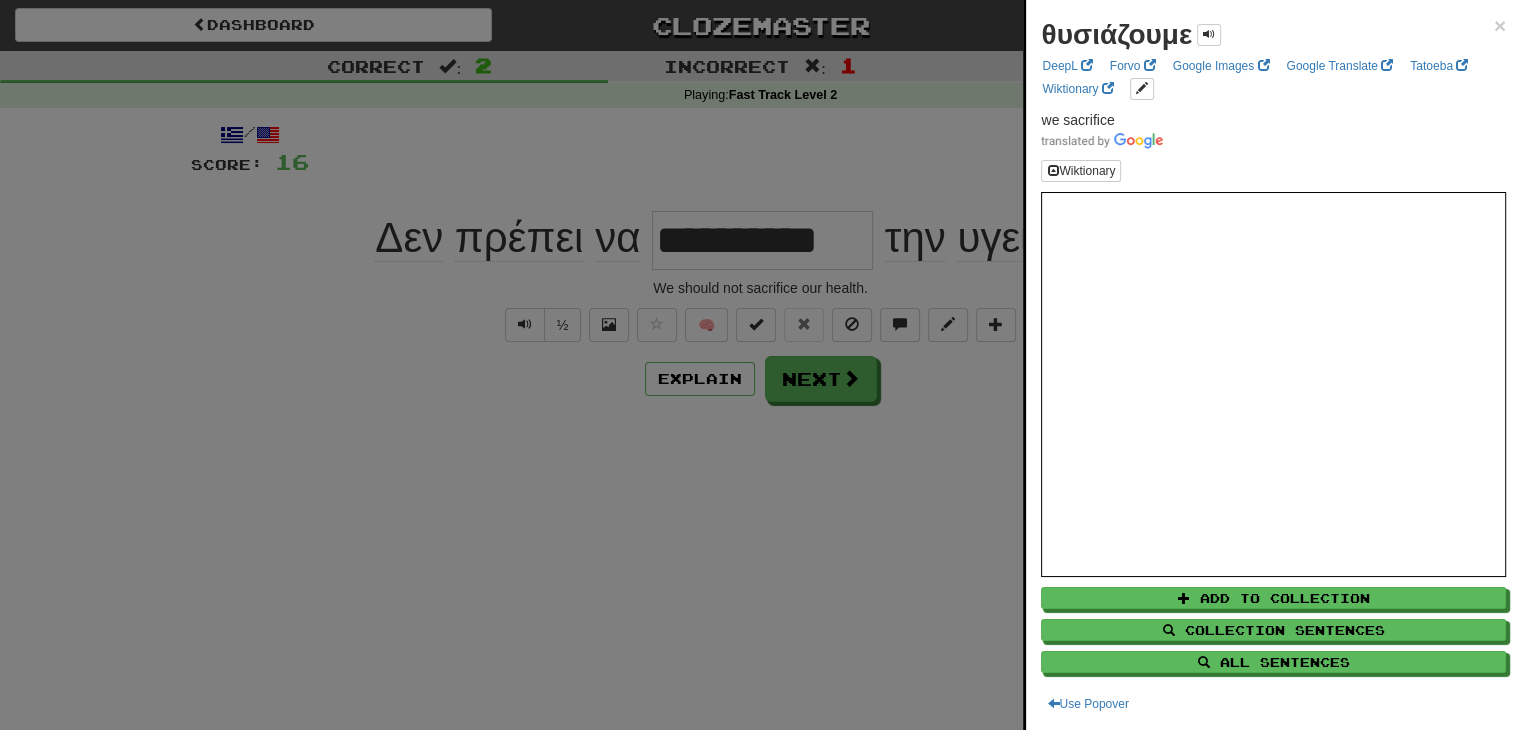 click at bounding box center (760, 365) 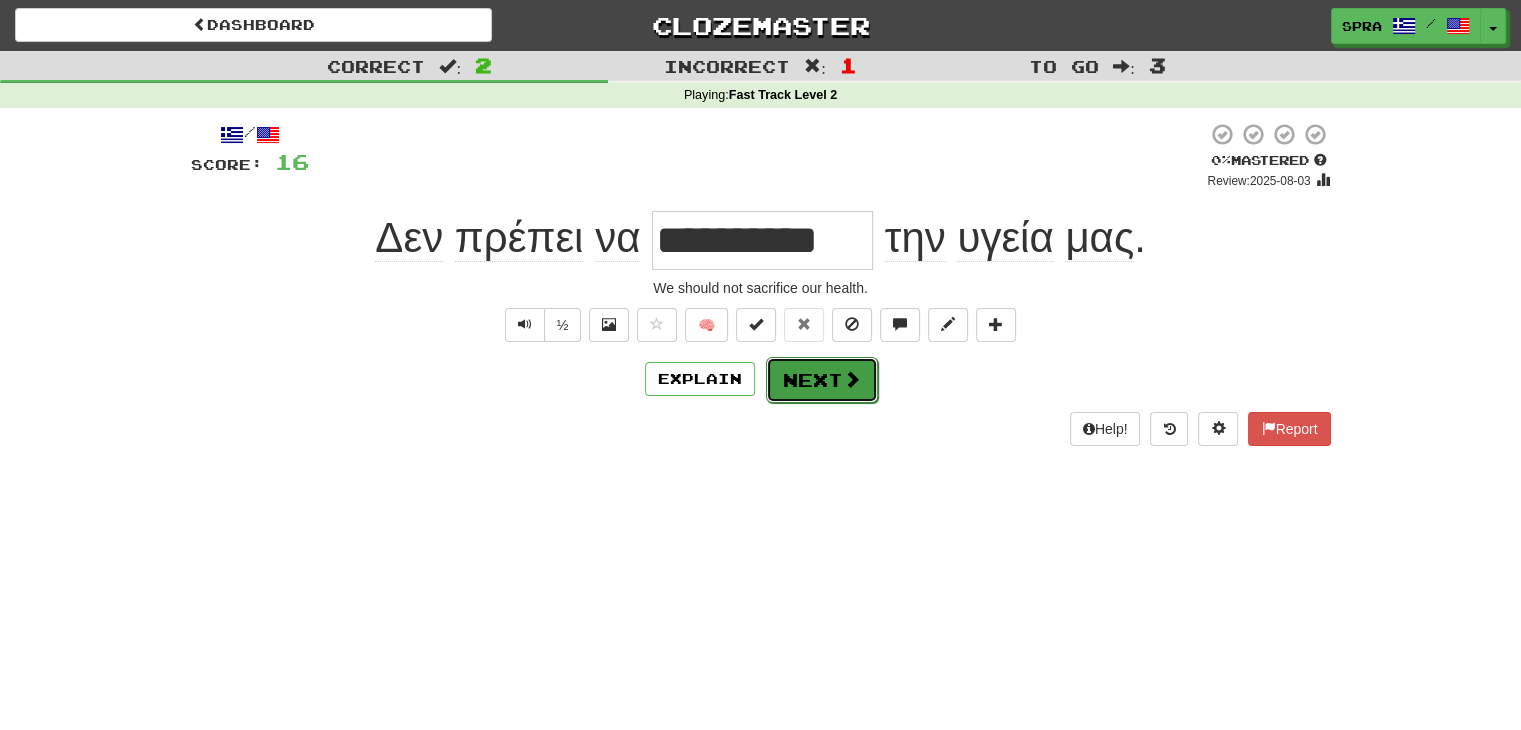 click on "Next" at bounding box center (822, 380) 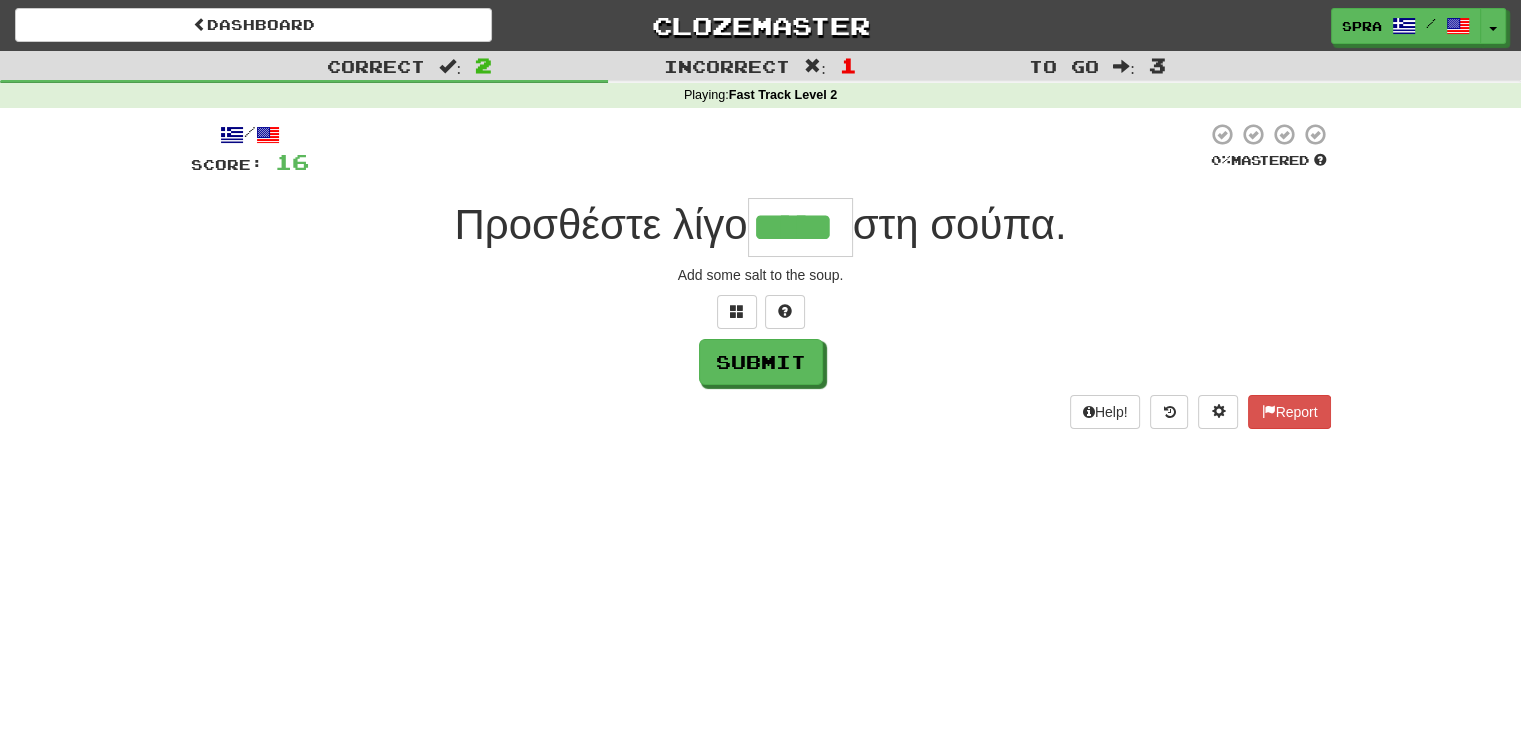type on "*****" 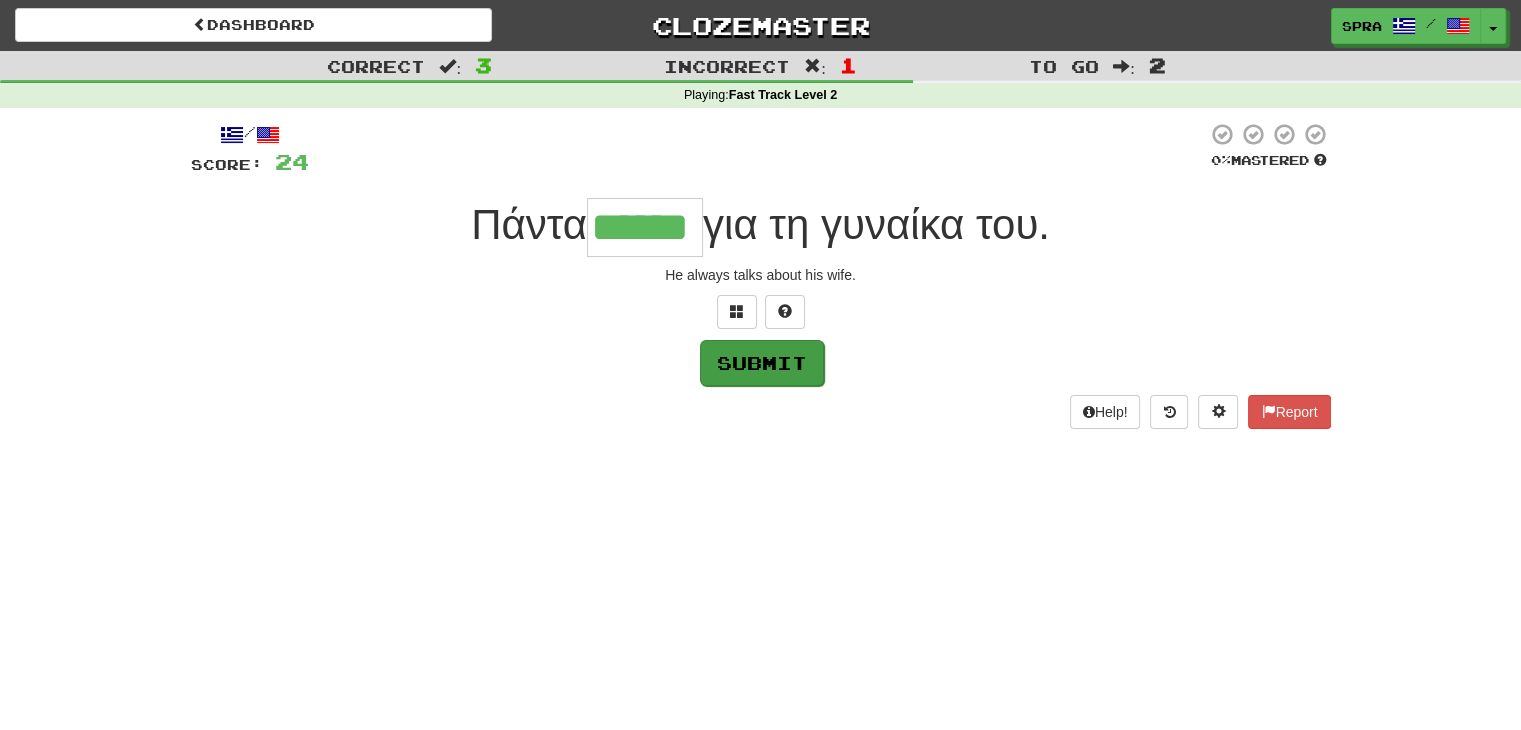 type on "******" 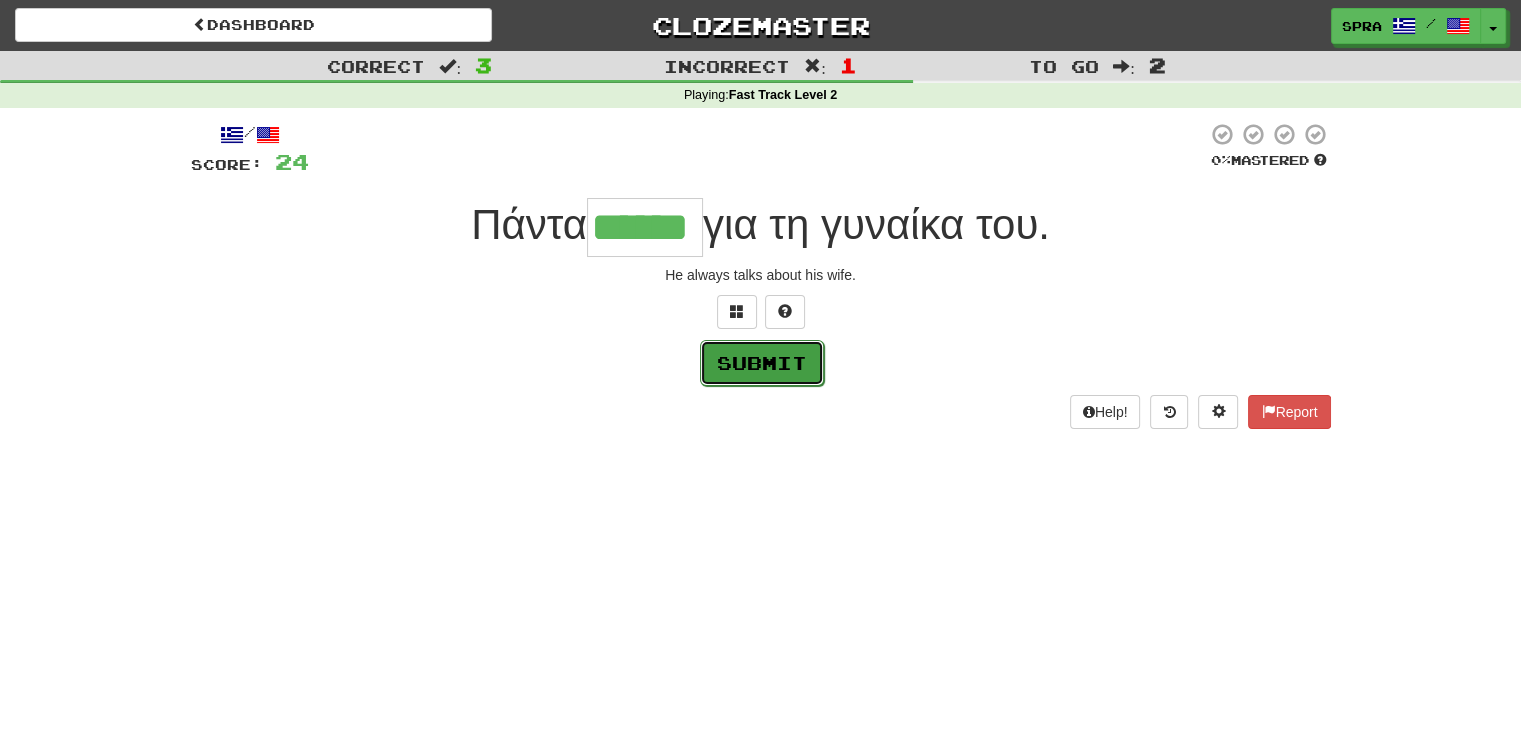 click on "Submit" at bounding box center (762, 363) 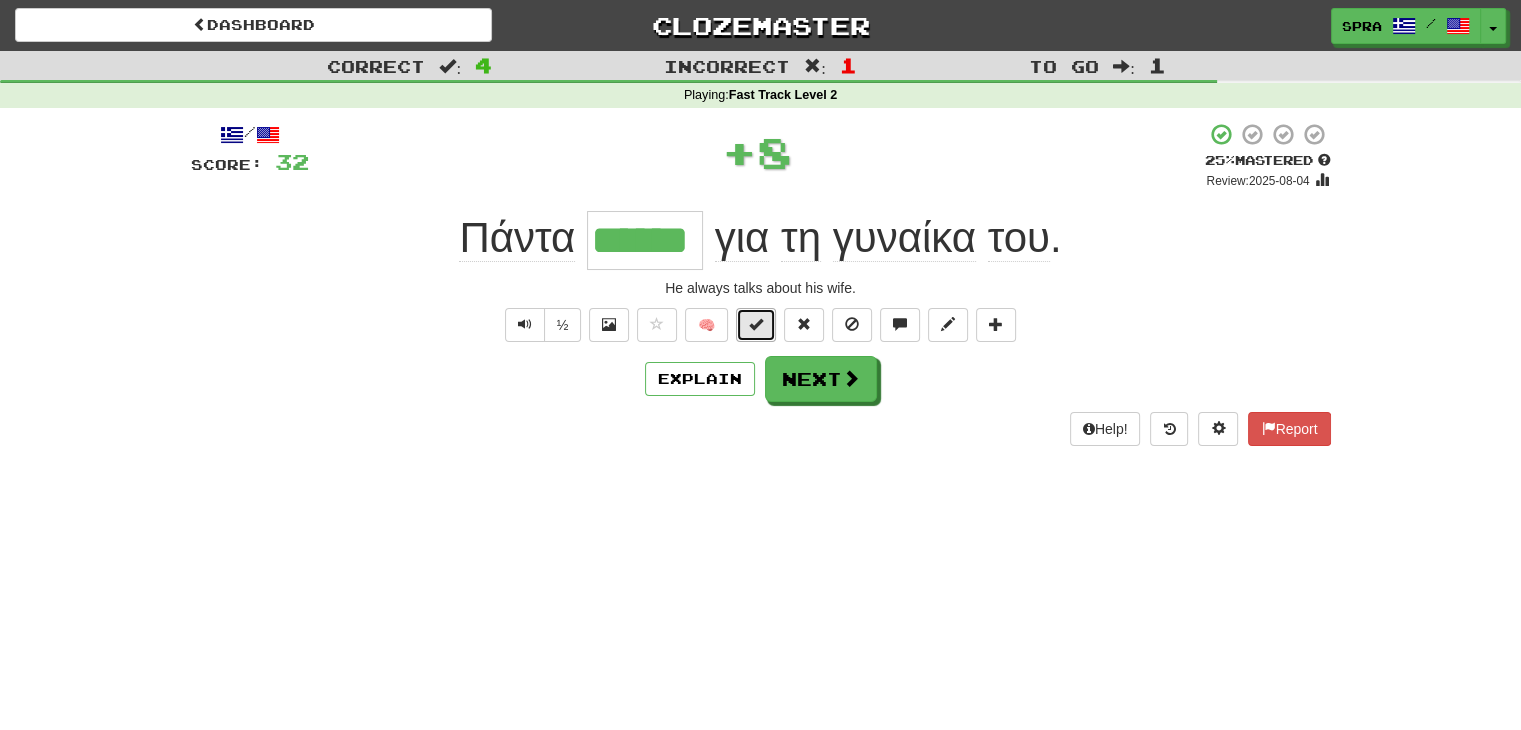 click at bounding box center [756, 324] 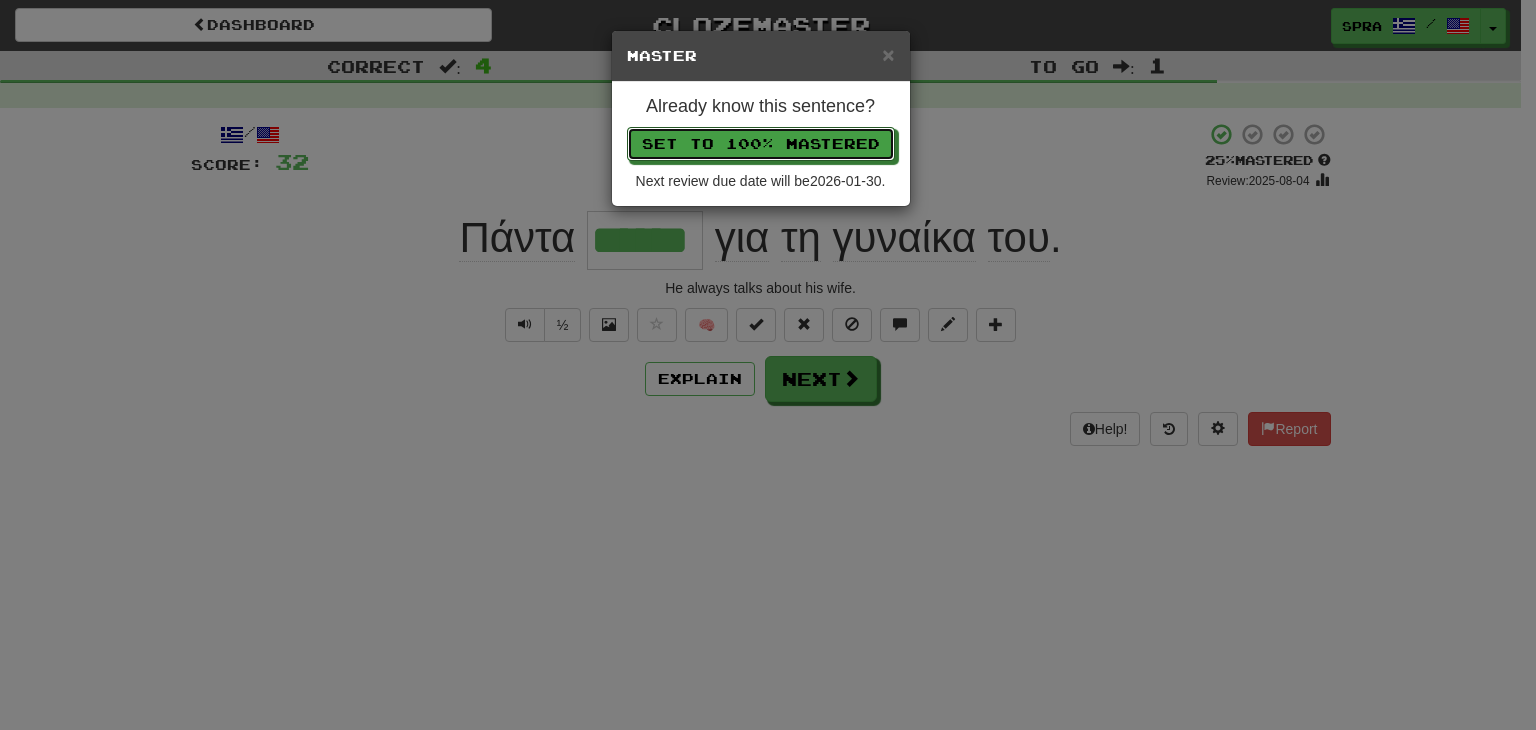 type 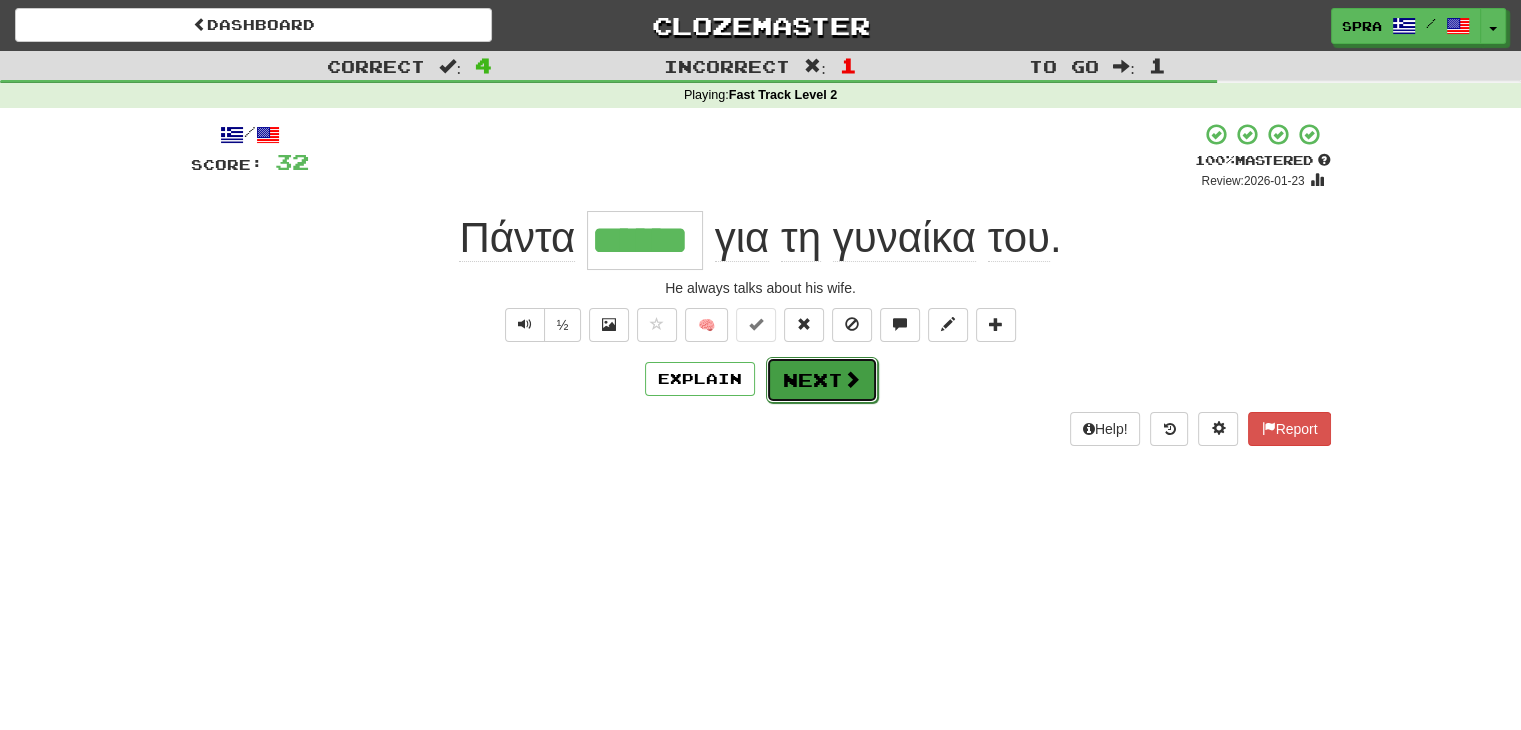 click on "Next" at bounding box center (822, 380) 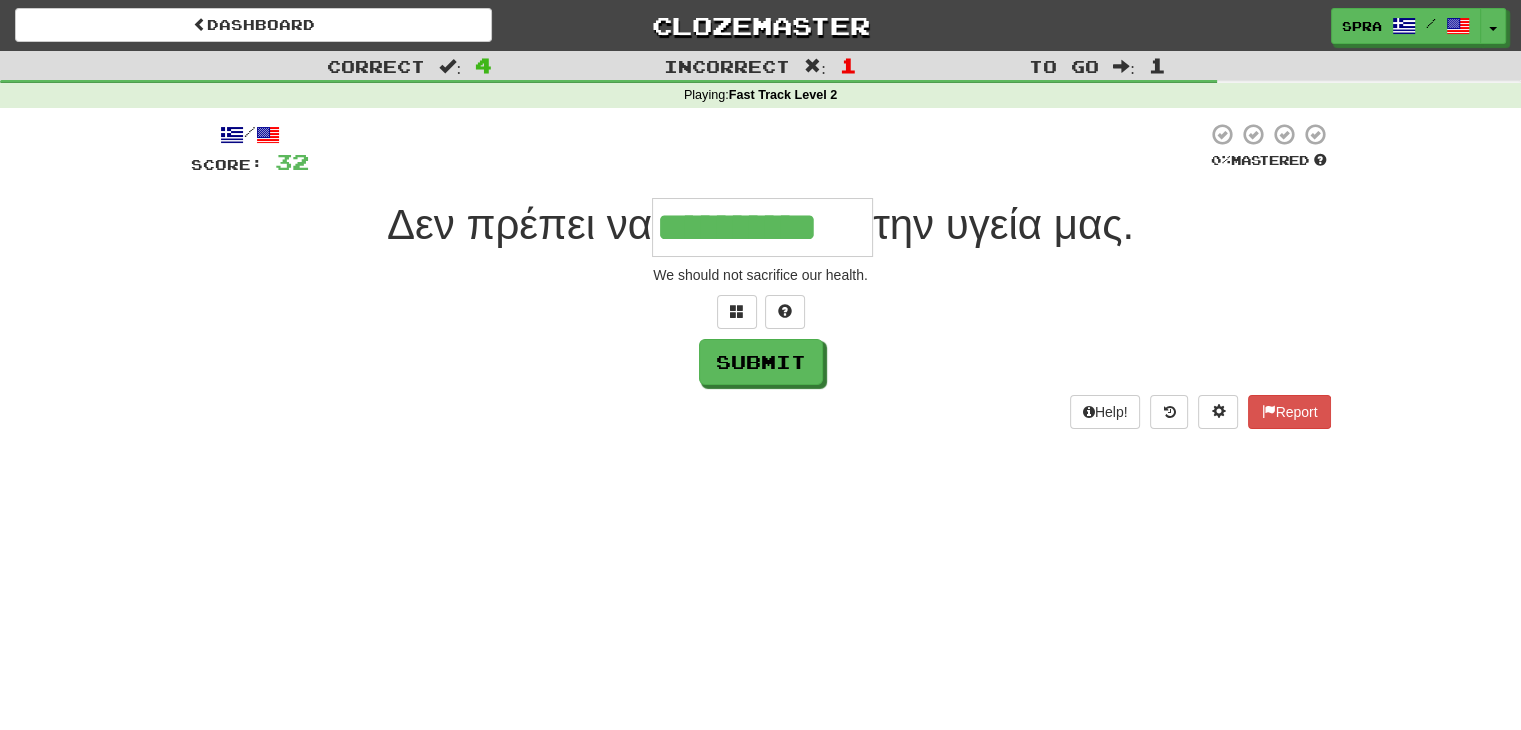 type on "**********" 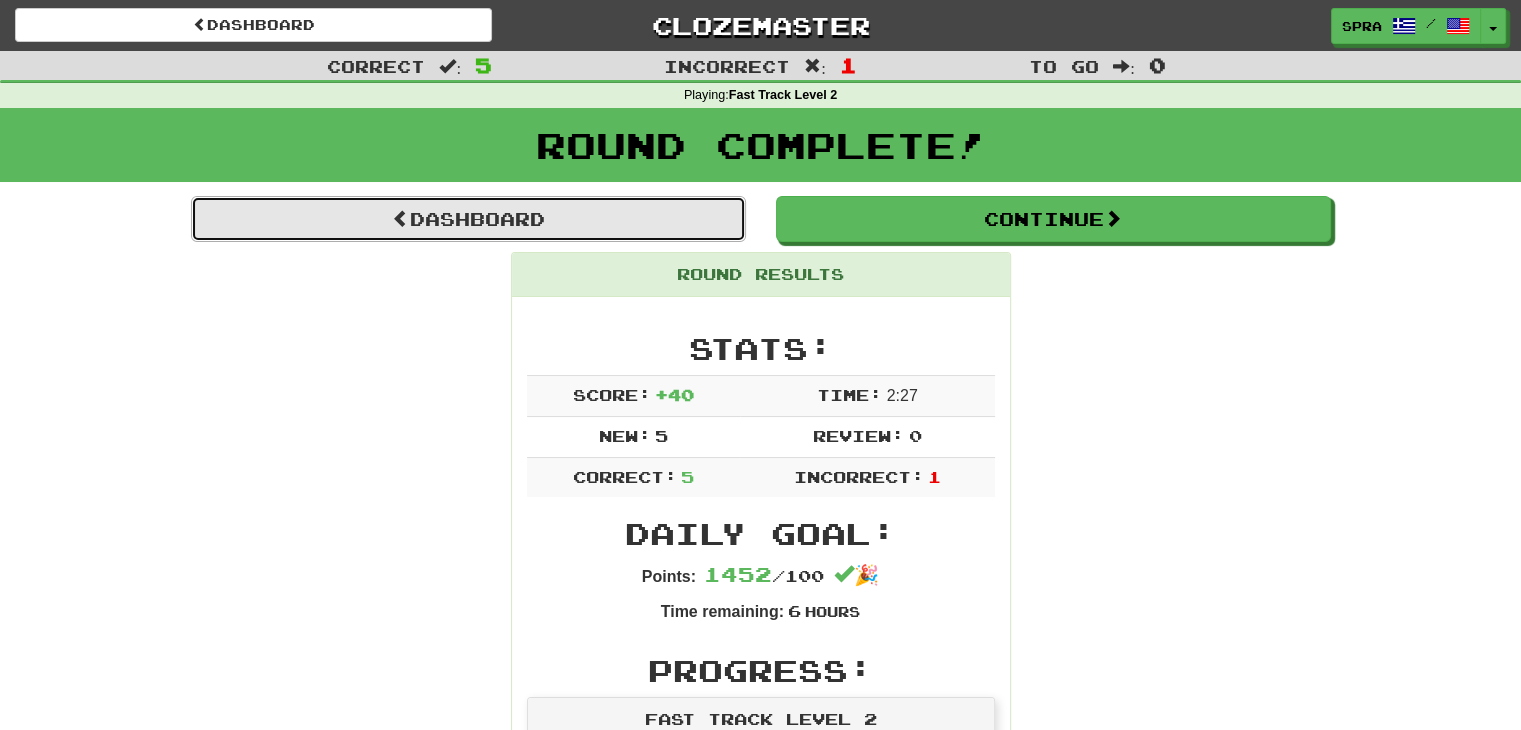 click on "Dashboard" at bounding box center (468, 219) 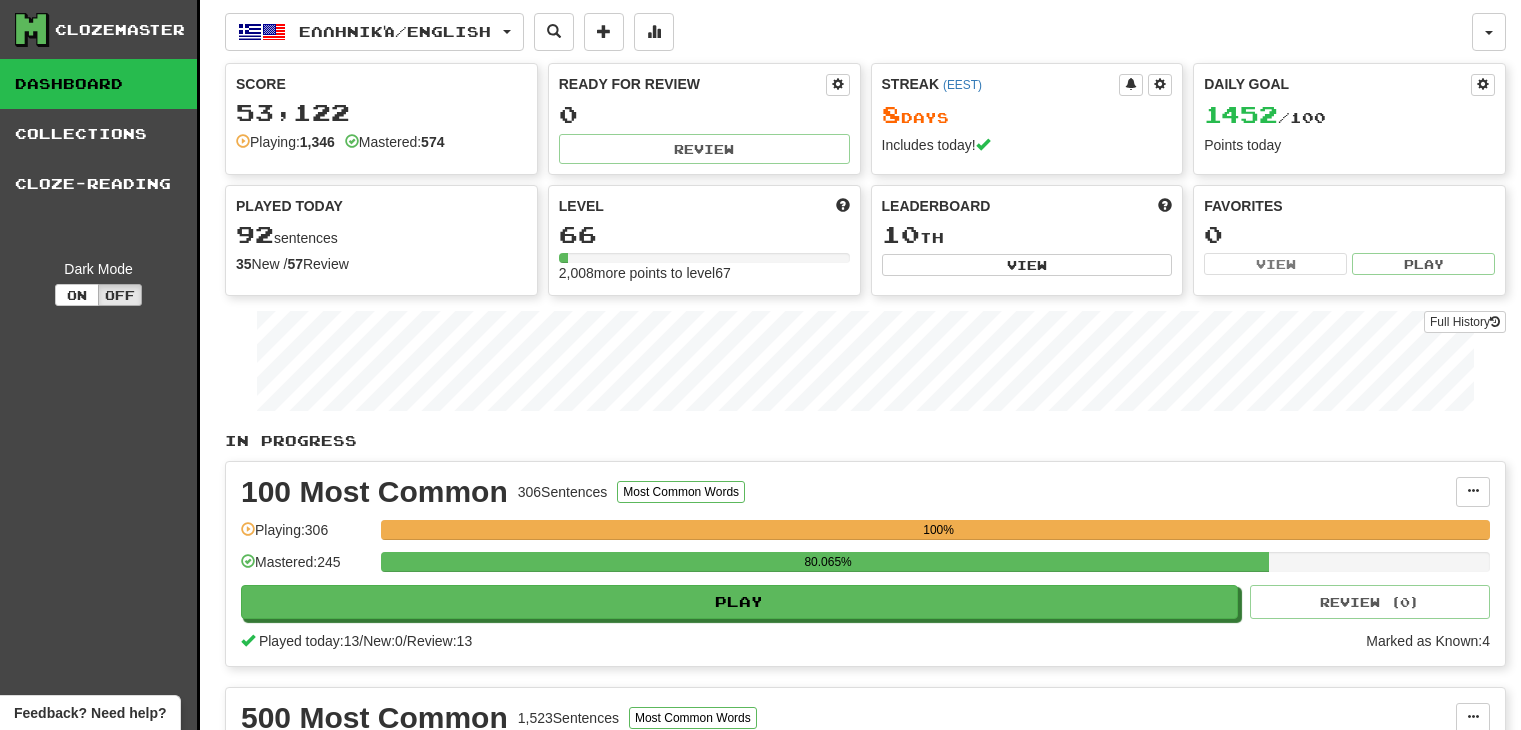 scroll, scrollTop: 0, scrollLeft: 0, axis: both 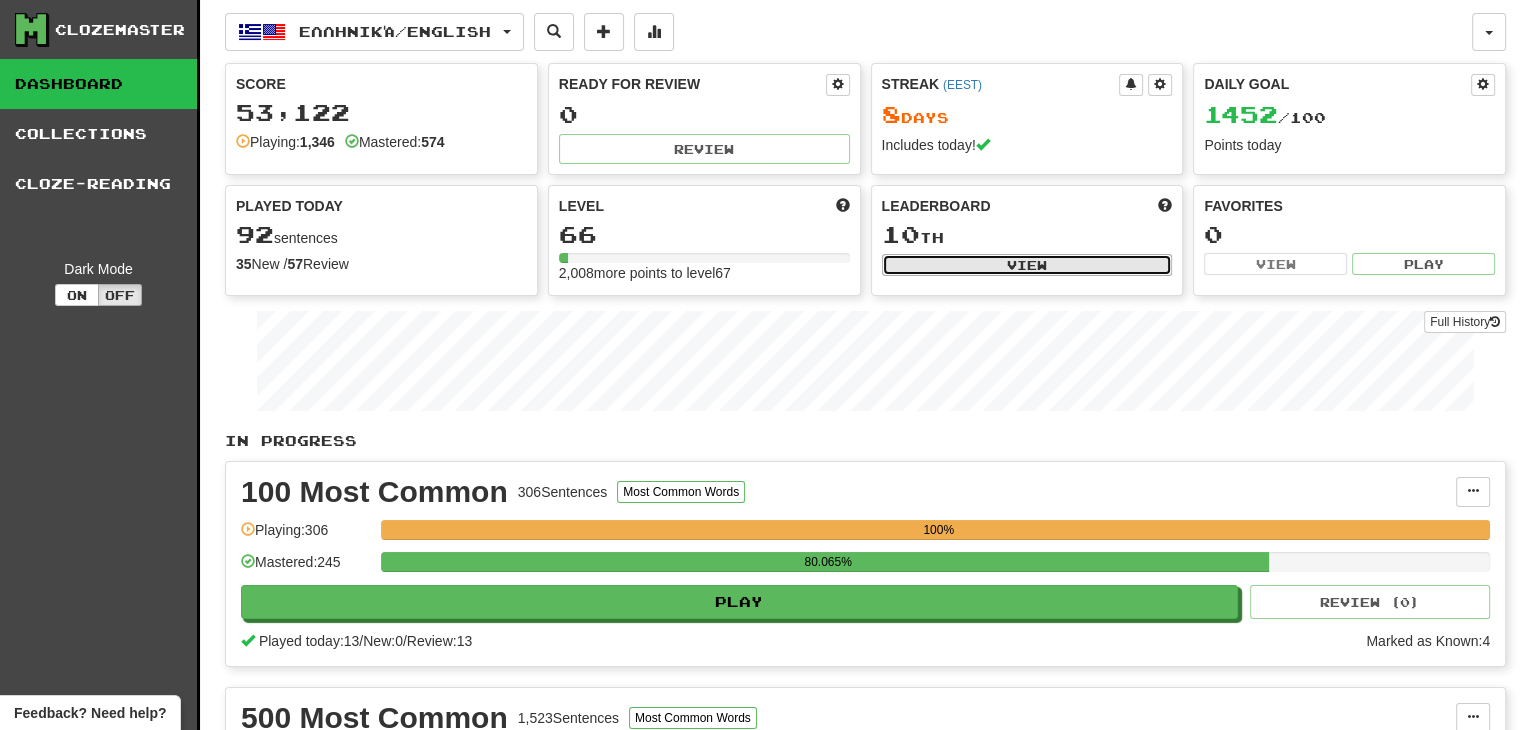 click on "View" at bounding box center (1027, 265) 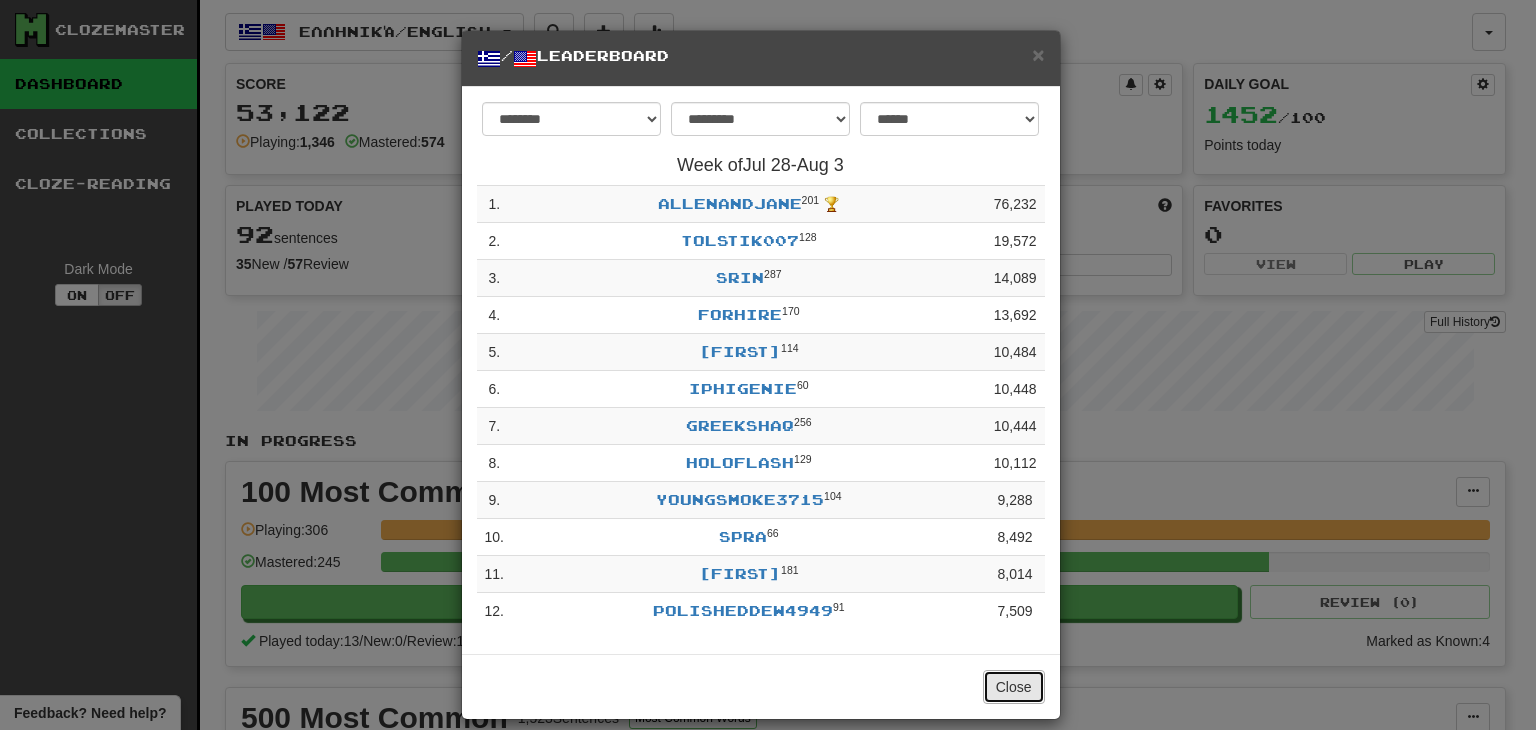 click on "Close" at bounding box center [1014, 687] 